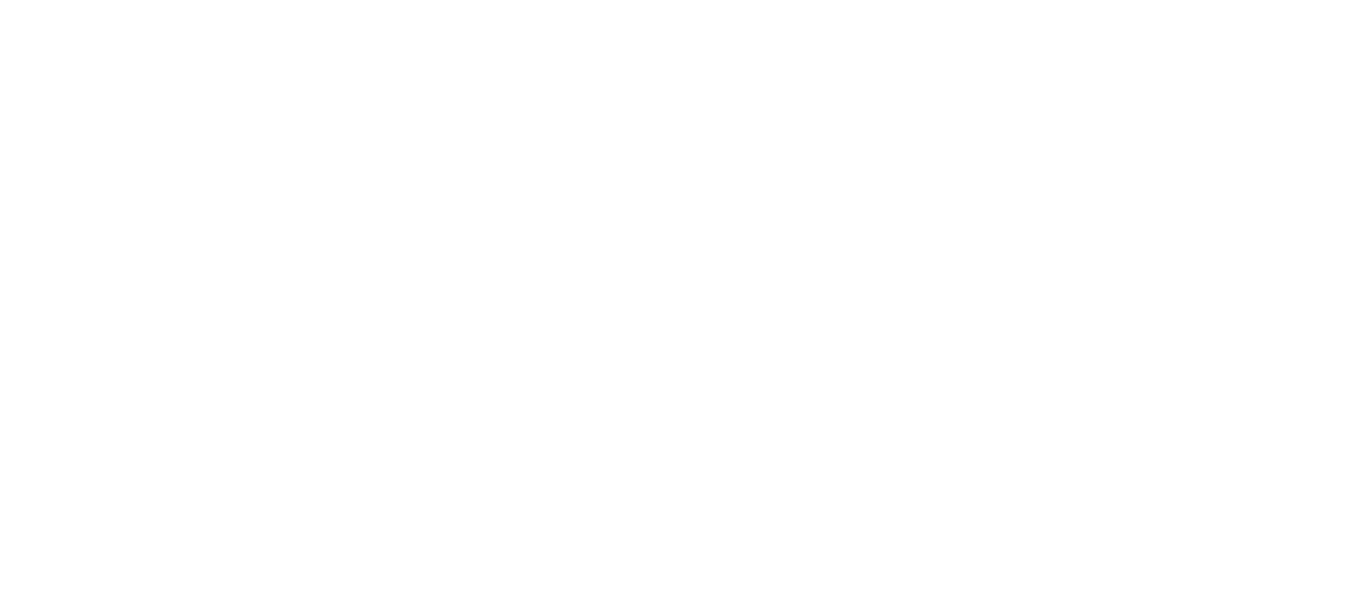 scroll, scrollTop: 0, scrollLeft: 0, axis: both 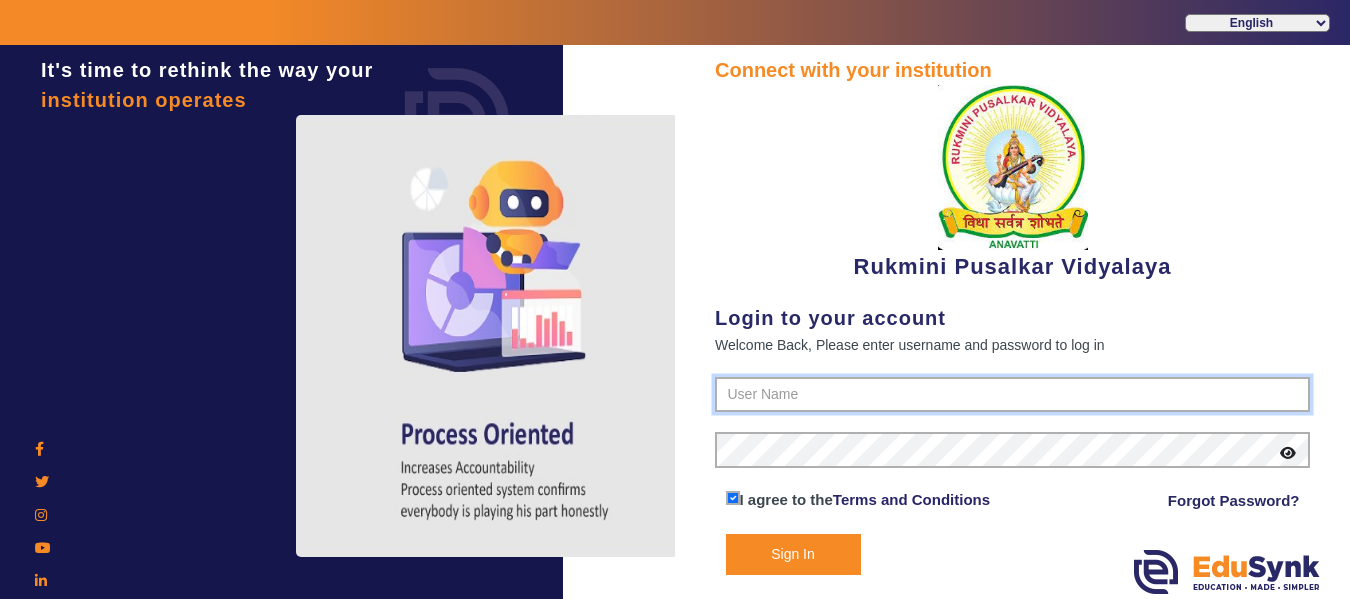 type on "[PHONE]" 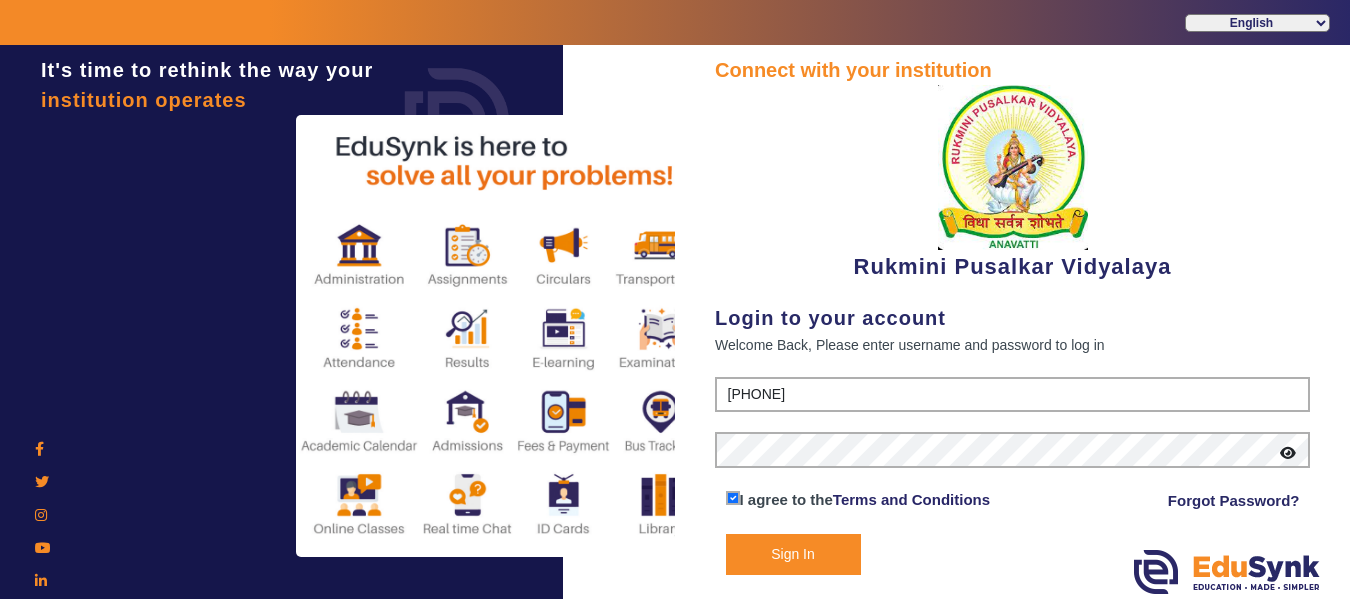 click on "Sign In" 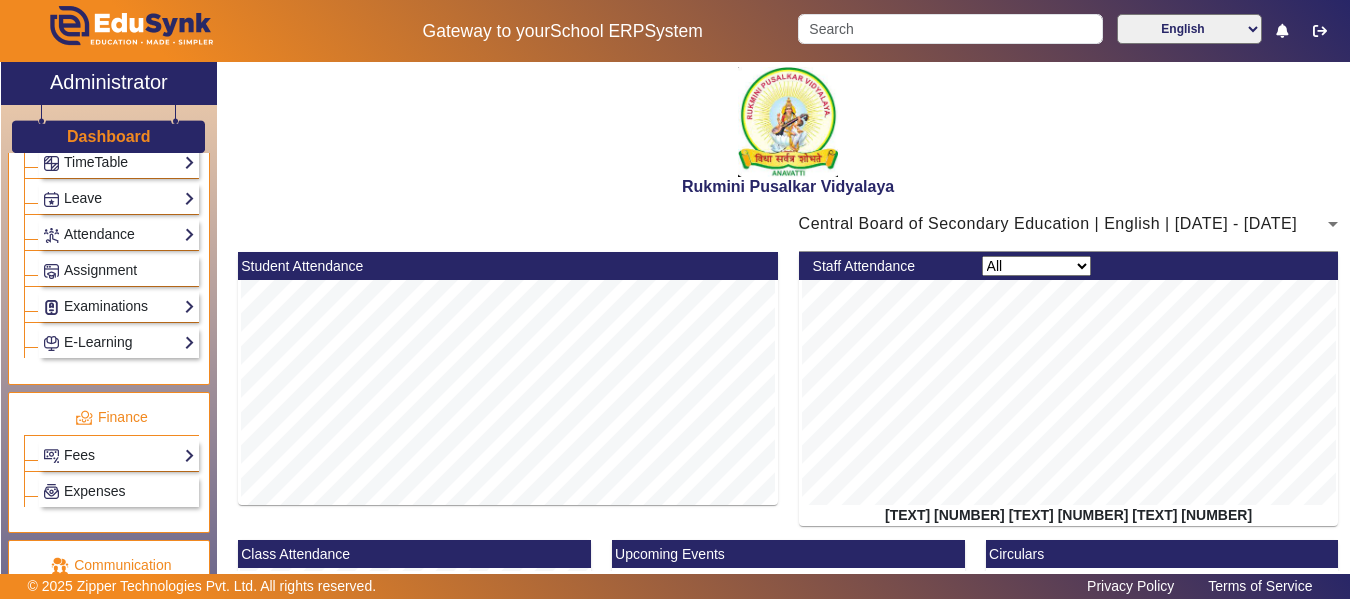 scroll, scrollTop: 900, scrollLeft: 0, axis: vertical 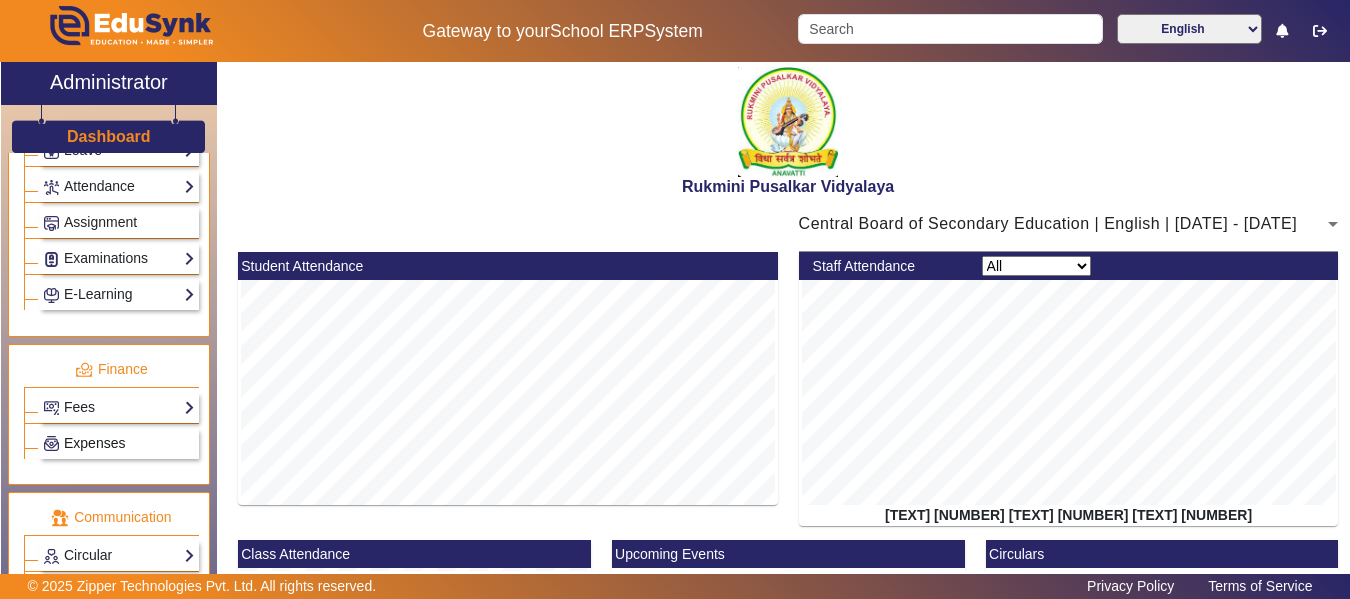 click on "Expenses" 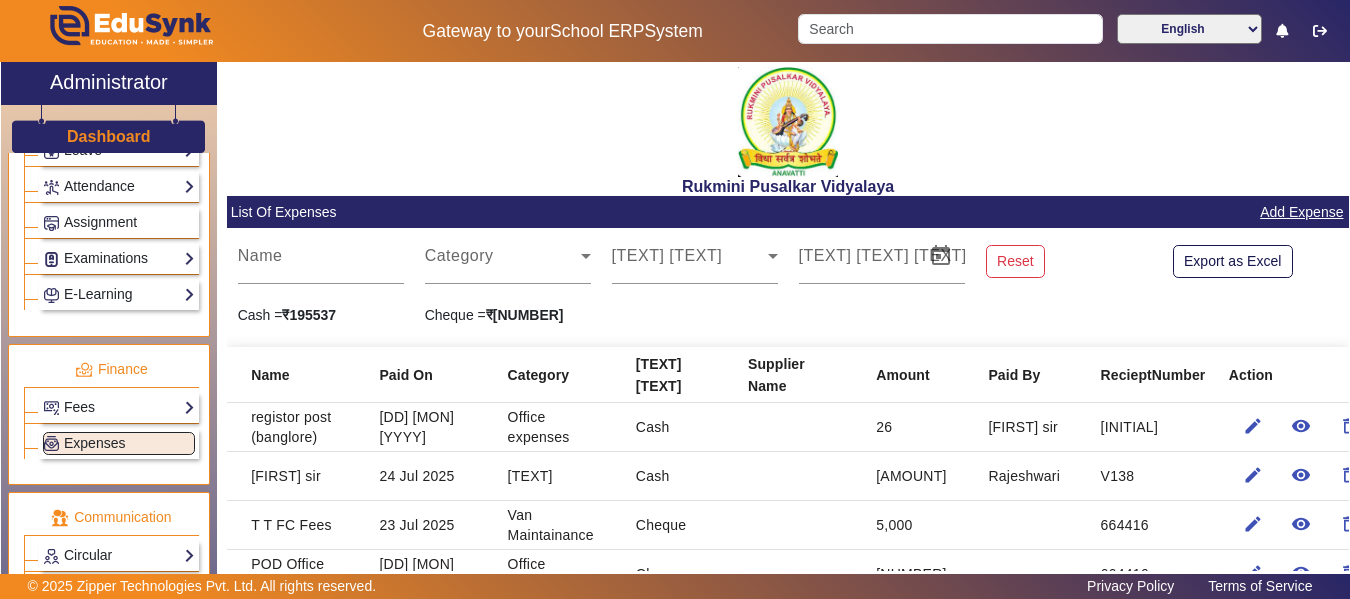 click on "Add Expense" 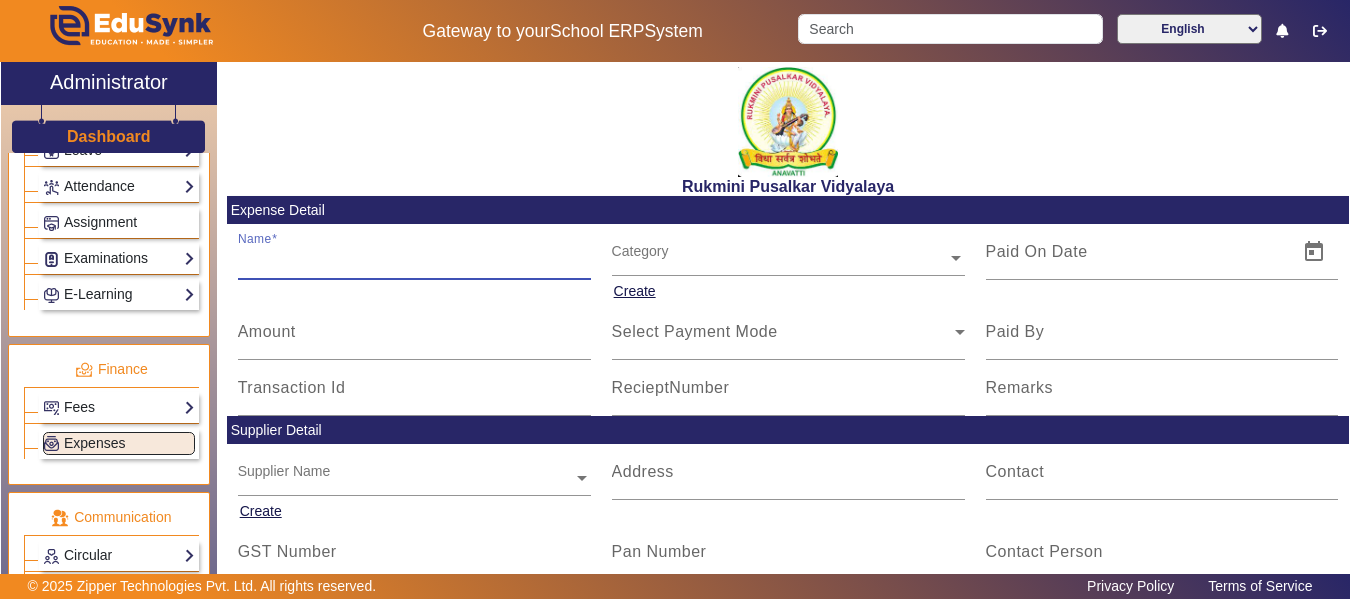click on "Name" at bounding box center [414, 260] 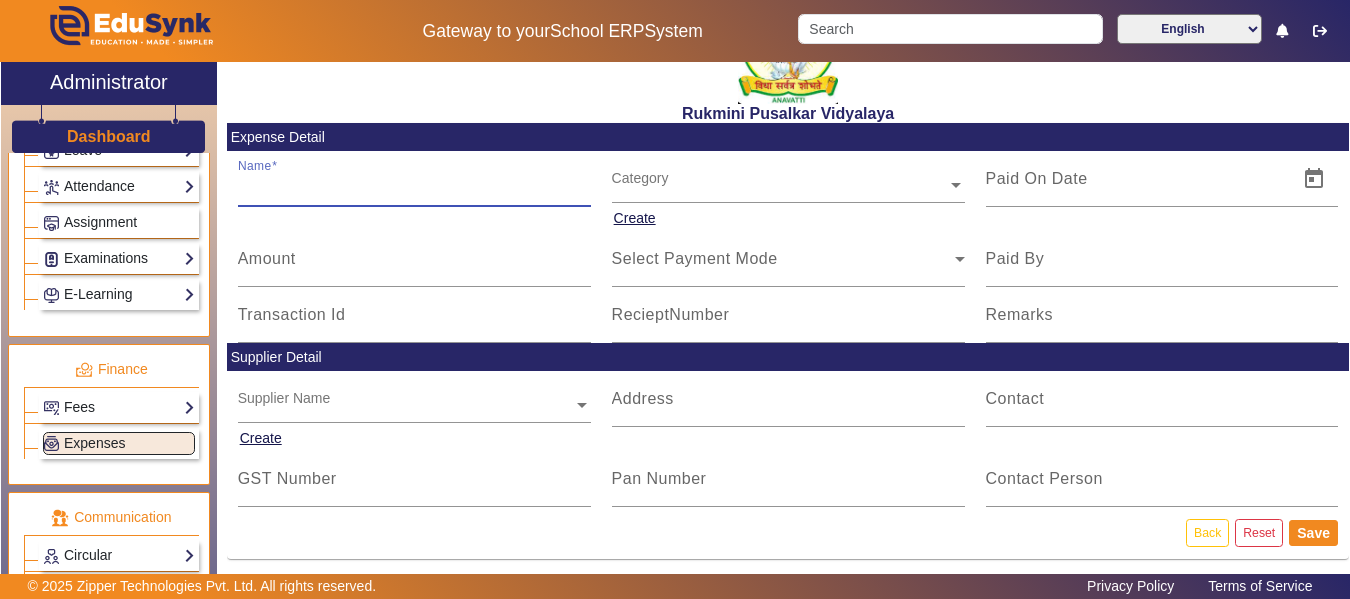 scroll, scrollTop: 75, scrollLeft: 0, axis: vertical 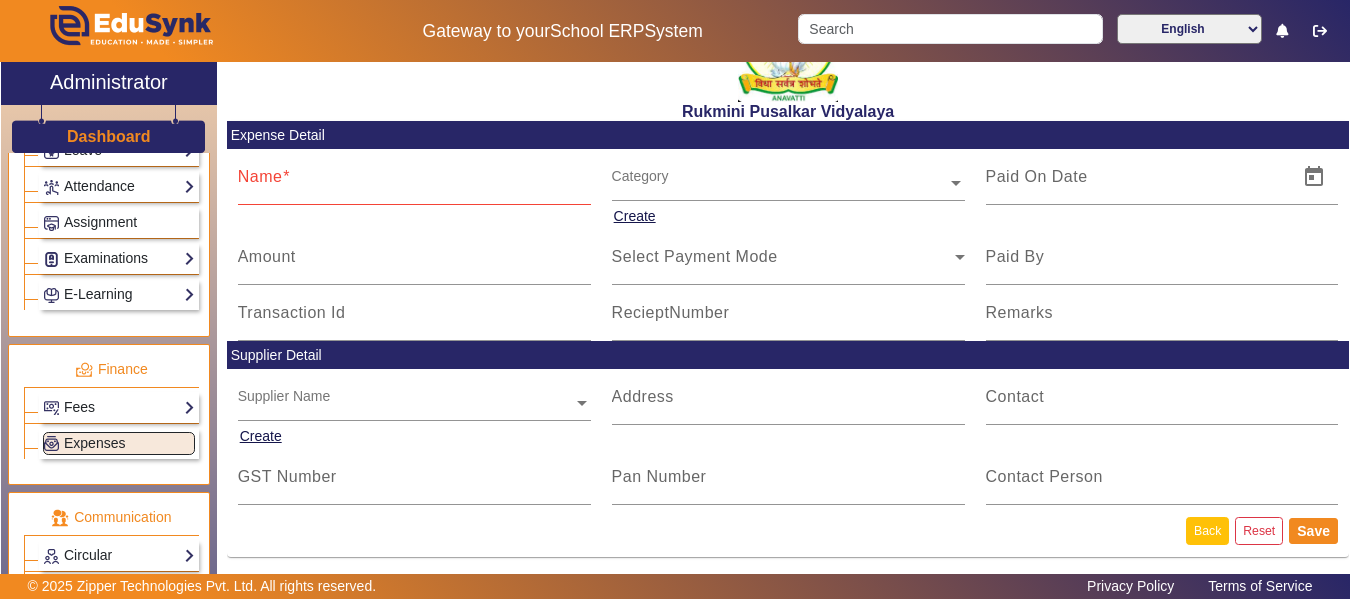 click on "Back" 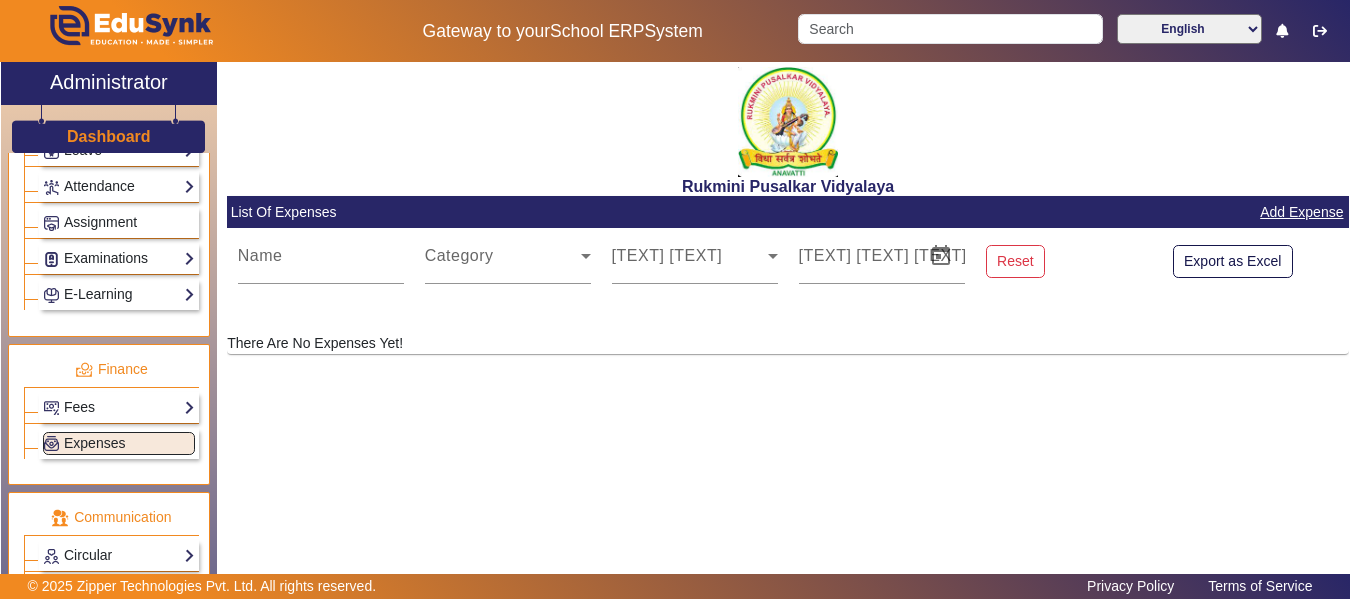 scroll, scrollTop: 0, scrollLeft: 0, axis: both 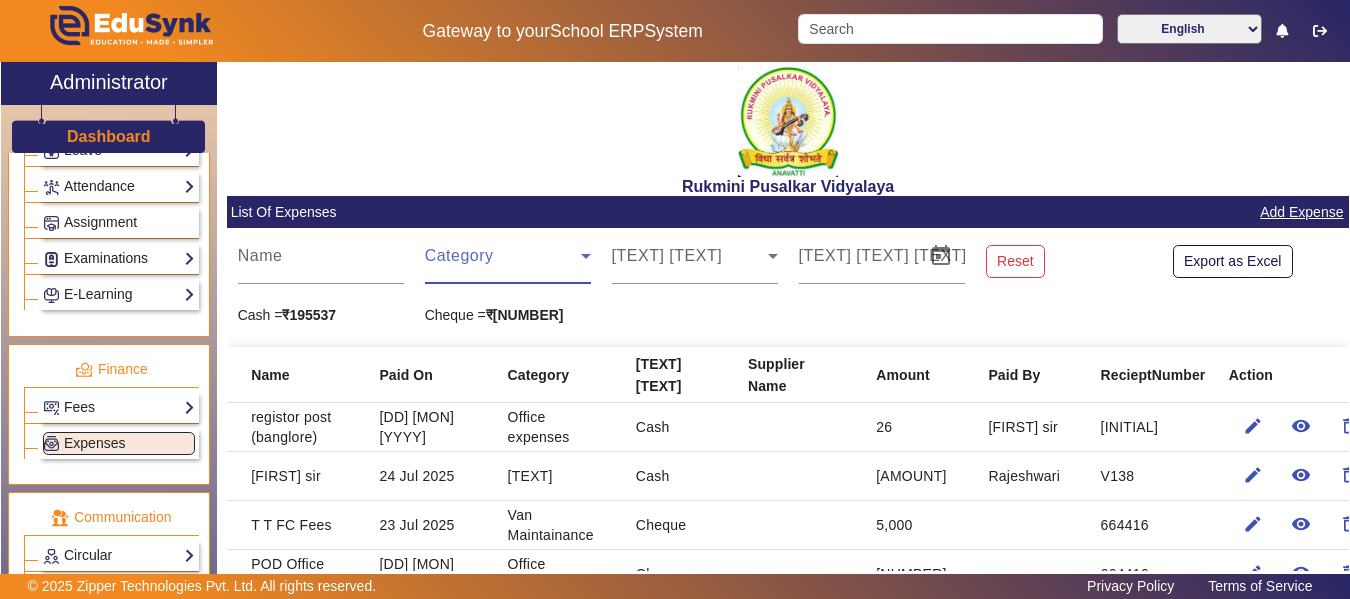 click at bounding box center [503, 264] 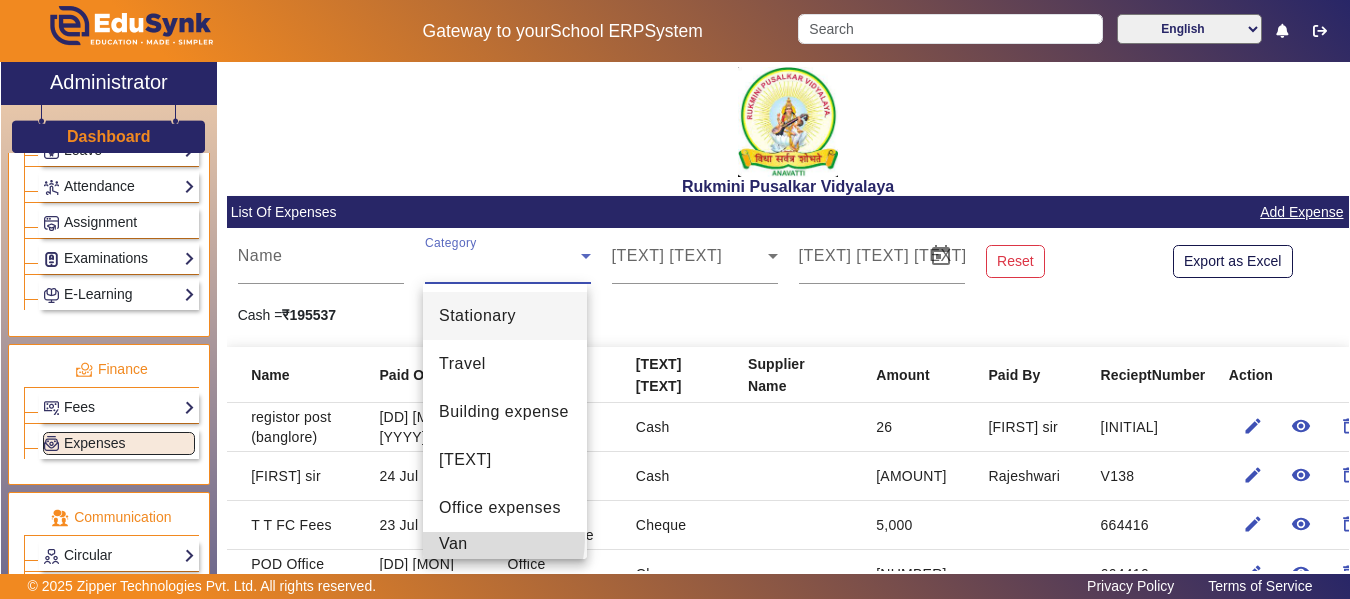 click on "Van Maintainance" at bounding box center [505, 556] 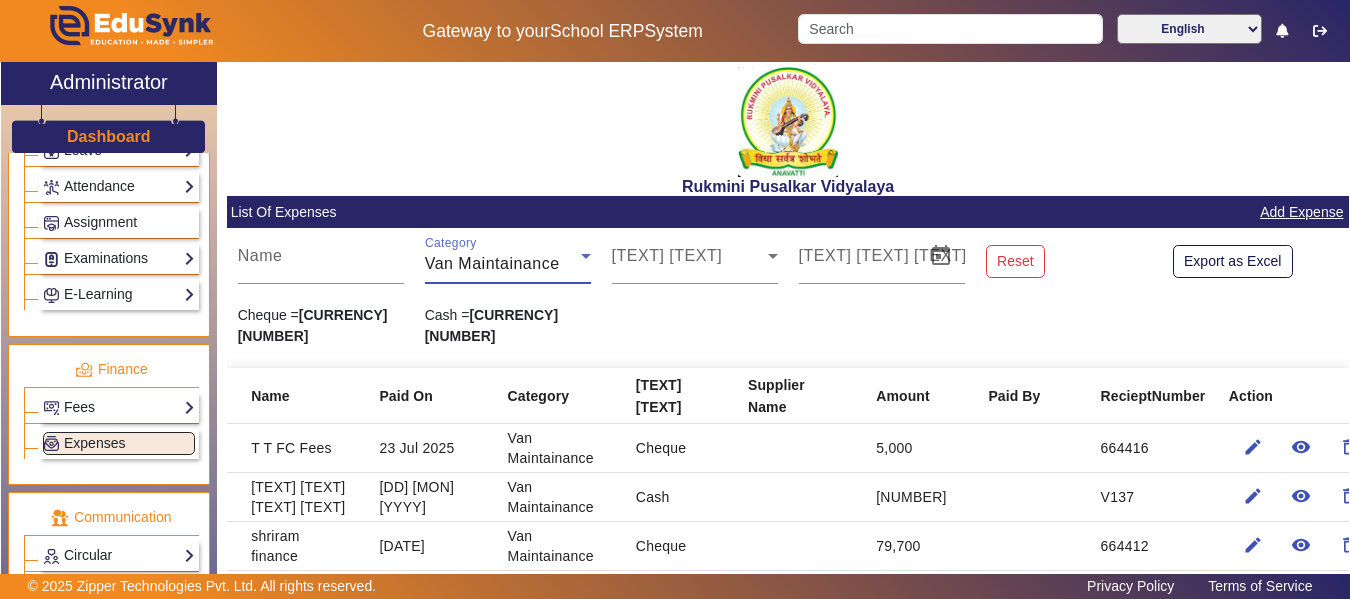 scroll, scrollTop: 21, scrollLeft: 0, axis: vertical 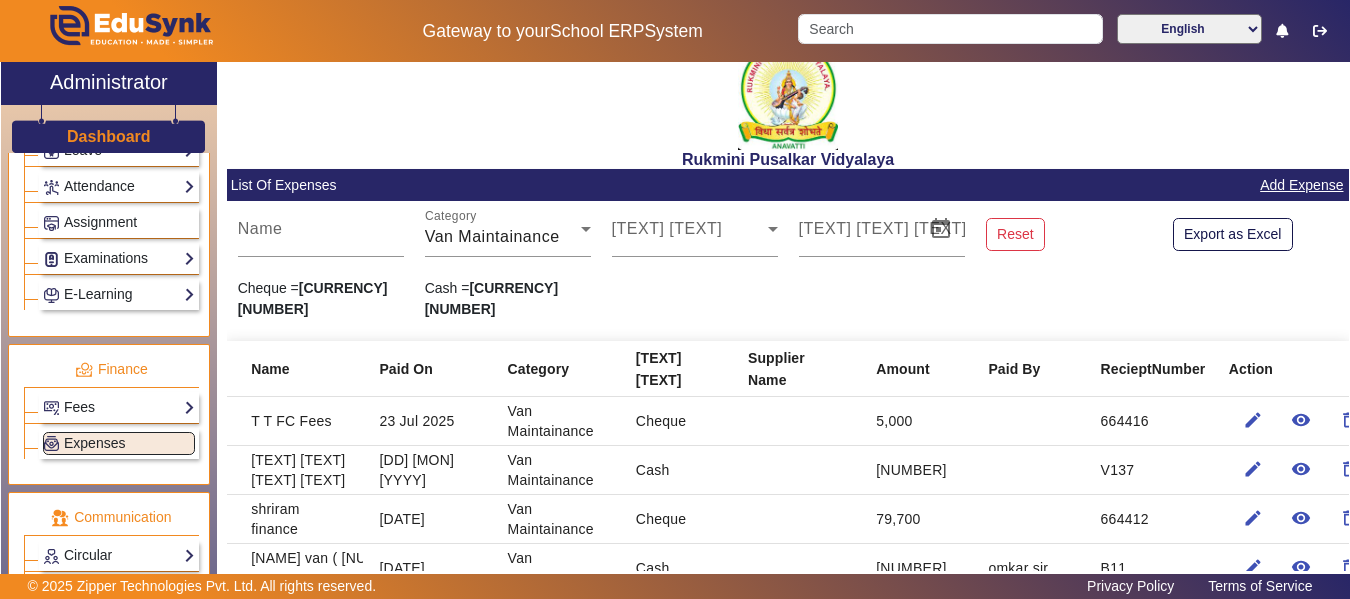 click on "Add Expense" 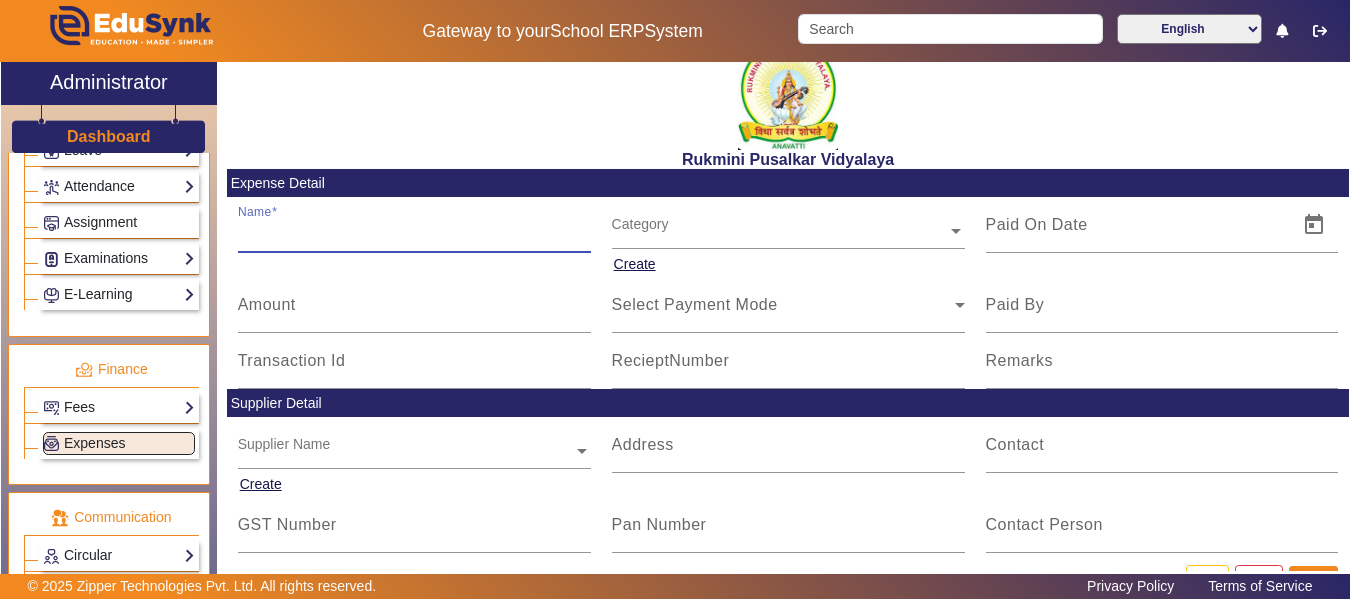 click on "Name" at bounding box center (414, 233) 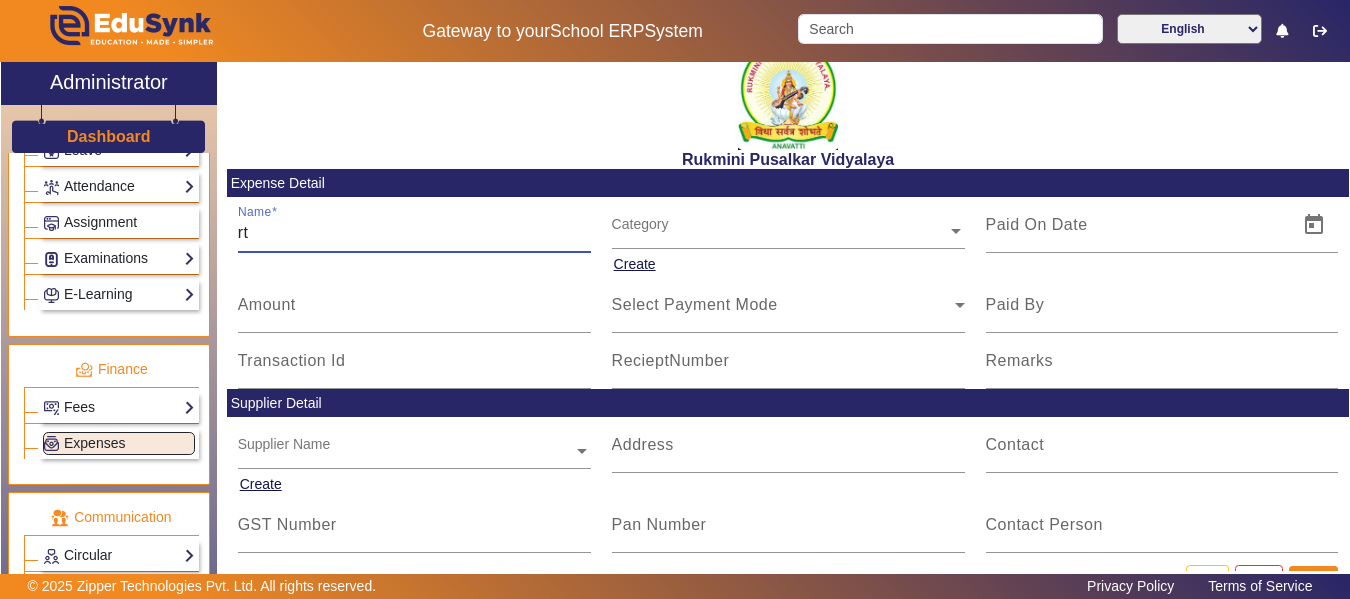 type on "r" 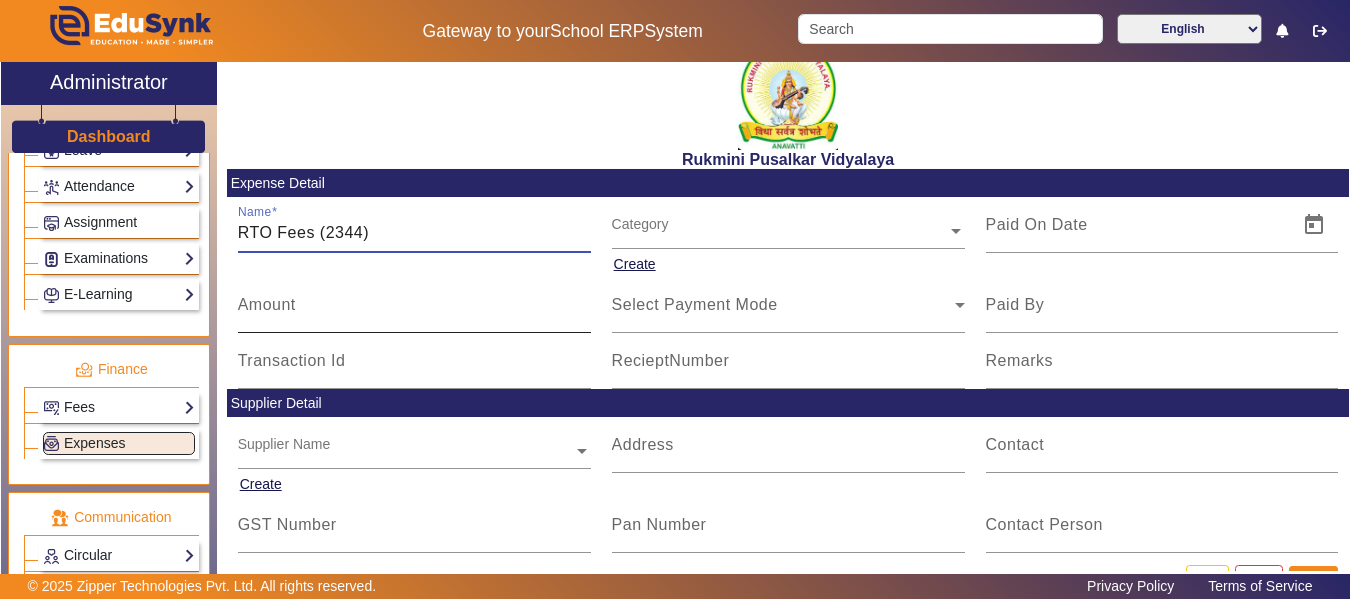 type on "RTO Fees (2344)" 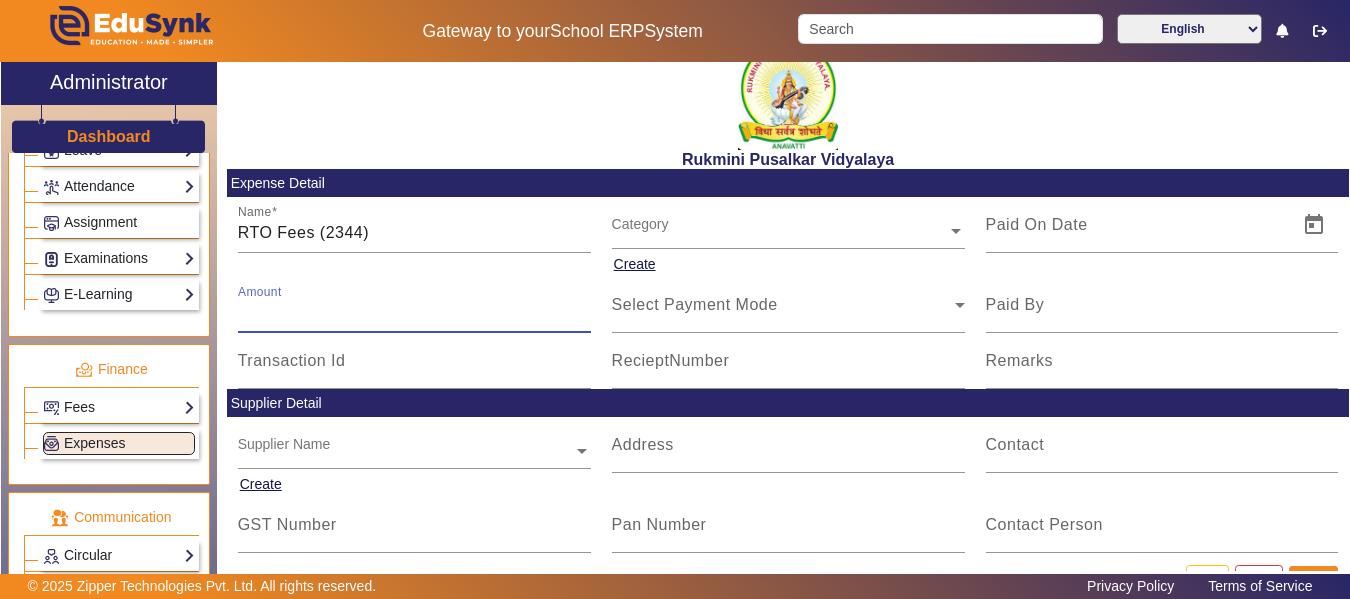 click on "Amount" at bounding box center (414, 313) 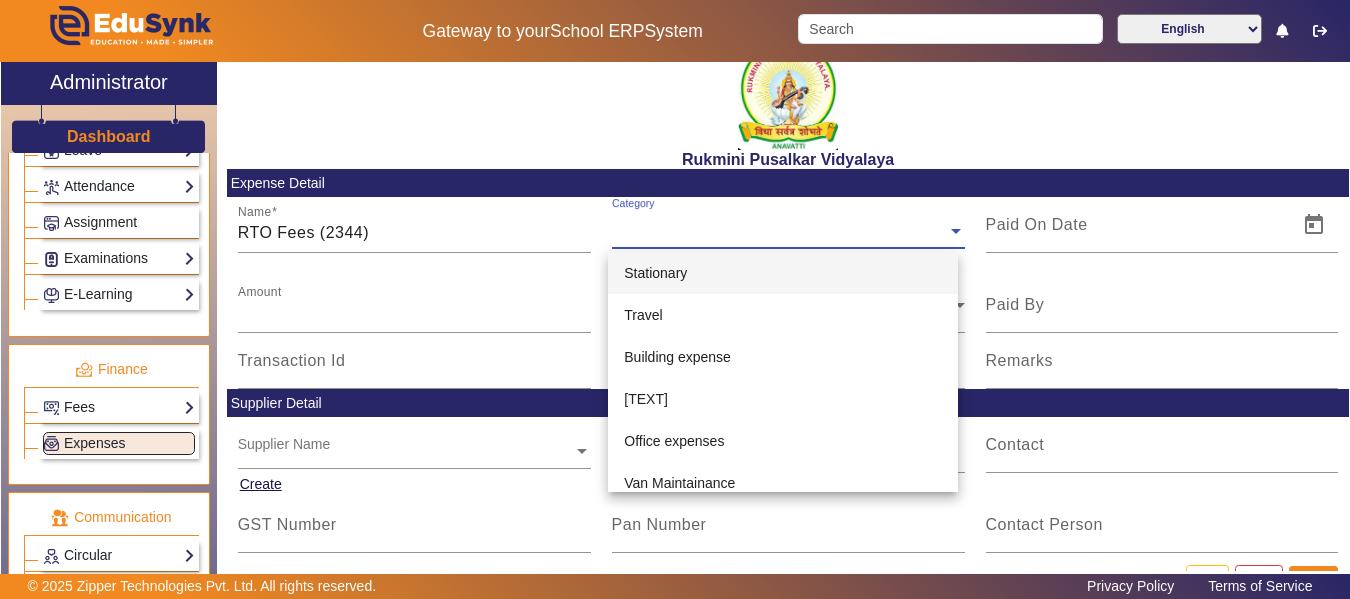 click 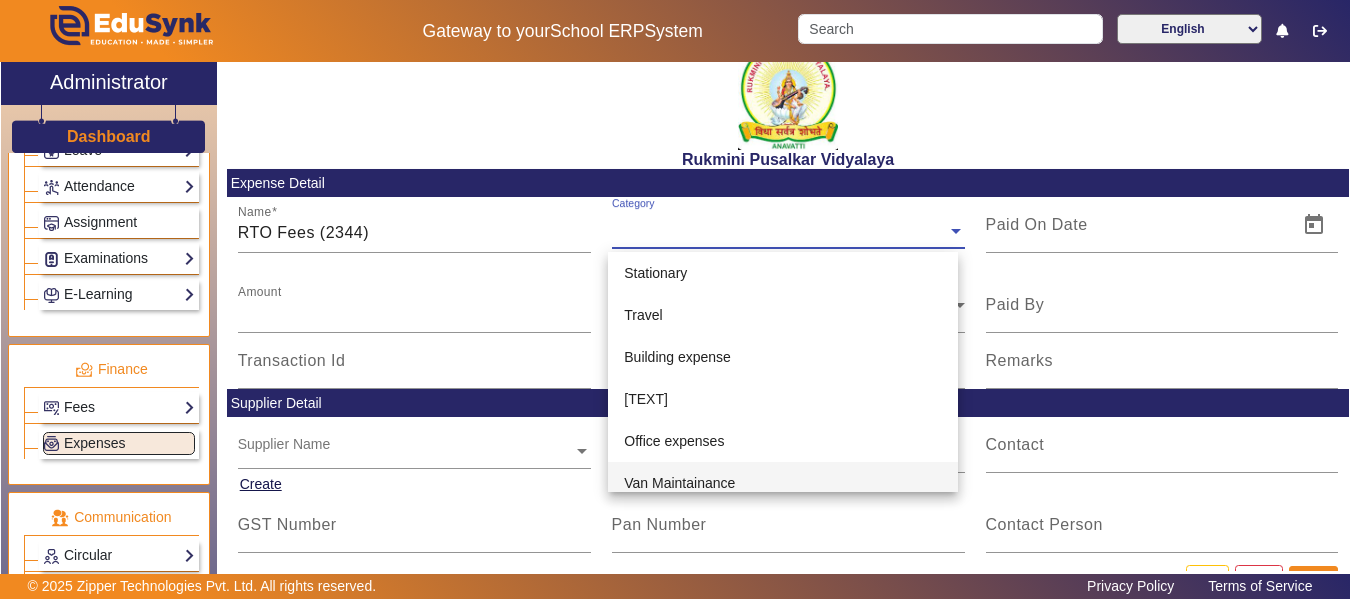 click on "Van Maintainance" at bounding box center (679, 483) 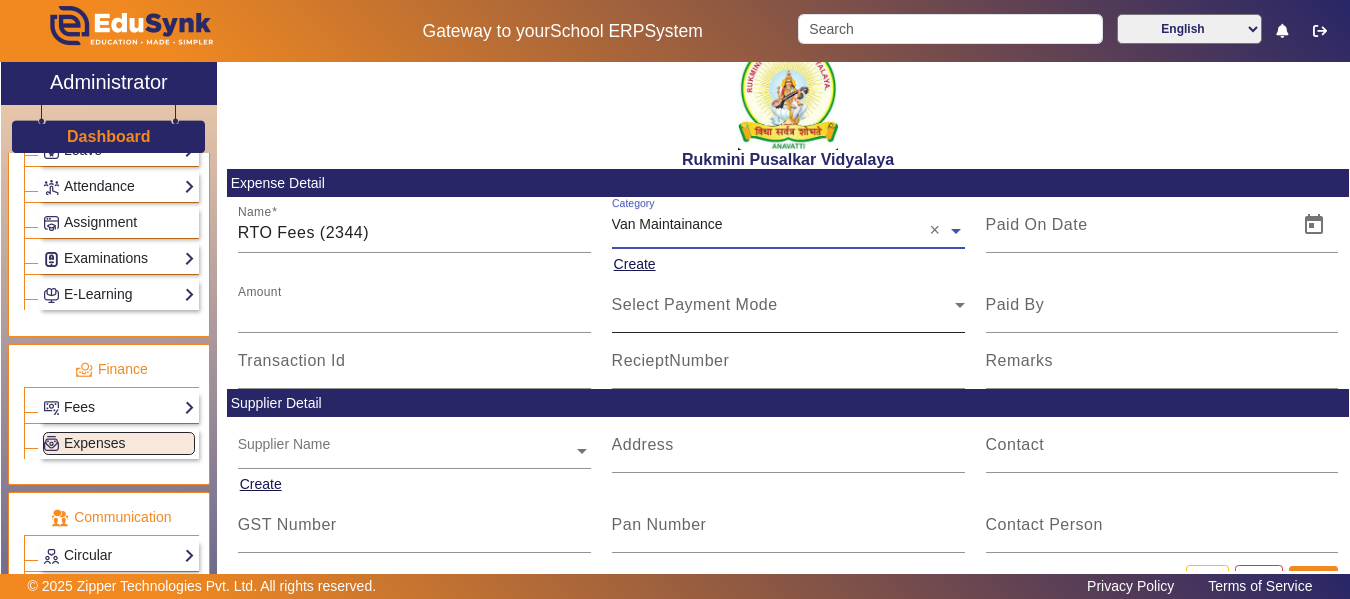 click on "Select Payment Mode" at bounding box center [695, 304] 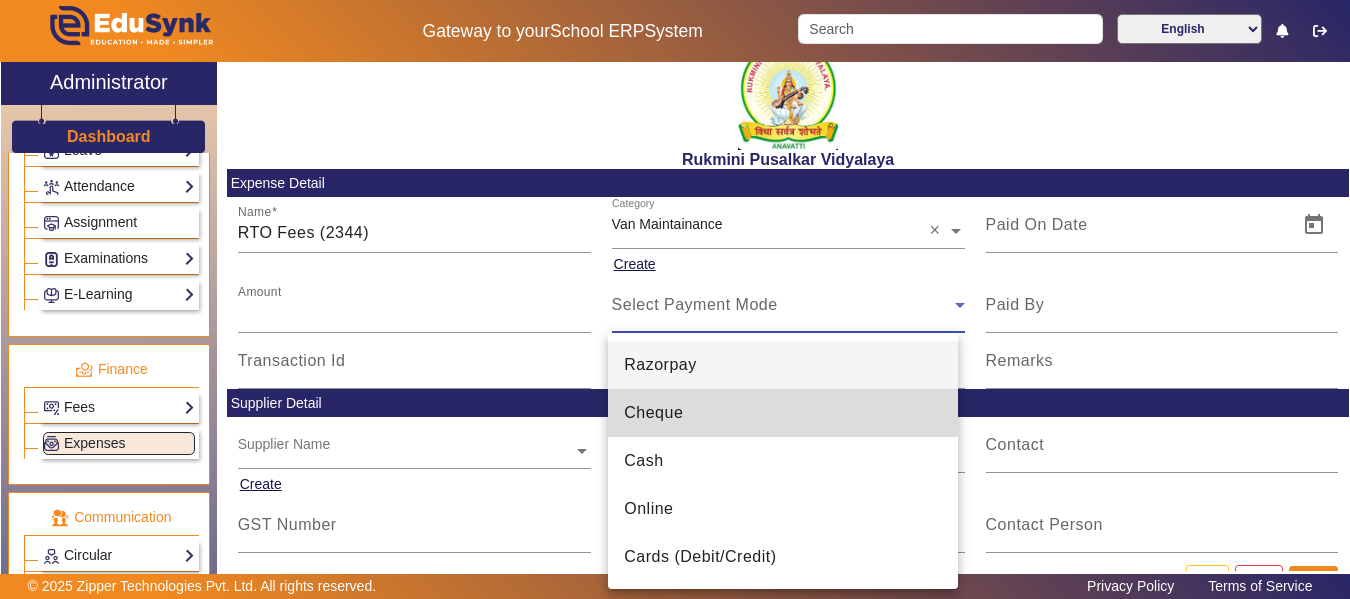 click on "Cheque" at bounding box center [653, 413] 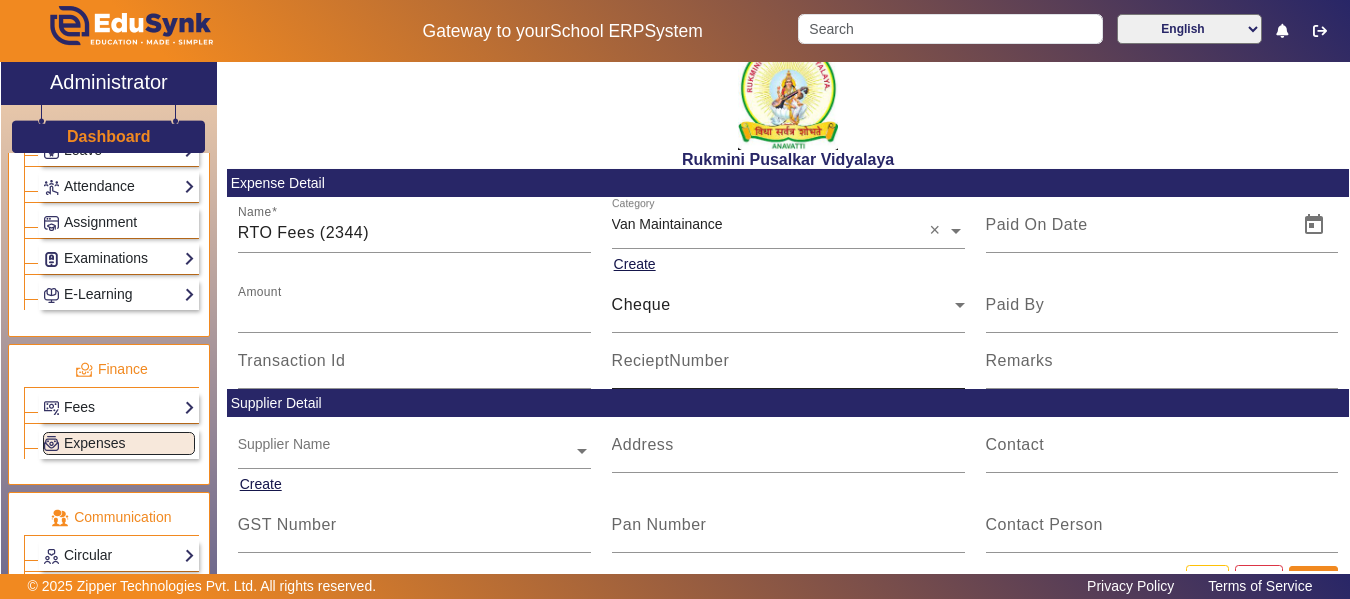 click on "RecieptNumber" at bounding box center [671, 360] 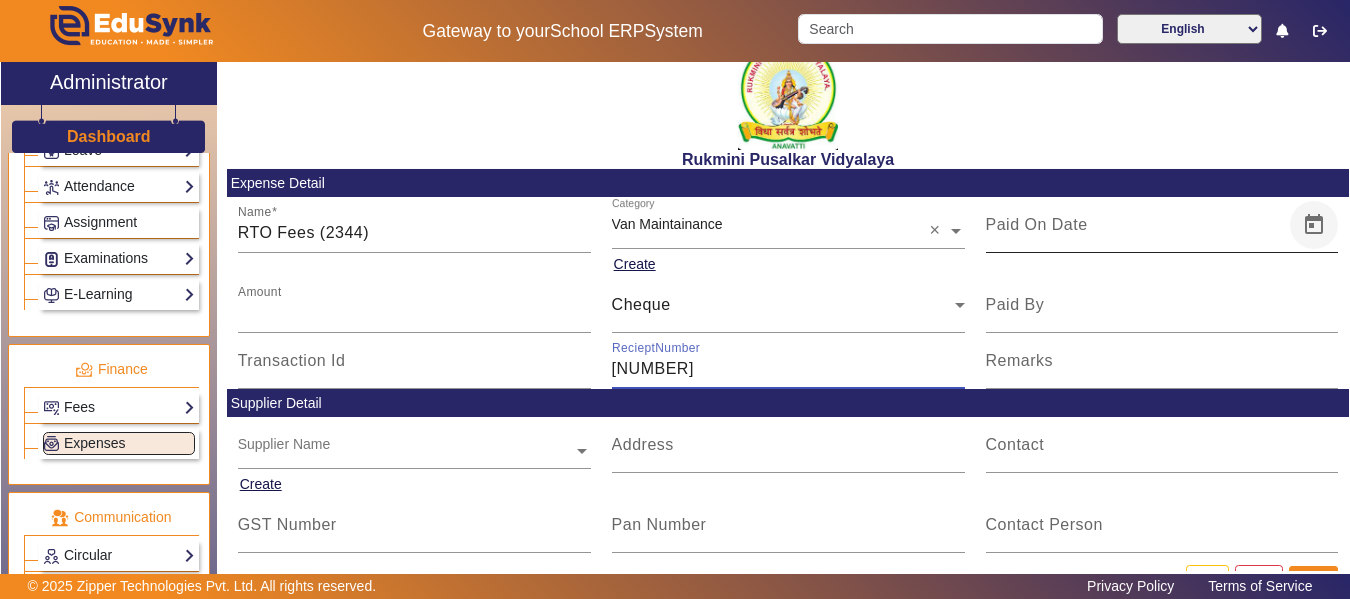 type on "[NUMBER]" 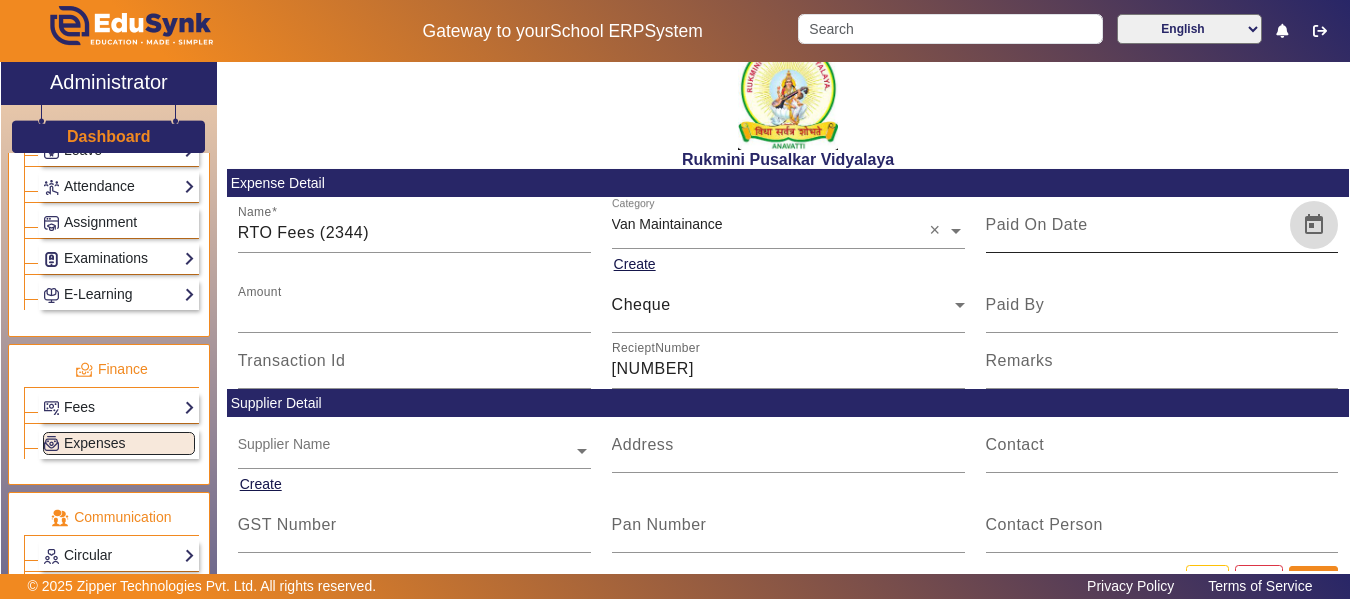 click 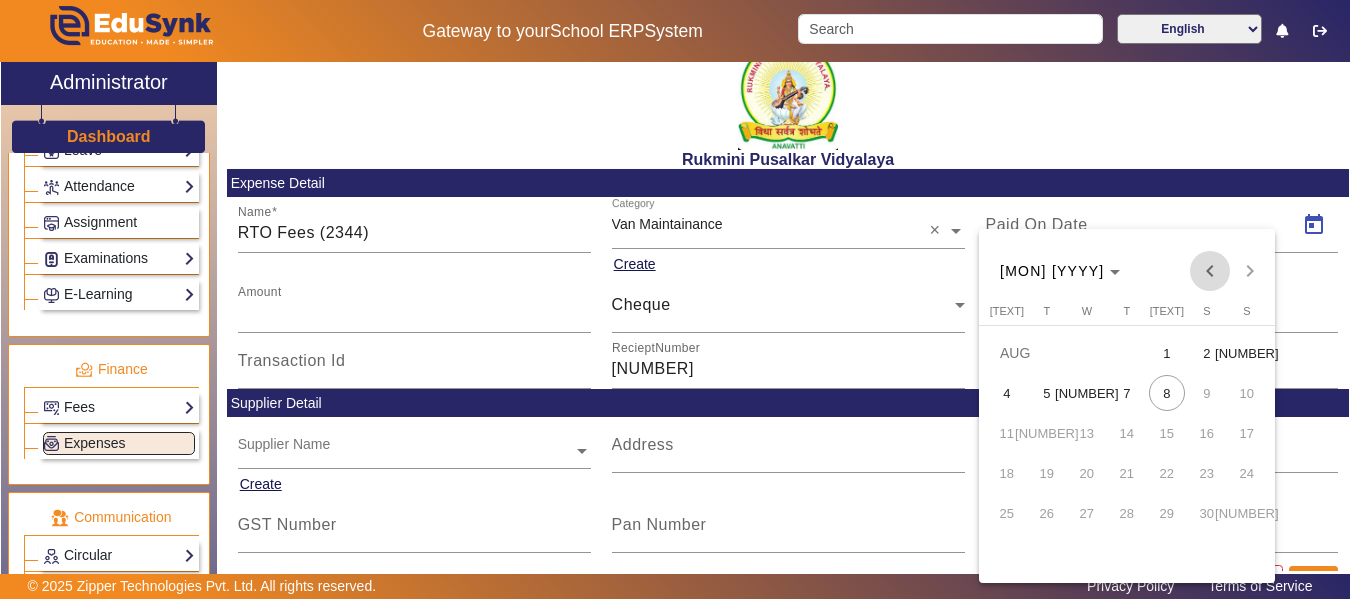 click at bounding box center [1210, 271] 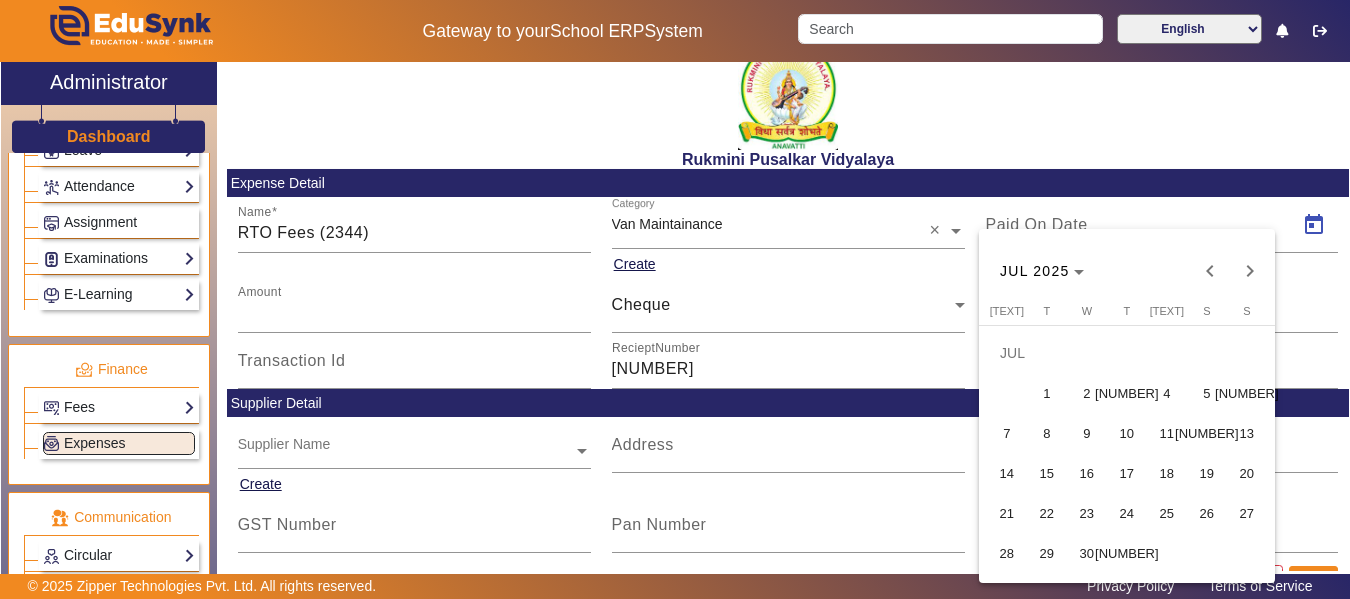 click on "15" at bounding box center [1047, 473] 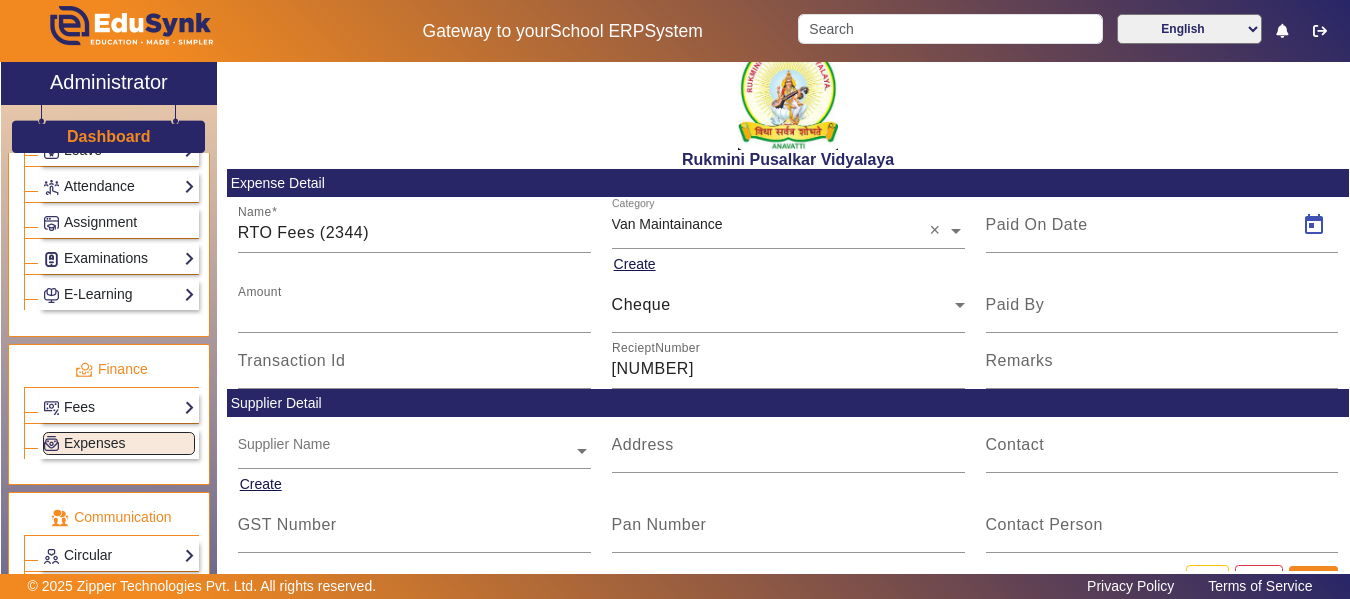 type on "[NUMBER]/[NUMBER]/[YEAR]" 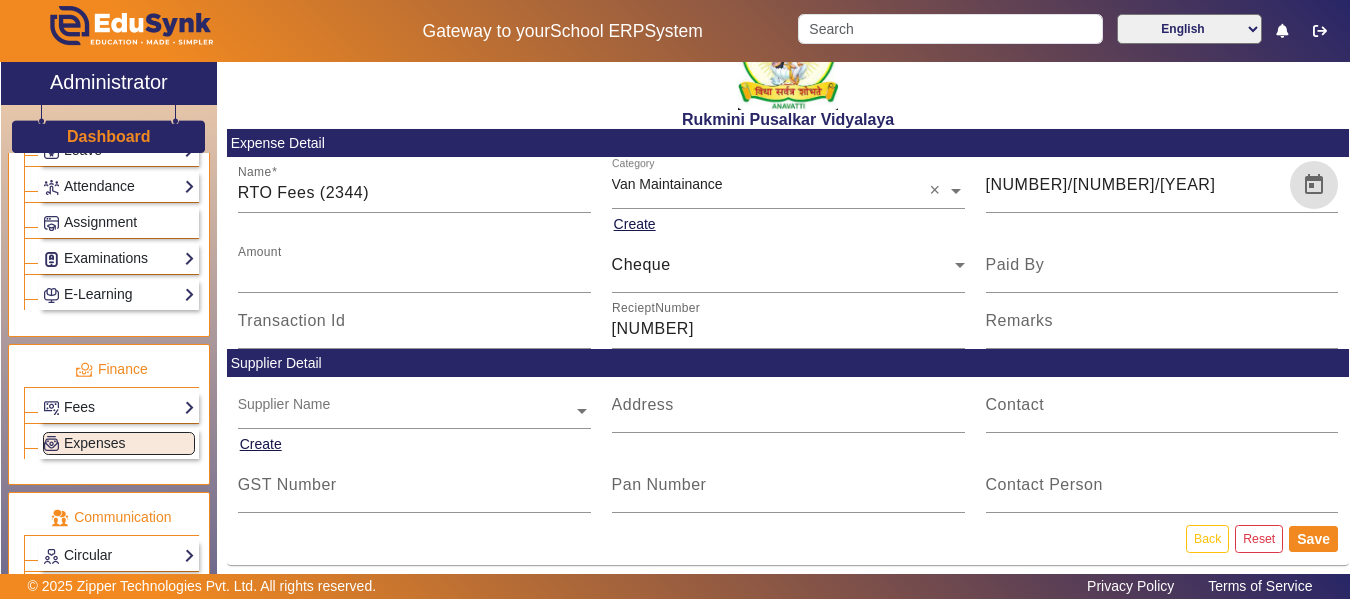 scroll, scrollTop: 75, scrollLeft: 0, axis: vertical 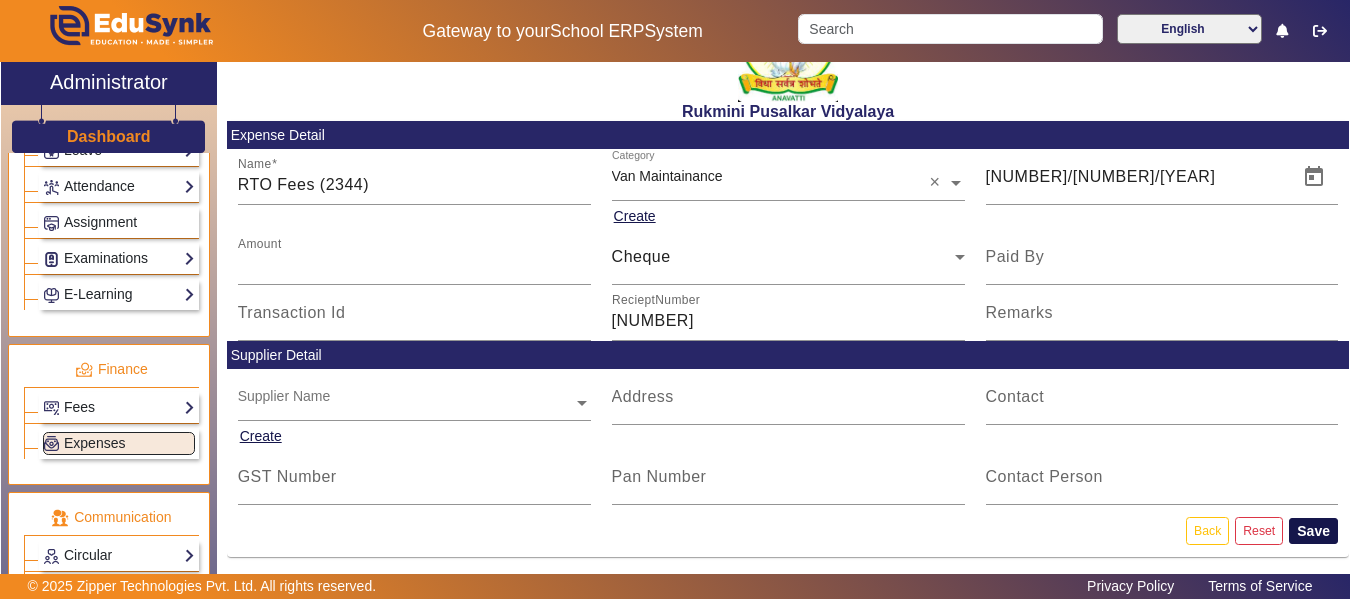 click on "Save" 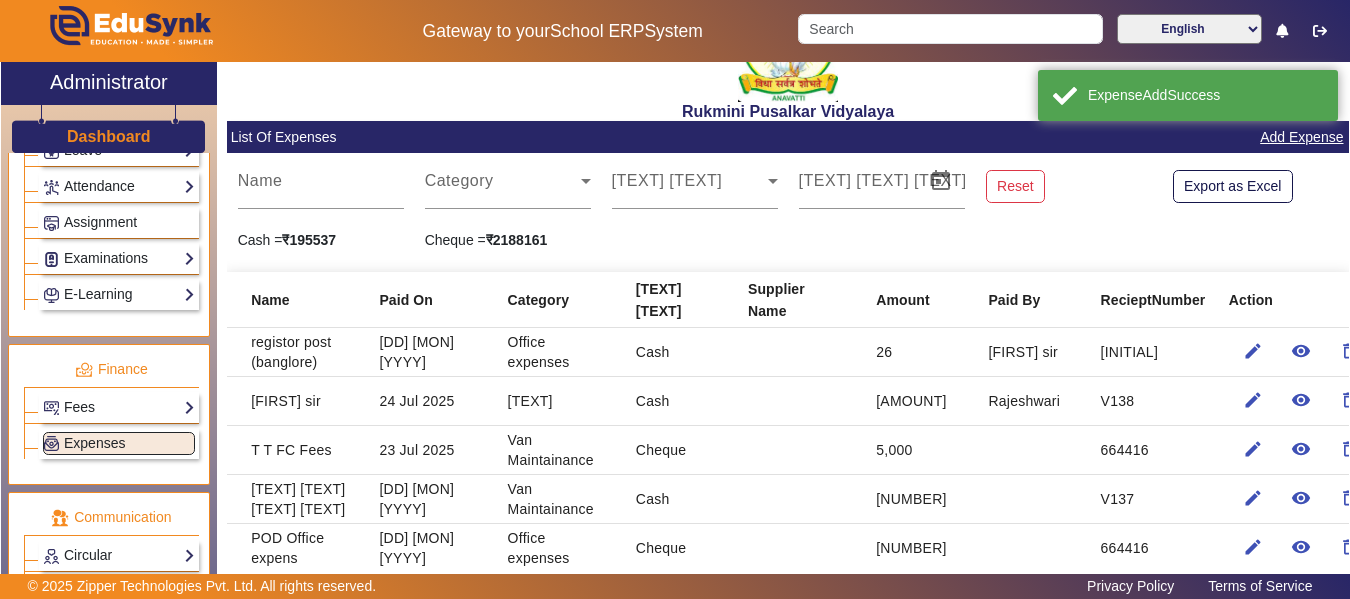 scroll, scrollTop: 0, scrollLeft: 0, axis: both 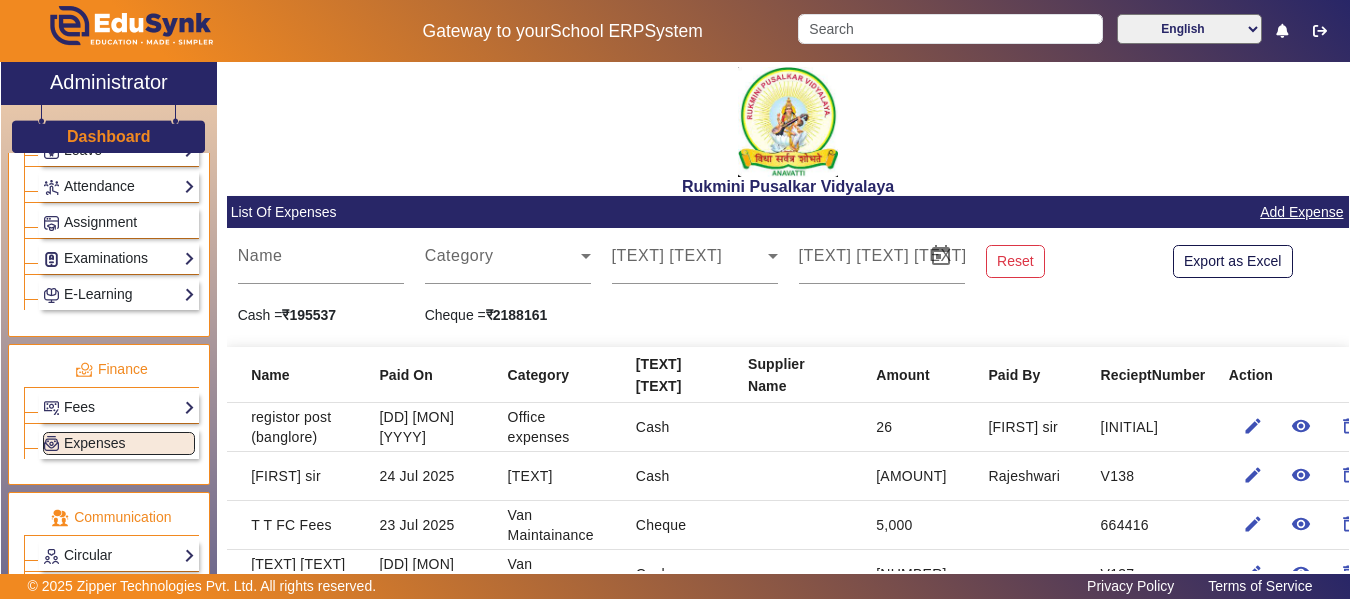 click on "Add Expense" 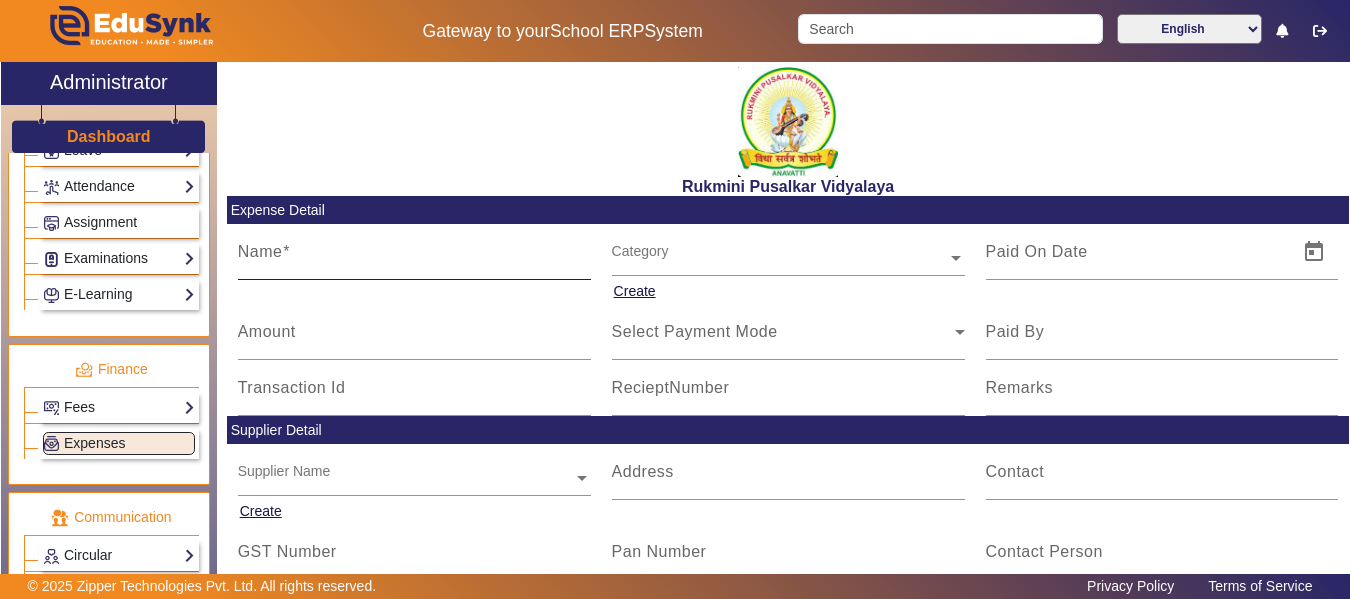 click on "Name" 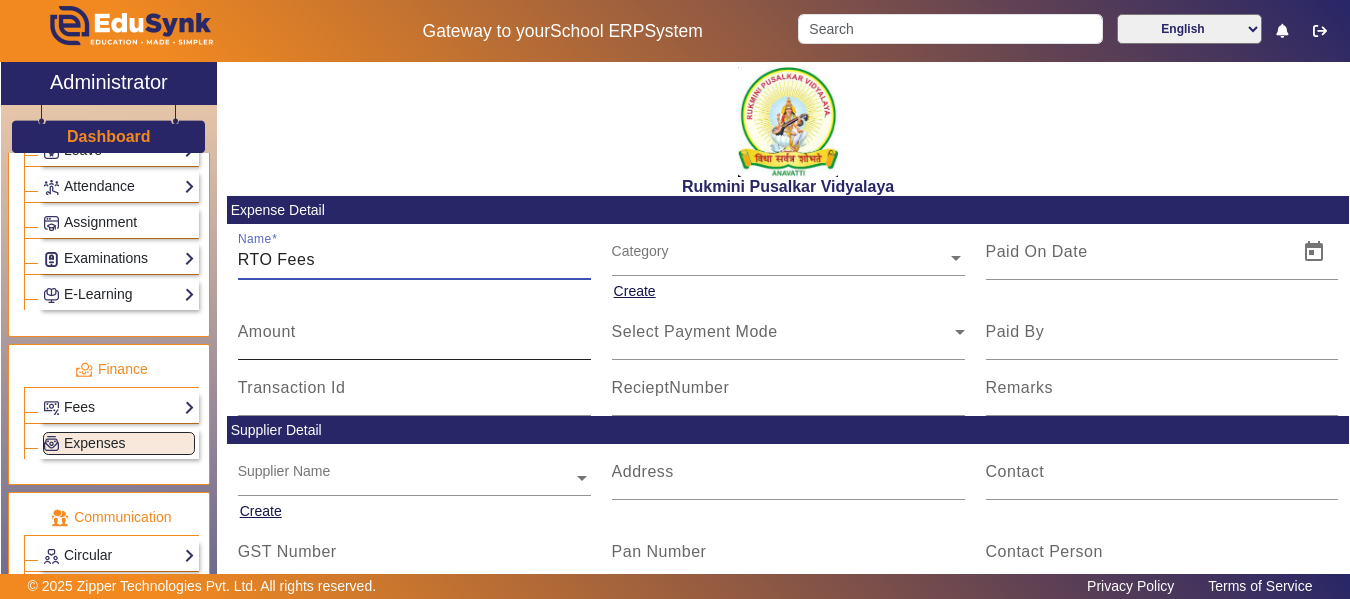 type on "RTO Fees" 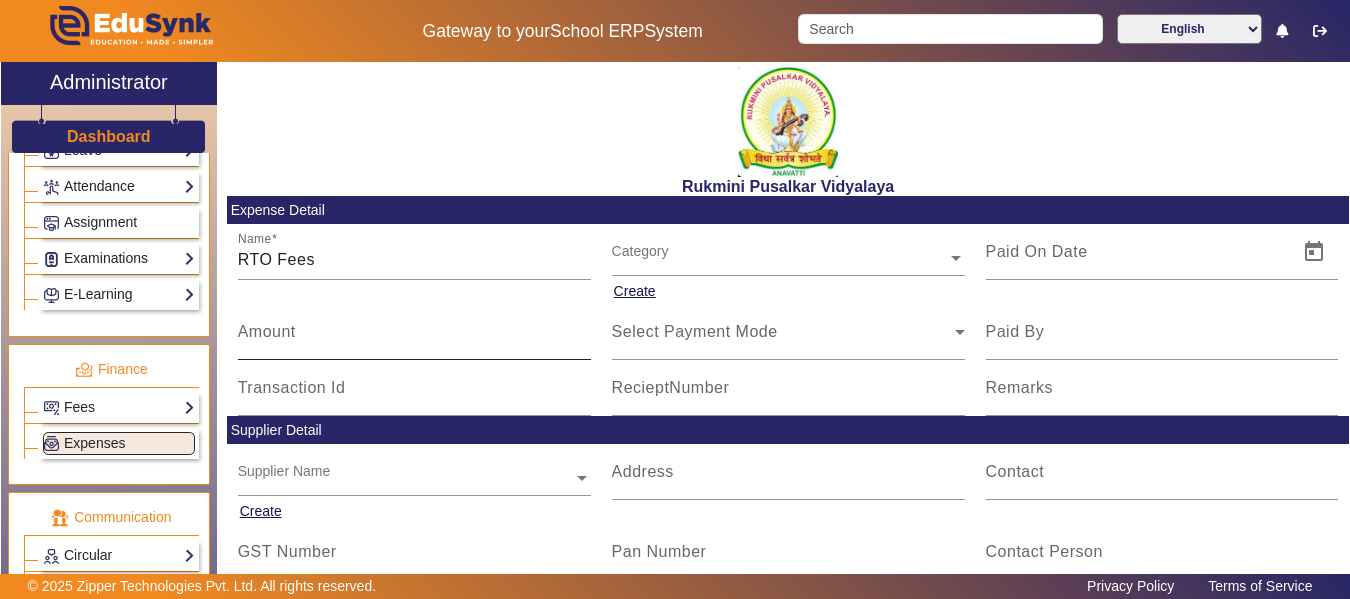 click on "Amount" at bounding box center [267, 331] 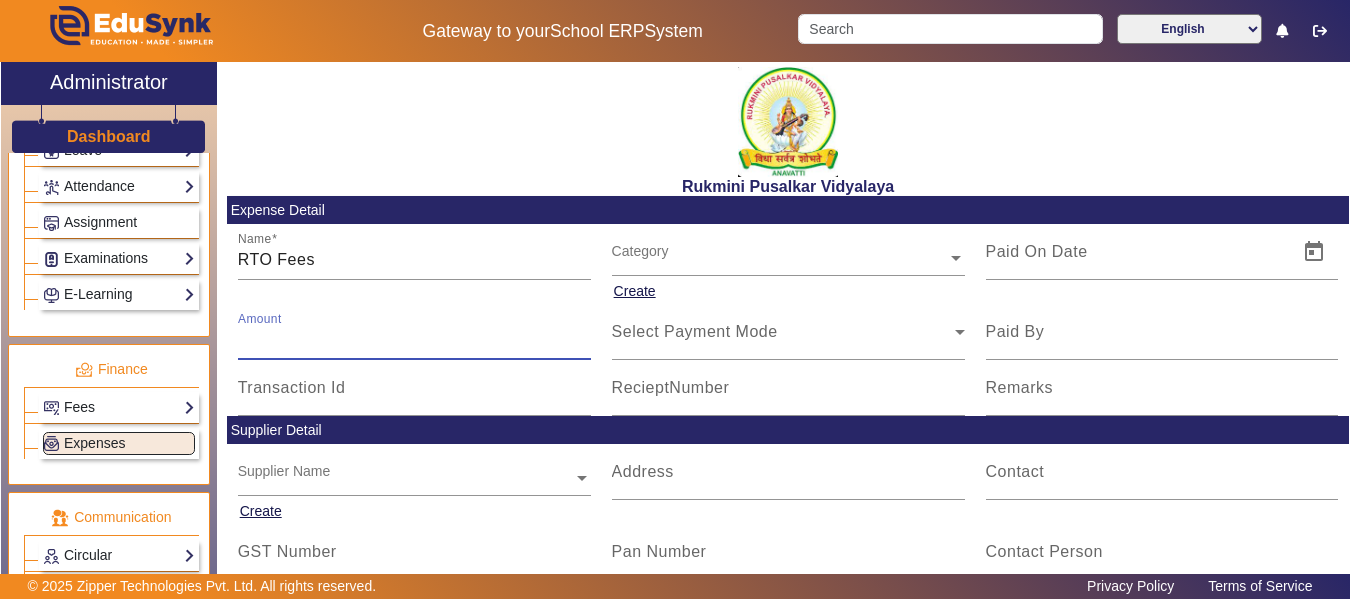 type on "[AMOUNT]" 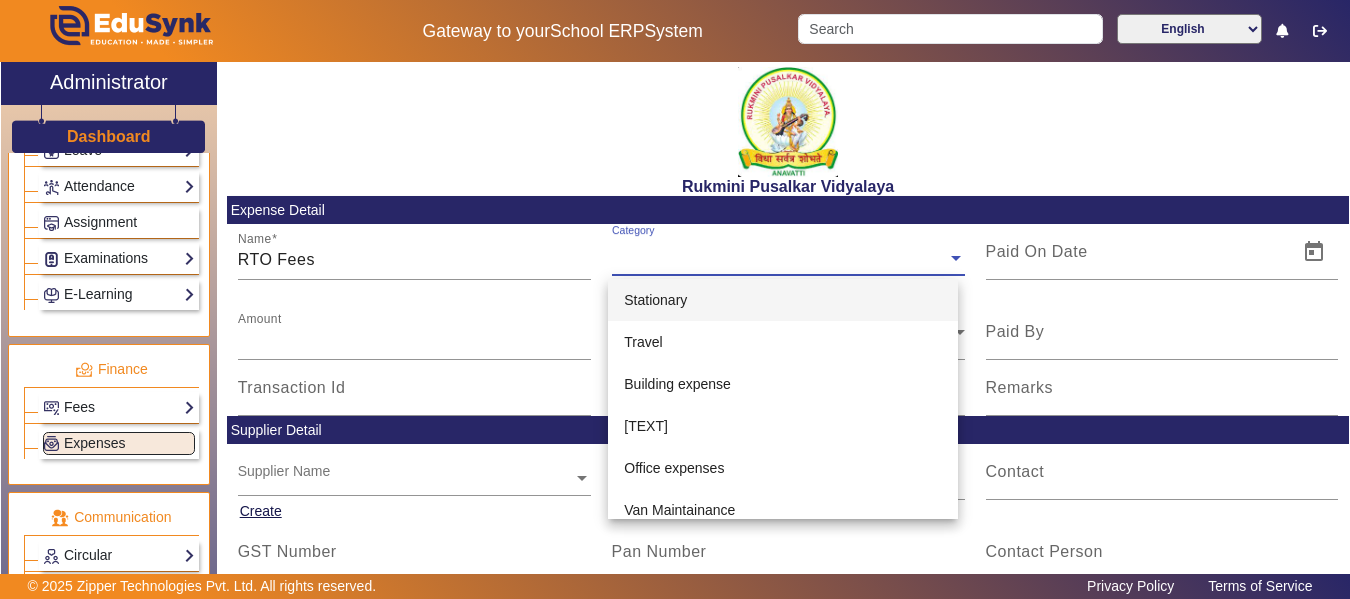 click 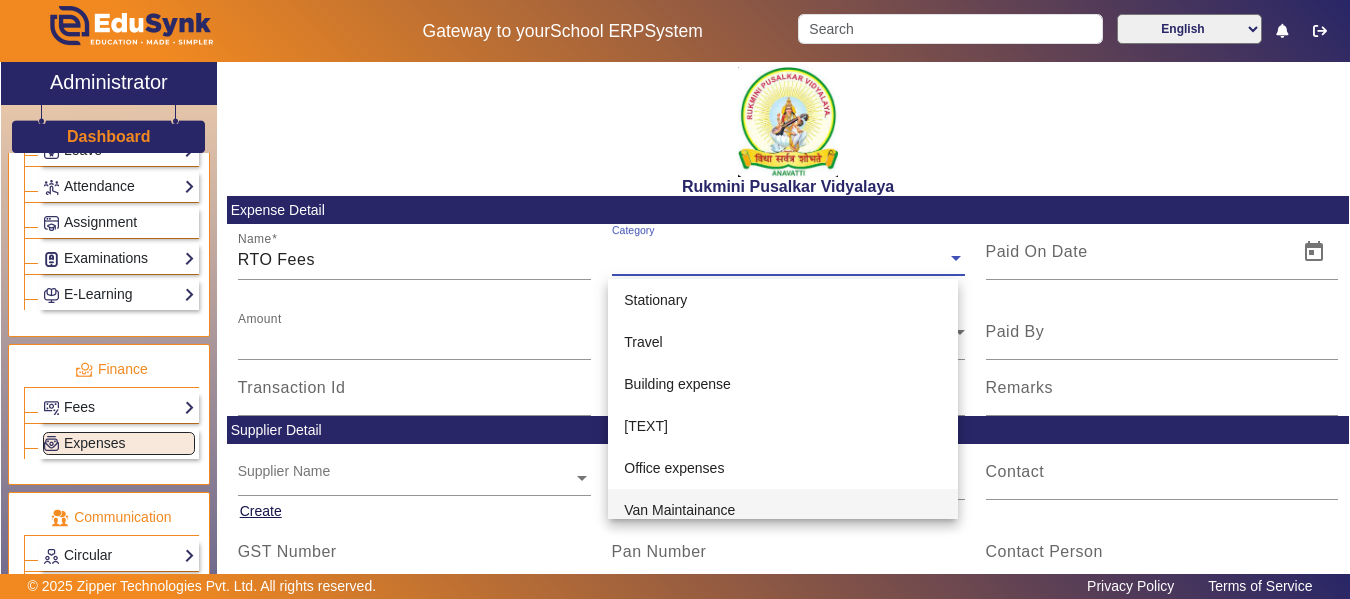 click on "Van Maintainance" at bounding box center (679, 510) 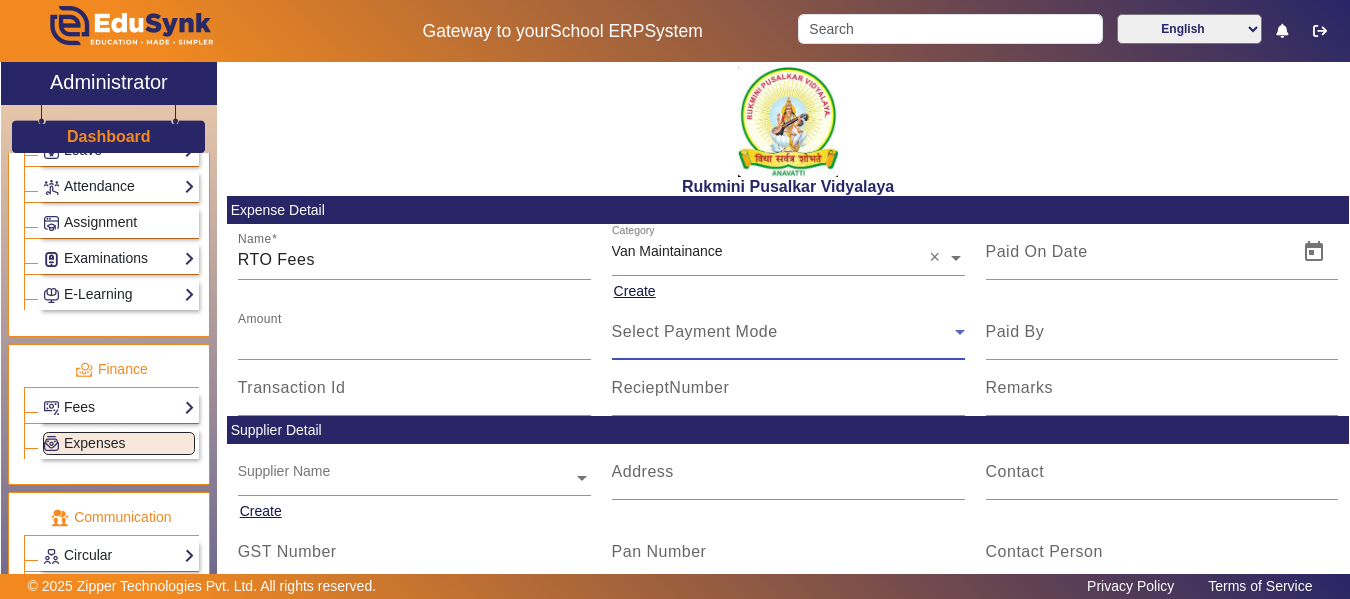 click on "Select Payment Mode" at bounding box center (783, 332) 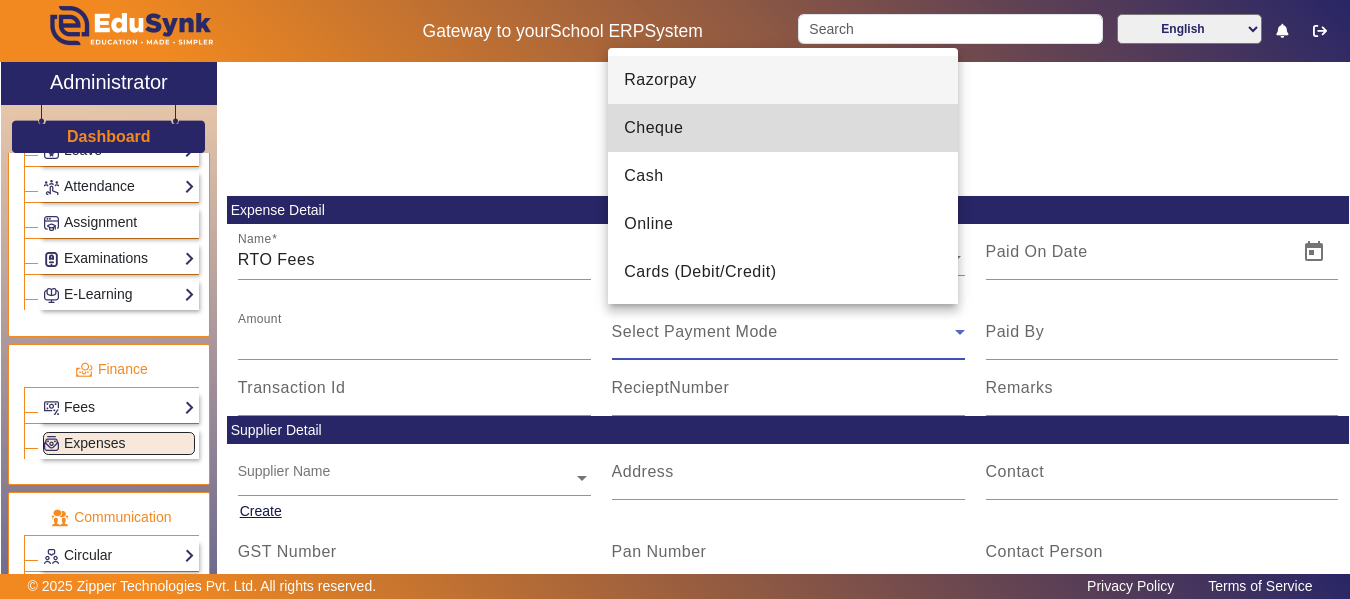 click on "Cheque" at bounding box center [783, 128] 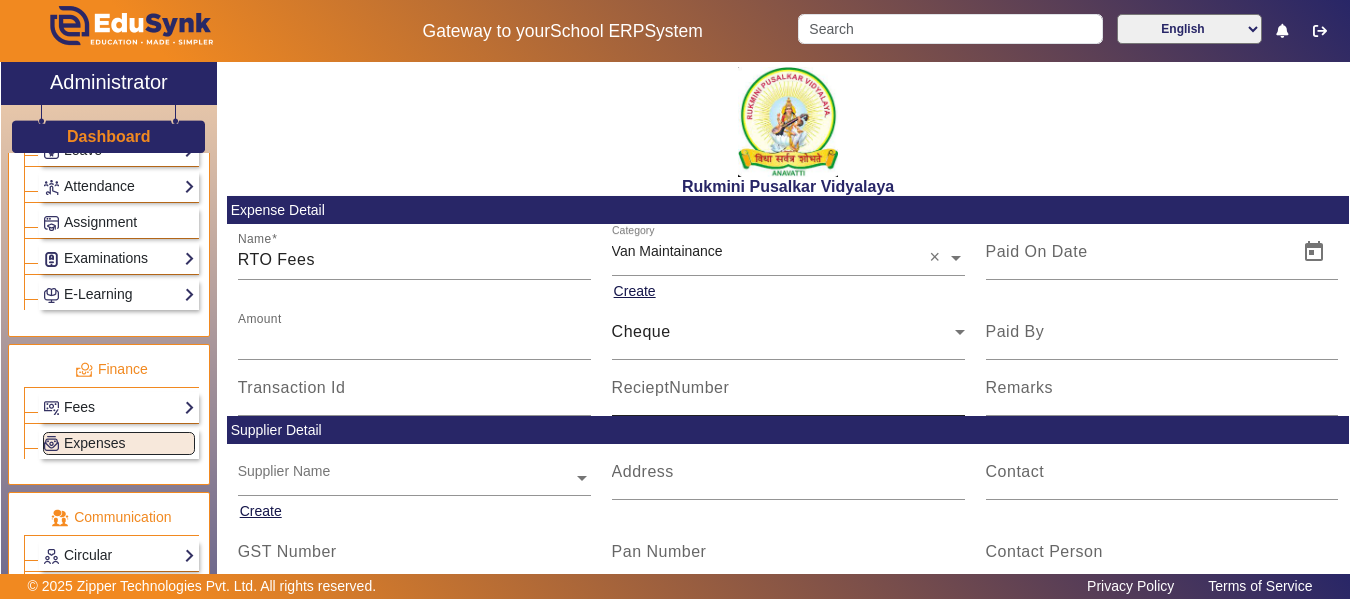 click on "RecieptNumber" at bounding box center (671, 387) 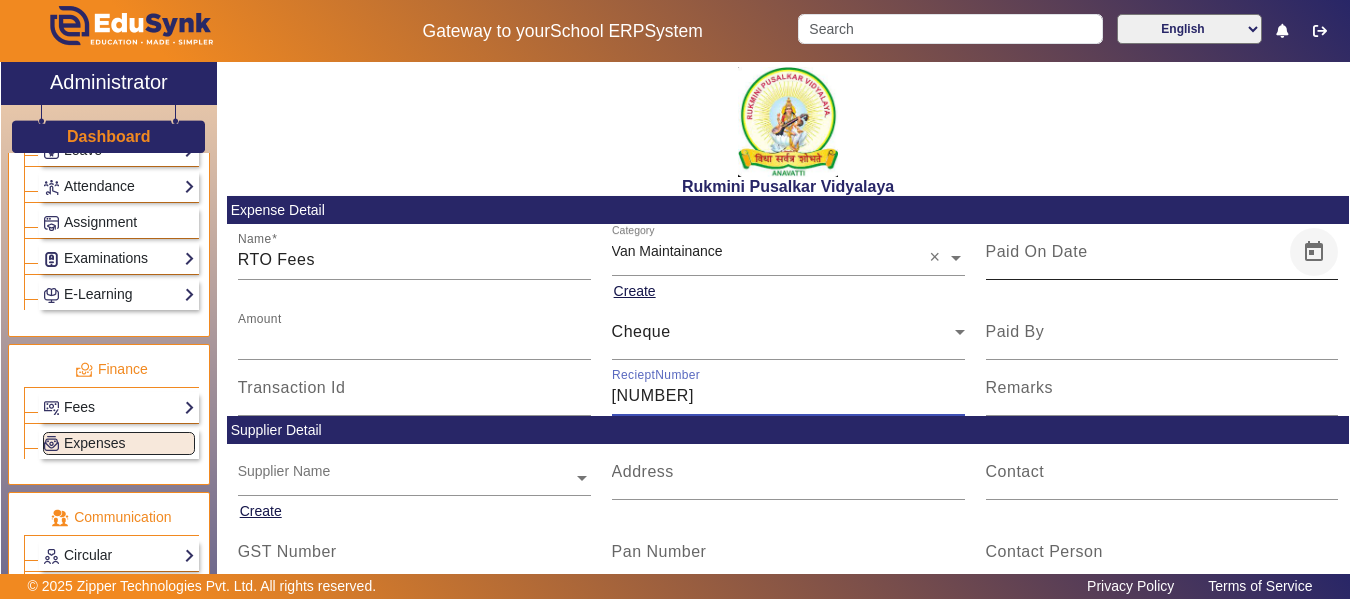 type on "[NUMBER]" 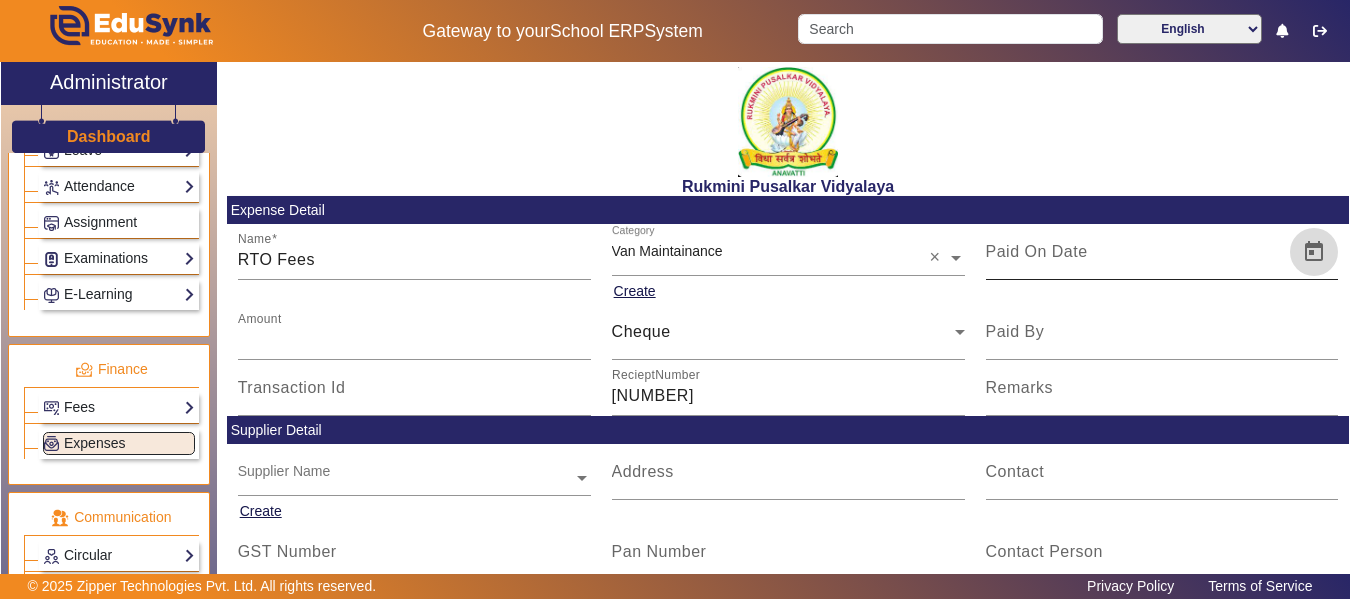 click 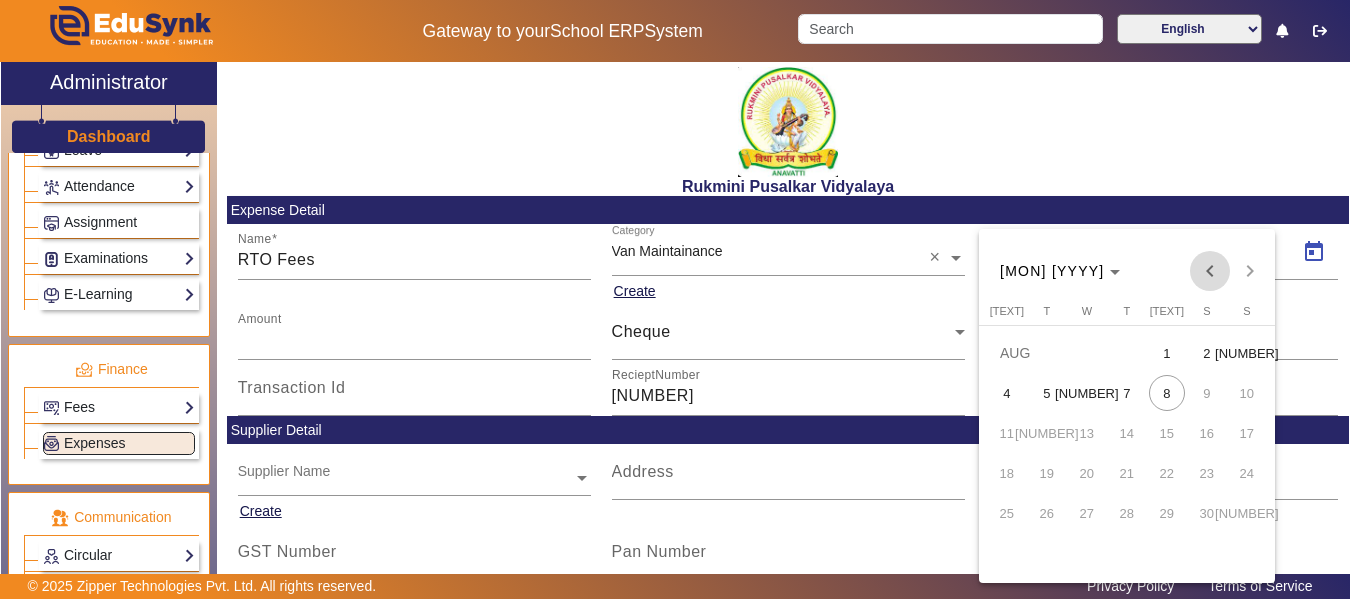click at bounding box center [1210, 271] 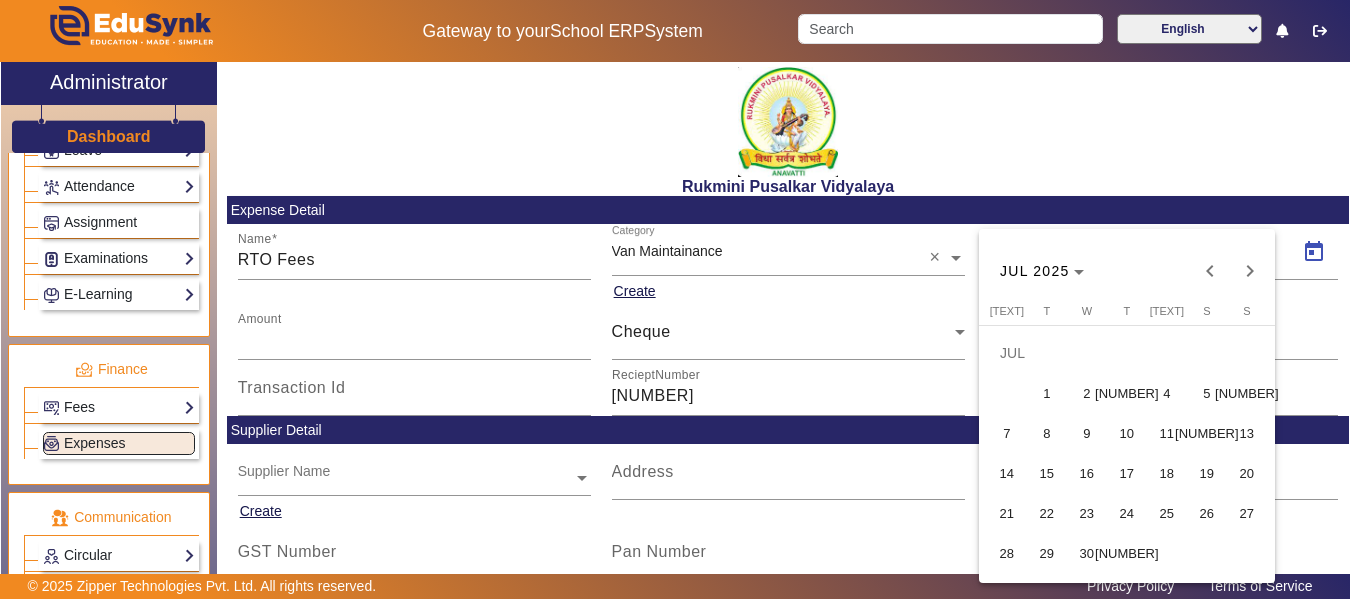 click on "15" at bounding box center (1047, 473) 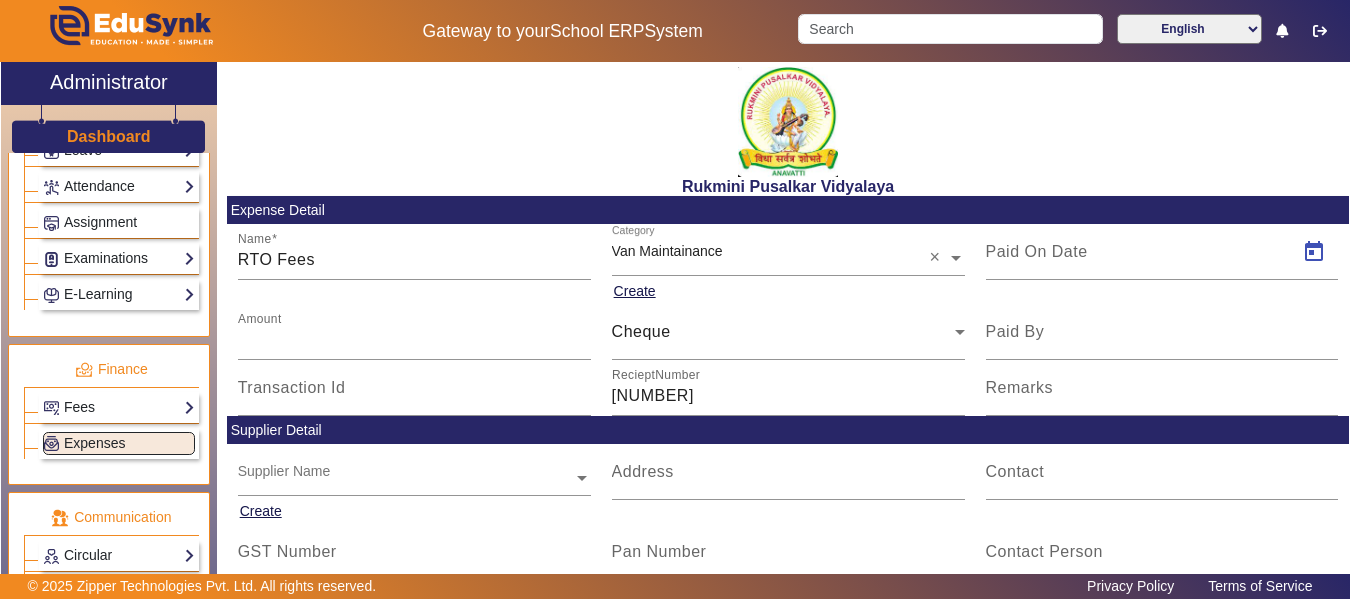 type on "[NUMBER]/[NUMBER]/[YEAR]" 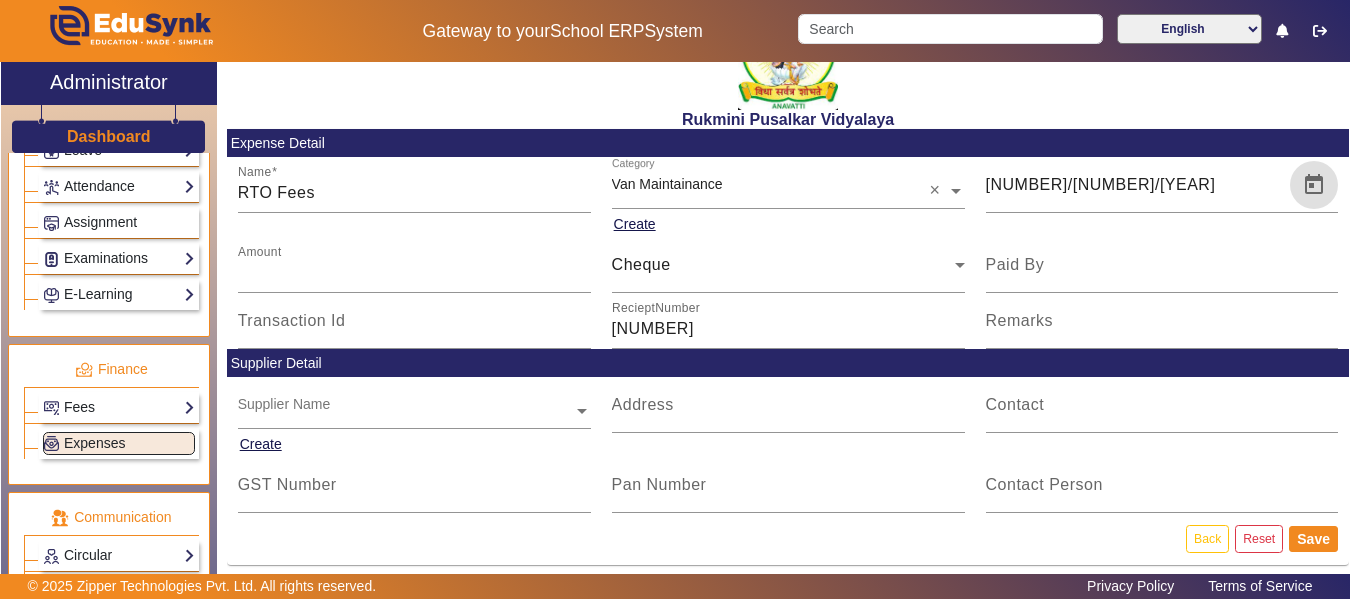 scroll, scrollTop: 75, scrollLeft: 0, axis: vertical 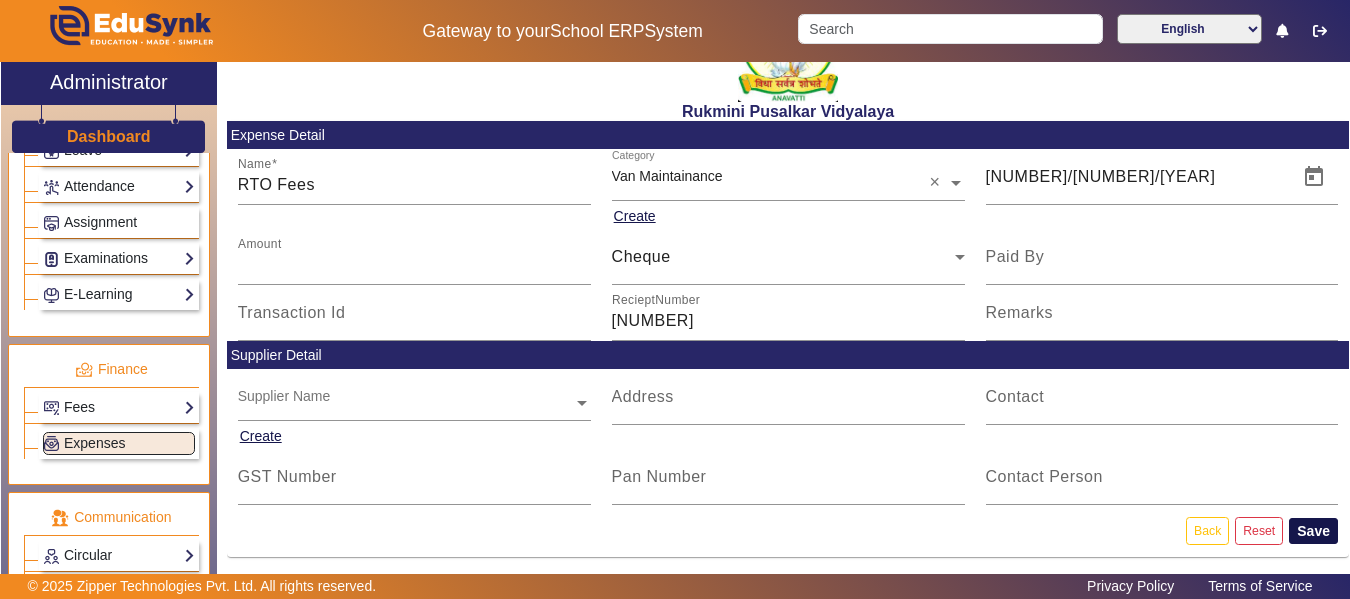 click on "Save" 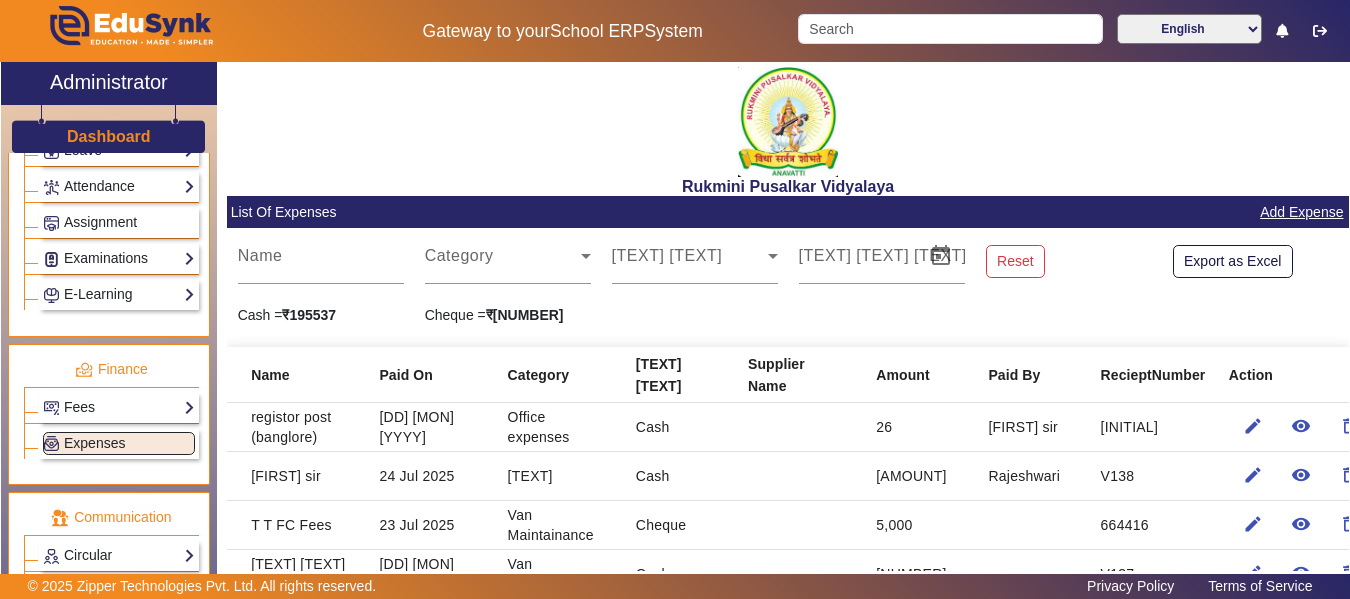 scroll, scrollTop: 445, scrollLeft: 0, axis: vertical 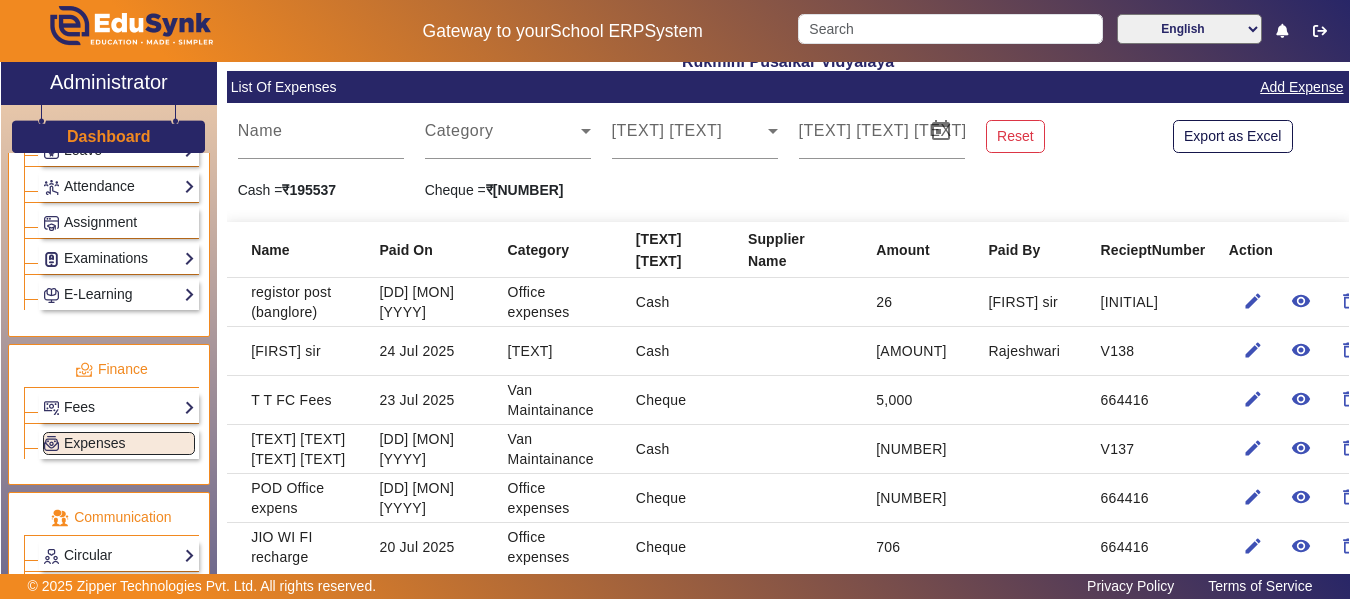 click on "Add Expense" 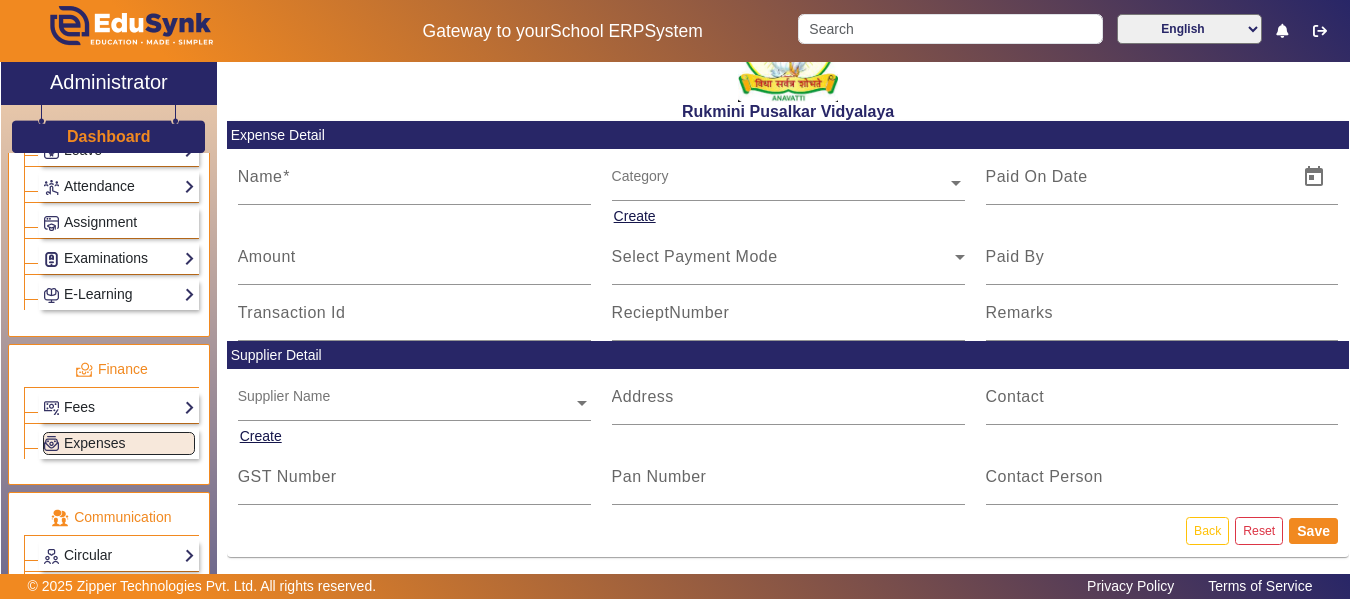 scroll, scrollTop: 75, scrollLeft: 0, axis: vertical 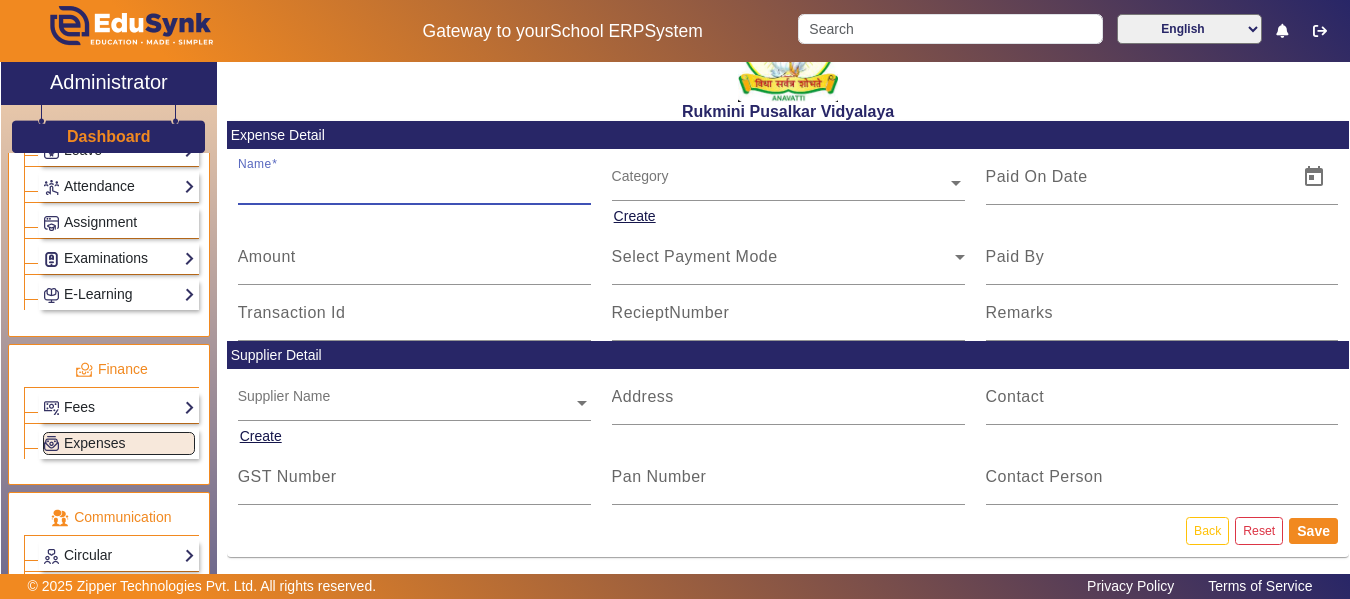 click on "Name" at bounding box center (414, 185) 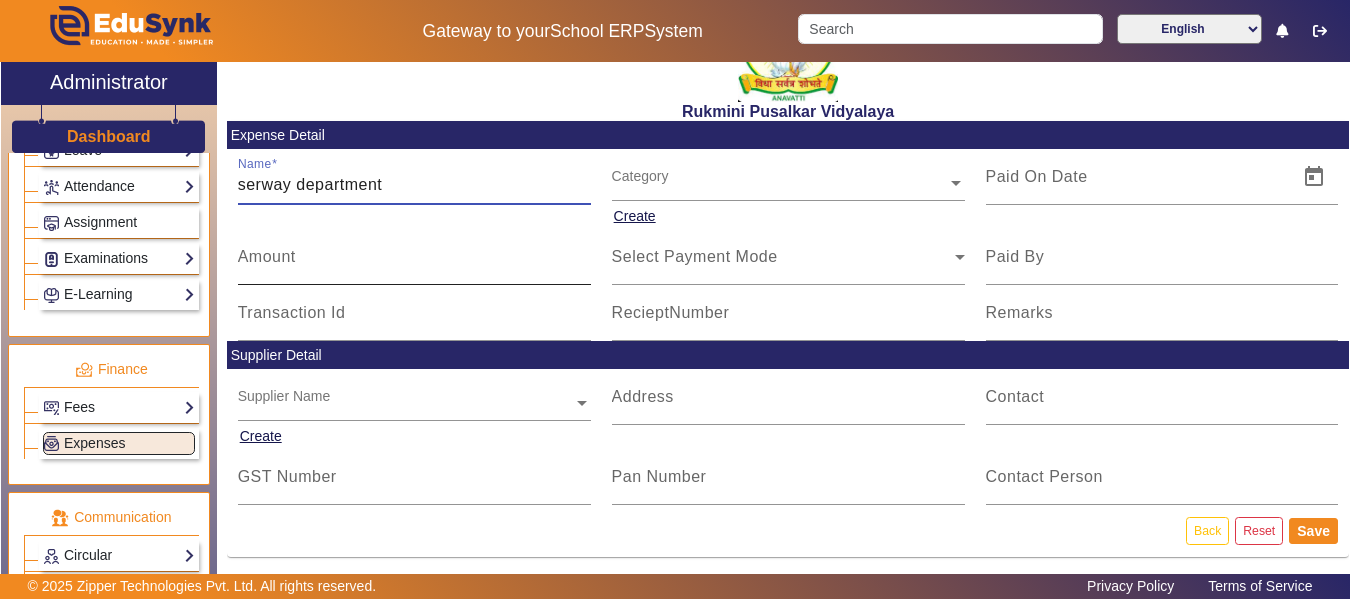 type on "serway department" 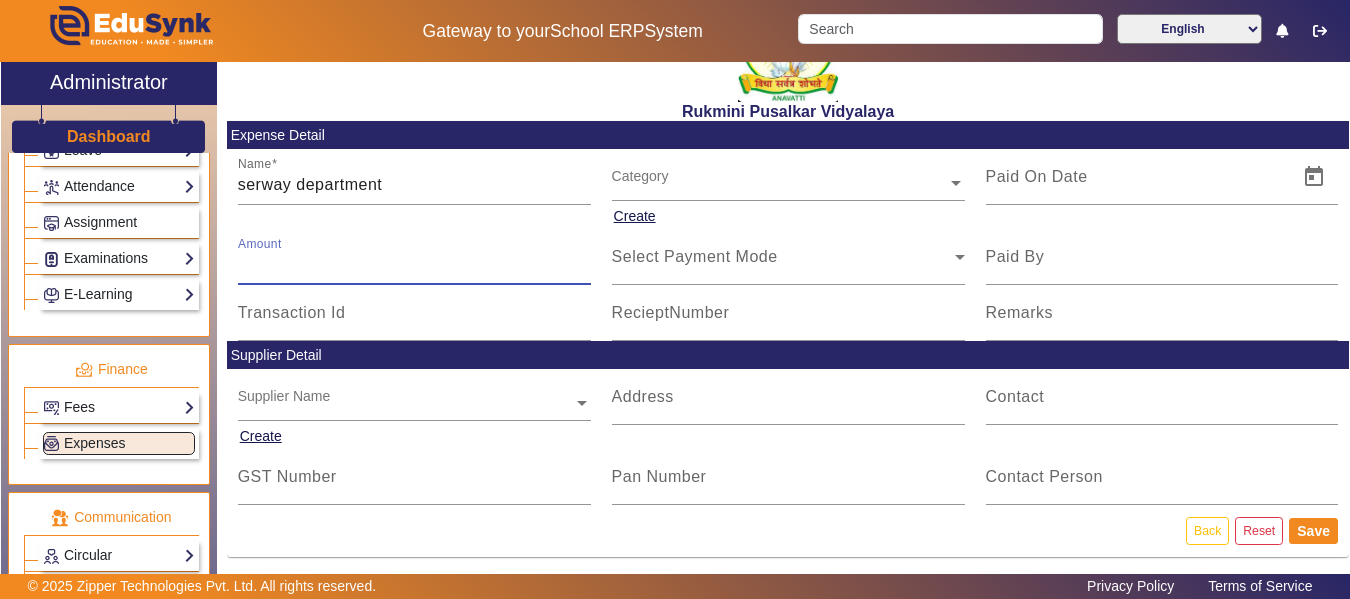 click on "Amount" at bounding box center (414, 265) 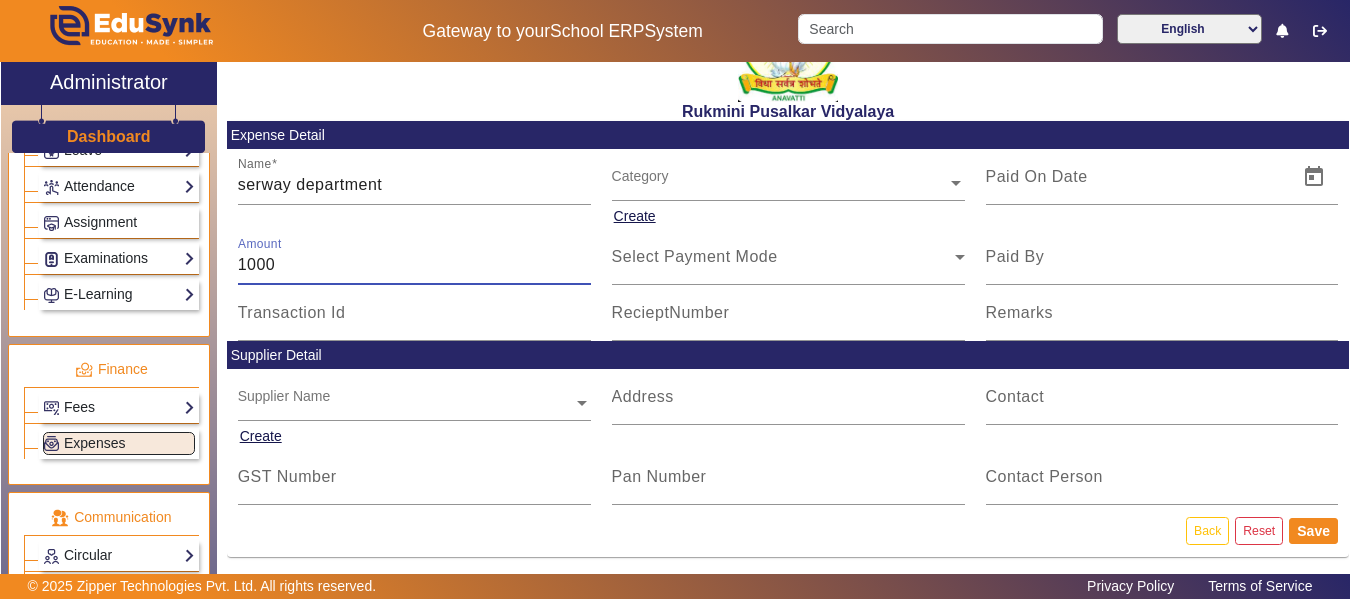 type on "1000" 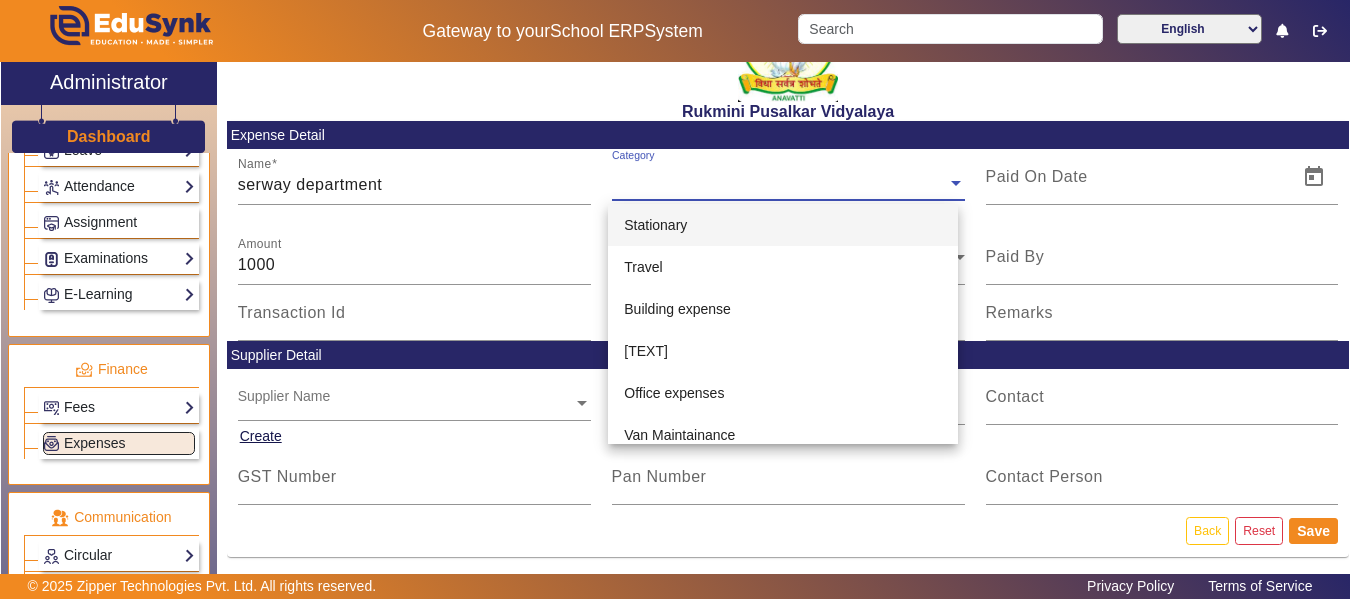 click 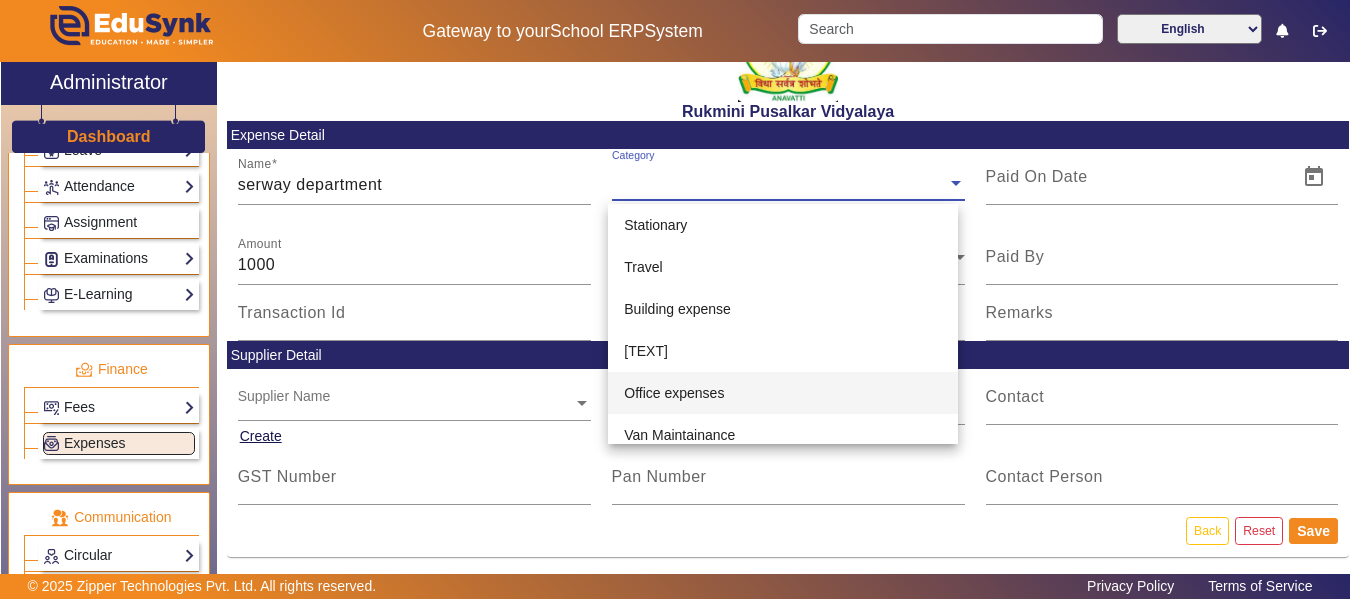 click on "Office expenses" at bounding box center [674, 393] 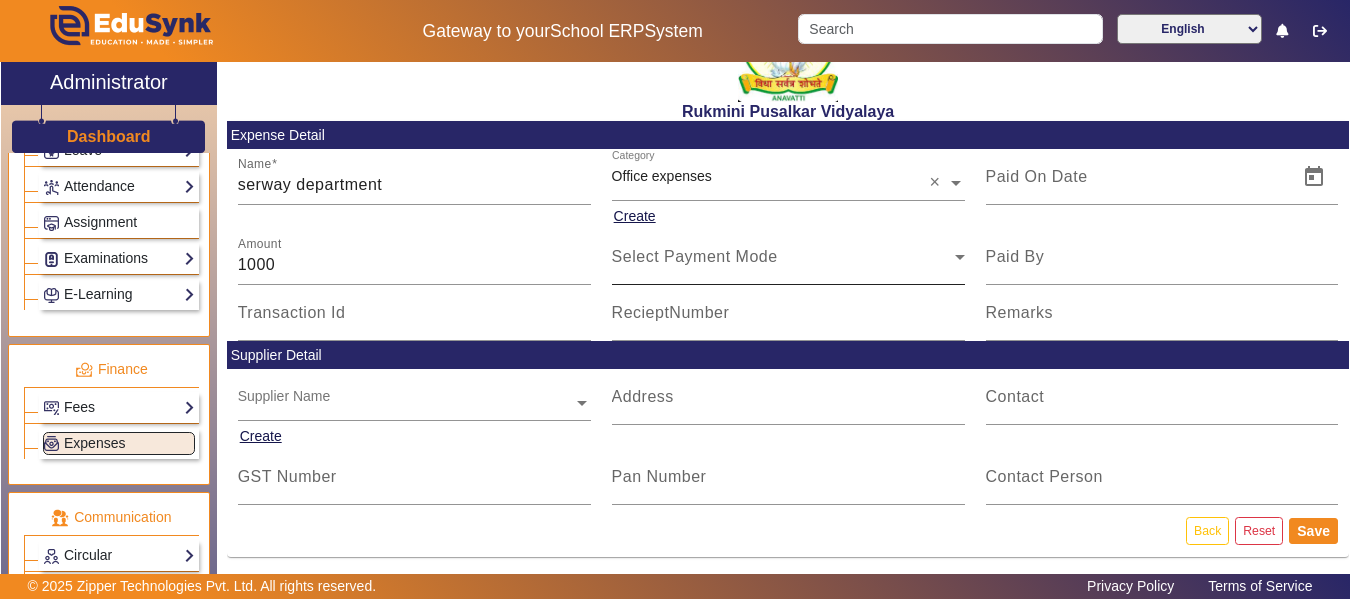 click on "Select Payment Mode" 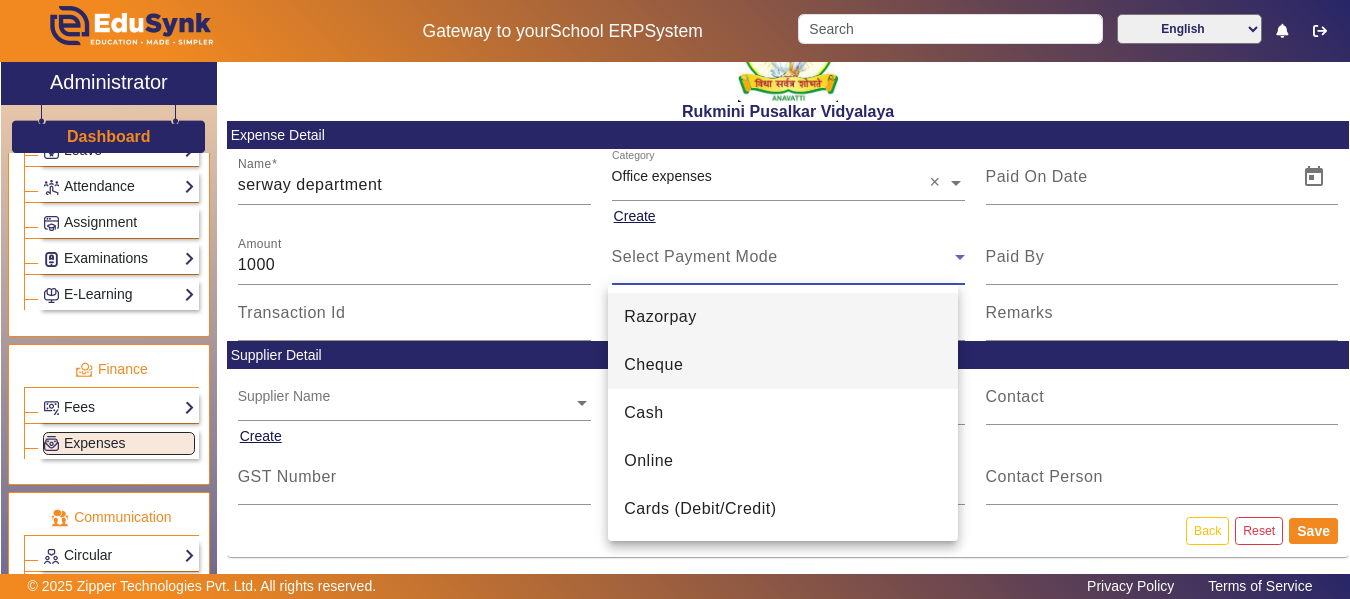 click on "Cheque" at bounding box center [653, 365] 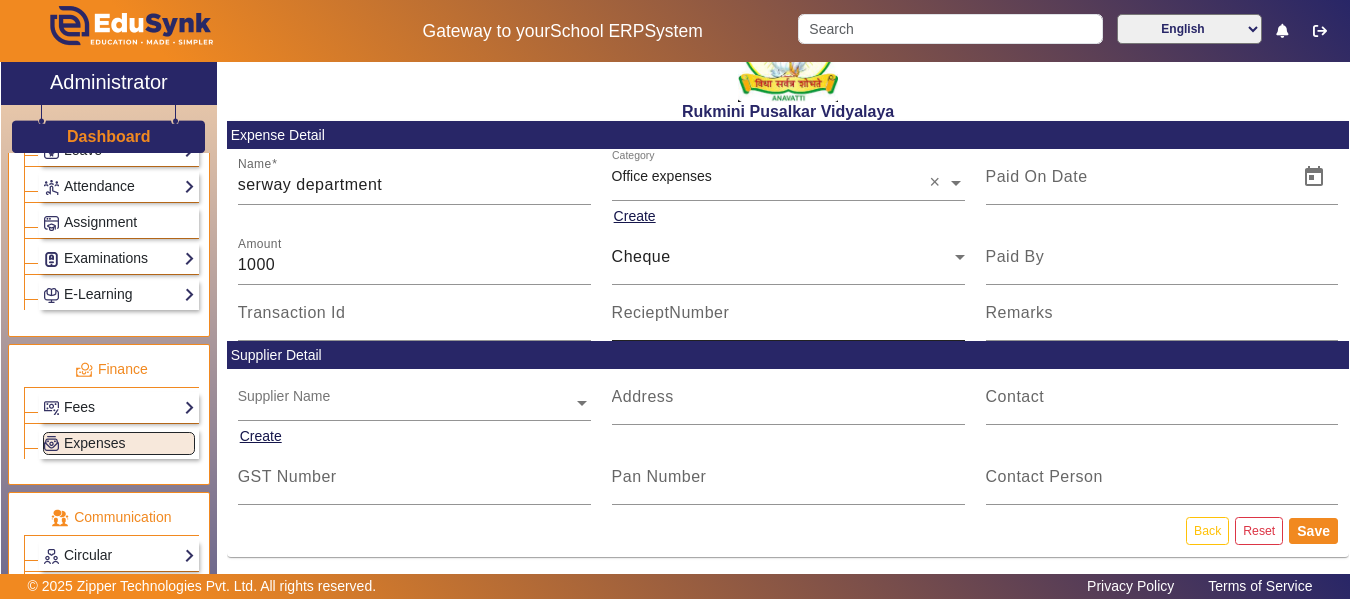 click on "RecieptNumber" at bounding box center (671, 312) 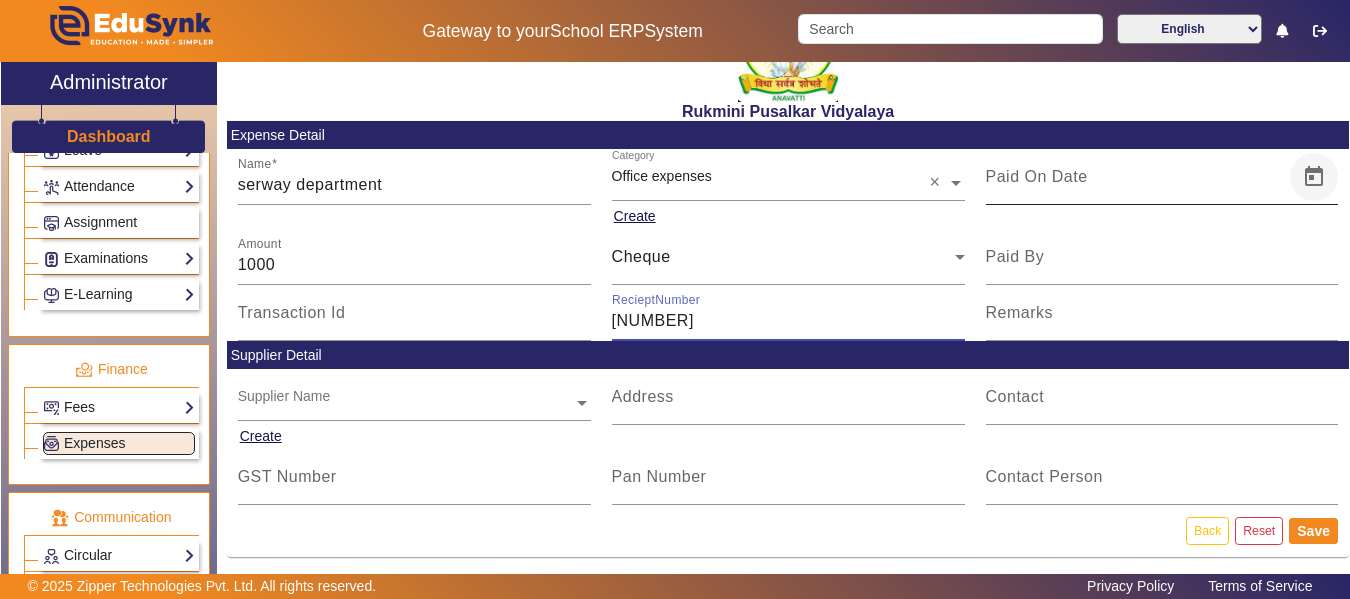 type on "[NUMBER]" 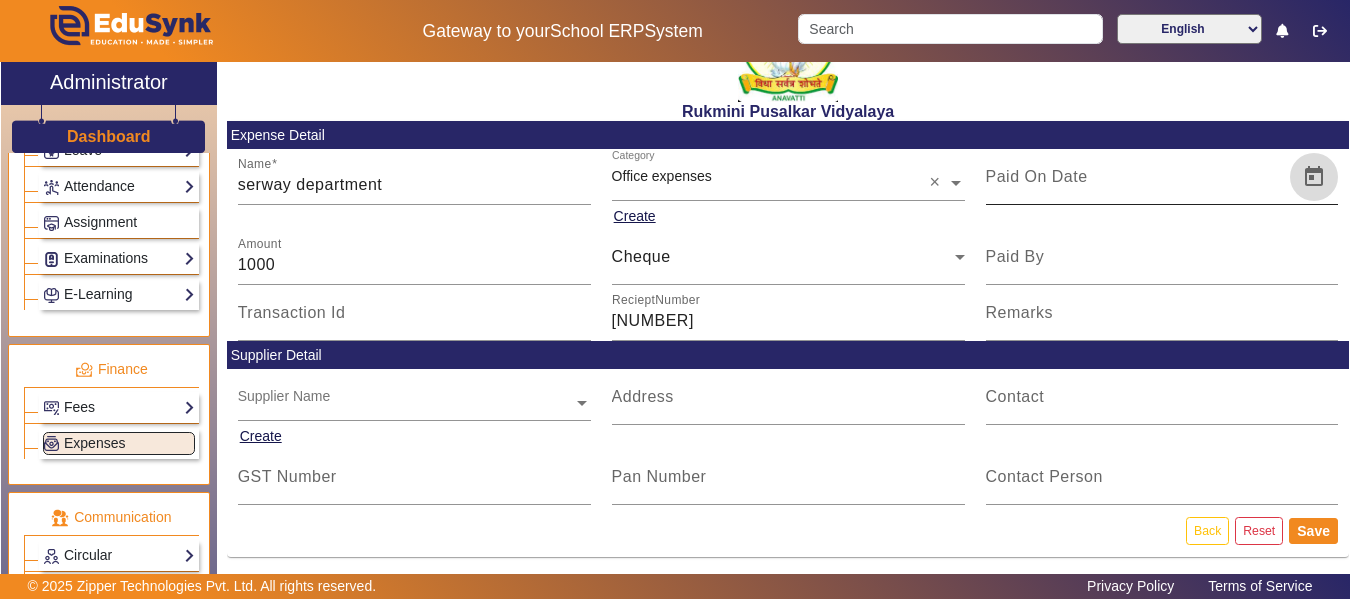 click 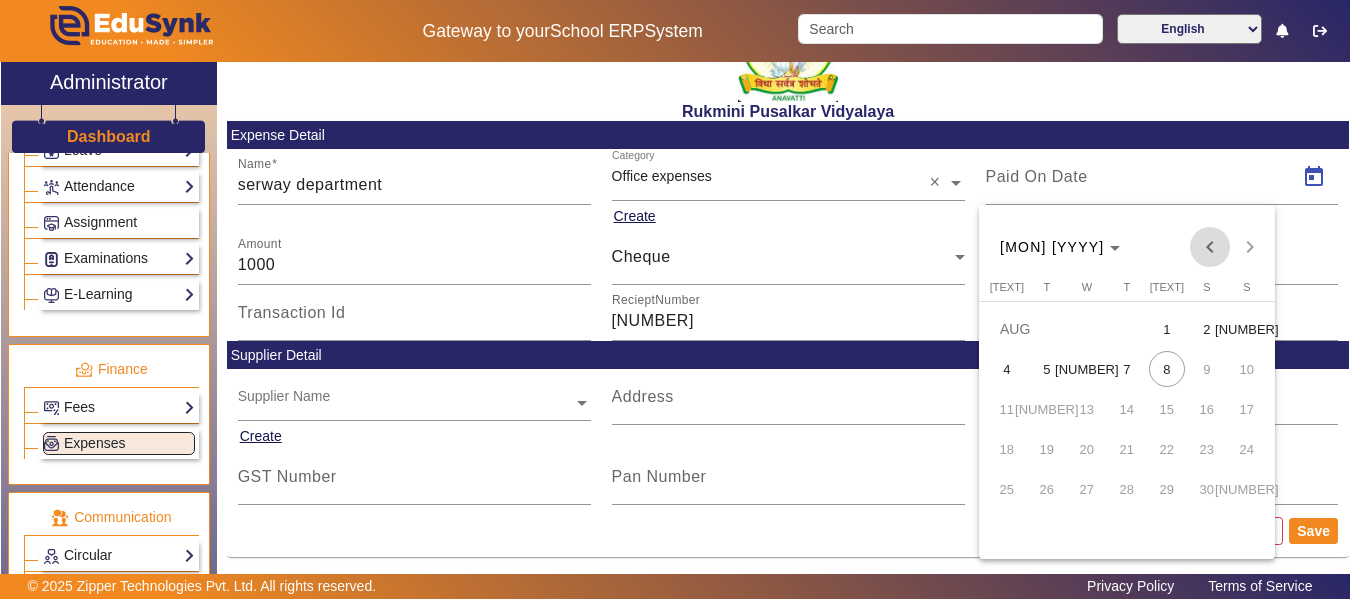 click at bounding box center [1210, 247] 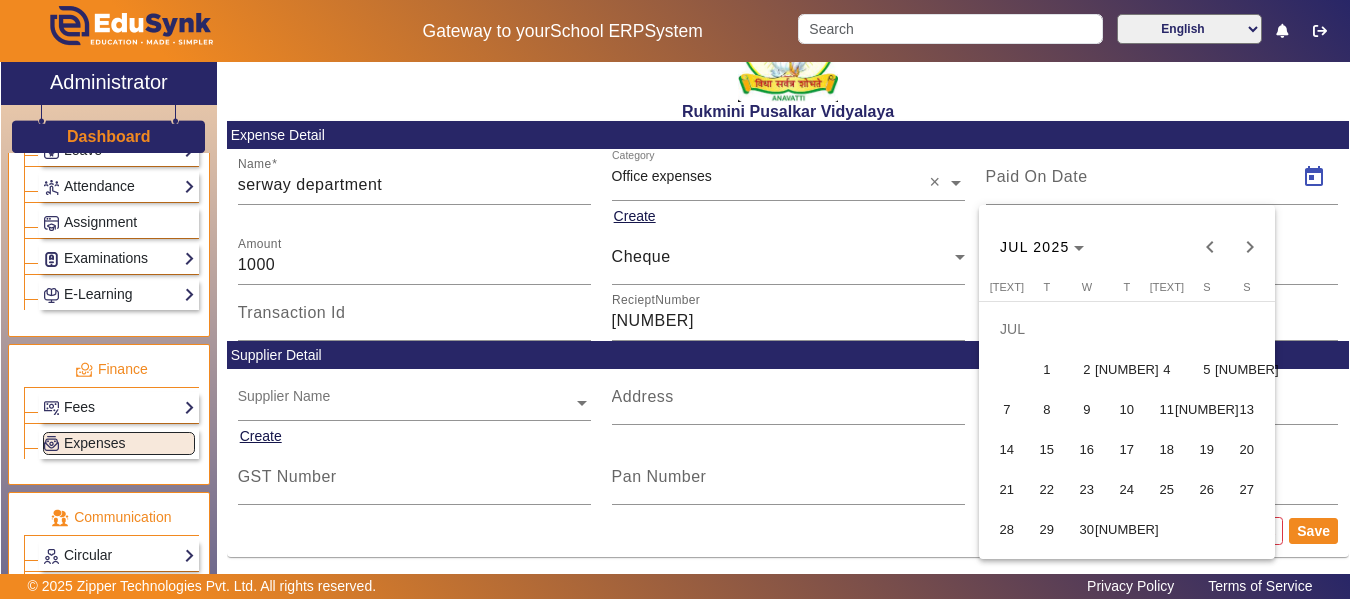 click on "22" at bounding box center (1047, 489) 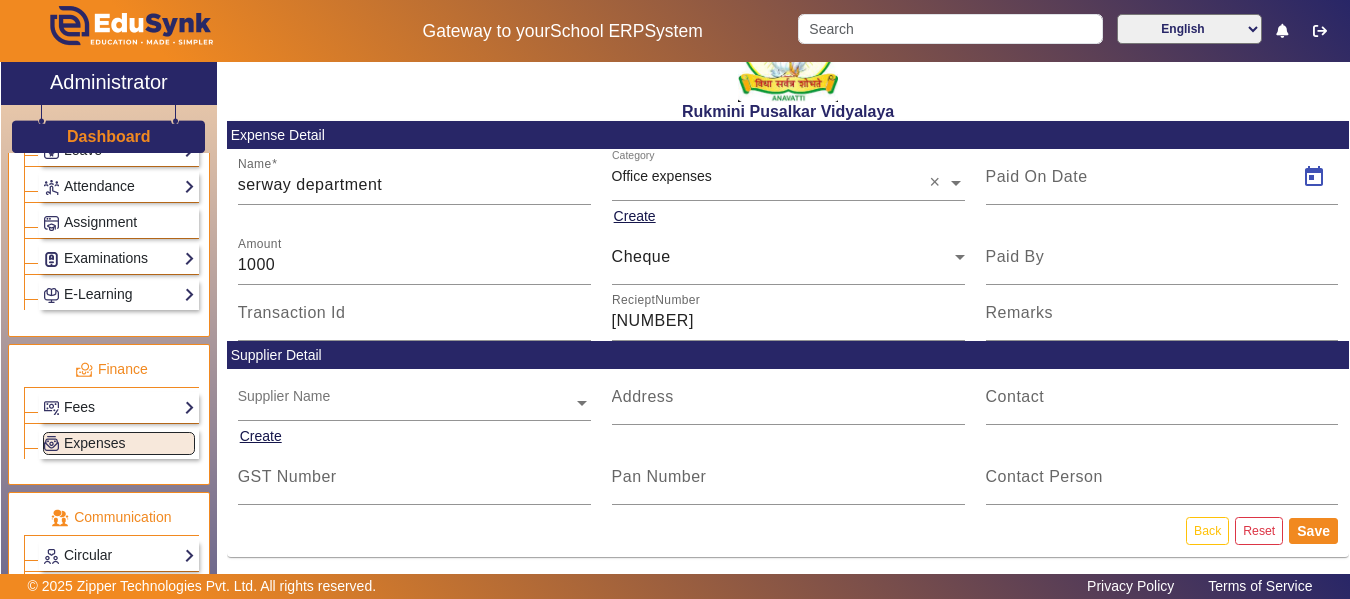 type on "22/07/2025" 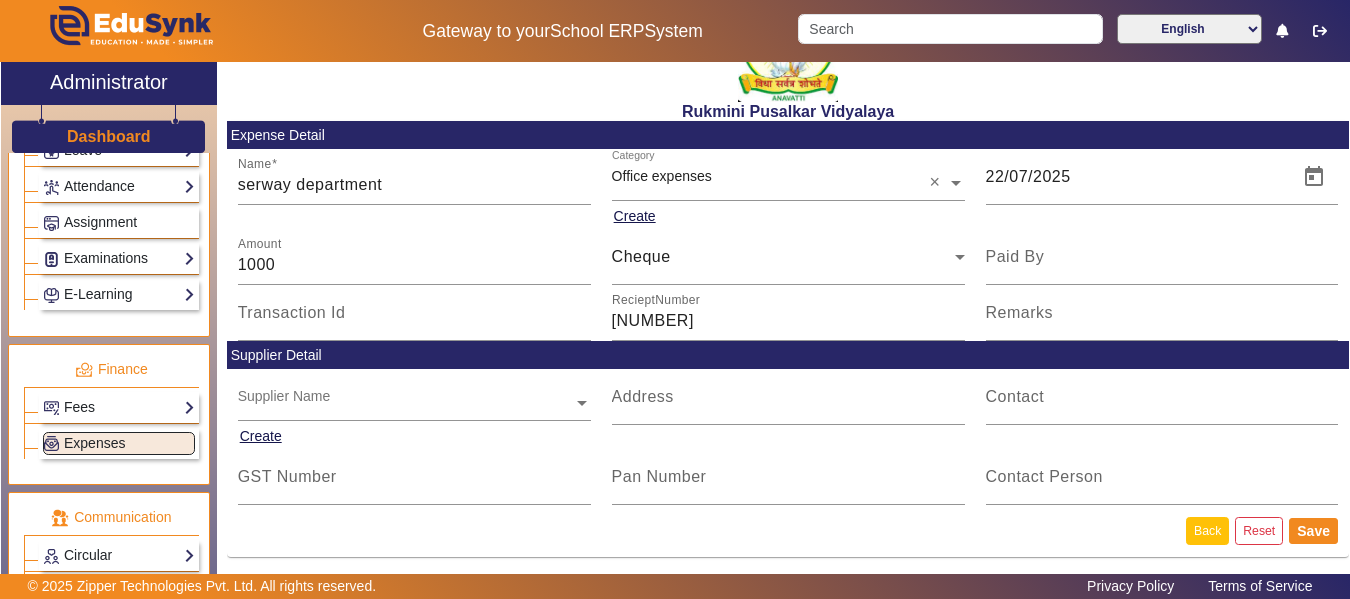 click on "Back" 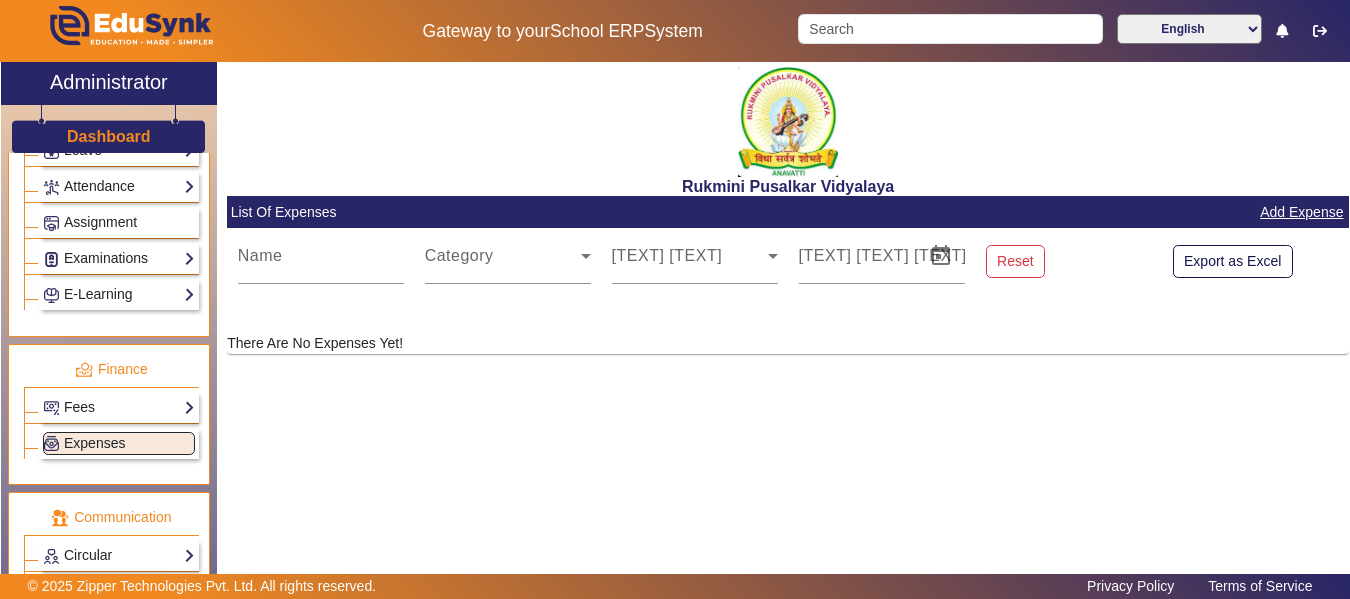 scroll, scrollTop: 0, scrollLeft: 0, axis: both 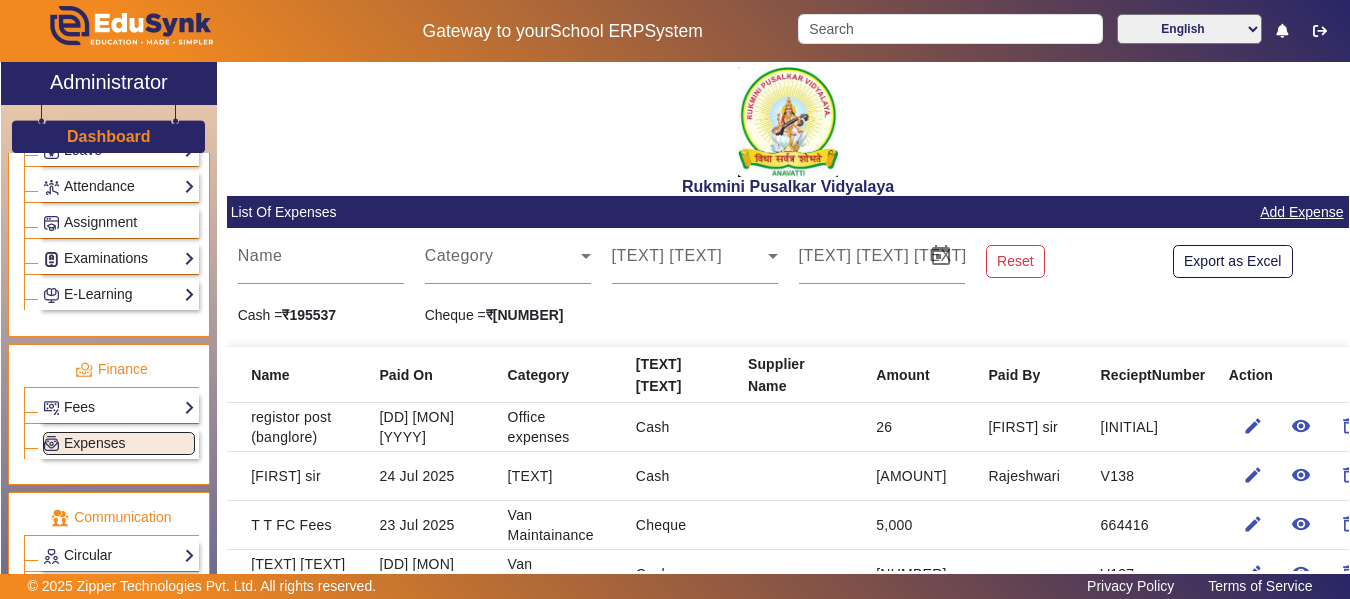 click on "Add Expense" 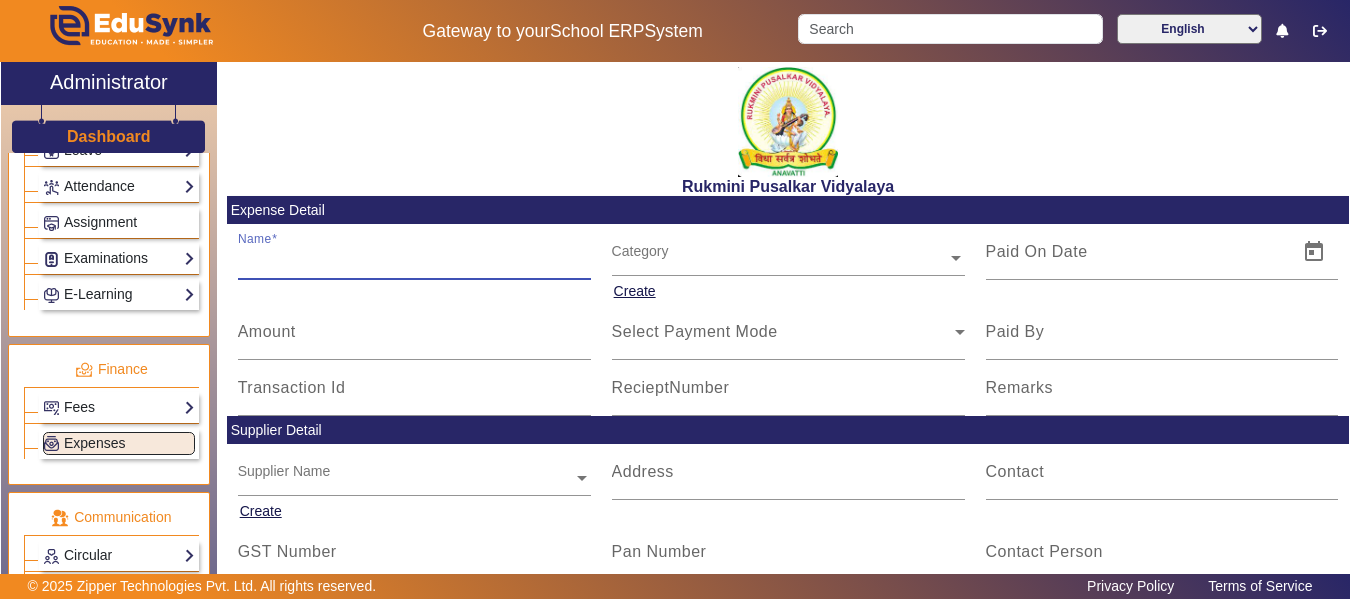 click on "Name" at bounding box center (414, 260) 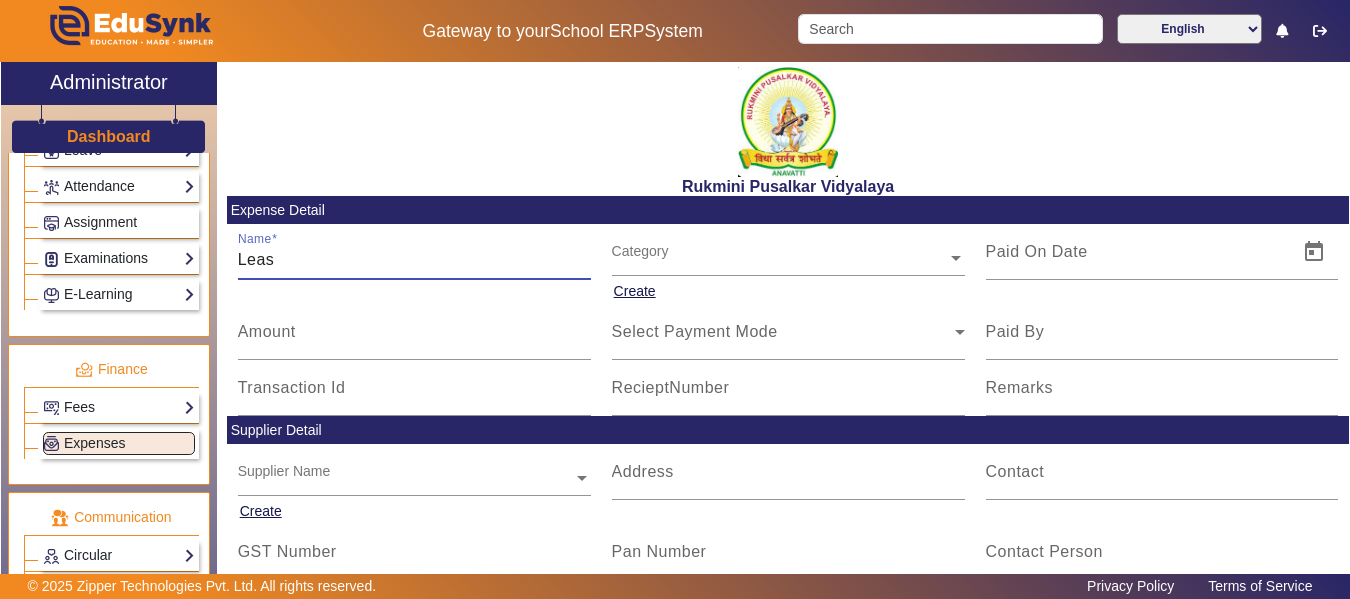type on "Lease" 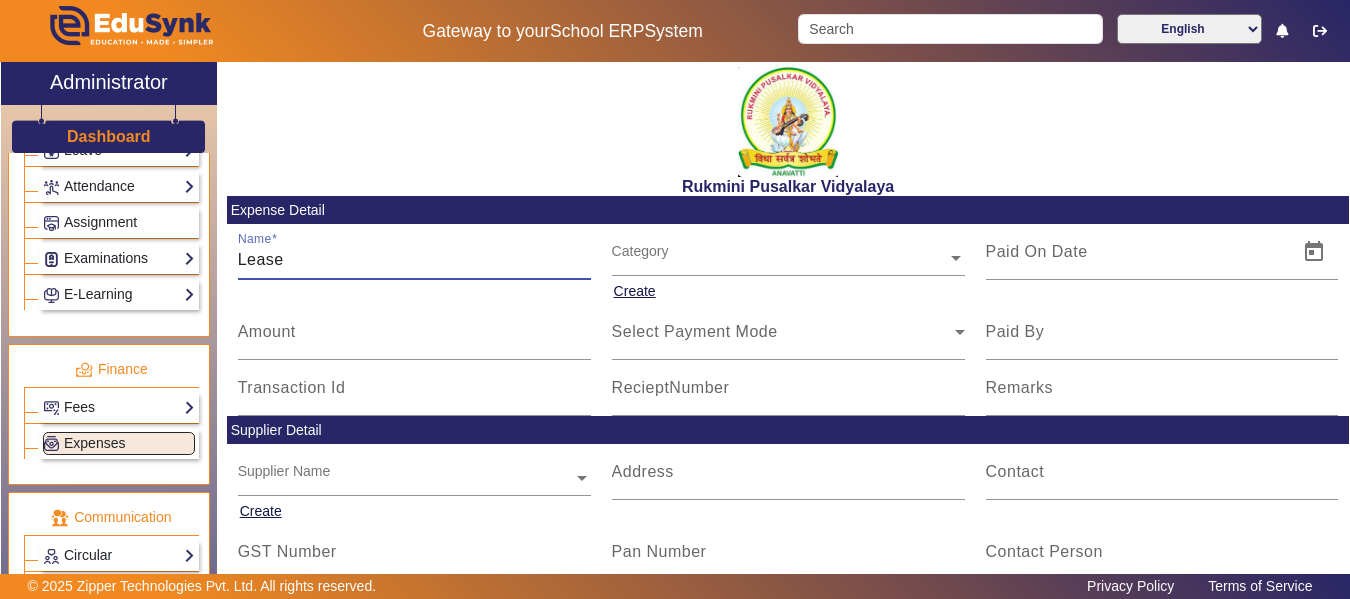 click on "Lease" at bounding box center [414, 260] 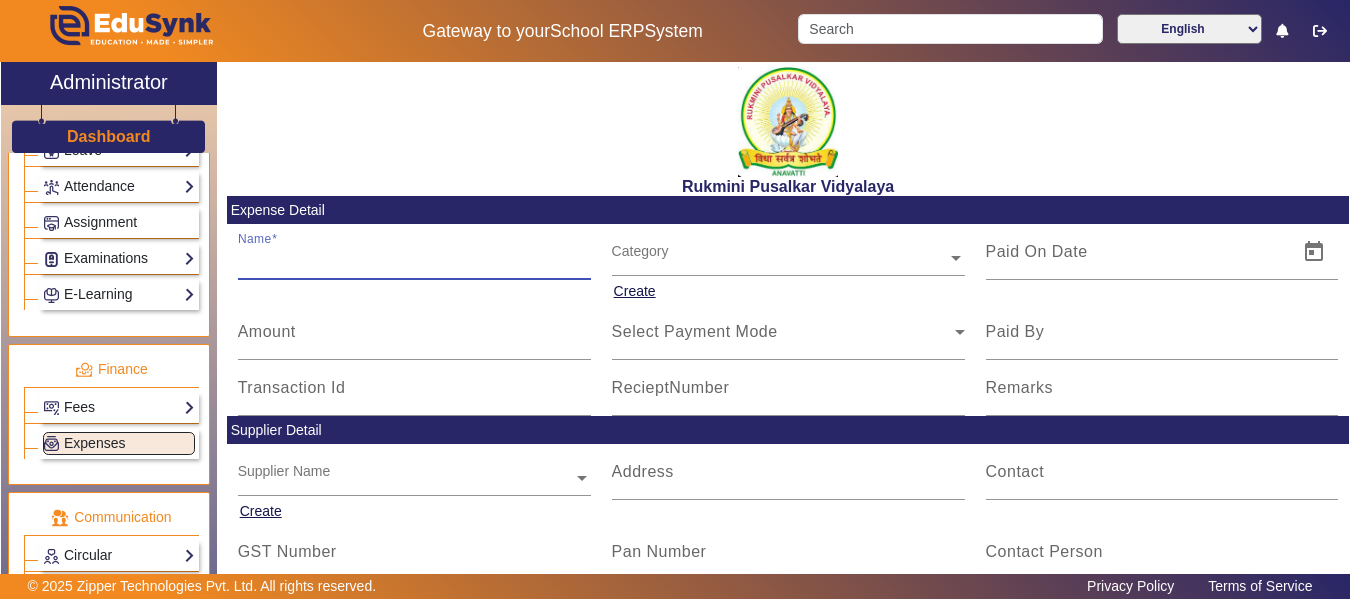 click on "Name" at bounding box center [414, 260] 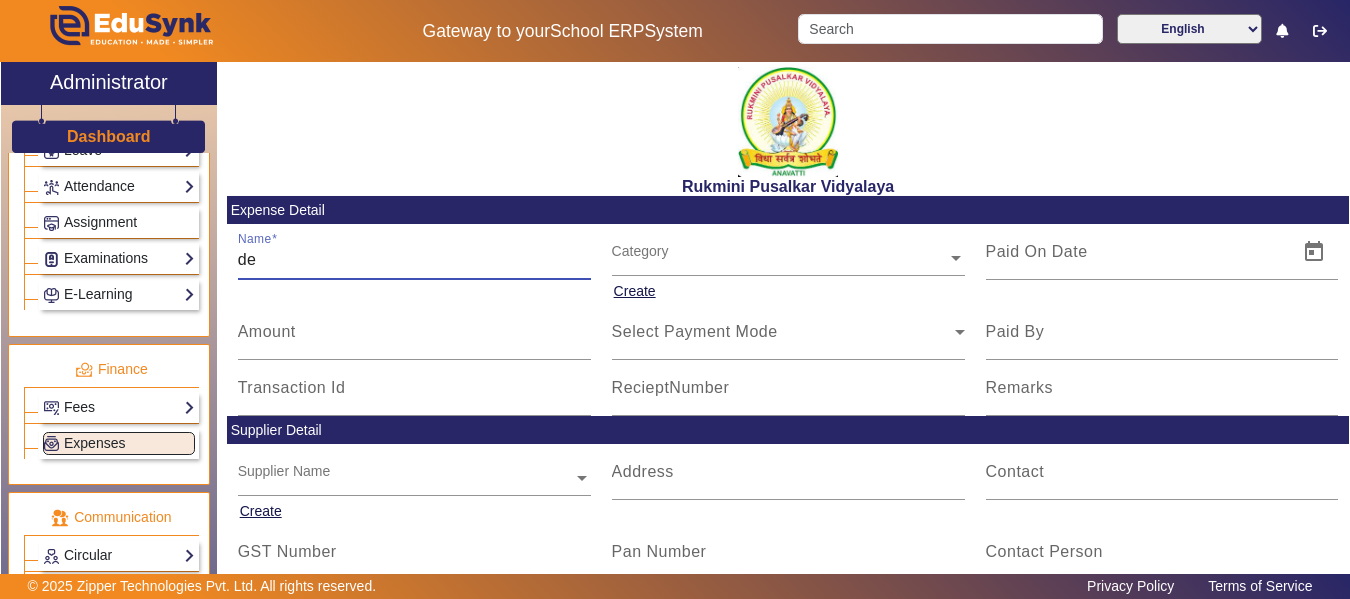 type on "d" 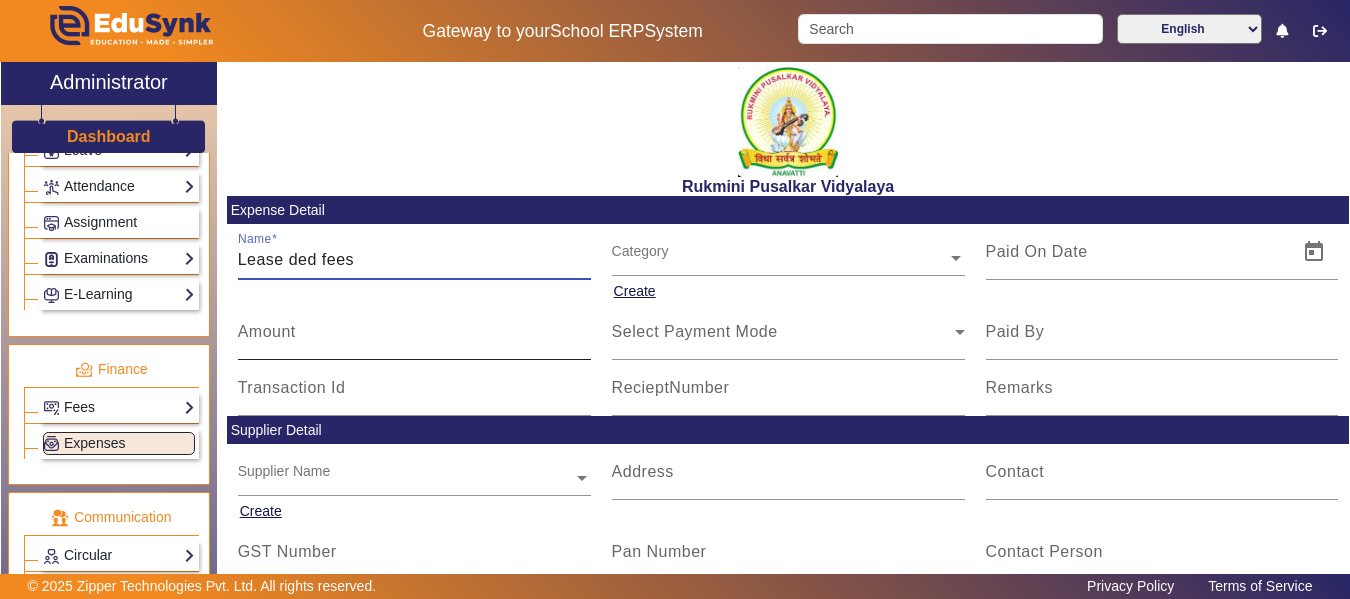 type on "Lease ded fees" 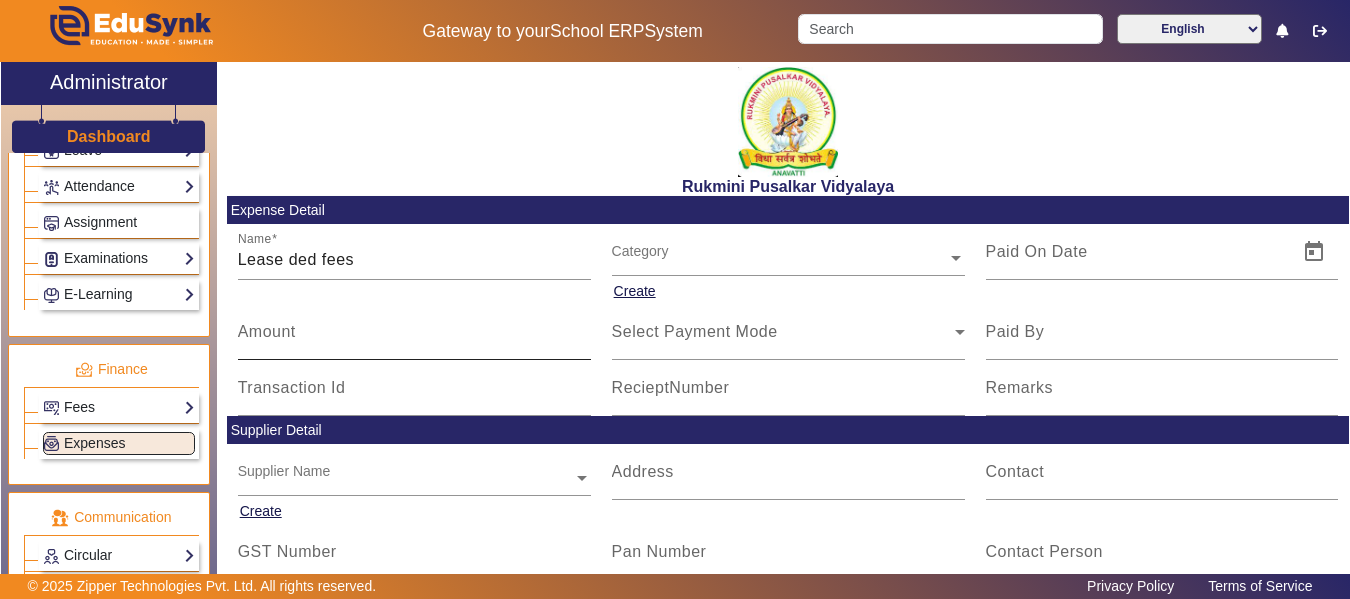 click on "Amount" at bounding box center (267, 331) 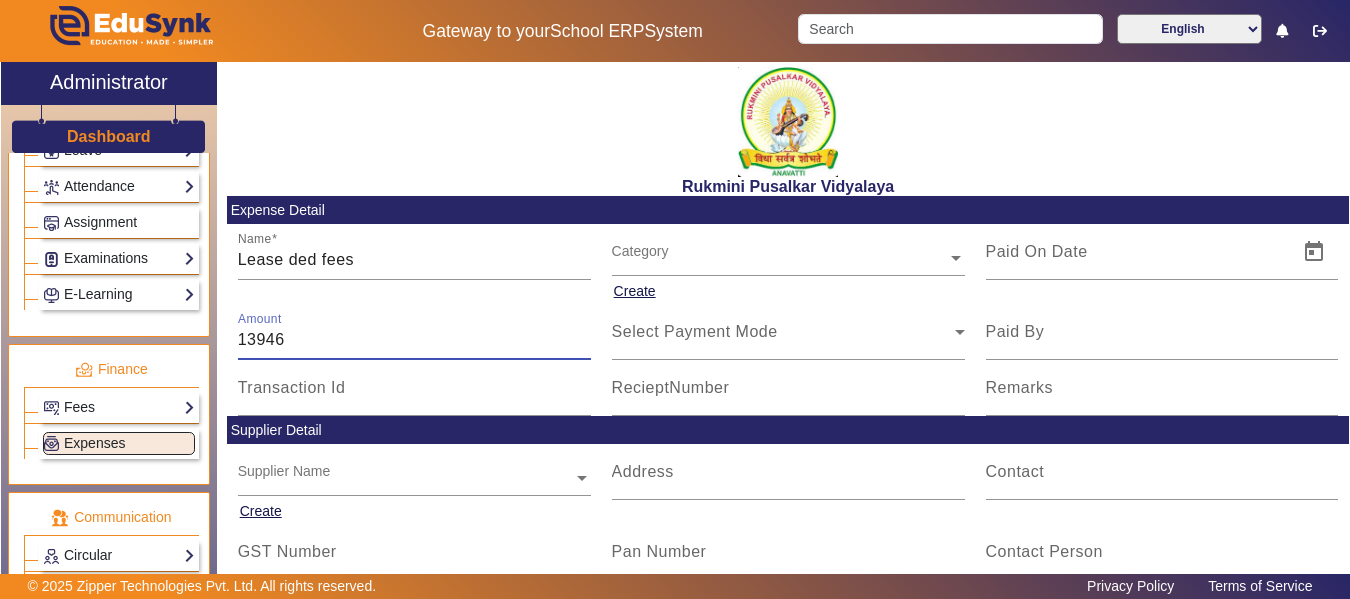 type on "13946" 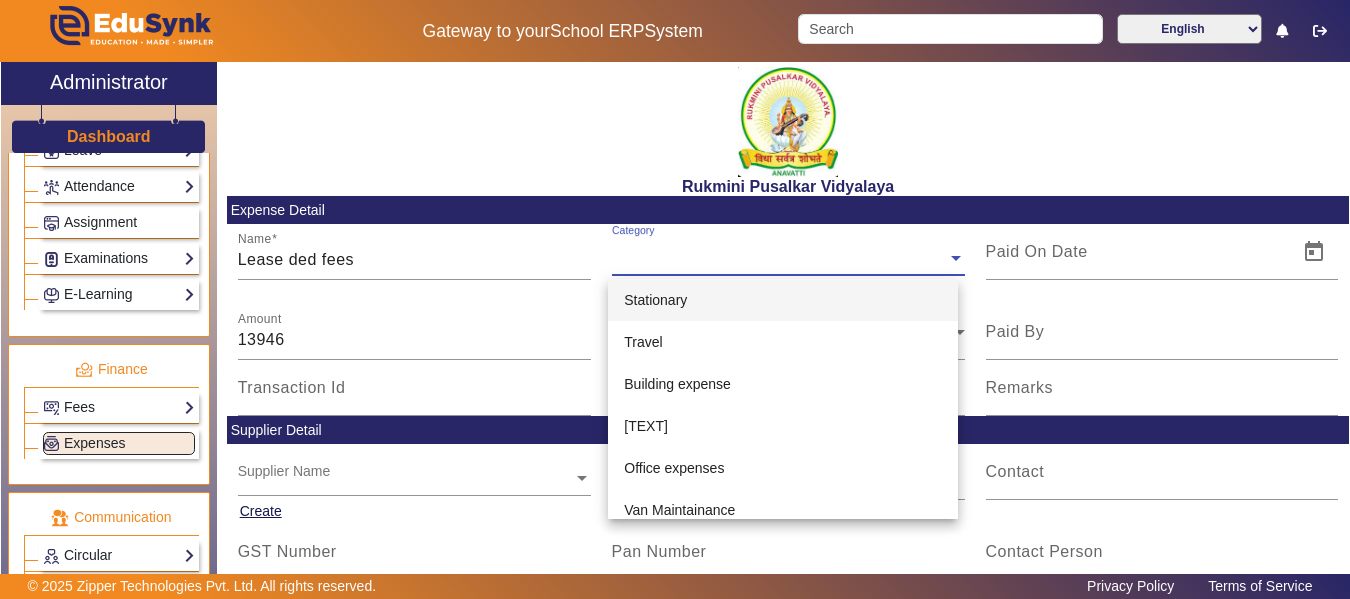click 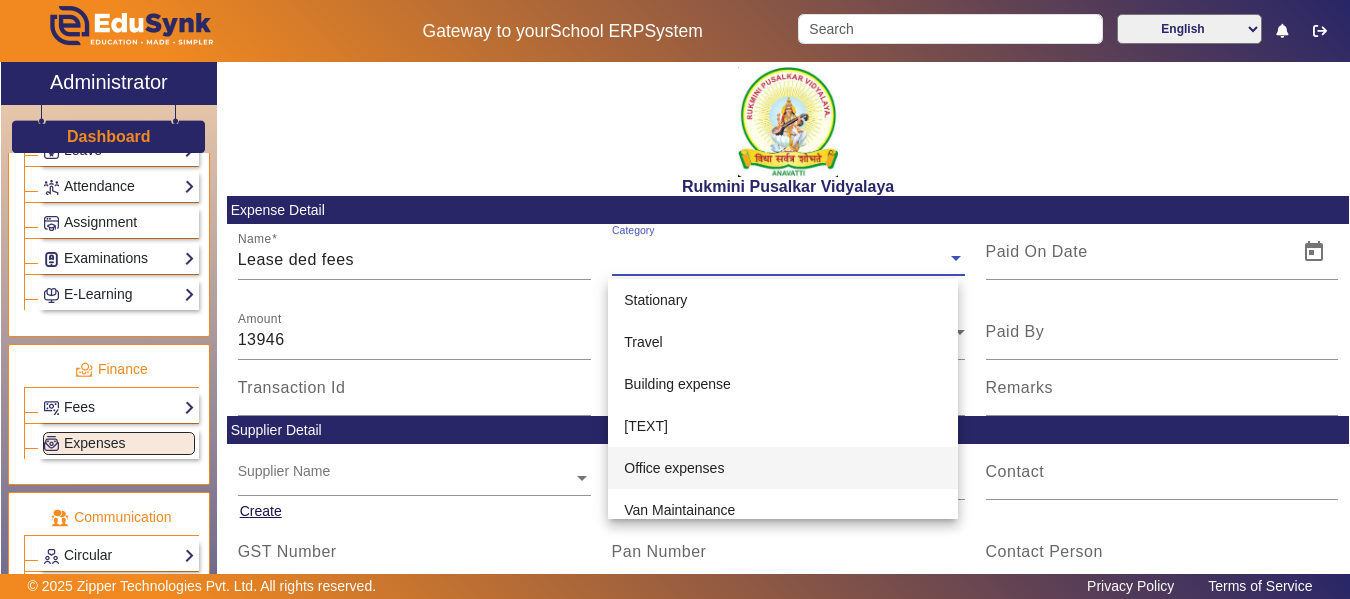 click on "Office expenses" at bounding box center (674, 468) 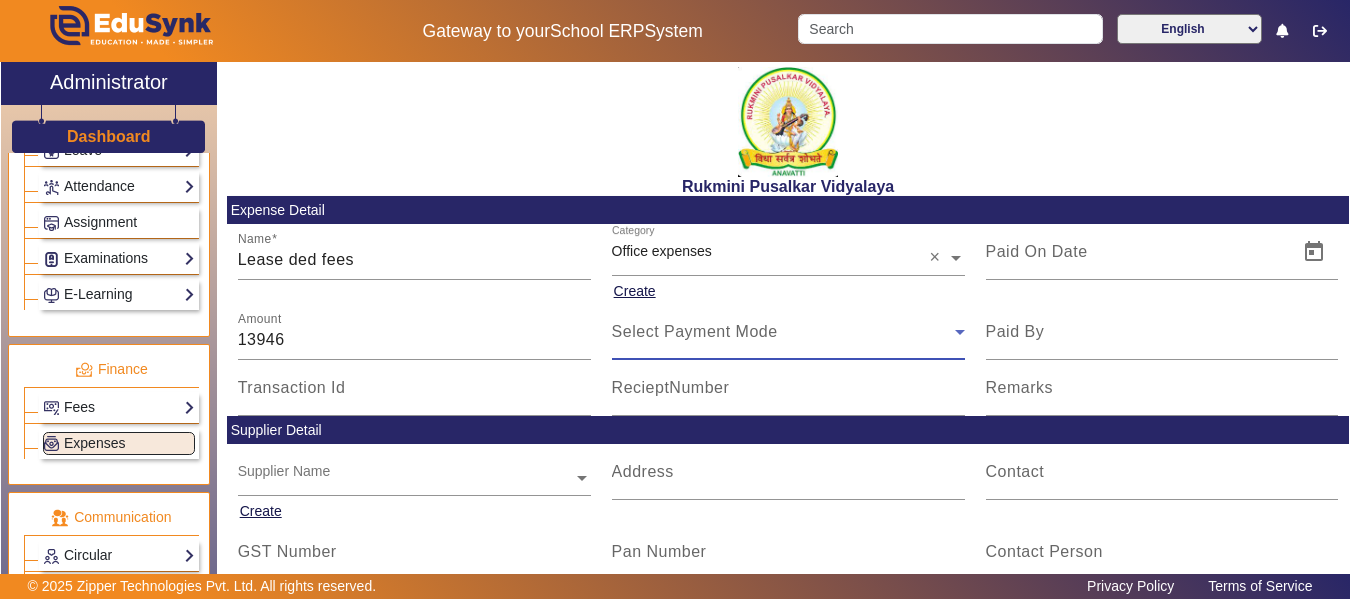 click on "Select Payment Mode" at bounding box center [695, 331] 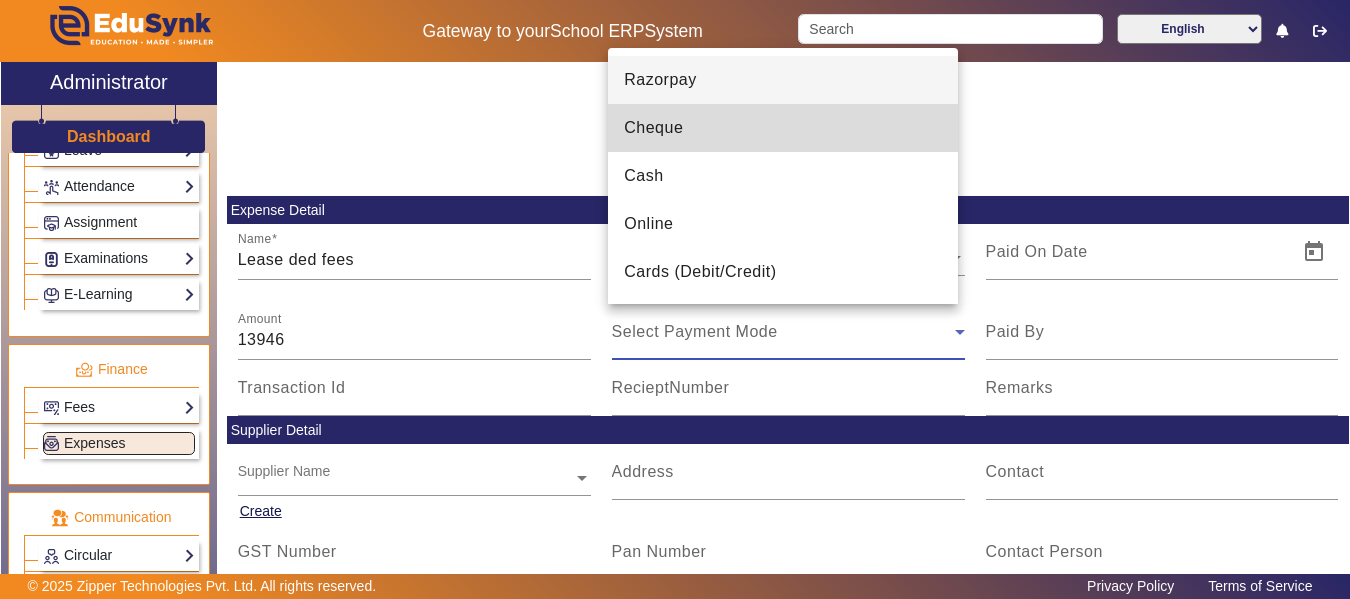 click on "Cheque" at bounding box center [653, 128] 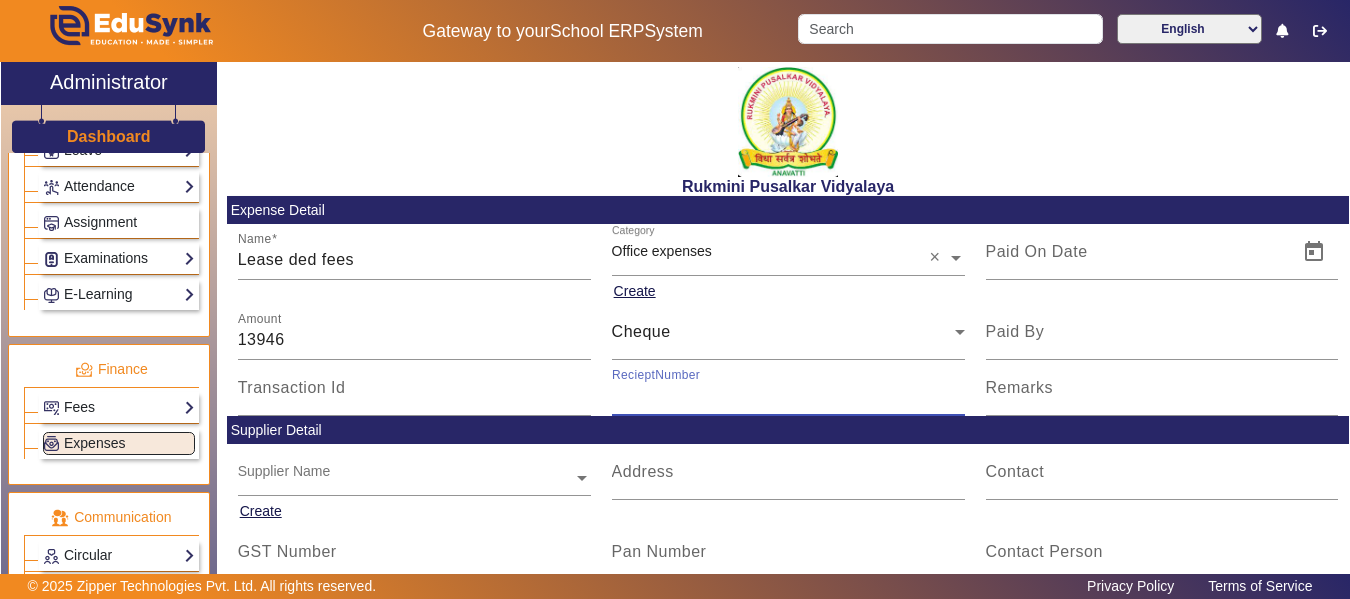 click on "RecieptNumber" at bounding box center [788, 396] 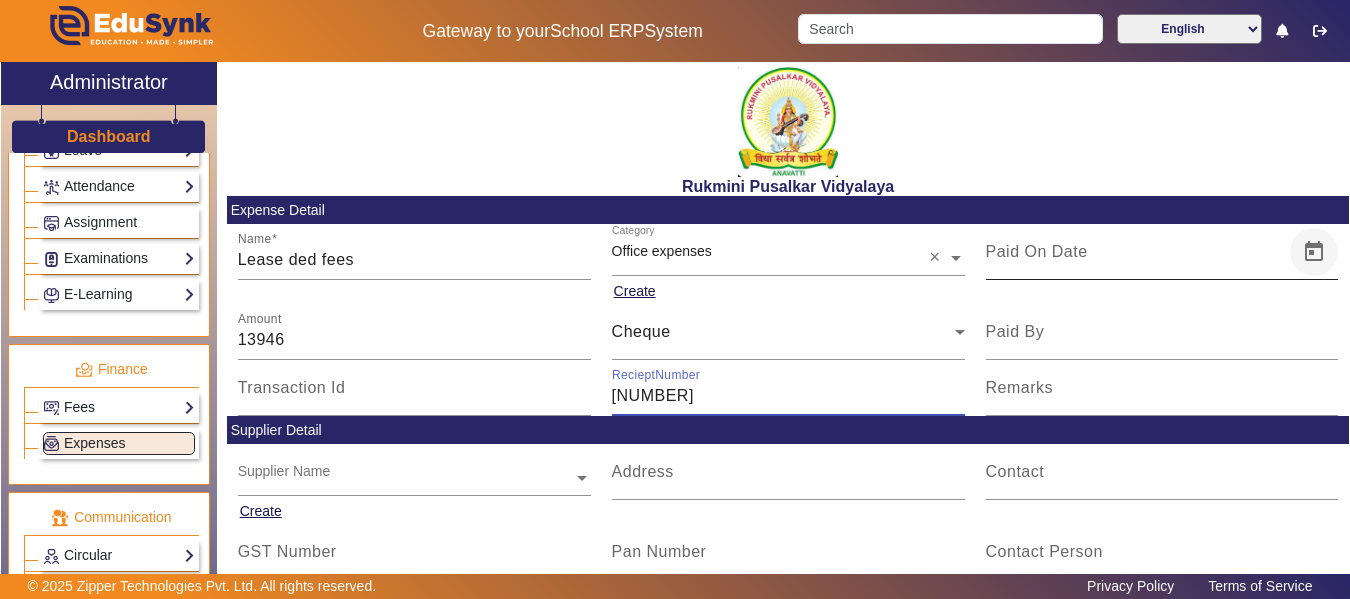 type on "[NUMBER]" 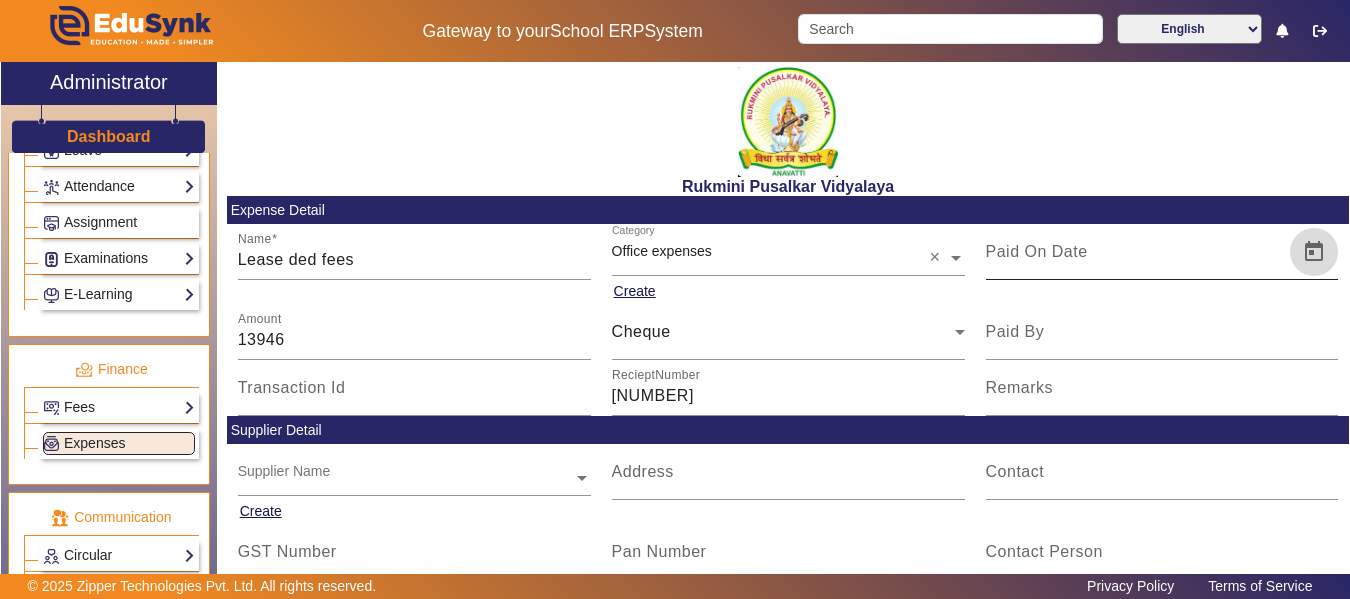 click 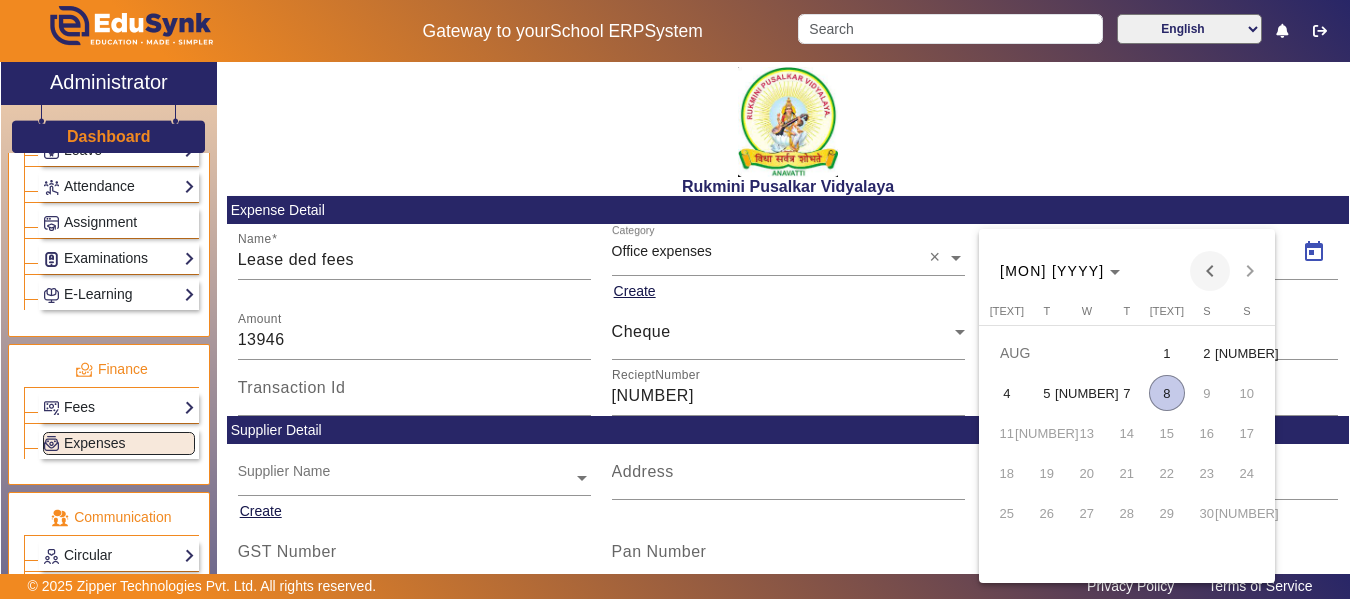click at bounding box center [1210, 271] 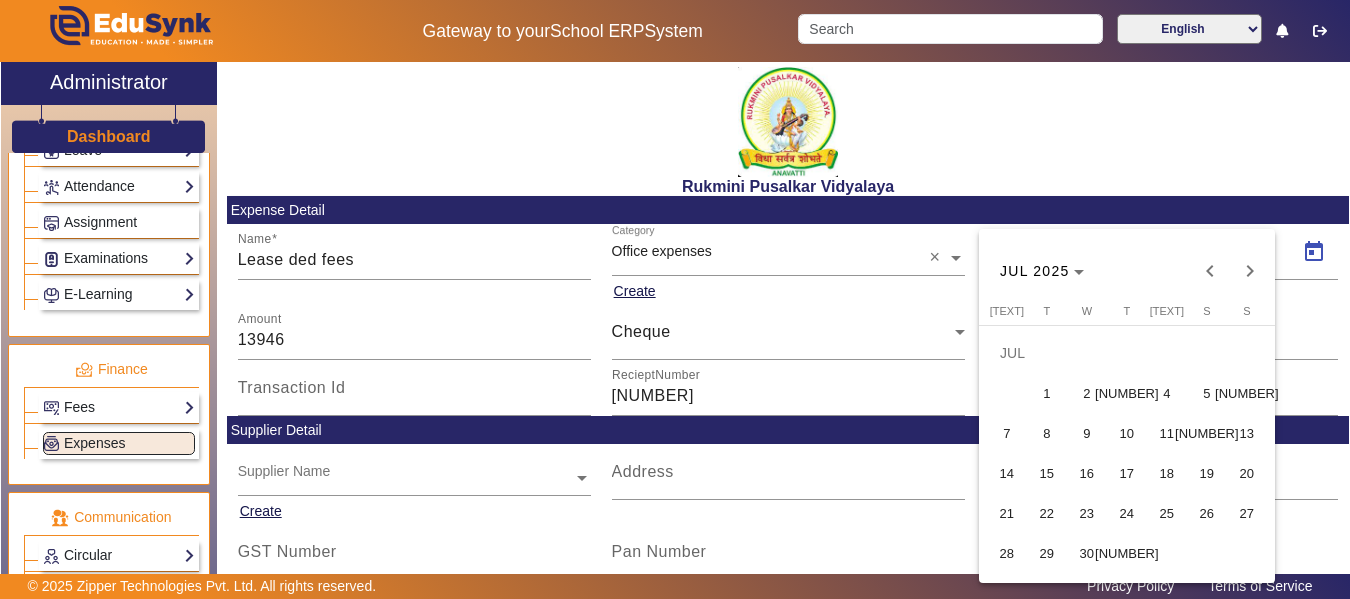 click on "14" at bounding box center (1007, 473) 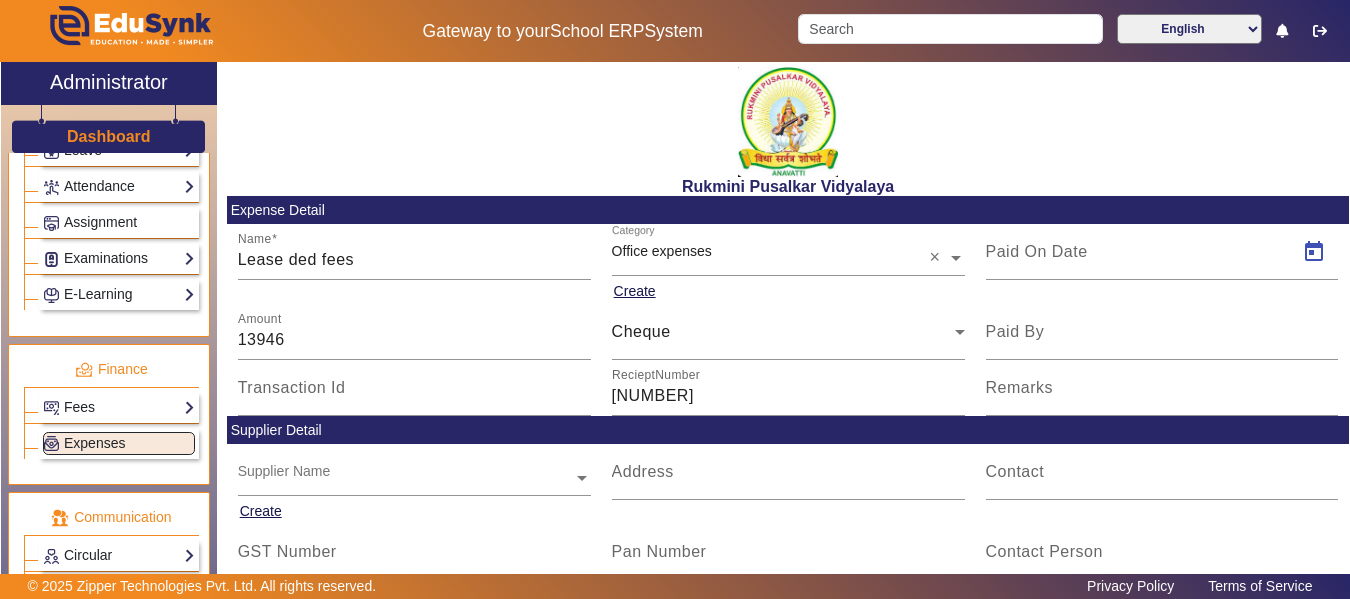 type on "[DD]/[MM]/[YYYY]" 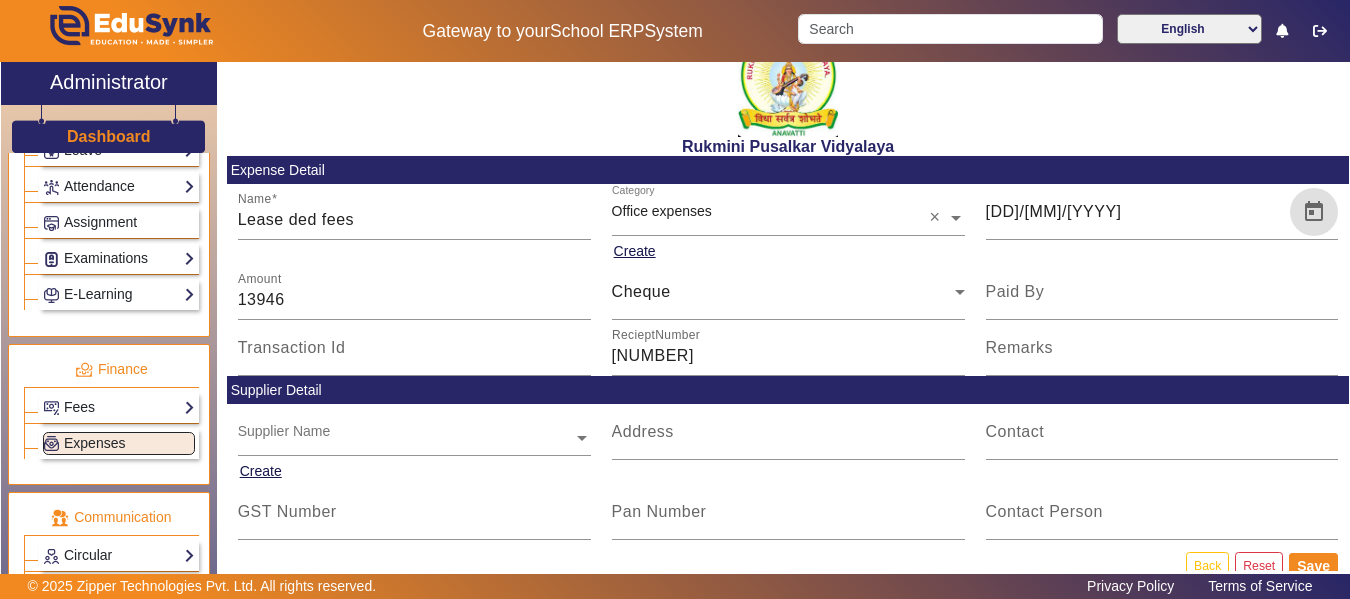 scroll, scrollTop: 75, scrollLeft: 0, axis: vertical 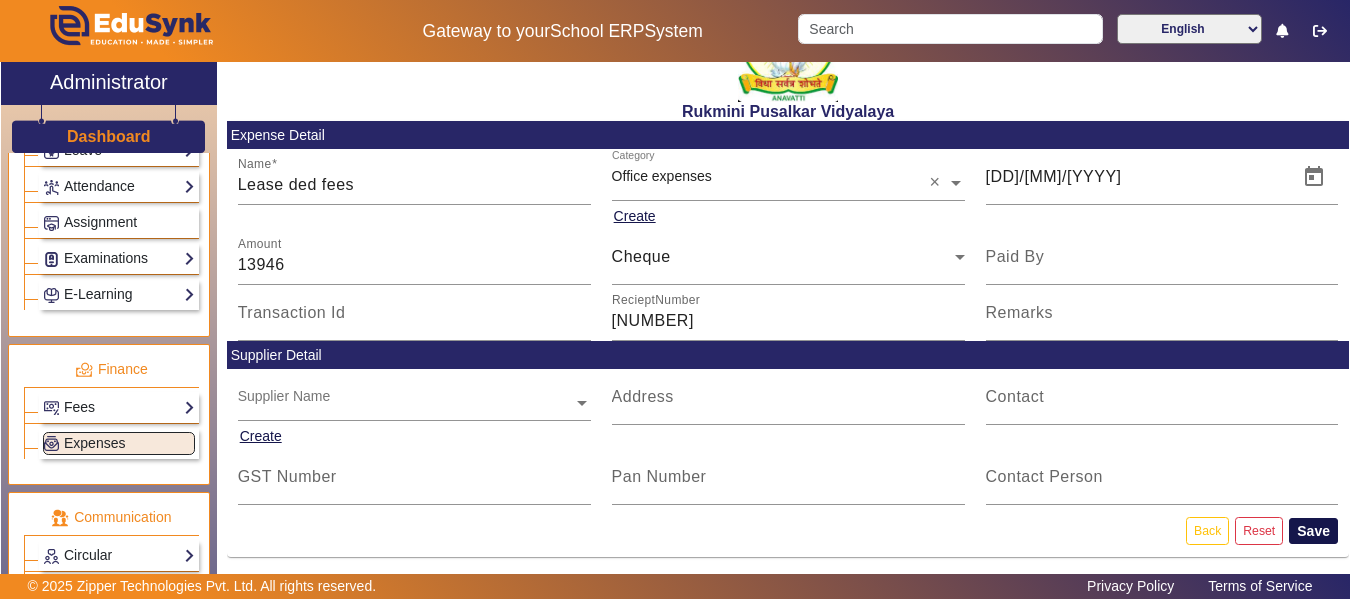 click on "Save" 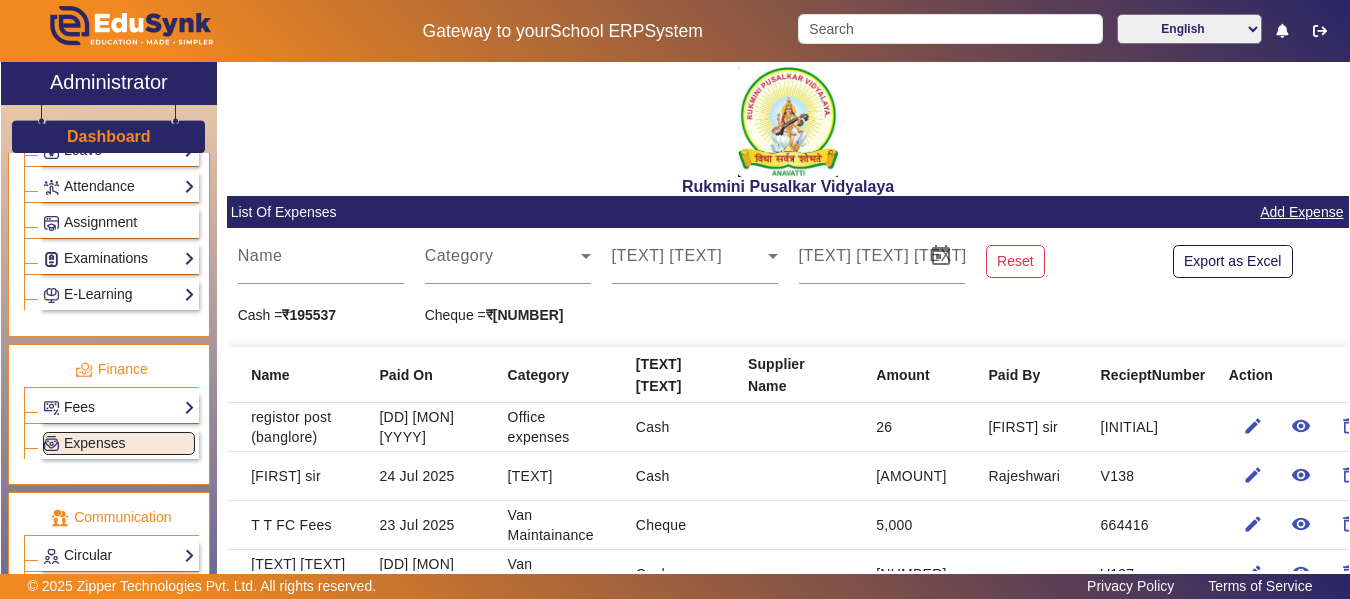 click on "Add Expense" 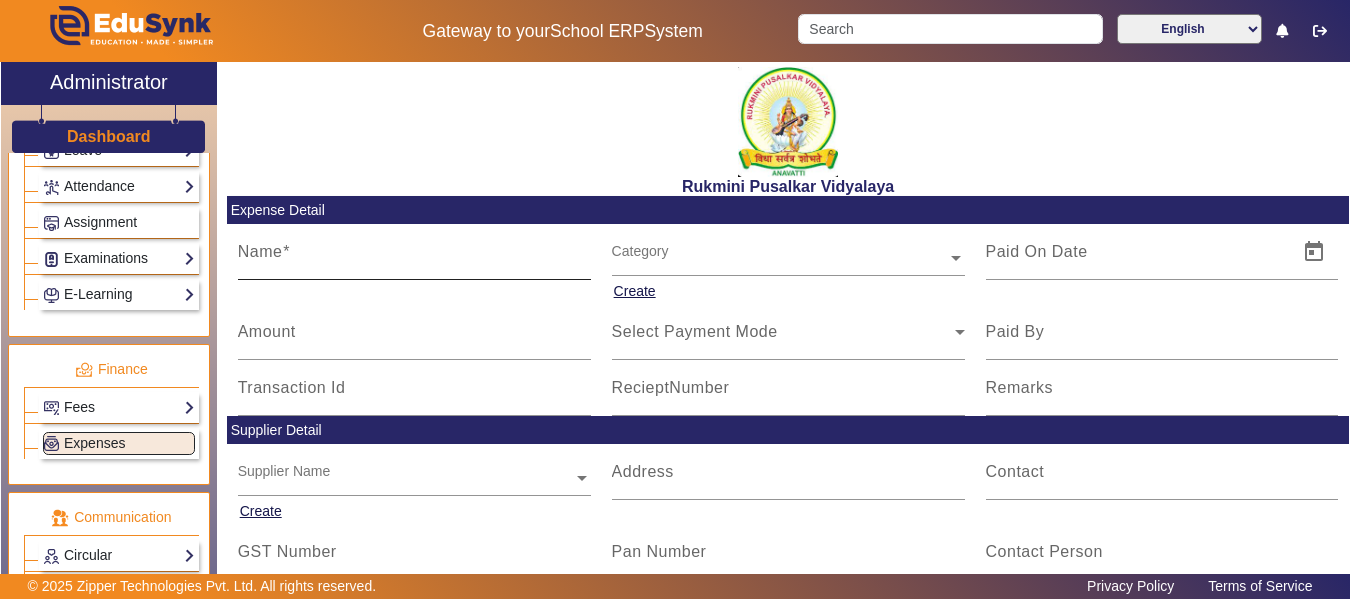 click at bounding box center [286, 251] 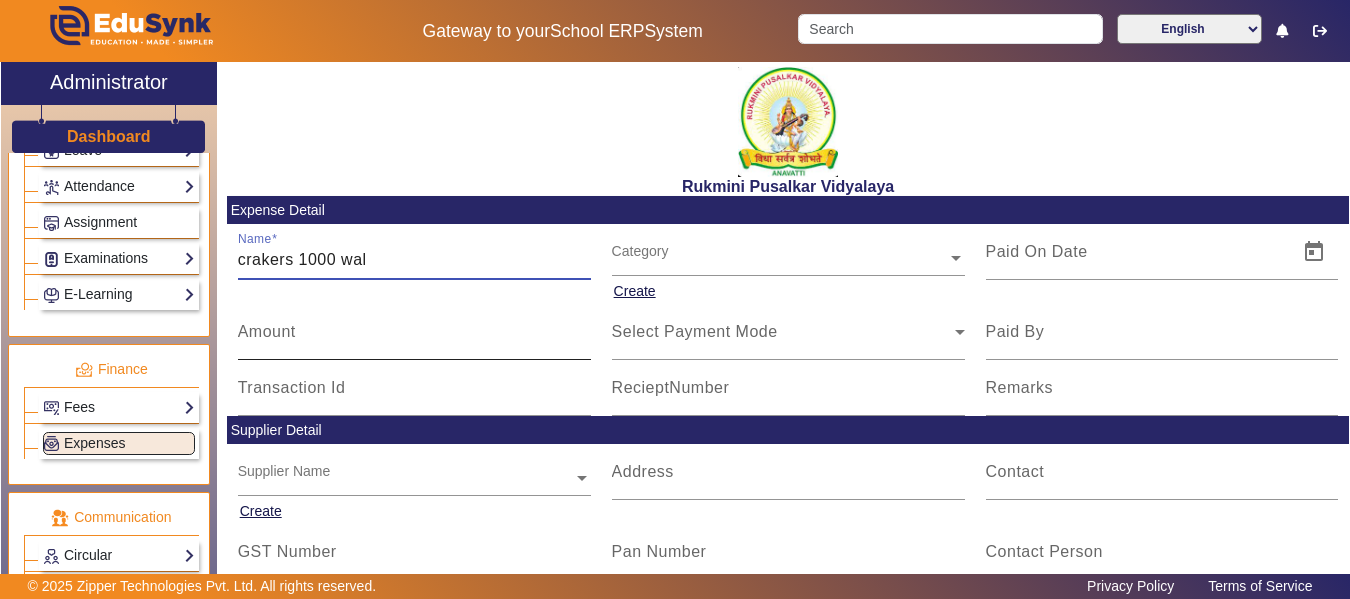 type on "crakers 1000 wal" 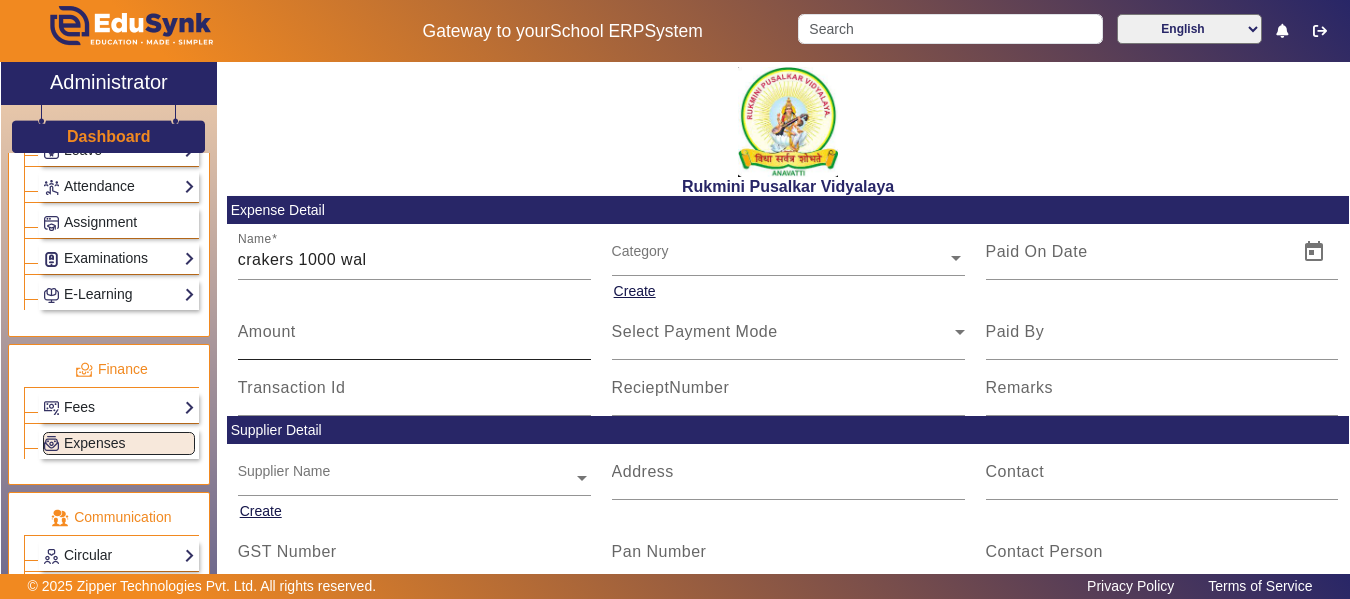 click on "Amount" at bounding box center (267, 331) 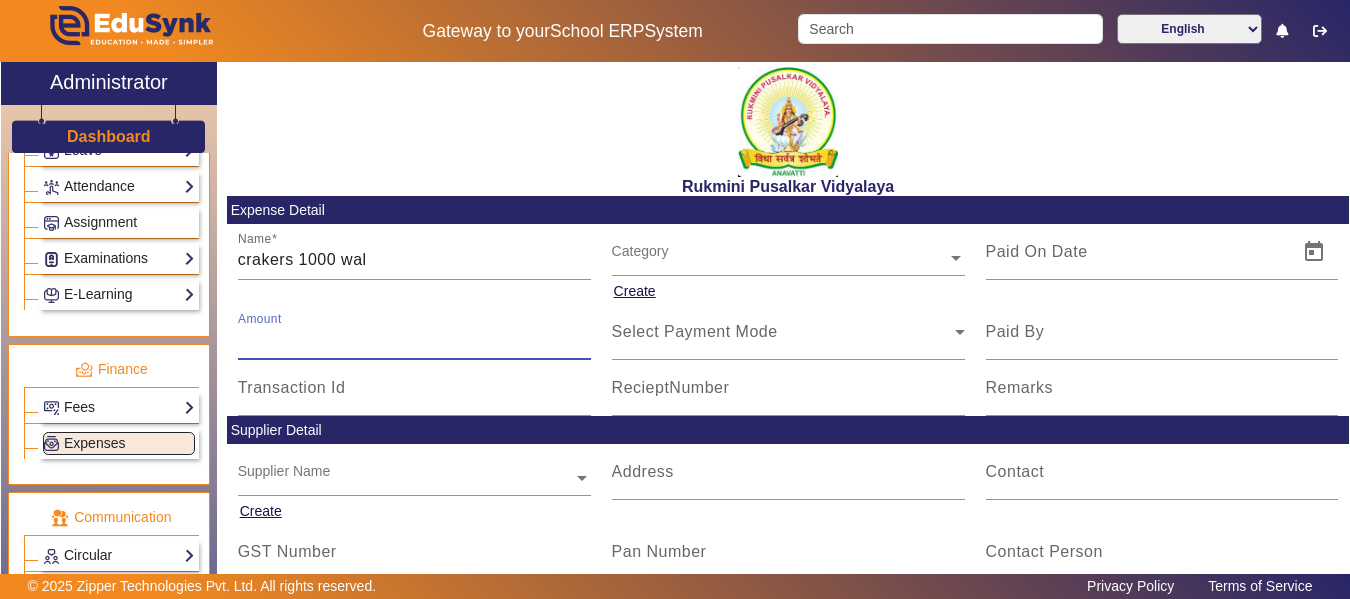type on "[NUMBER]" 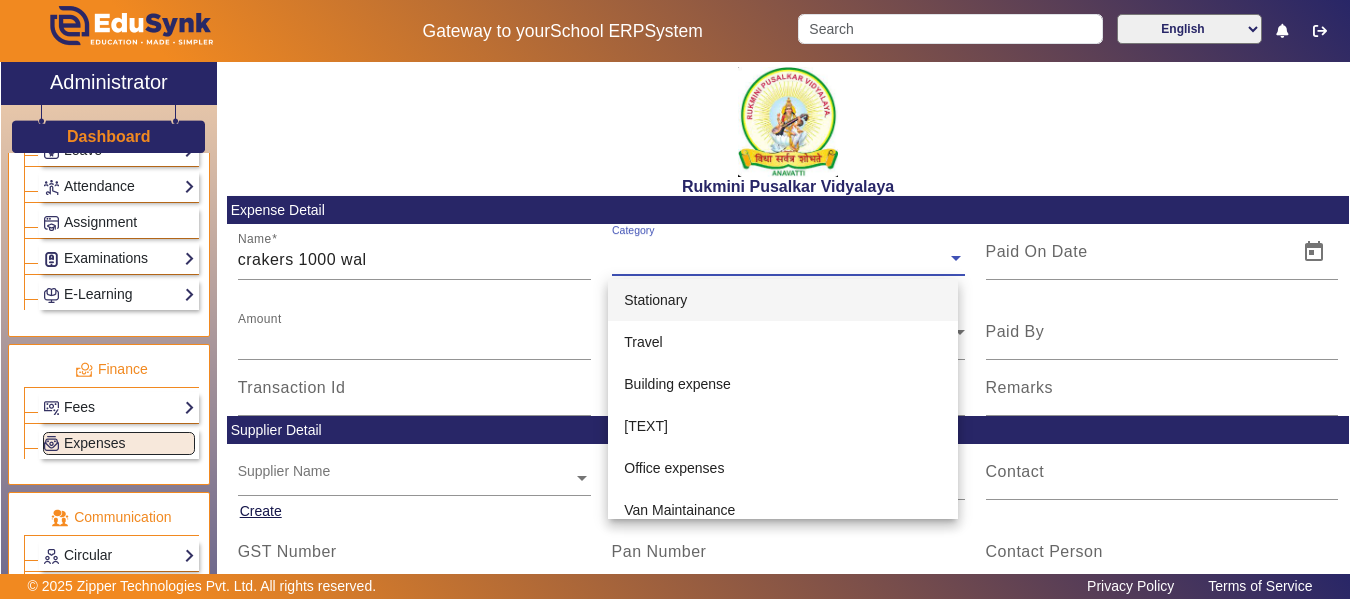 click 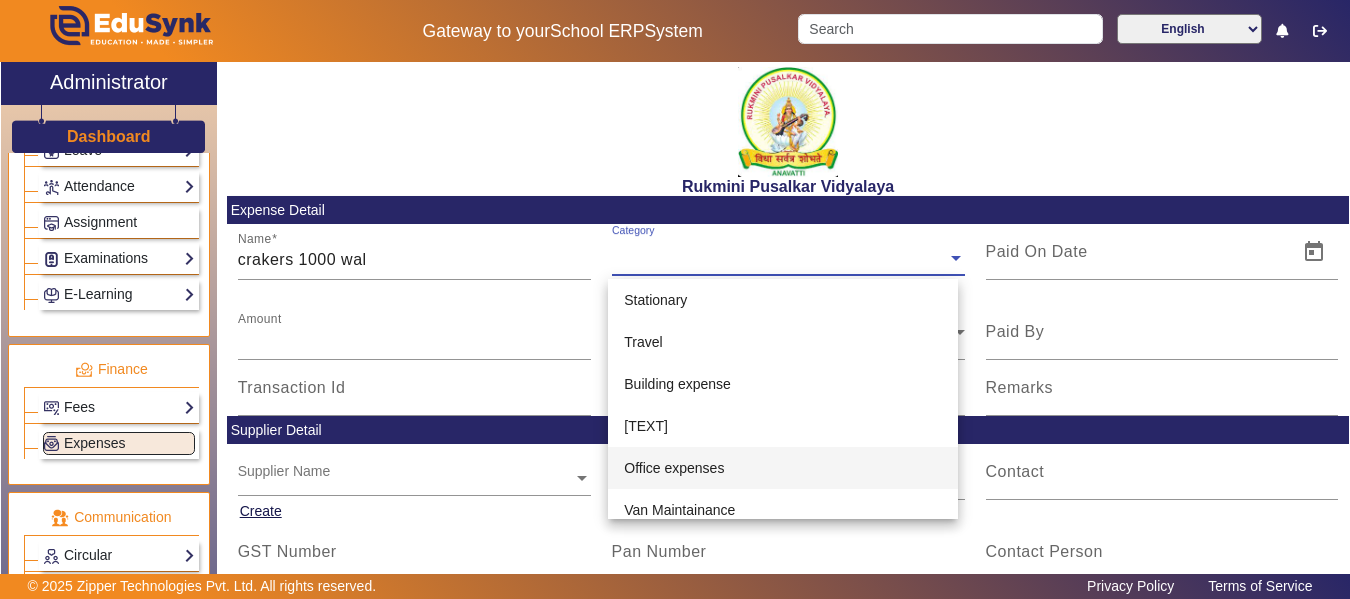 click on "Office expenses" at bounding box center [674, 468] 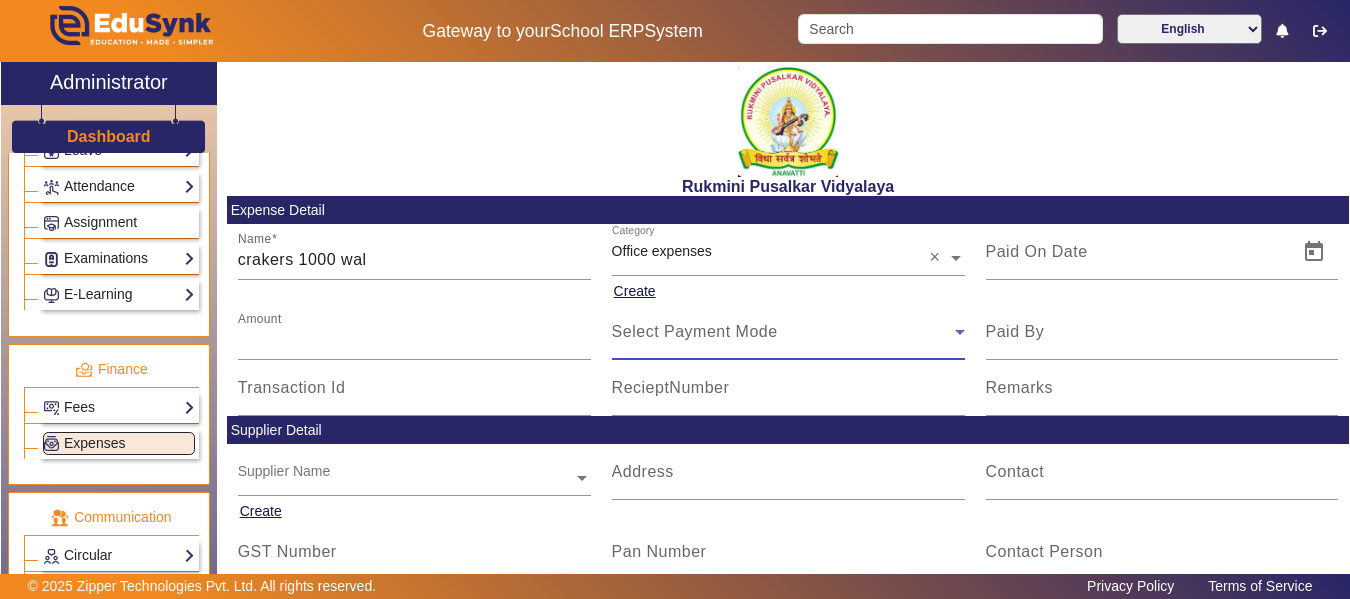 click on "Select Payment Mode" at bounding box center [695, 331] 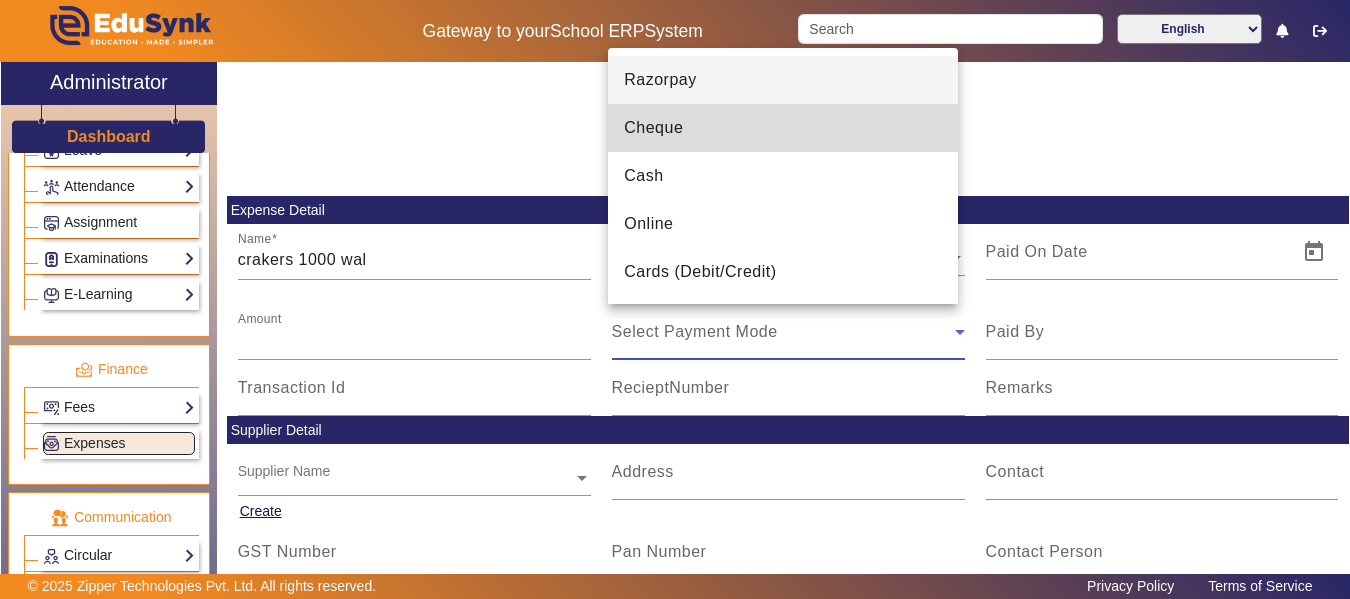 click on "Cheque" at bounding box center [653, 128] 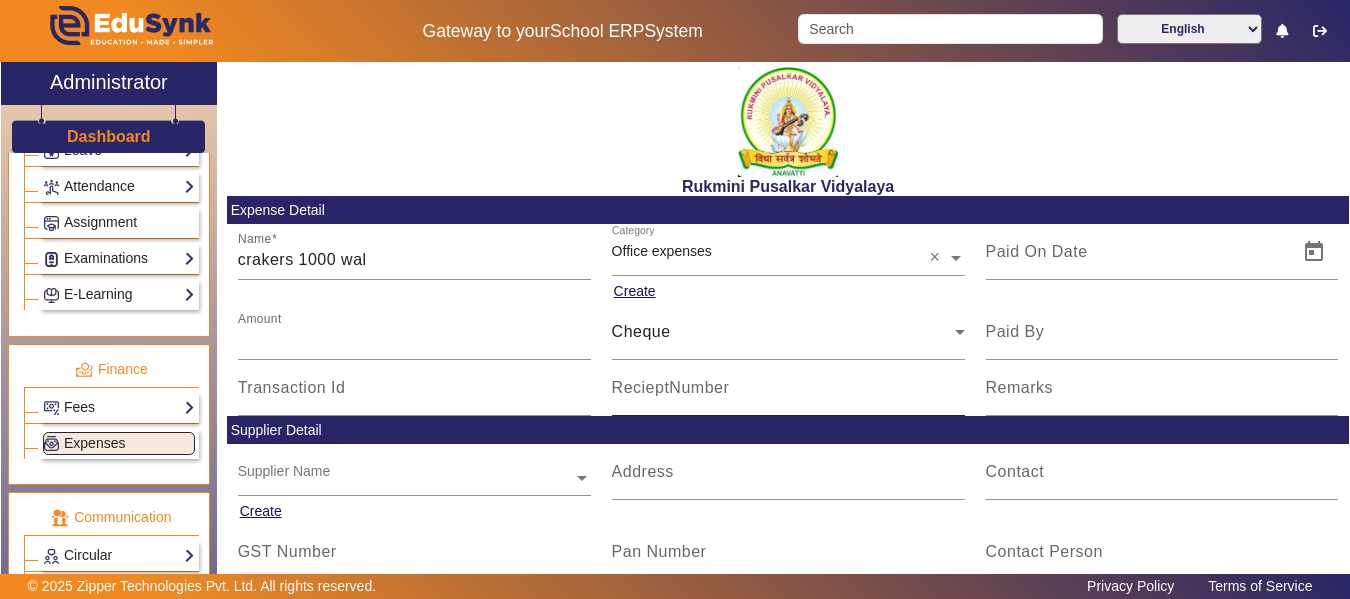 click on "RecieptNumber" at bounding box center [671, 387] 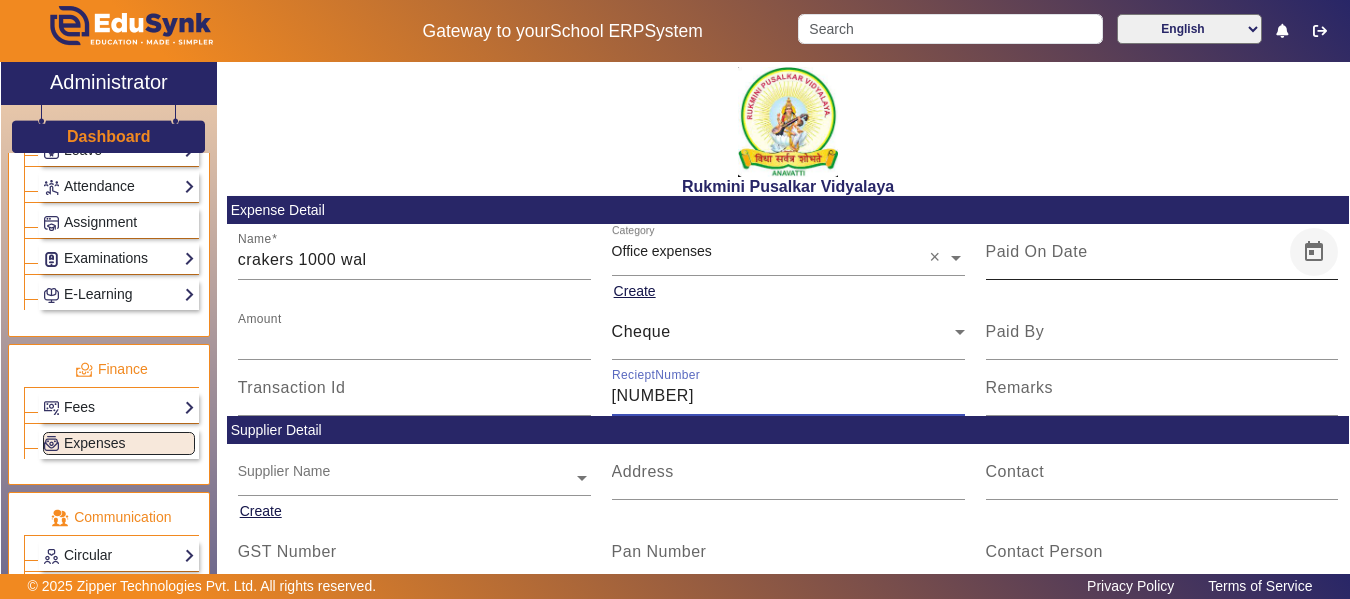 type on "[NUMBER]" 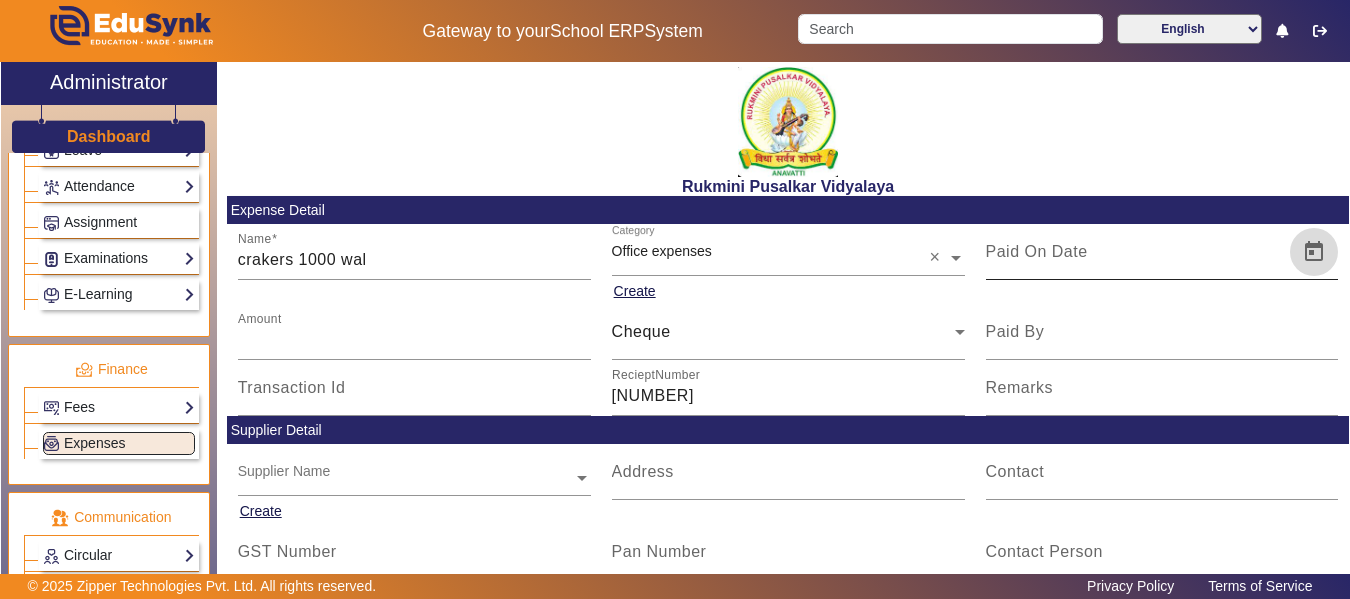 click 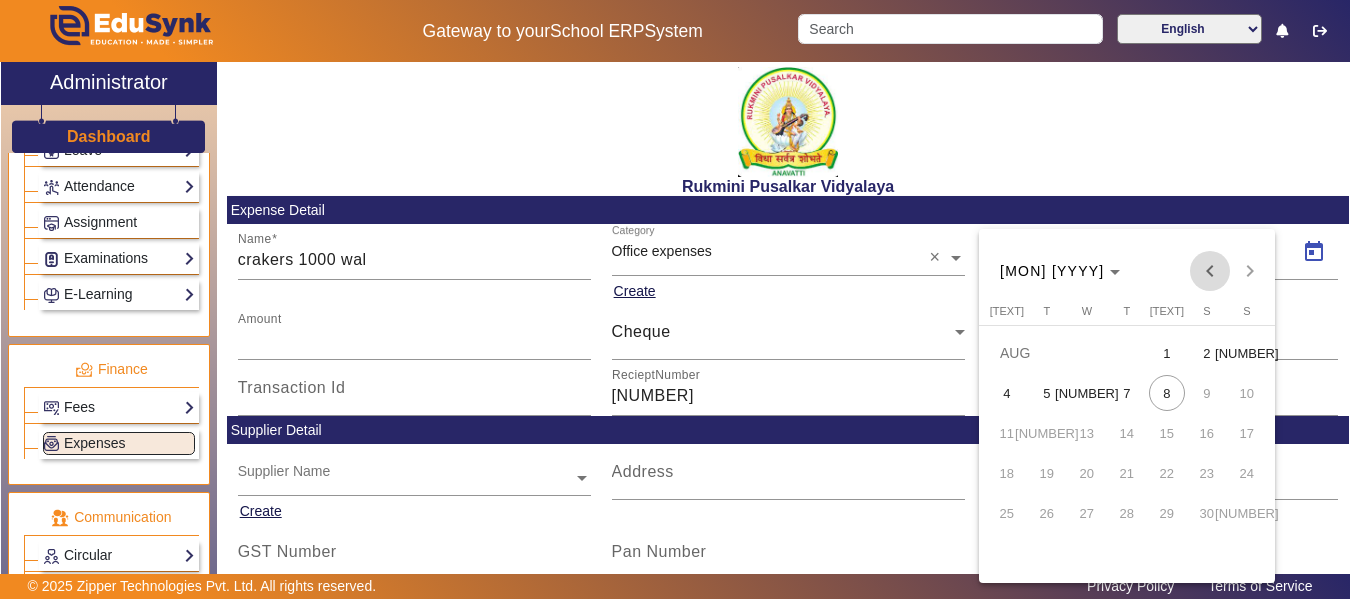 click at bounding box center [1210, 271] 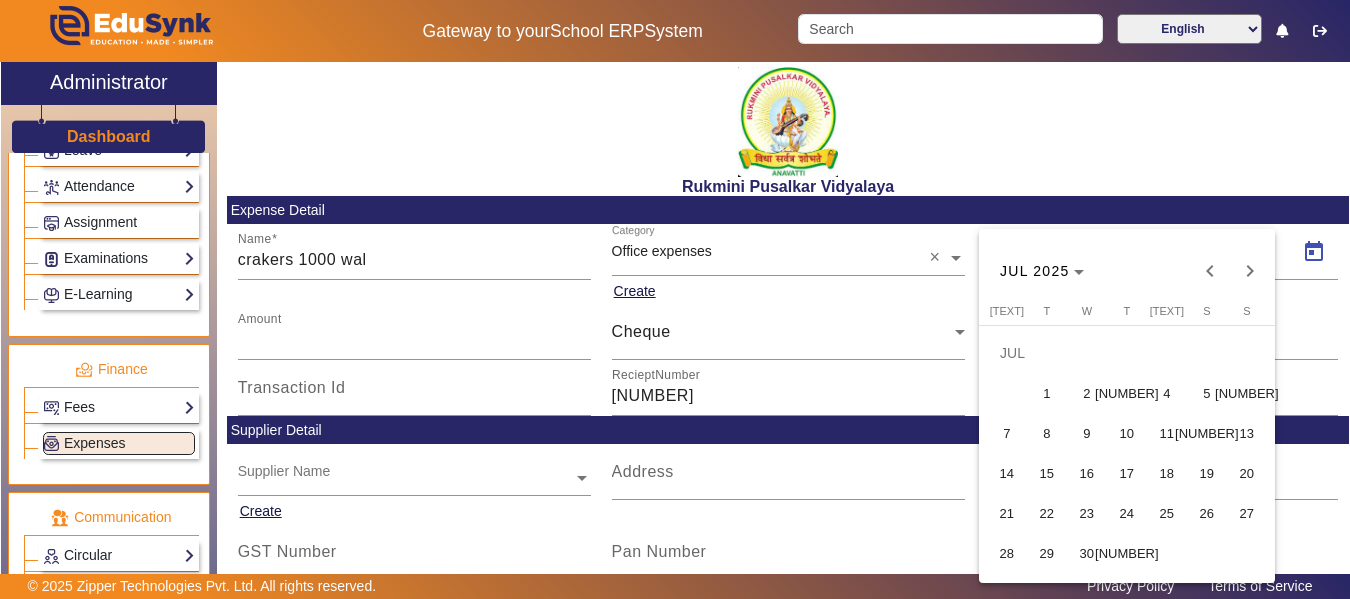 click on "7" at bounding box center [1007, 433] 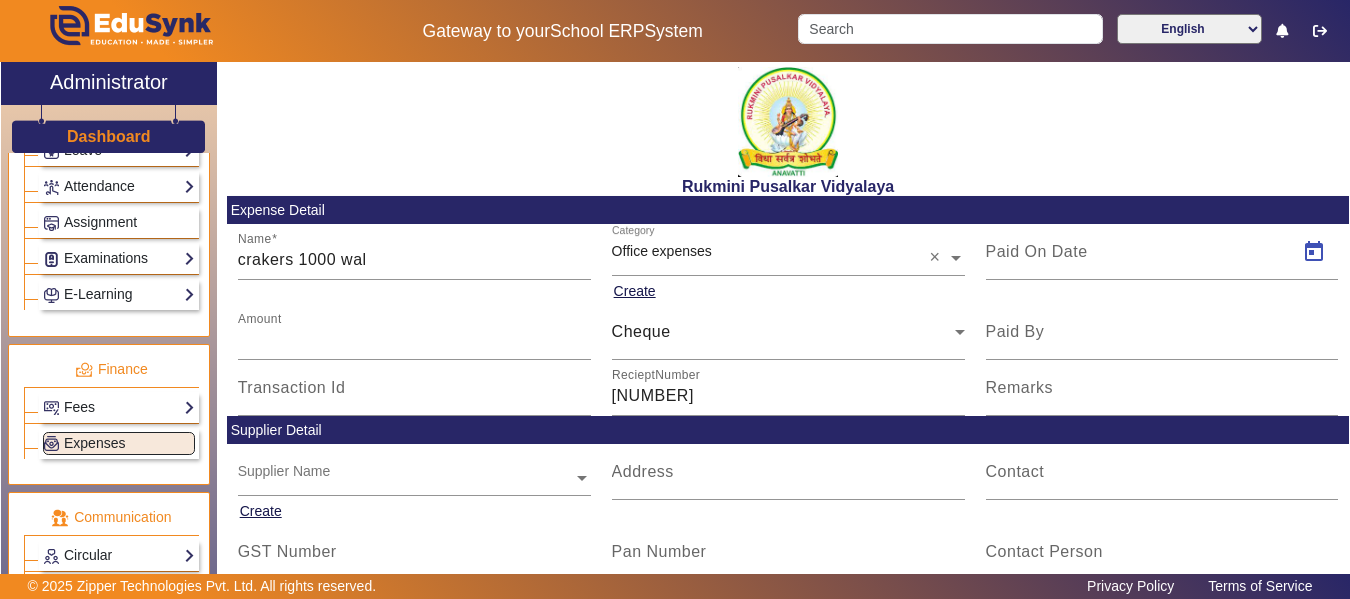 type on "[NUMBER]/[NUMBER]/[NUMBER]" 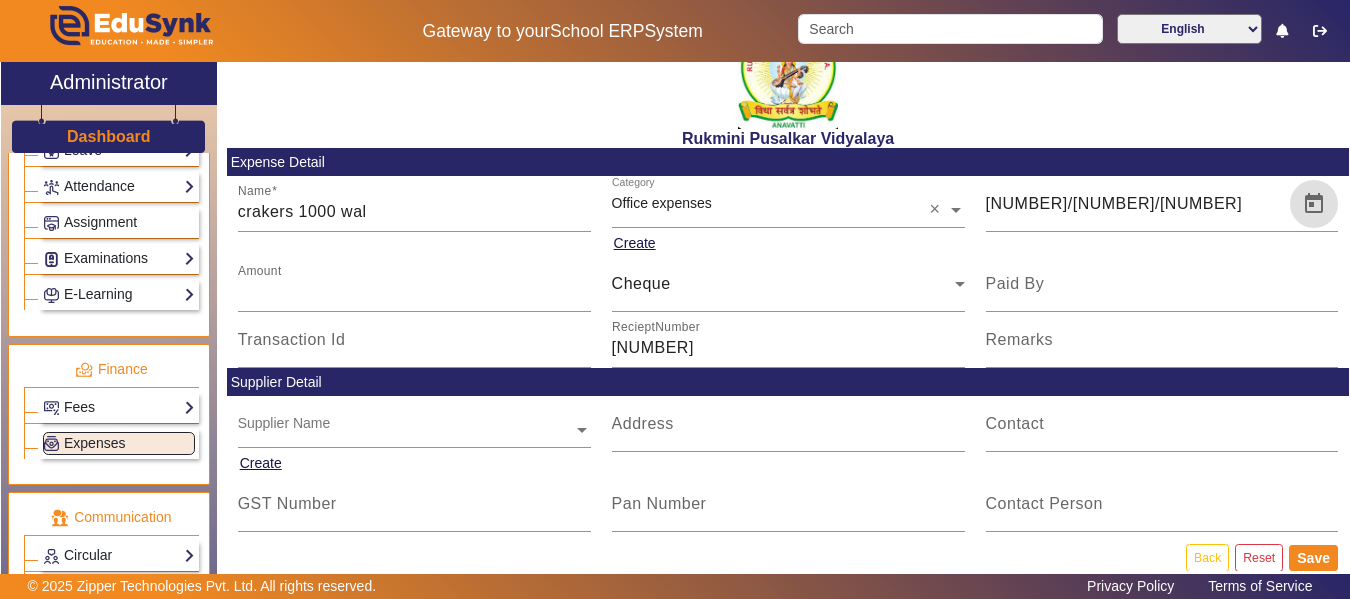 scroll, scrollTop: 75, scrollLeft: 0, axis: vertical 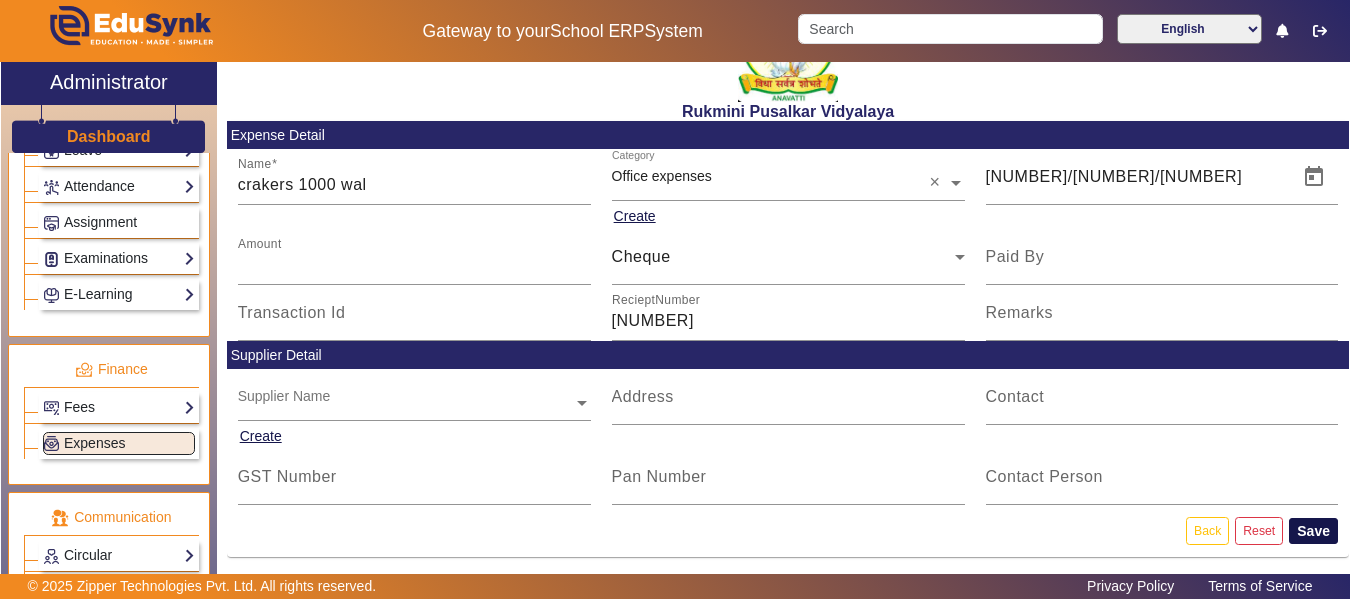 click on "Save" 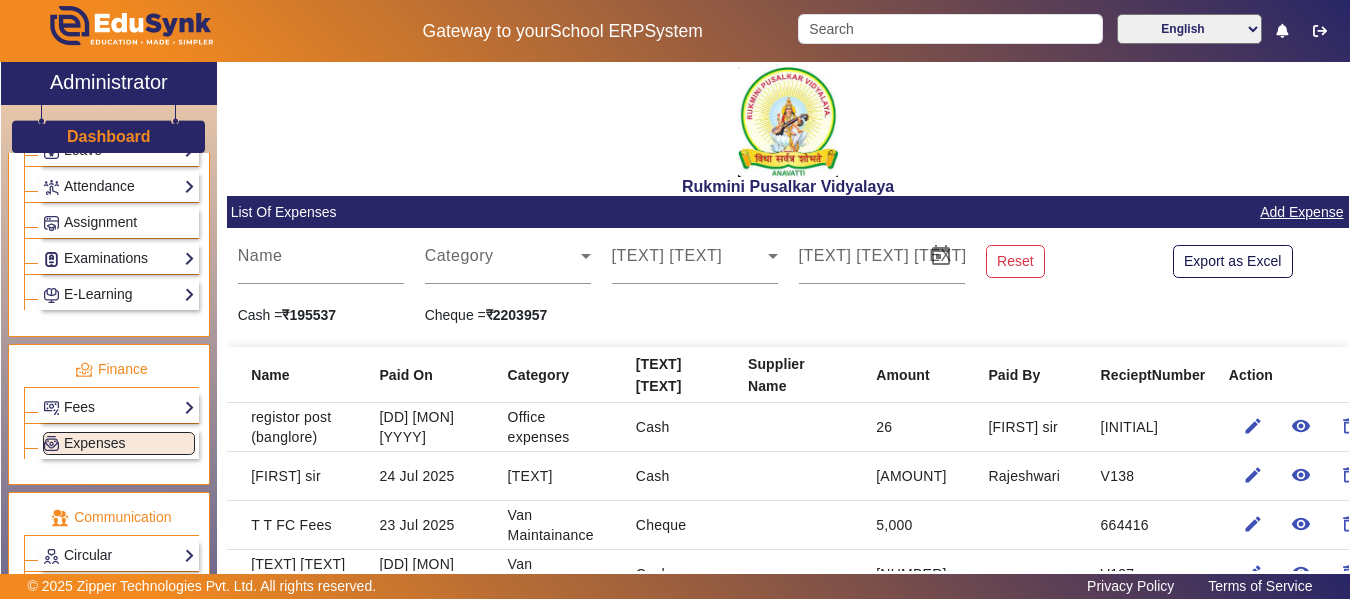 click on "Add Expense" 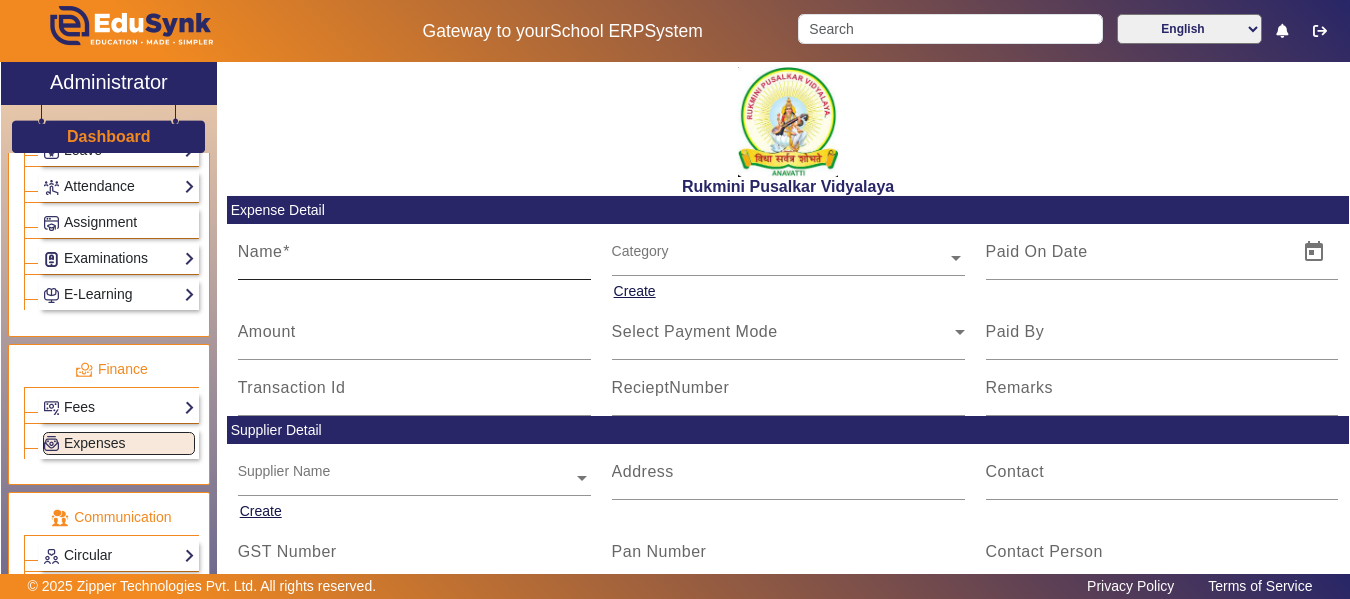 click on "Name" at bounding box center [414, 260] 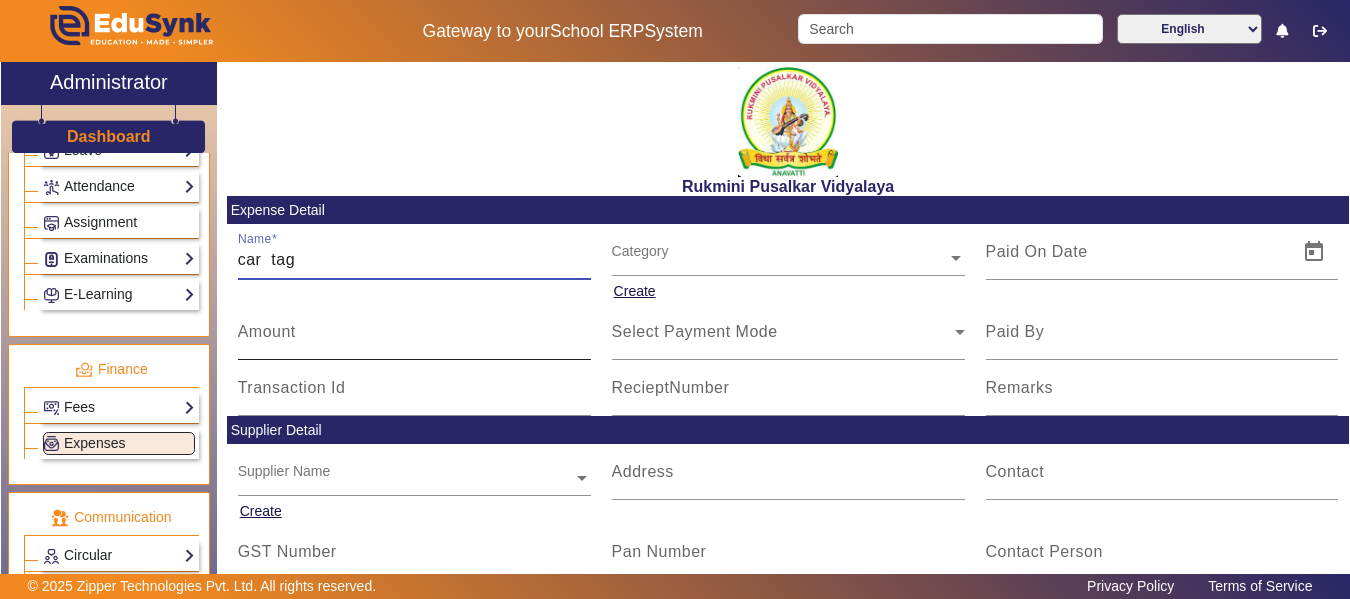 type on "car  tag" 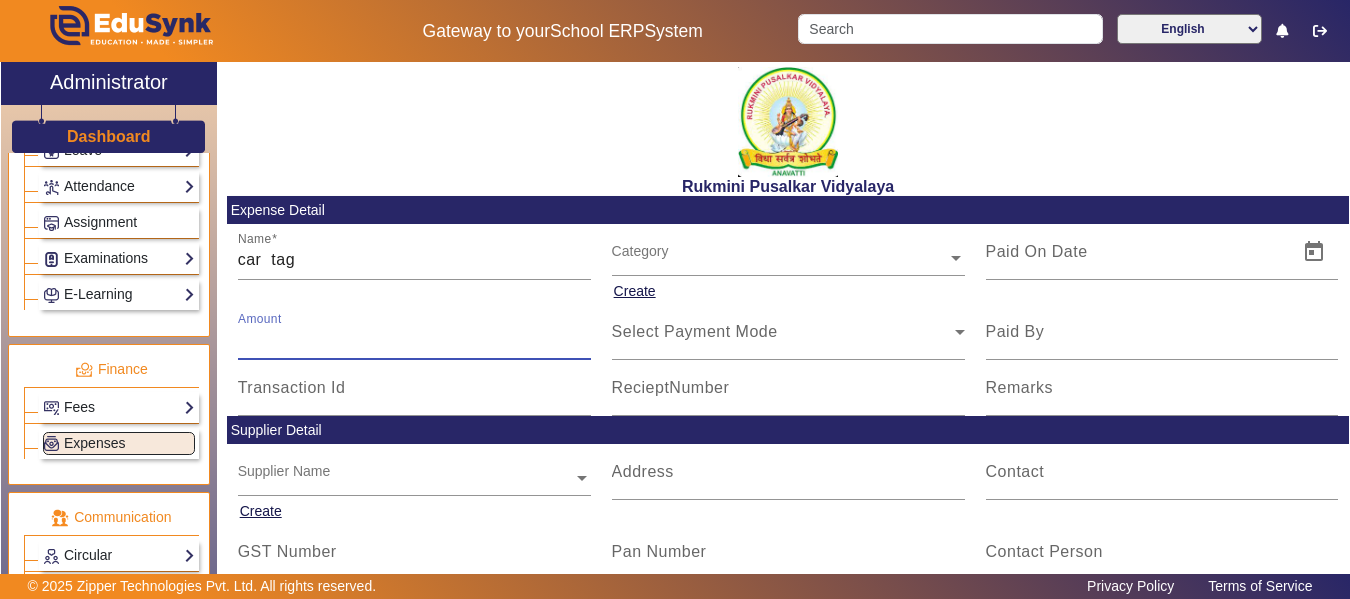 click on "Amount" at bounding box center [414, 340] 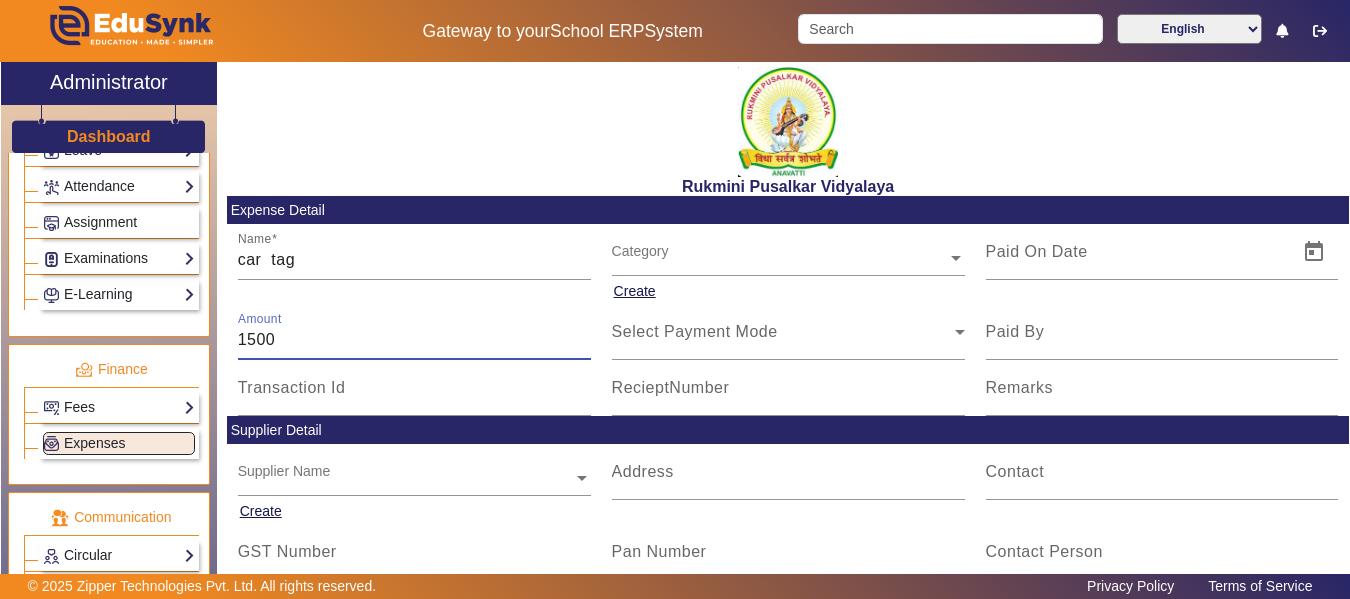 type on "1500" 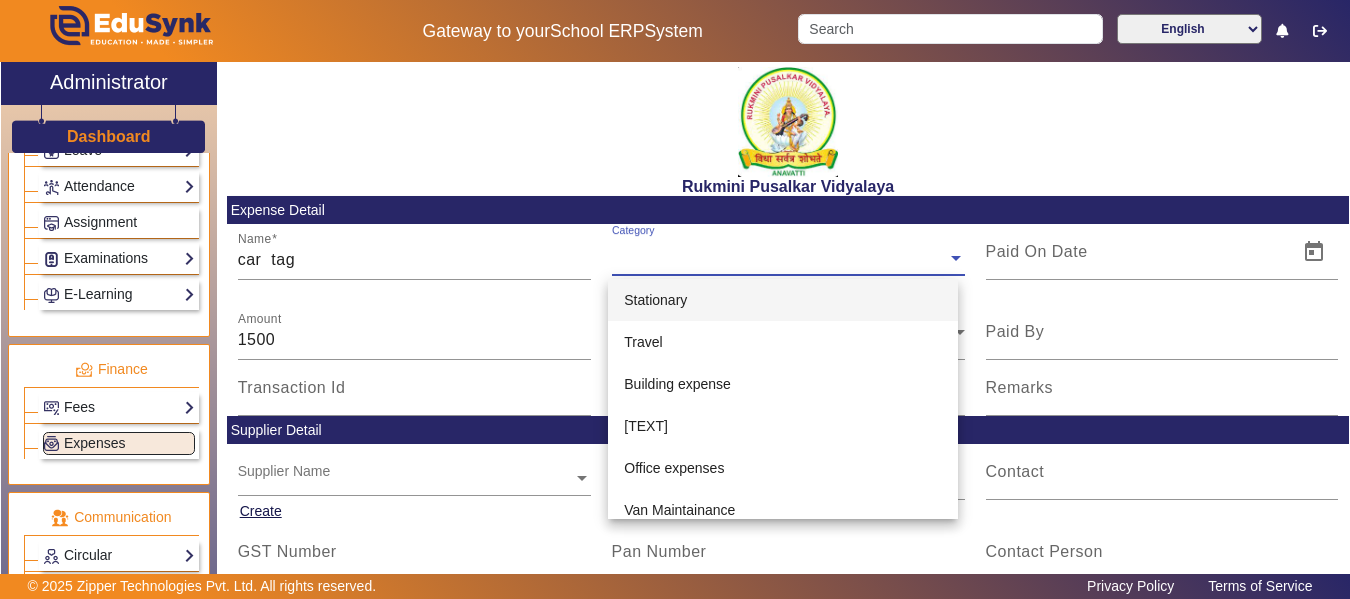click 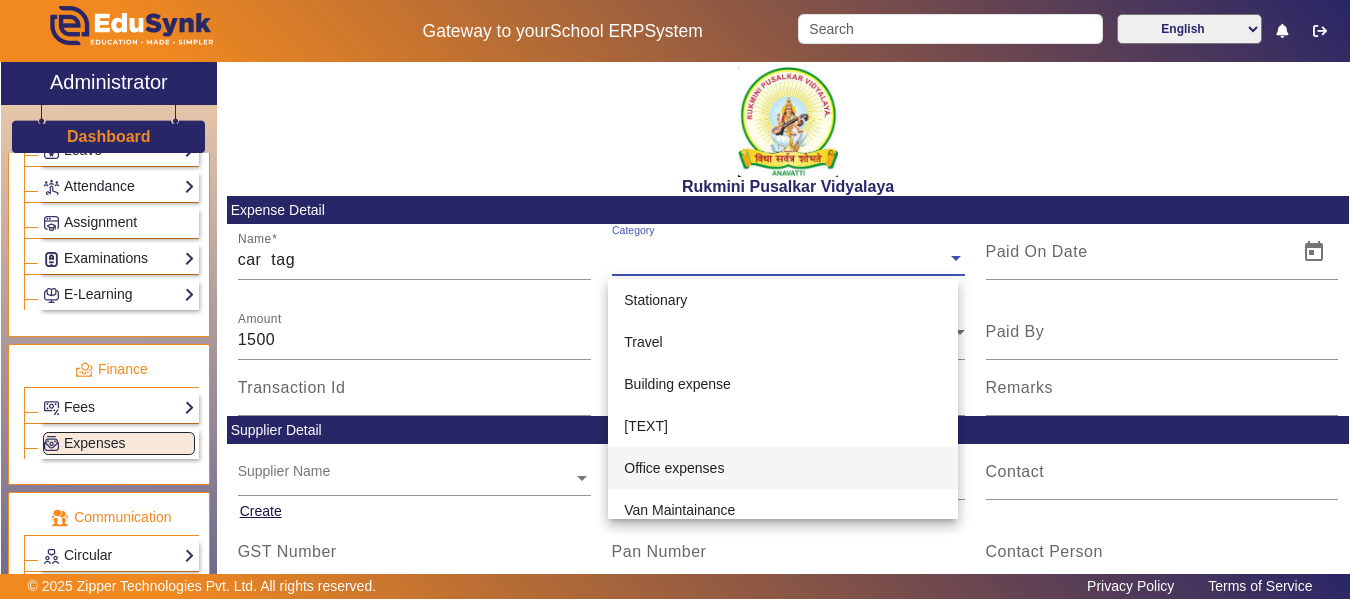 click on "Office expenses" at bounding box center (783, 468) 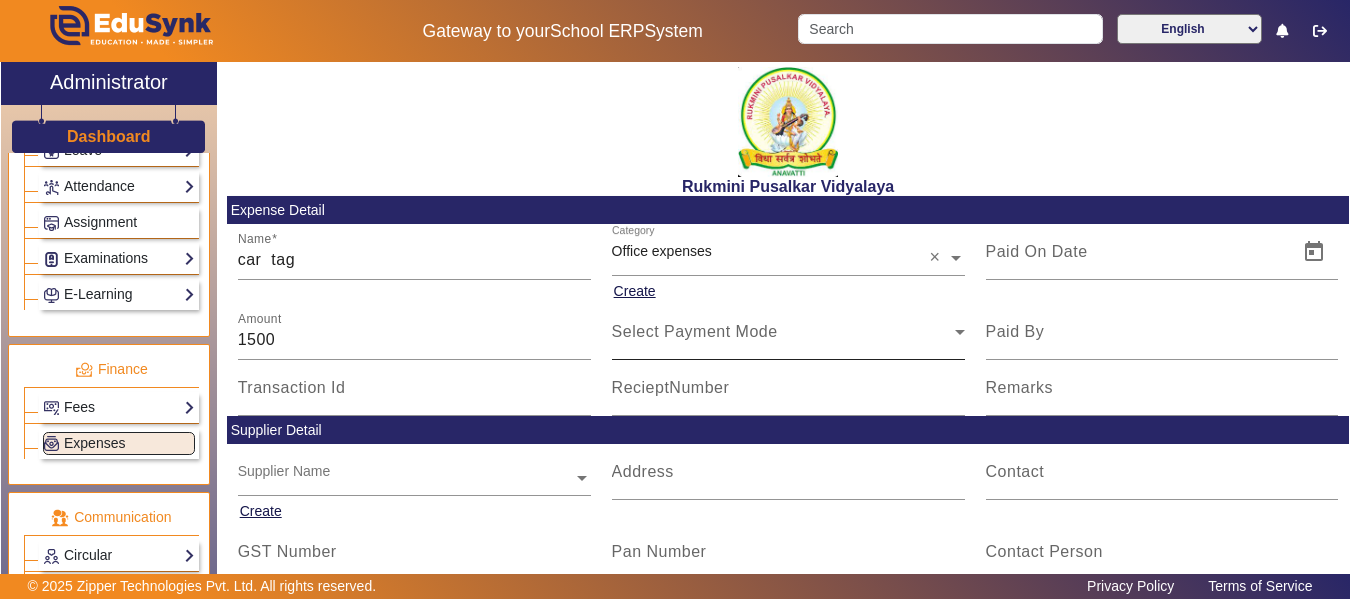 click on "Select Payment Mode" 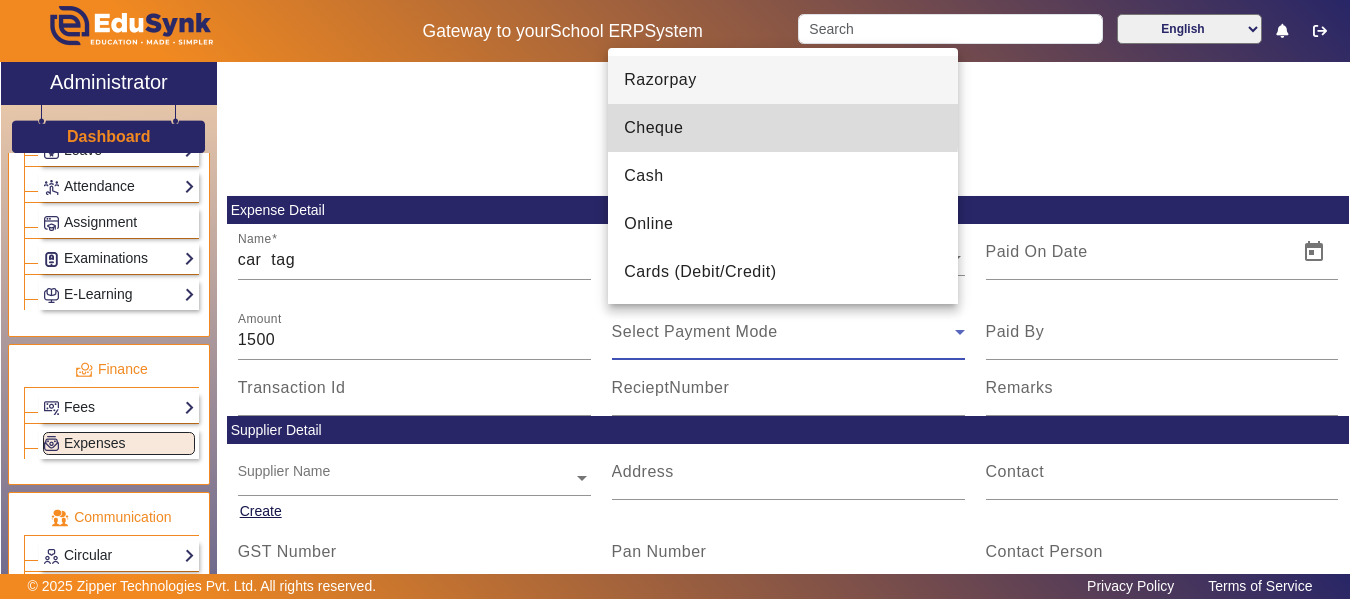 click on "Cheque" at bounding box center [653, 128] 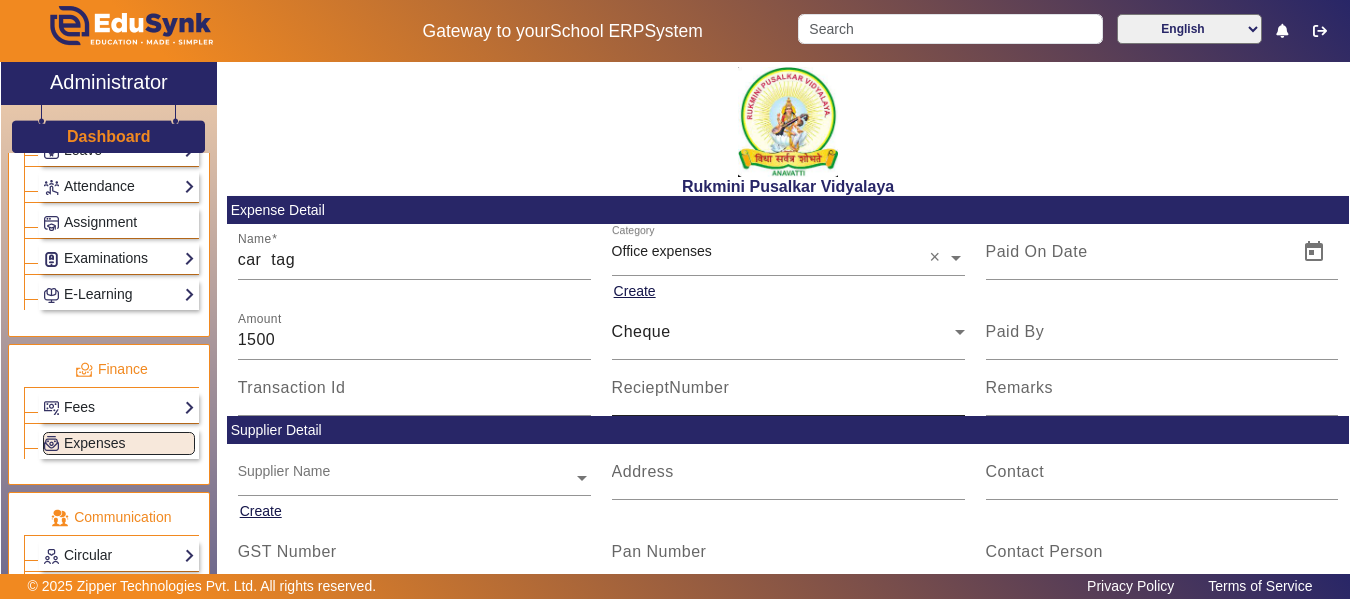 click on "RecieptNumber" at bounding box center [671, 387] 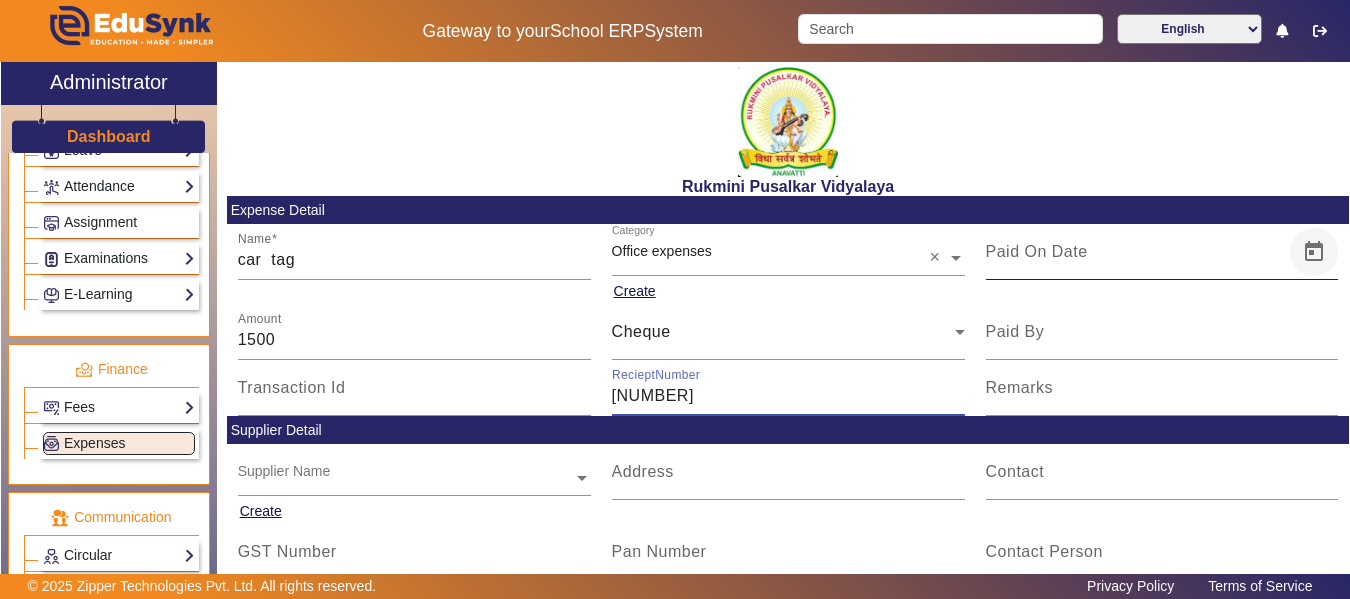 type on "[NUMBER]" 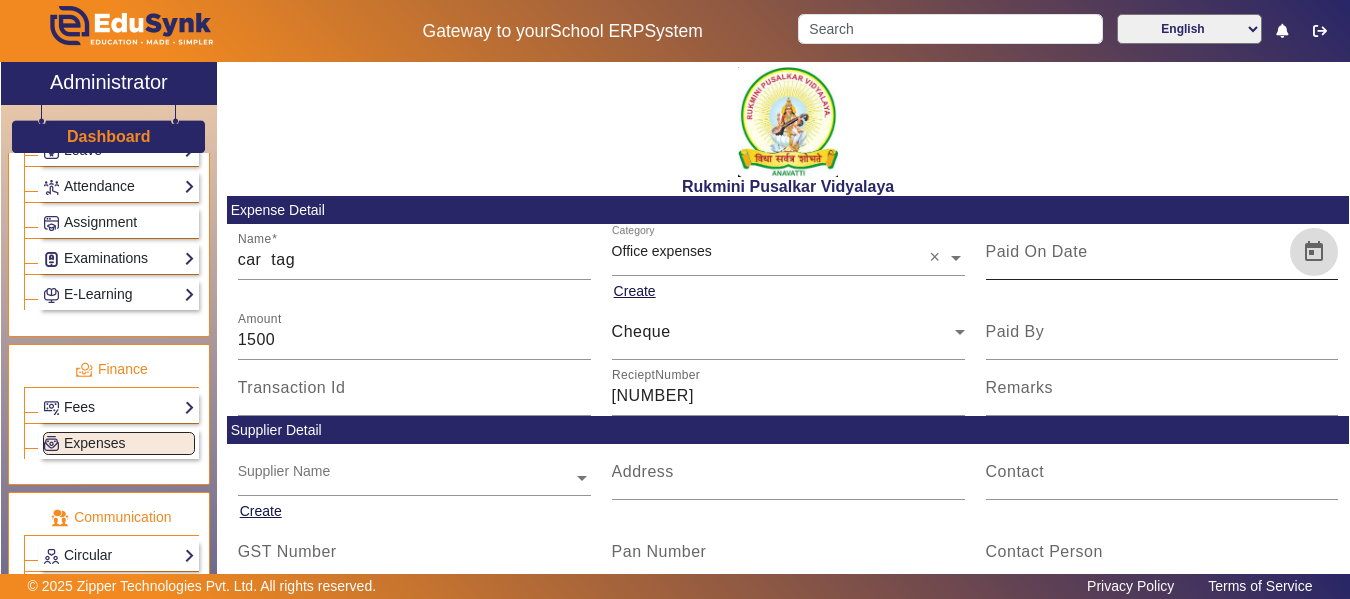 click 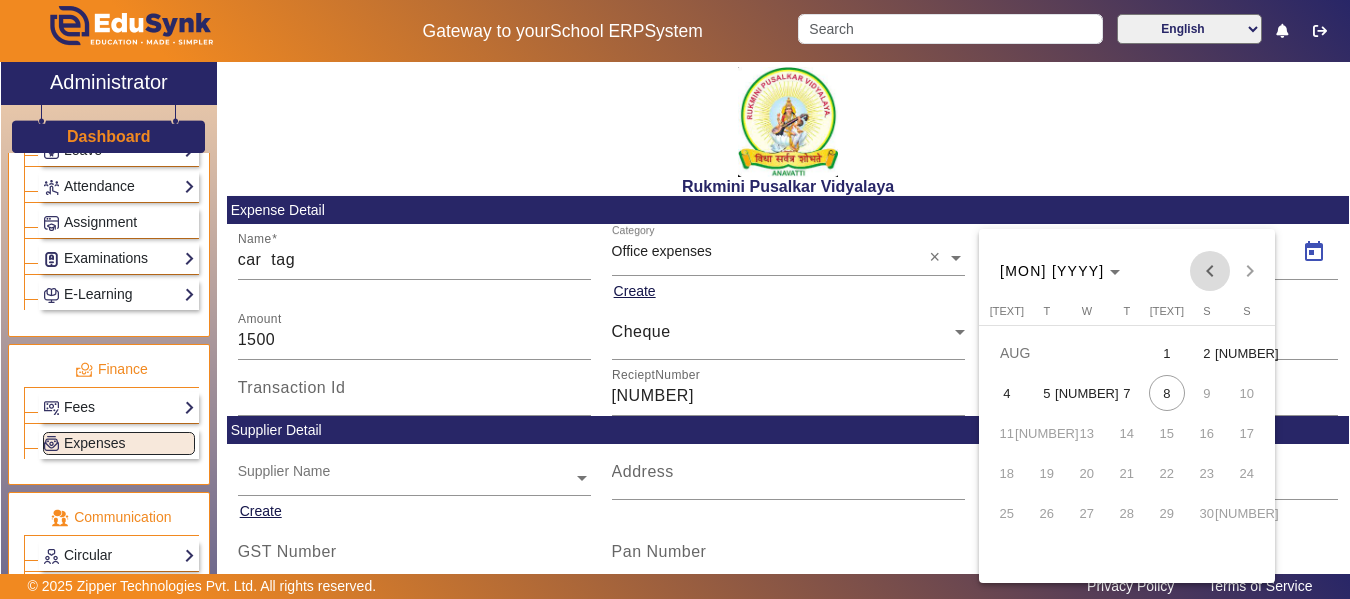 click at bounding box center [1210, 271] 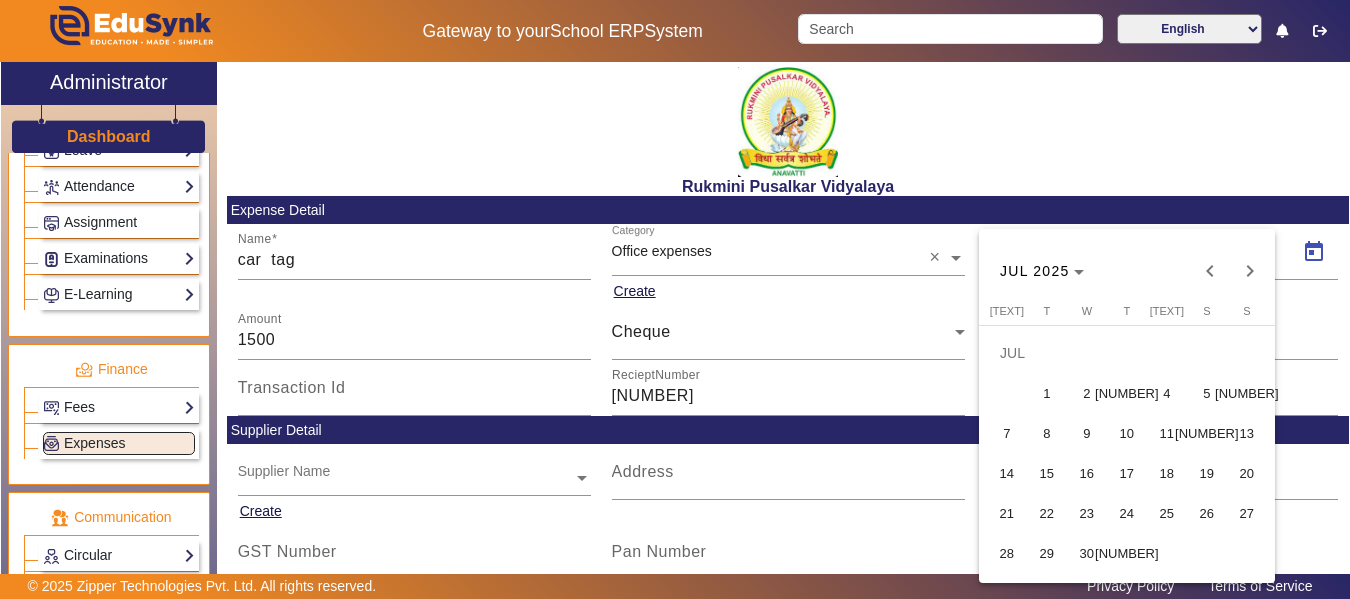 click on "8" at bounding box center [1047, 433] 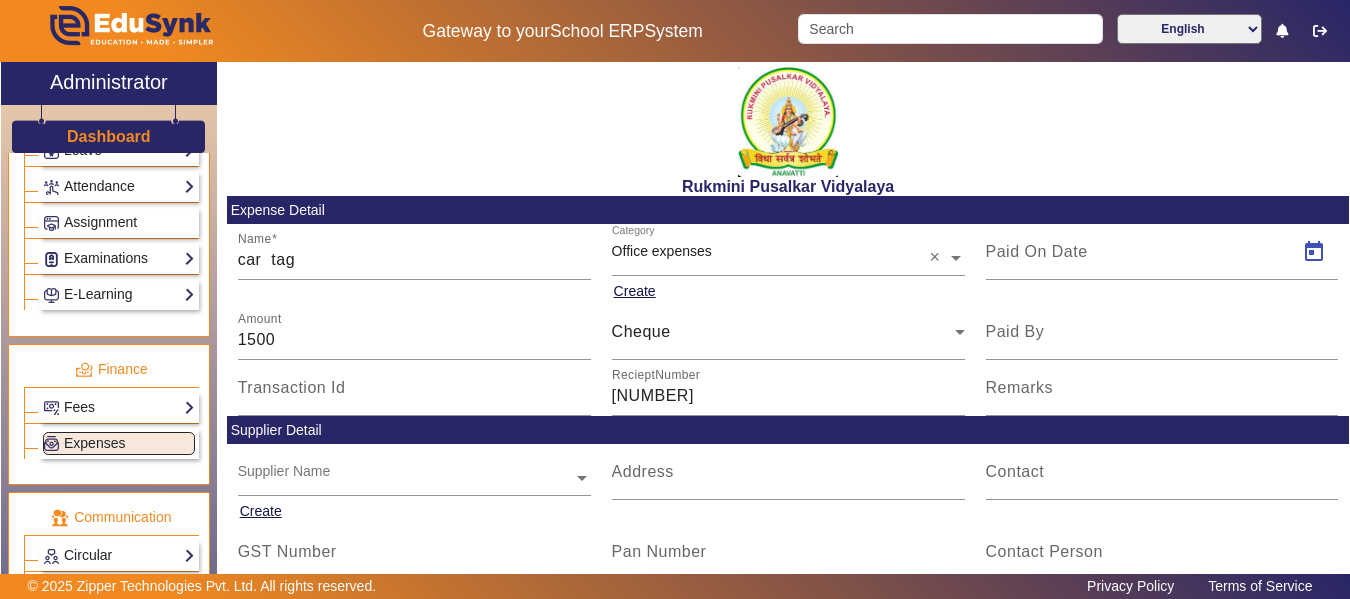 type on "[NUMBER]/[NUMBER]/[NUMBER]" 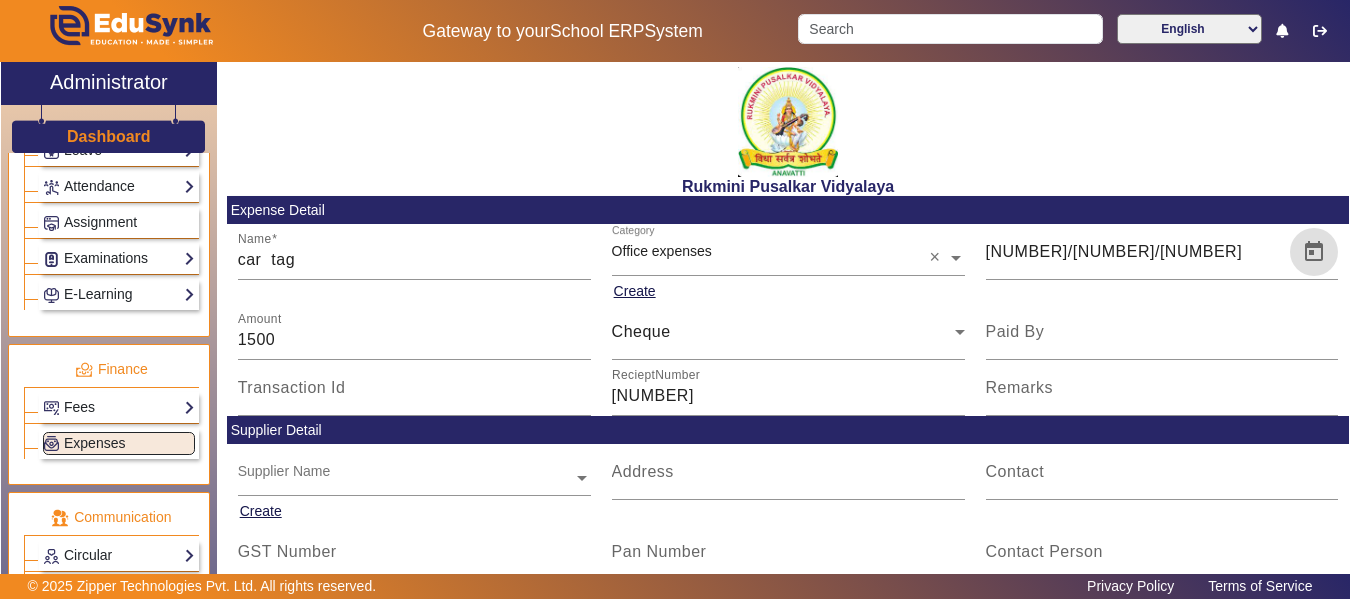 scroll, scrollTop: 40, scrollLeft: 0, axis: vertical 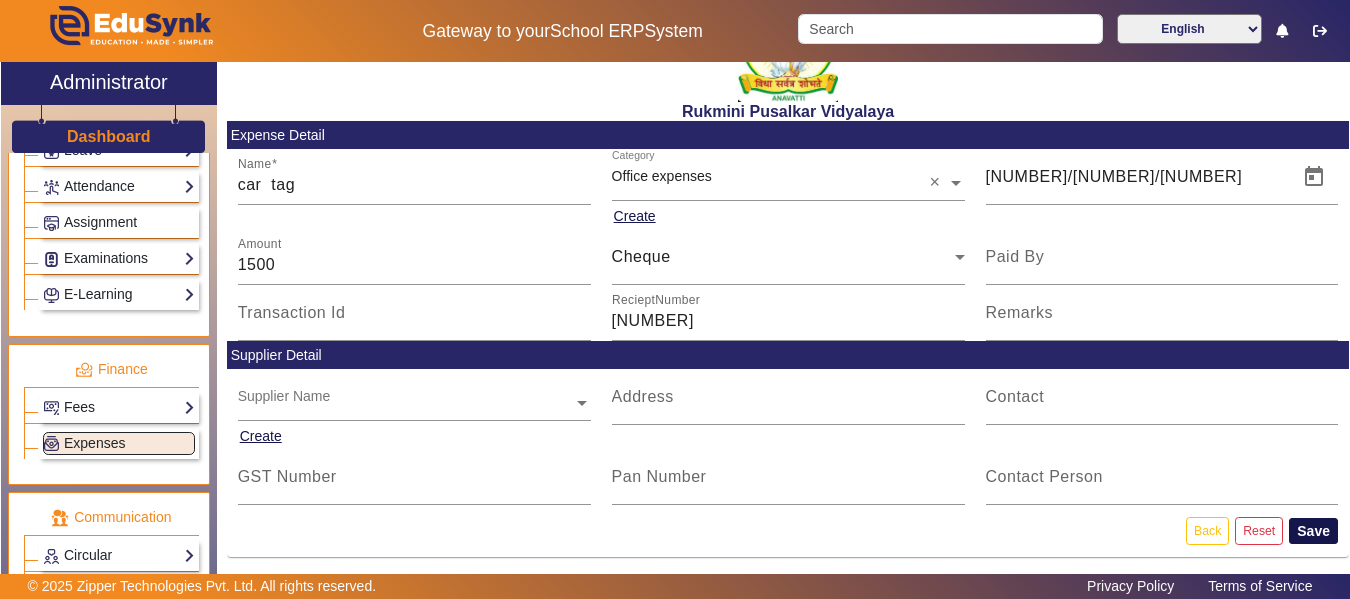 click on "Save" 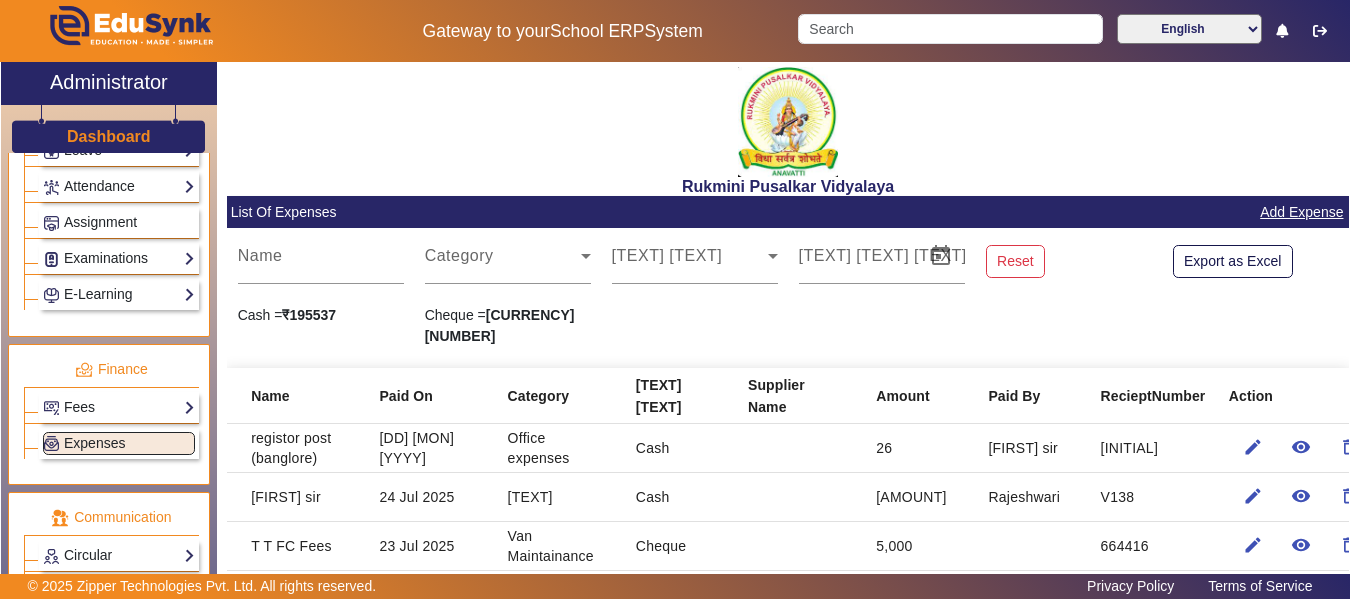 click on "Add Expense" 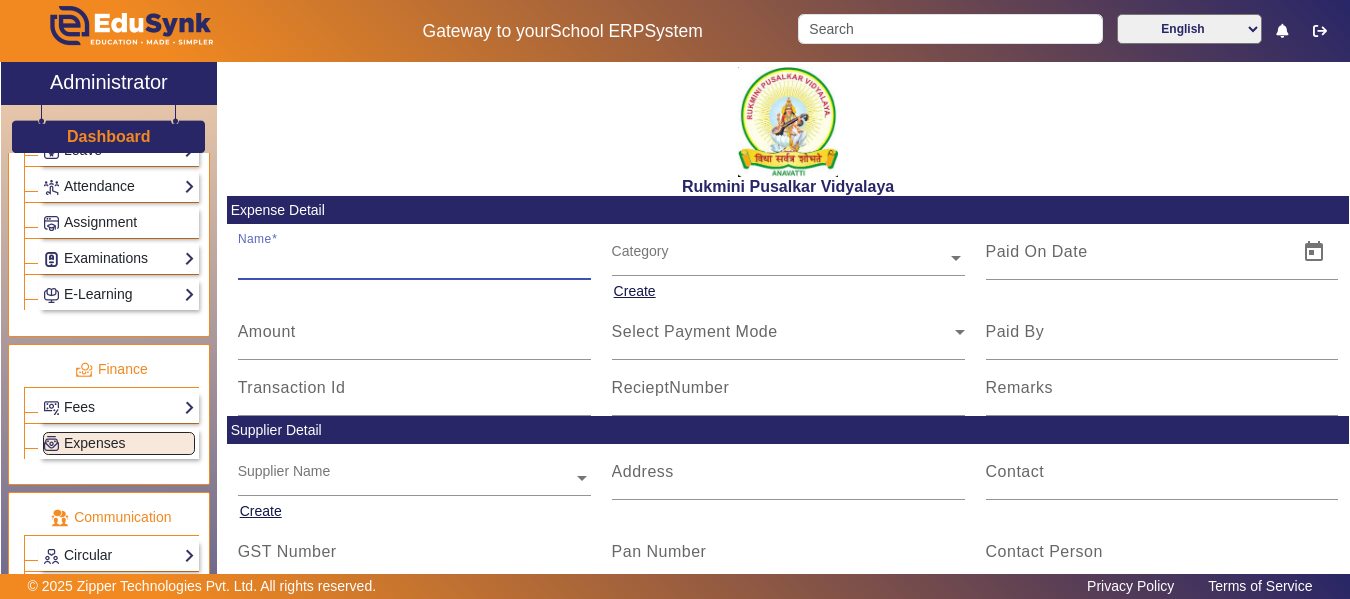 click on "Name" at bounding box center (414, 260) 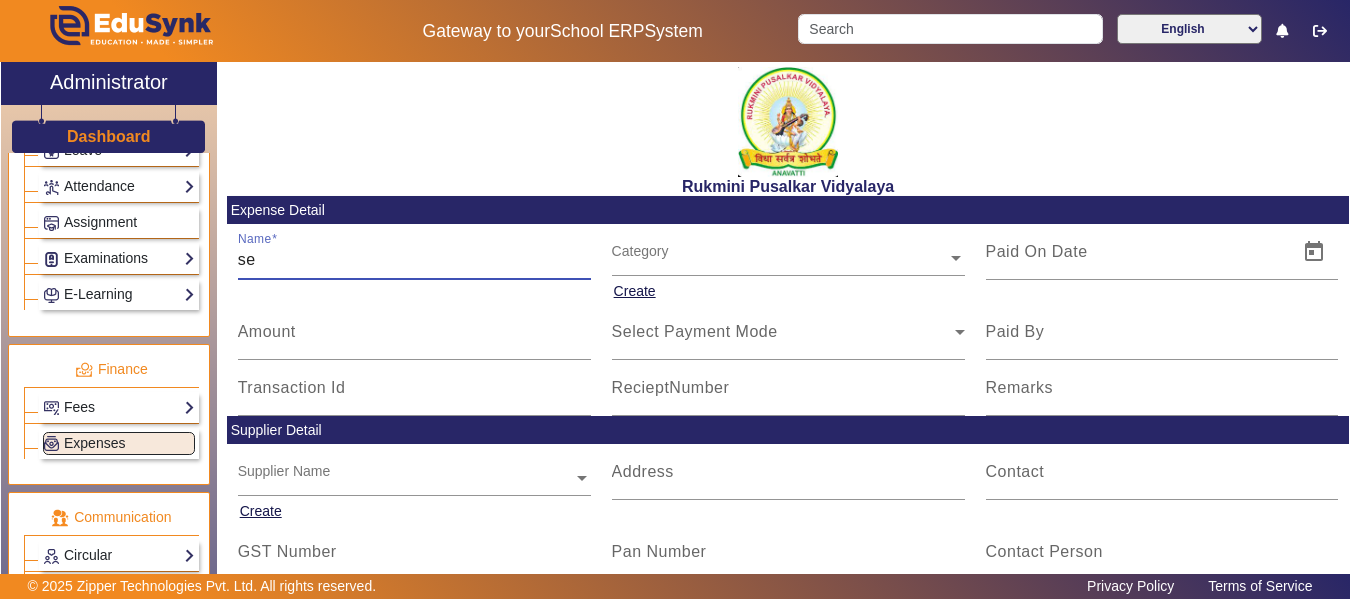 type on "s" 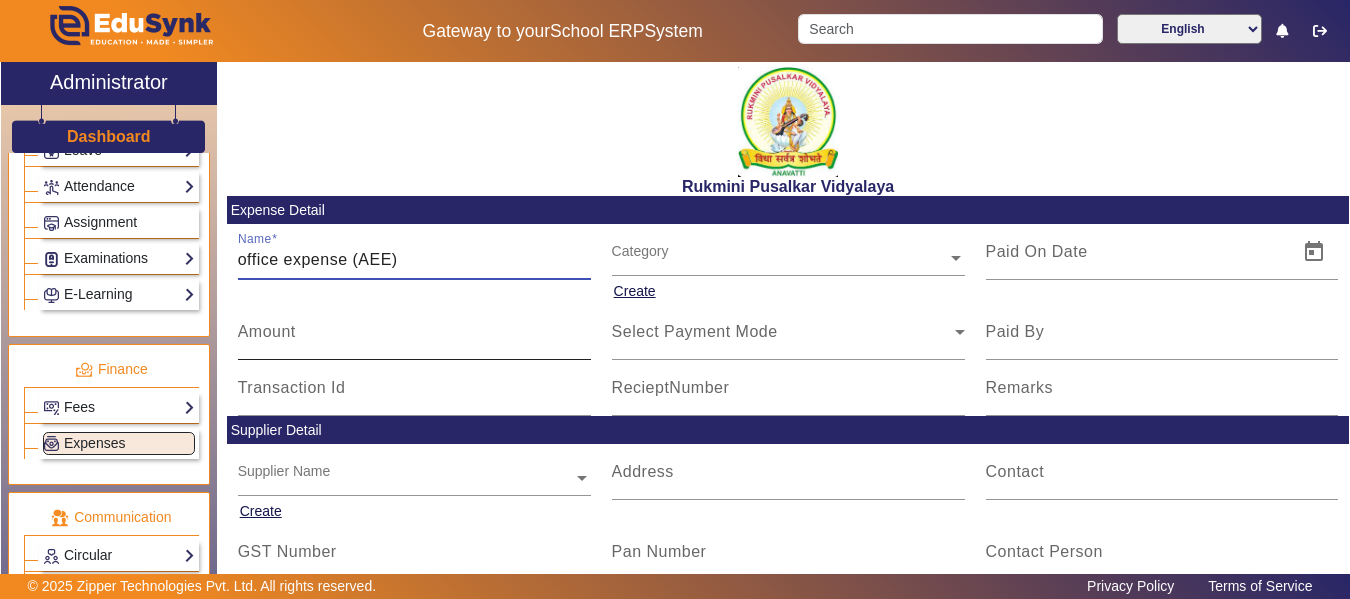 type on "office expense (AEE)" 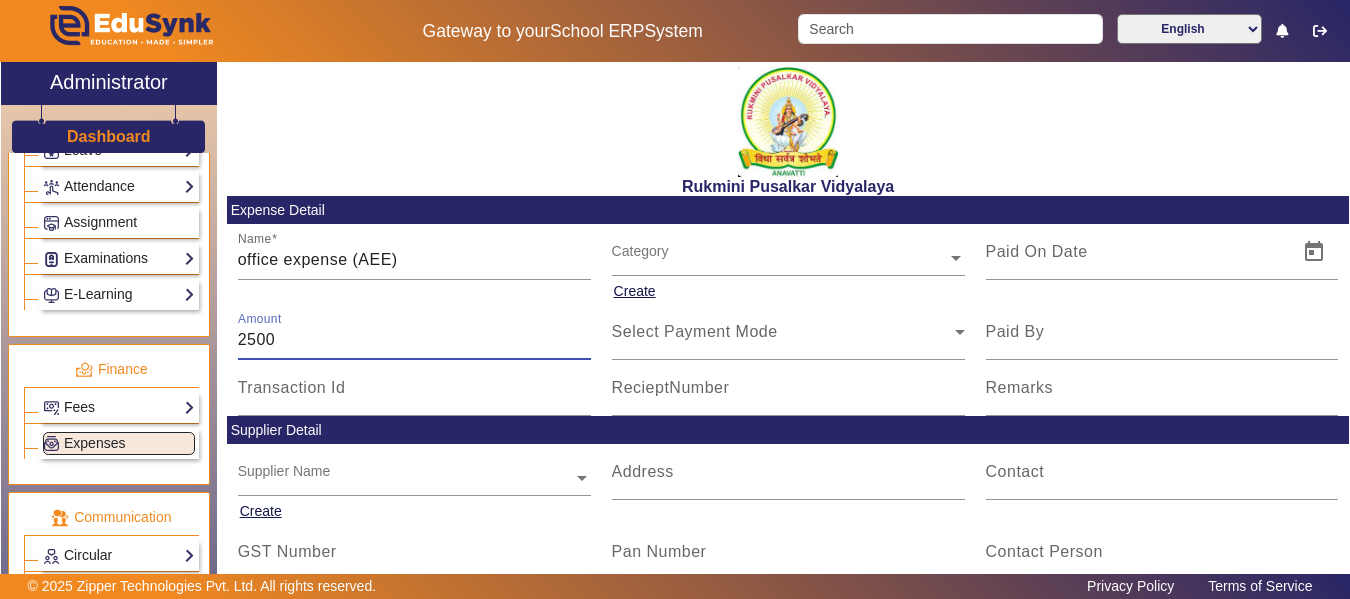 type on "2500" 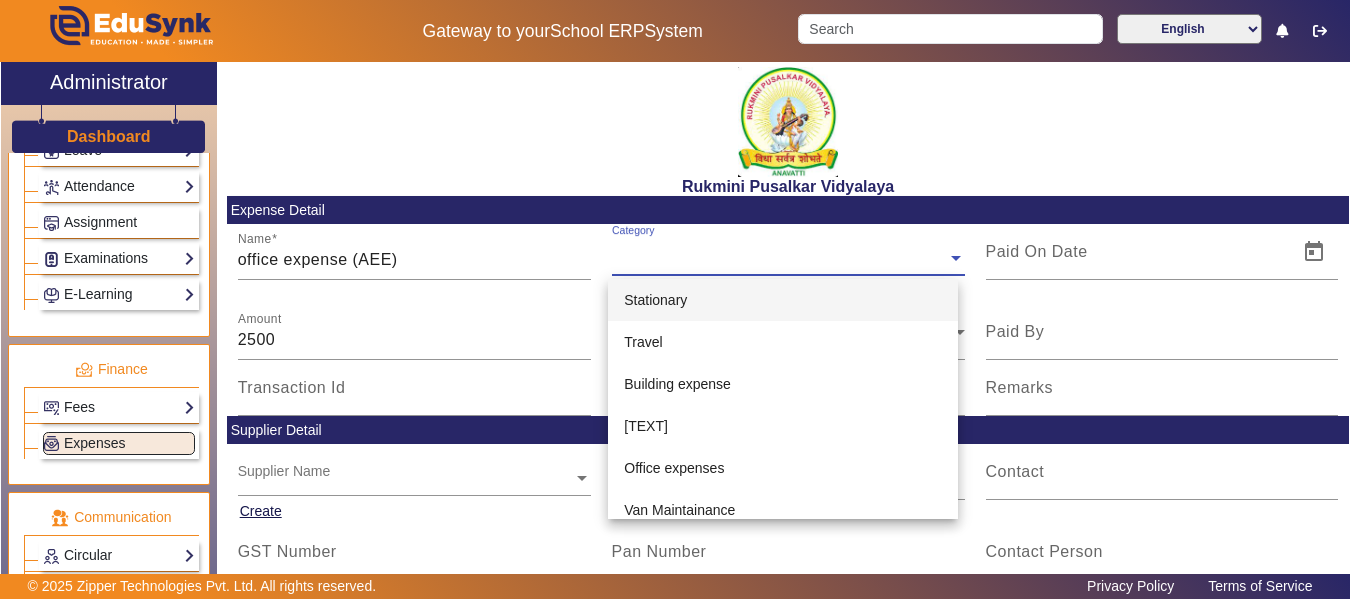 click 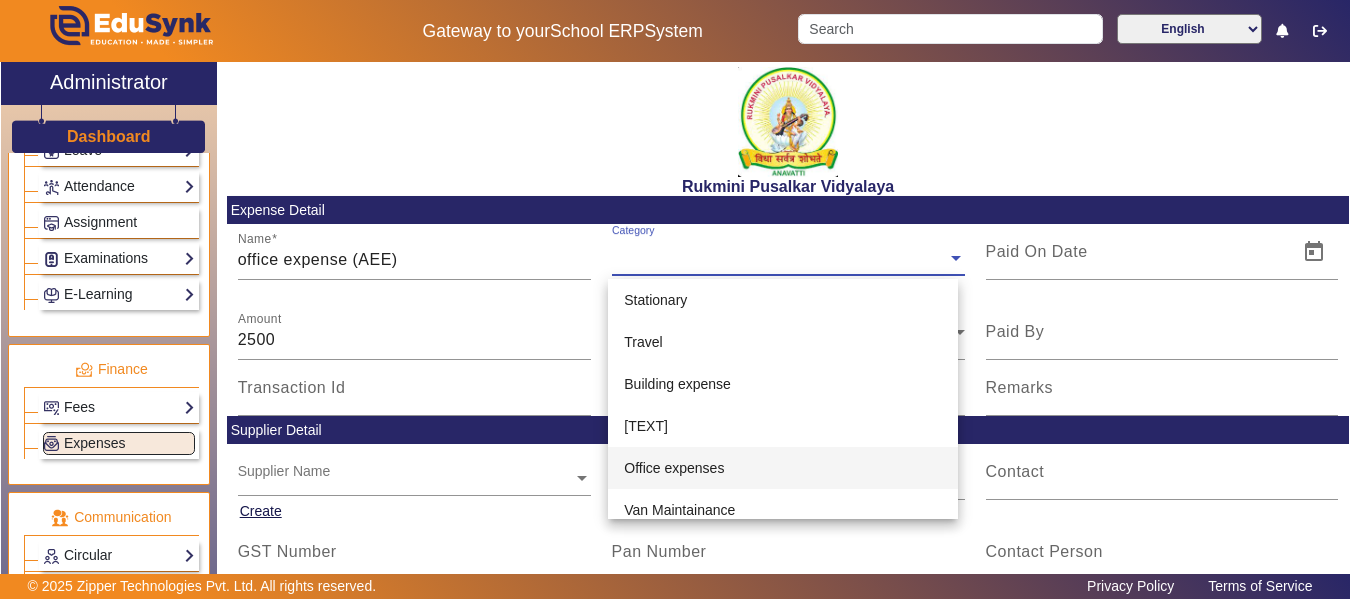 click on "Office expenses" at bounding box center [674, 468] 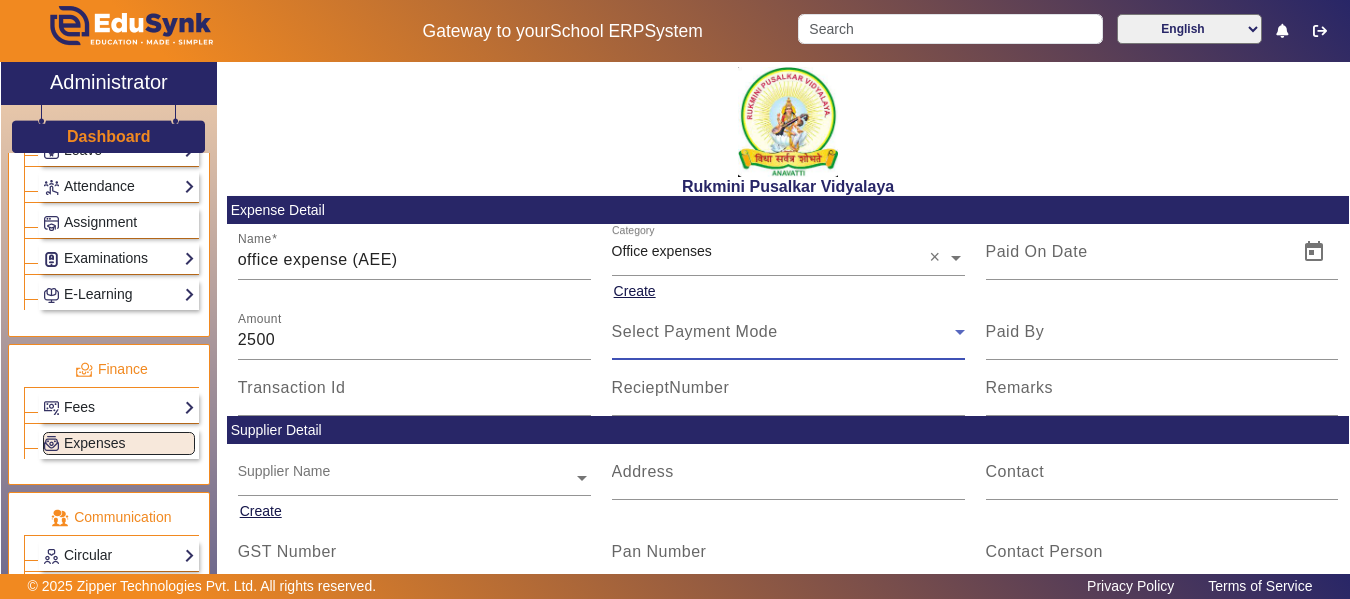 click on "Select Payment Mode" at bounding box center [695, 331] 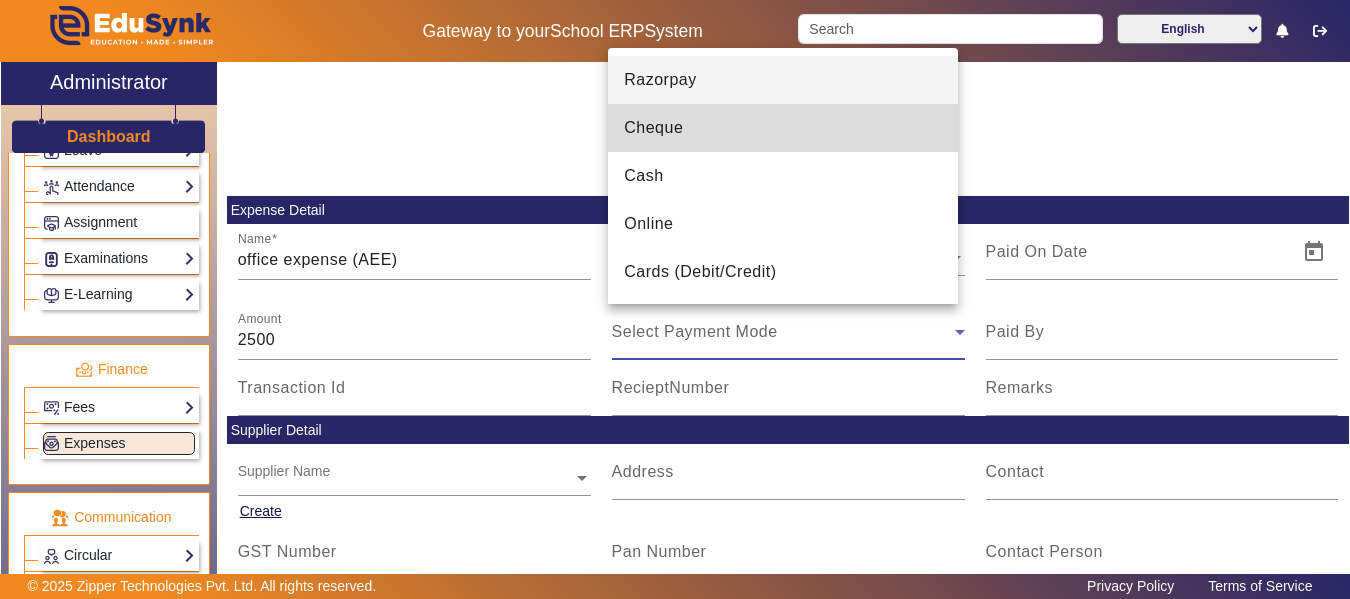 click on "Cheque" at bounding box center (653, 128) 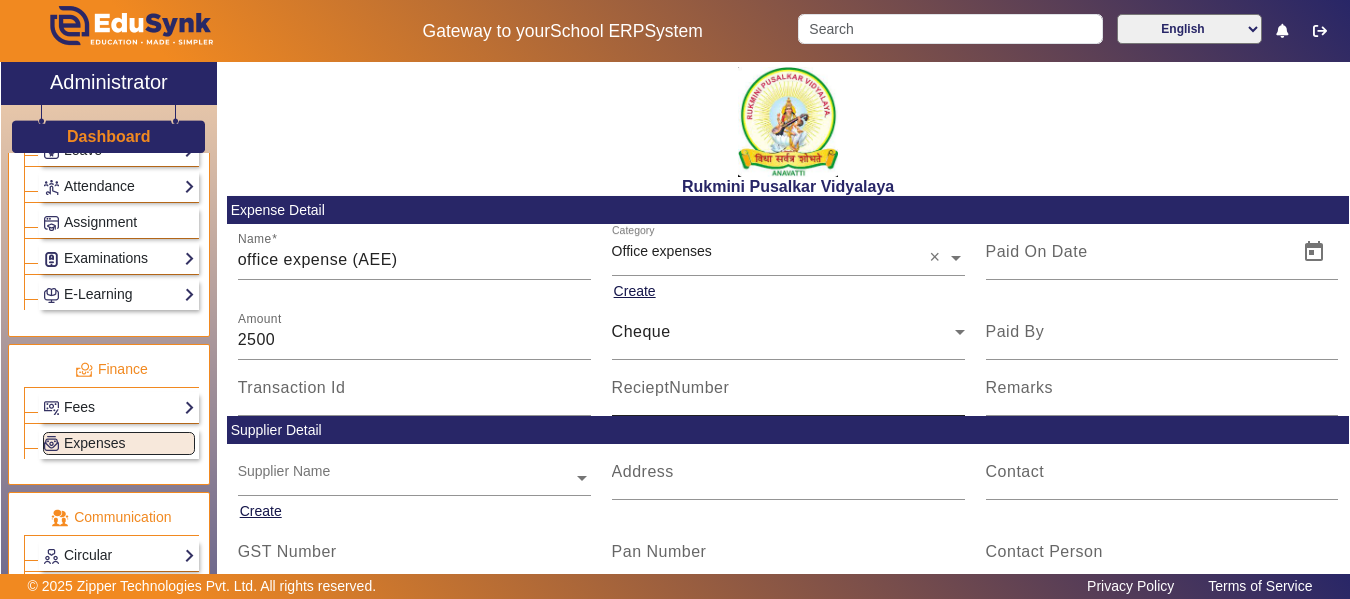 click on "RecieptNumber" 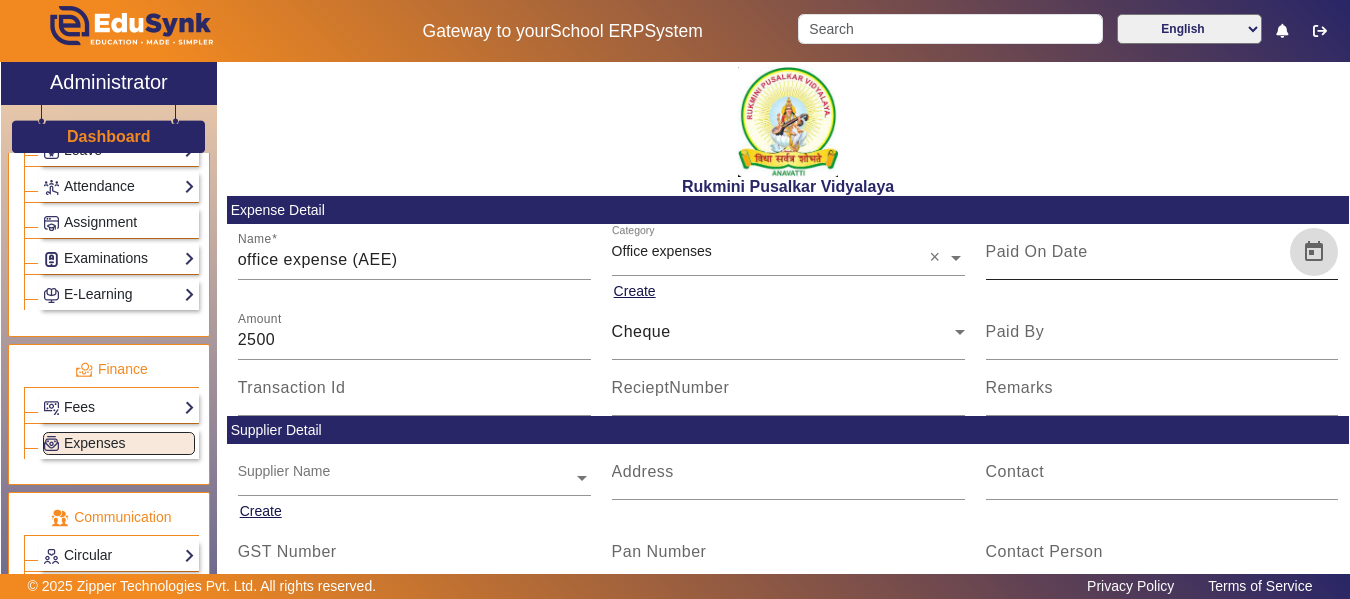 click 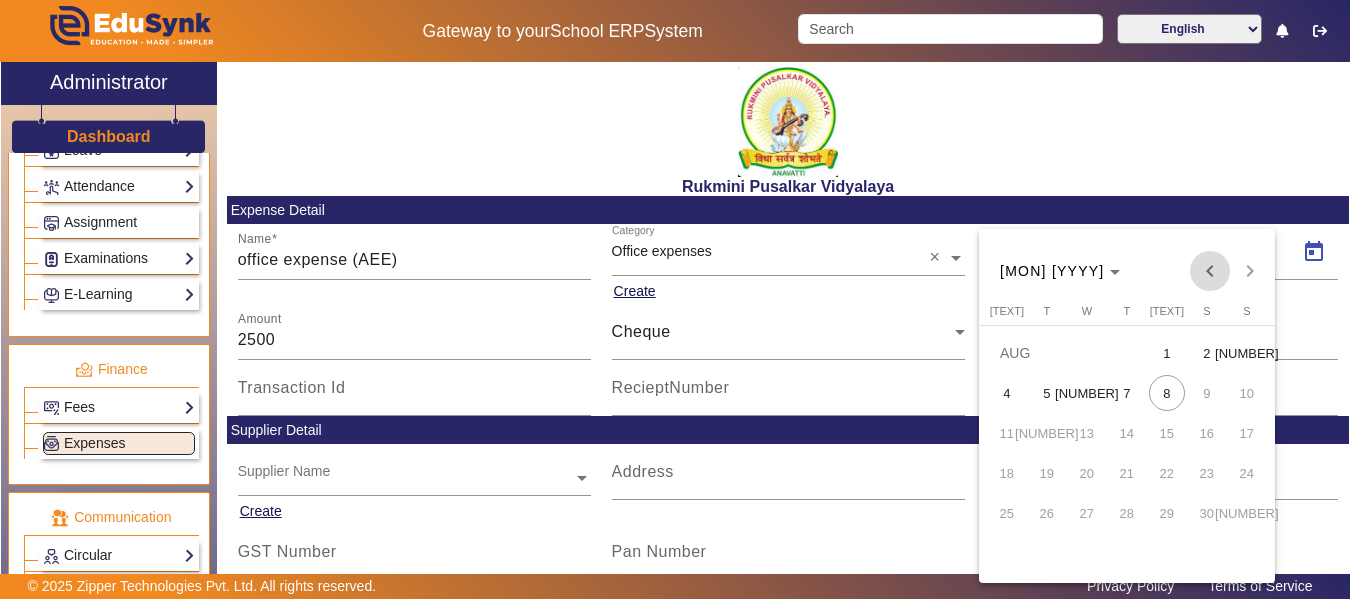click at bounding box center [1210, 271] 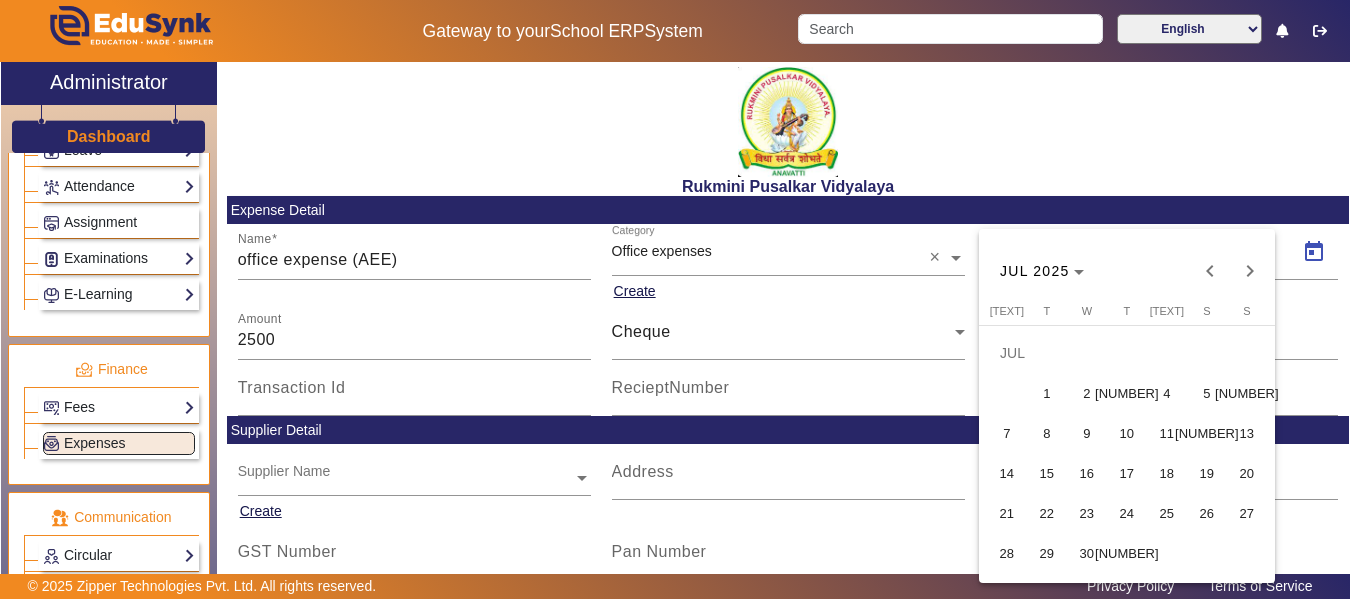 click on "24" at bounding box center (1127, 513) 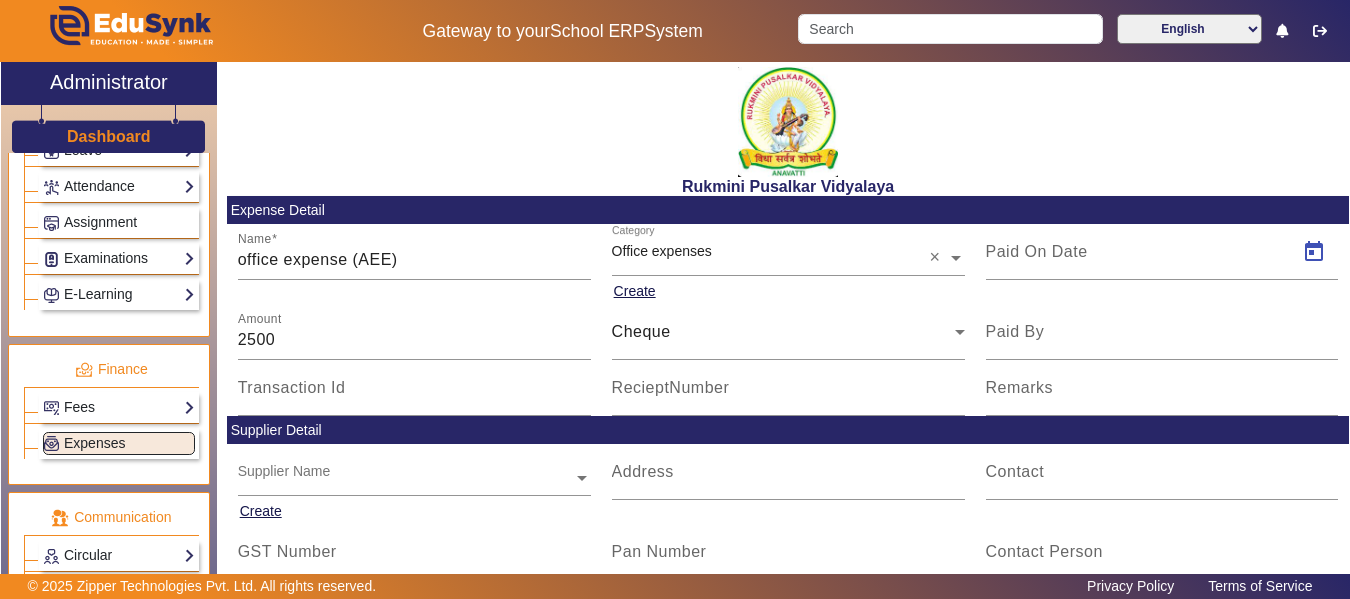 type on "24/07/2025" 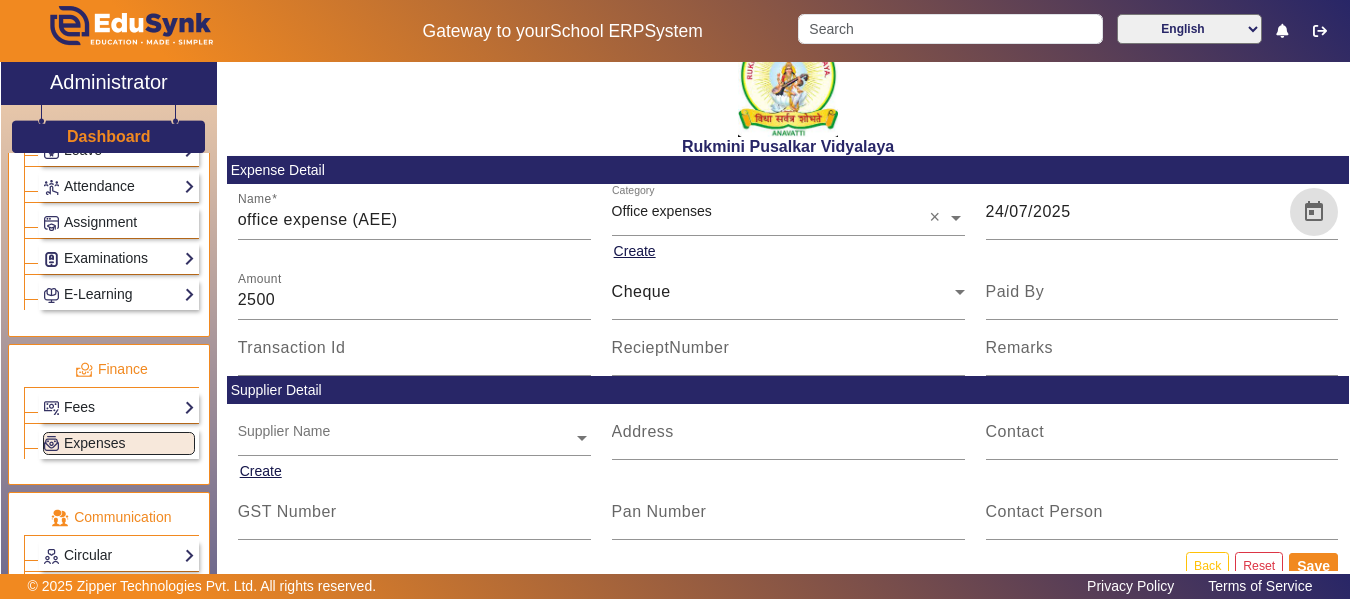 scroll, scrollTop: 75, scrollLeft: 0, axis: vertical 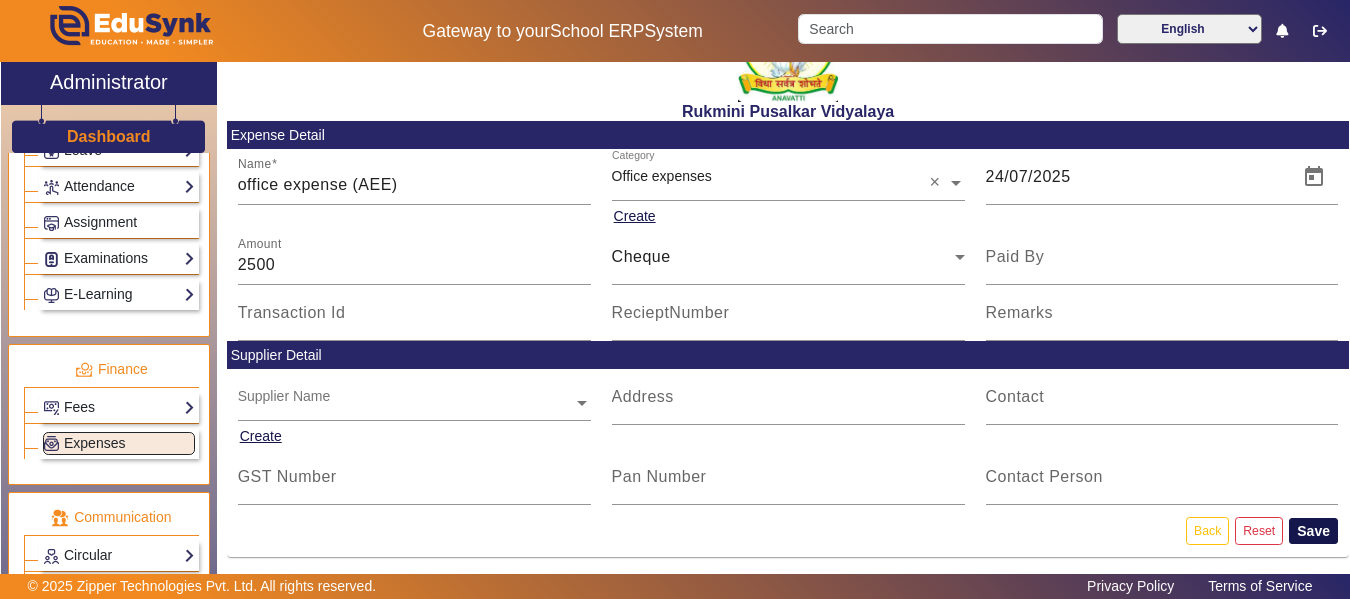 click on "Save" 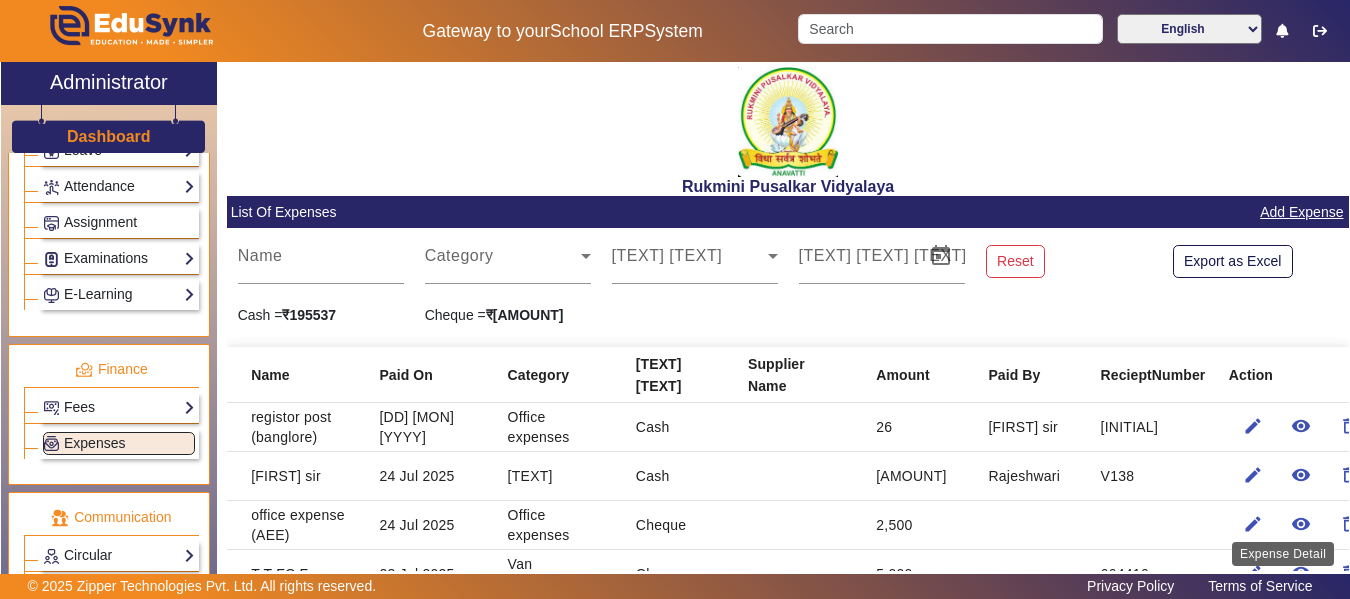 scroll, scrollTop: 445, scrollLeft: 0, axis: vertical 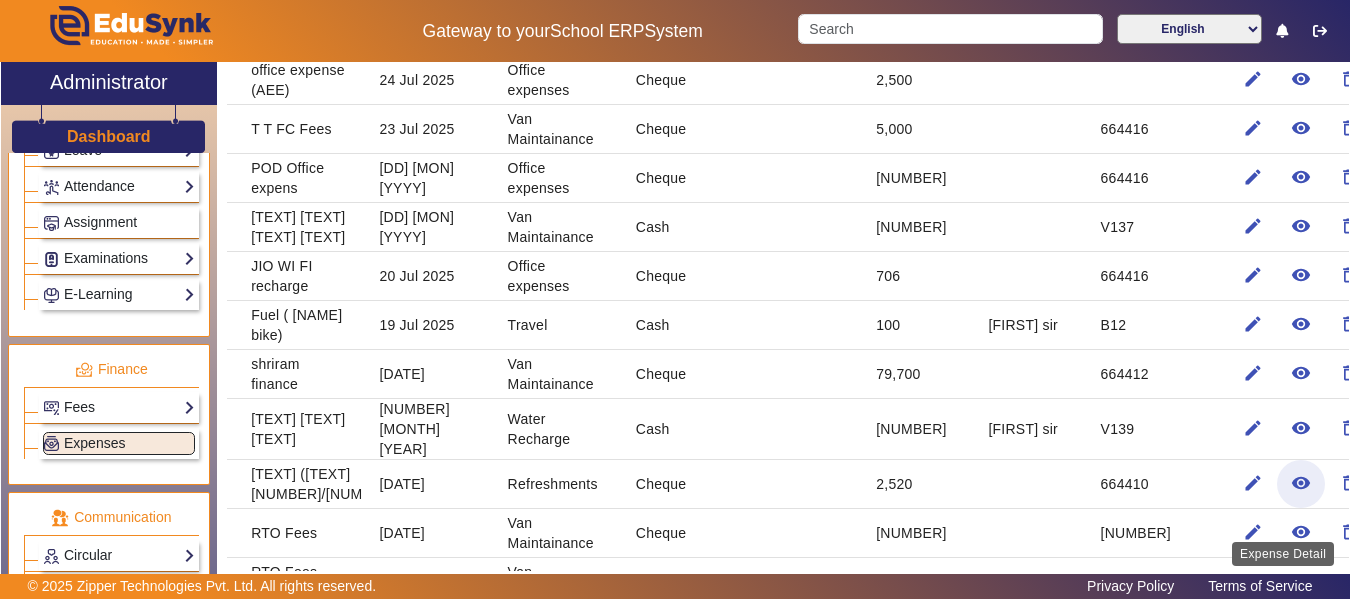 click 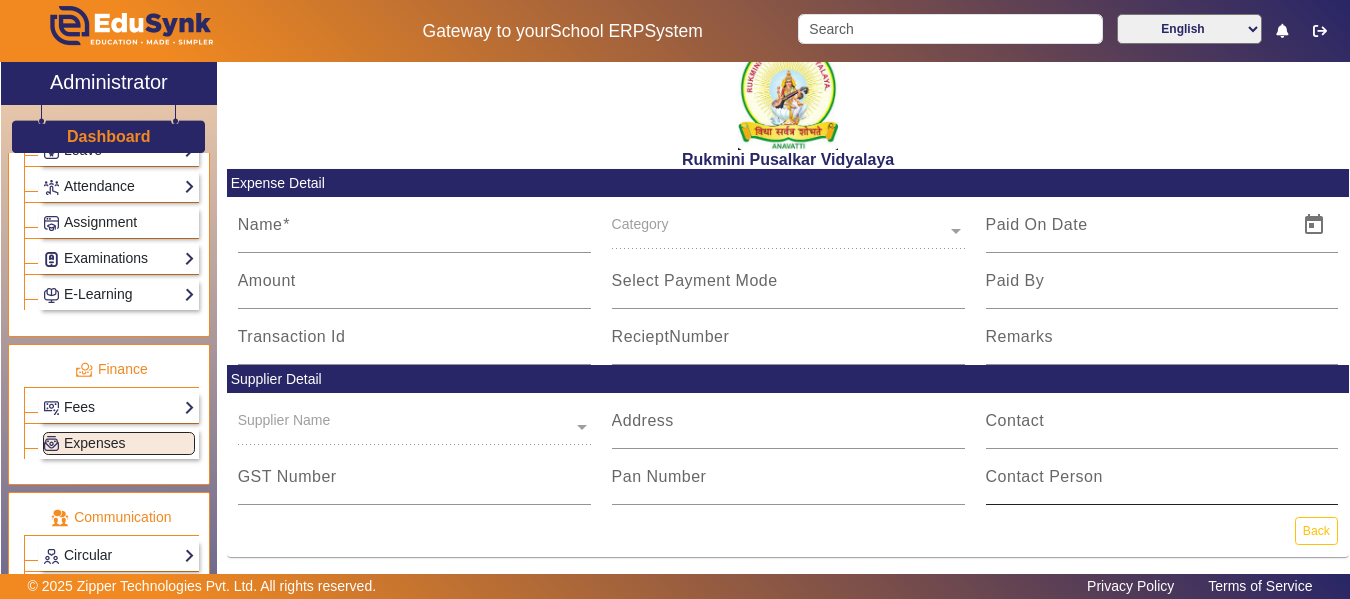 scroll, scrollTop: 27, scrollLeft: 0, axis: vertical 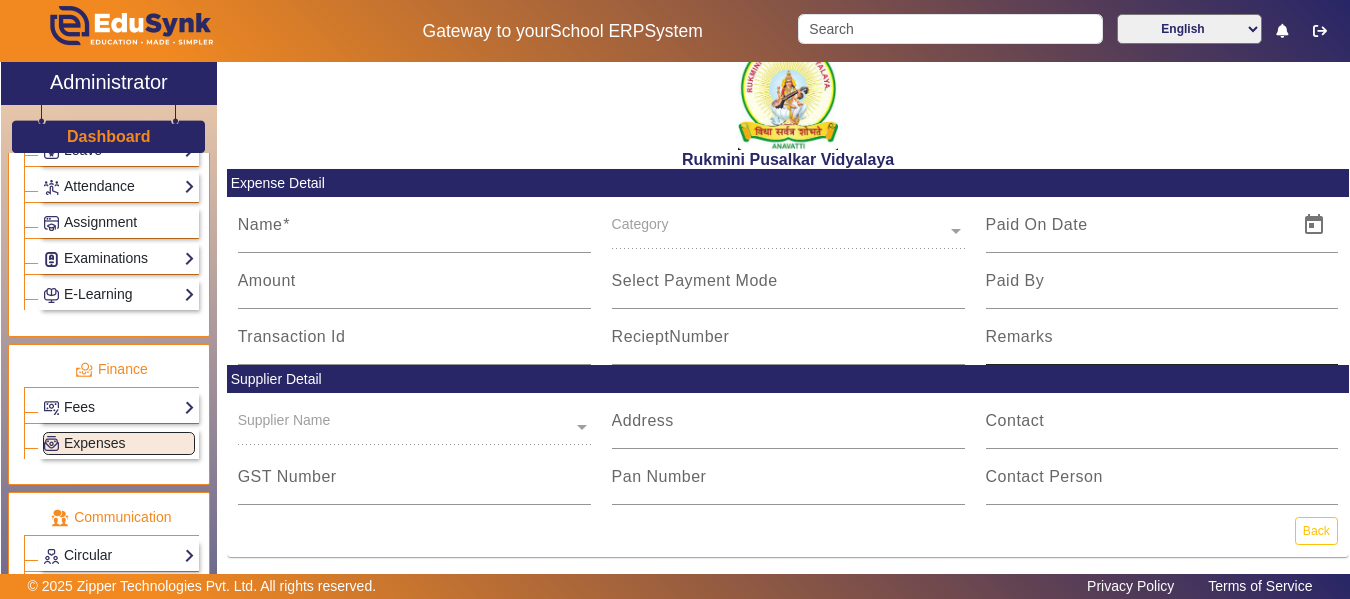 type on "[TEXT] ([TEXT] [NUMBER]/[NUMBER]/[NUMBER])" 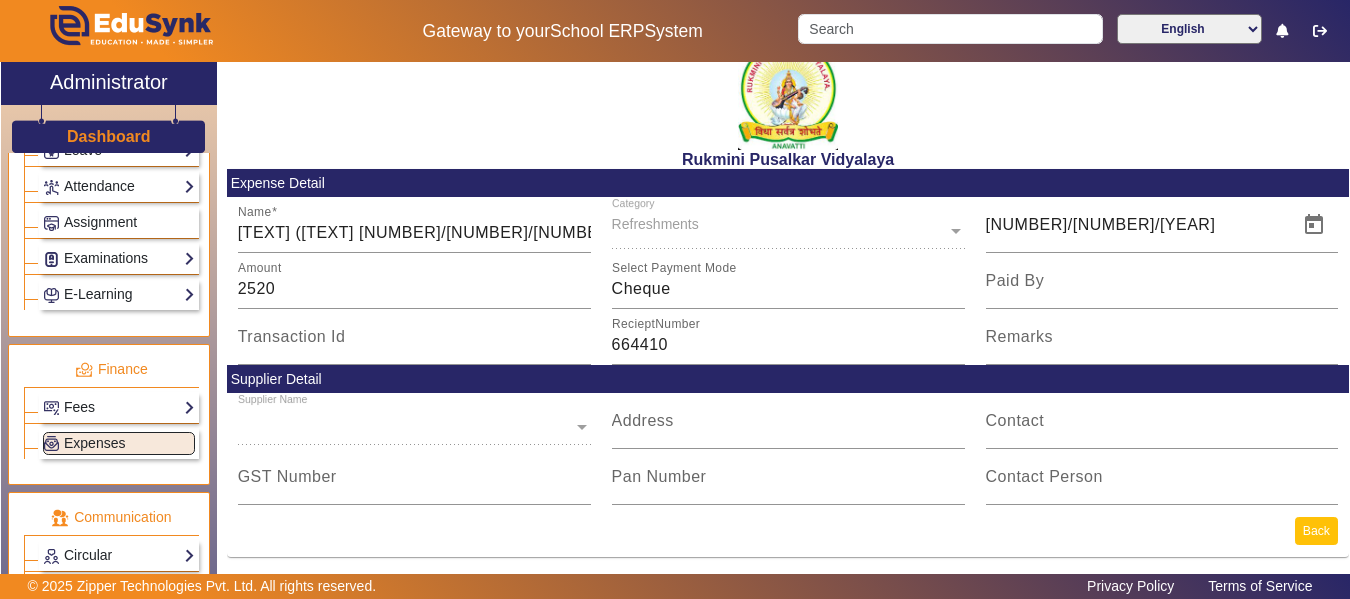 click on "Back" 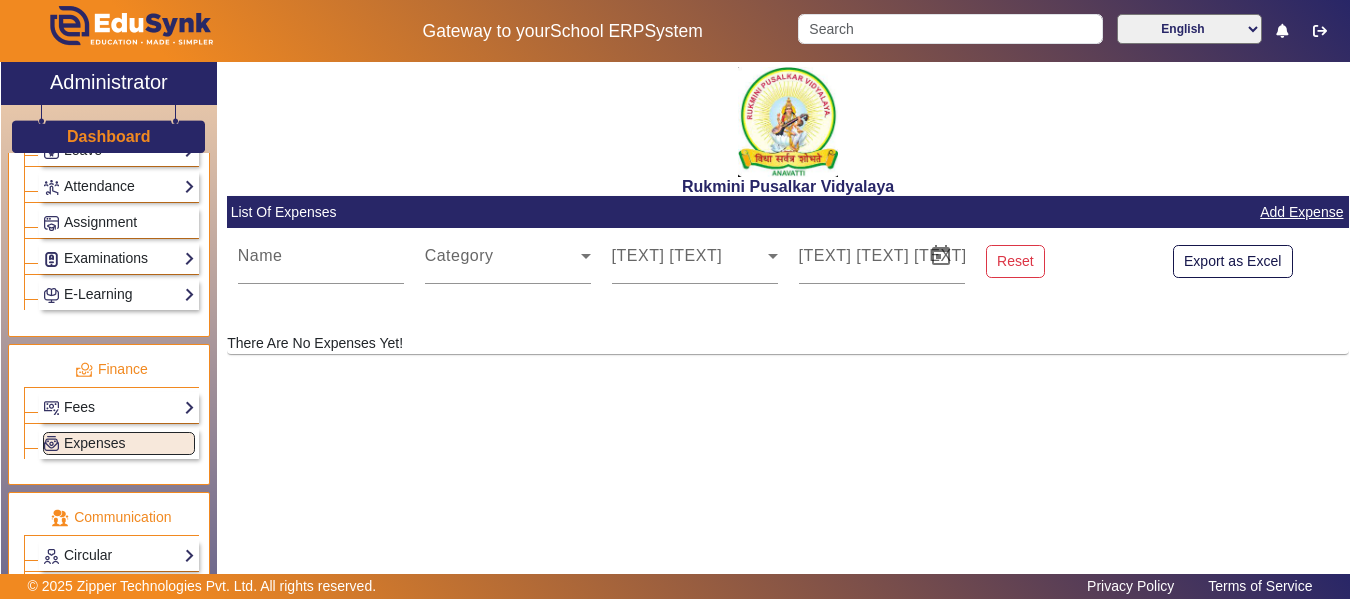 scroll, scrollTop: 0, scrollLeft: 0, axis: both 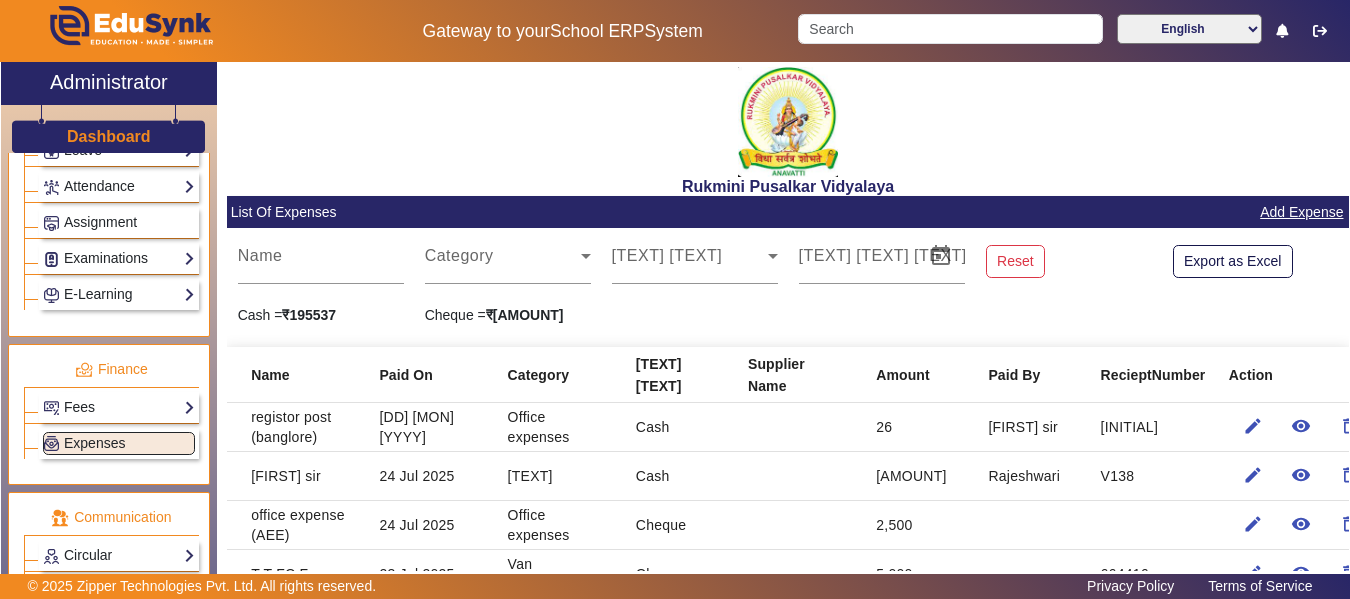 click on "Add Expense" 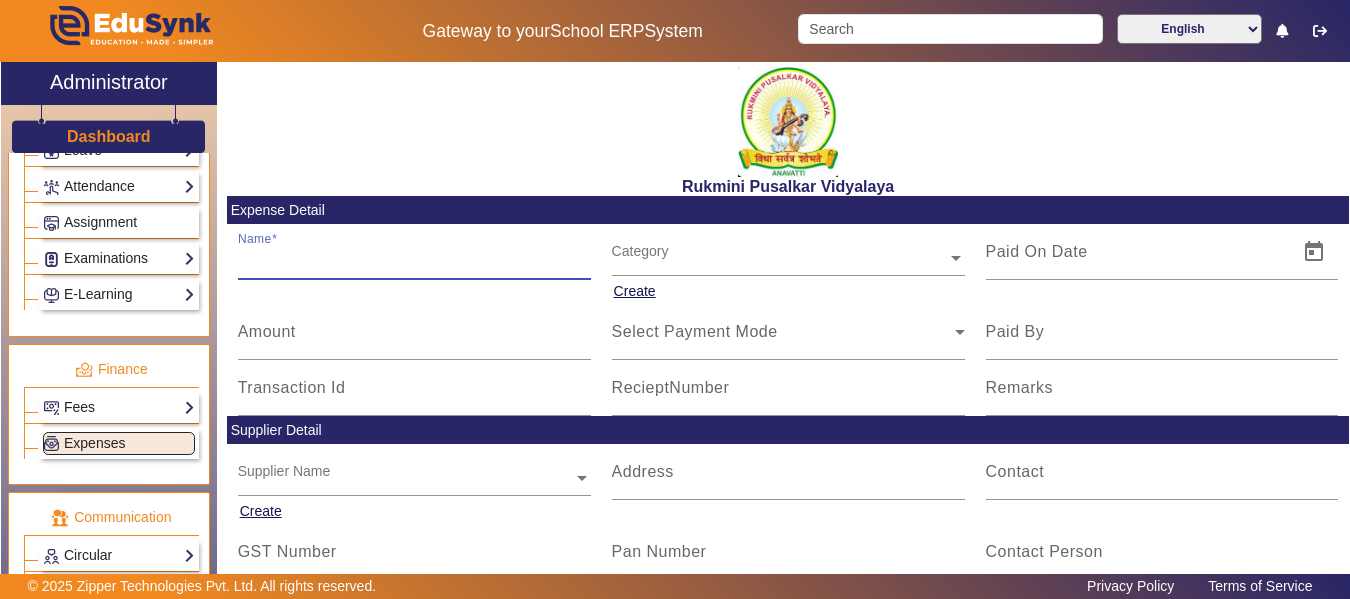 click on "Name" at bounding box center [414, 260] 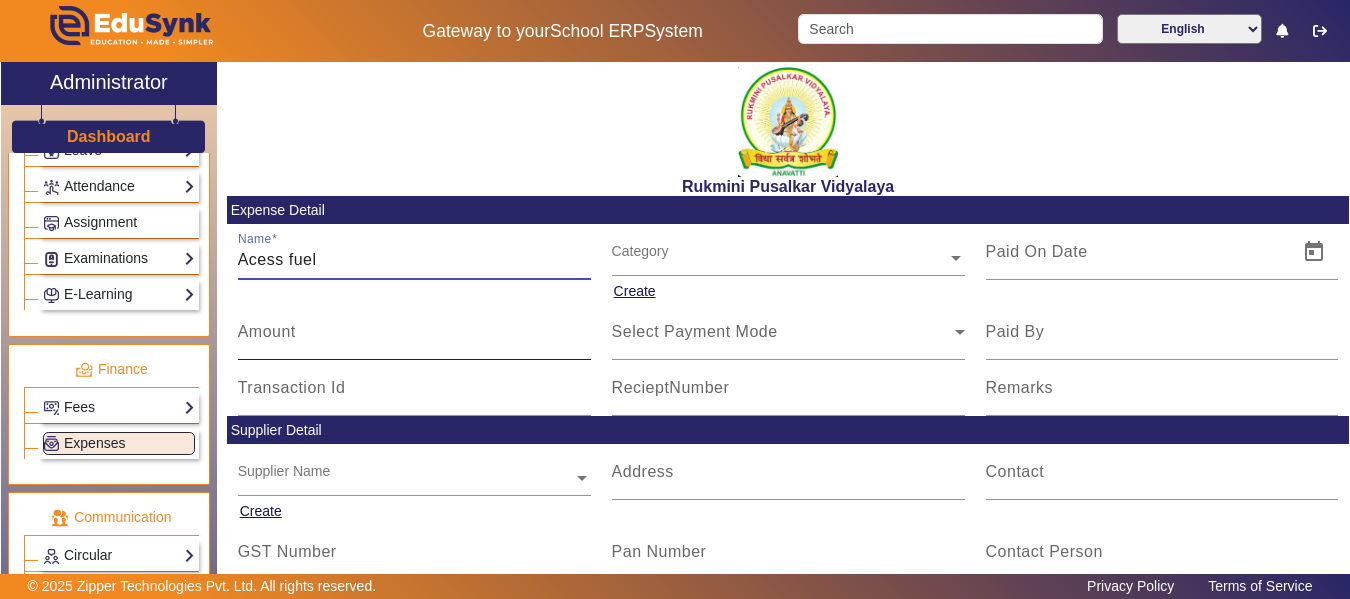 type on "Acess fuel" 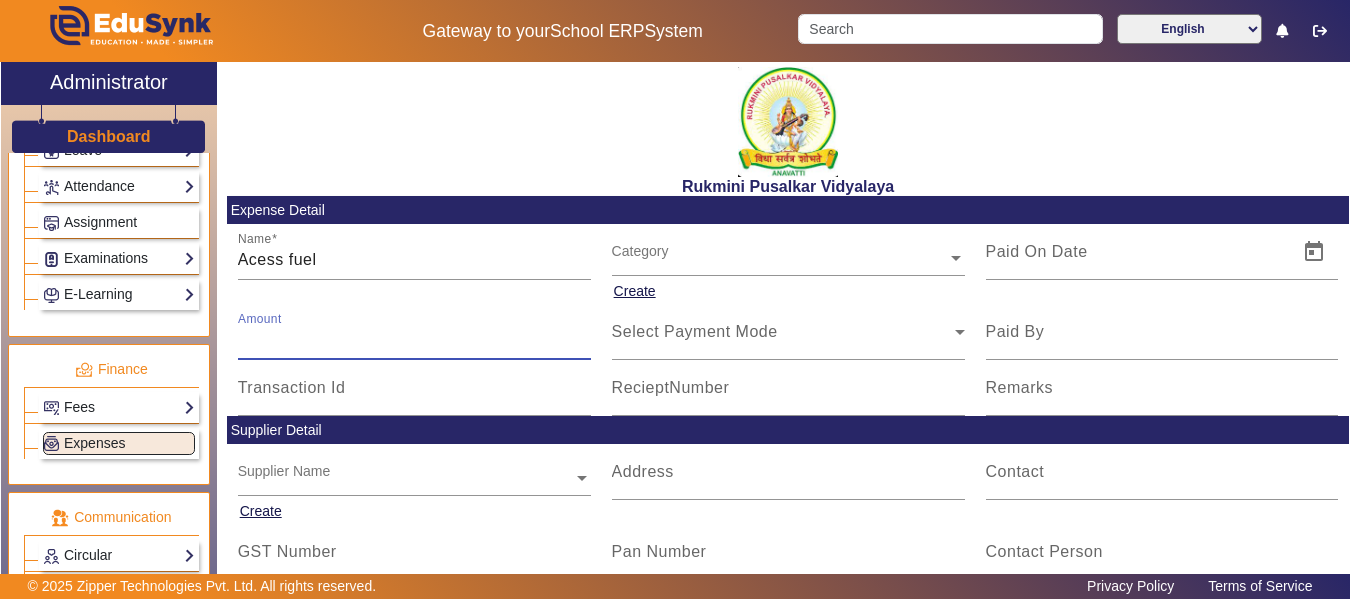 click on "Amount" at bounding box center (414, 340) 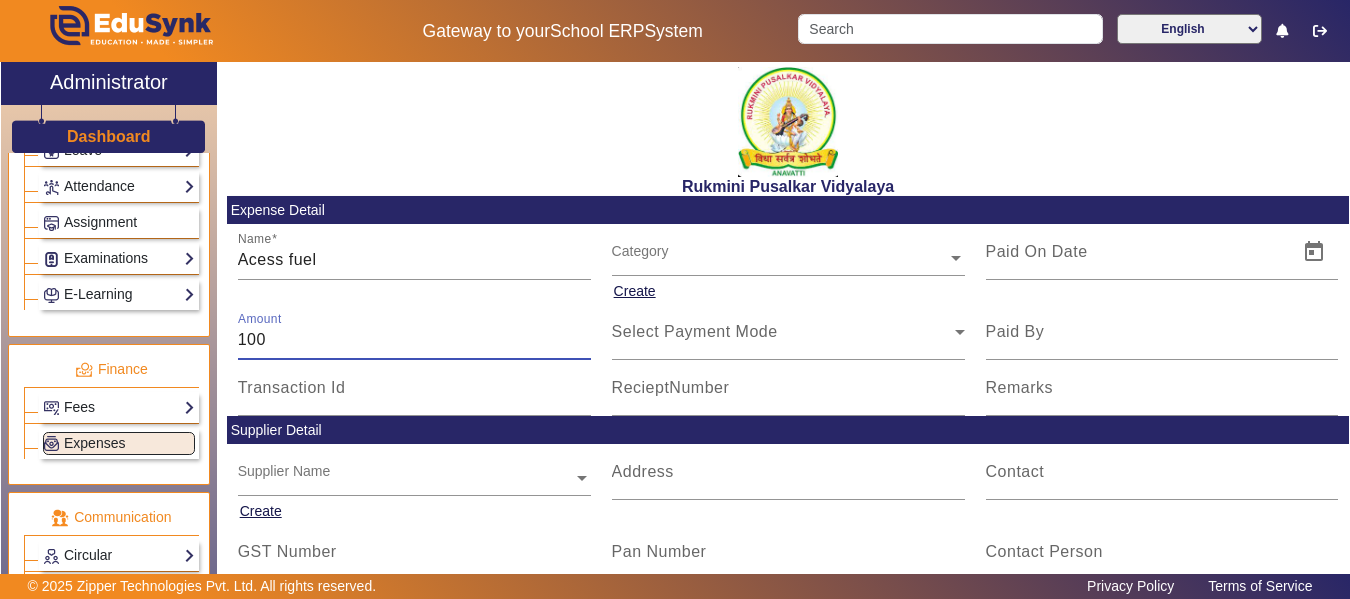 type on "100" 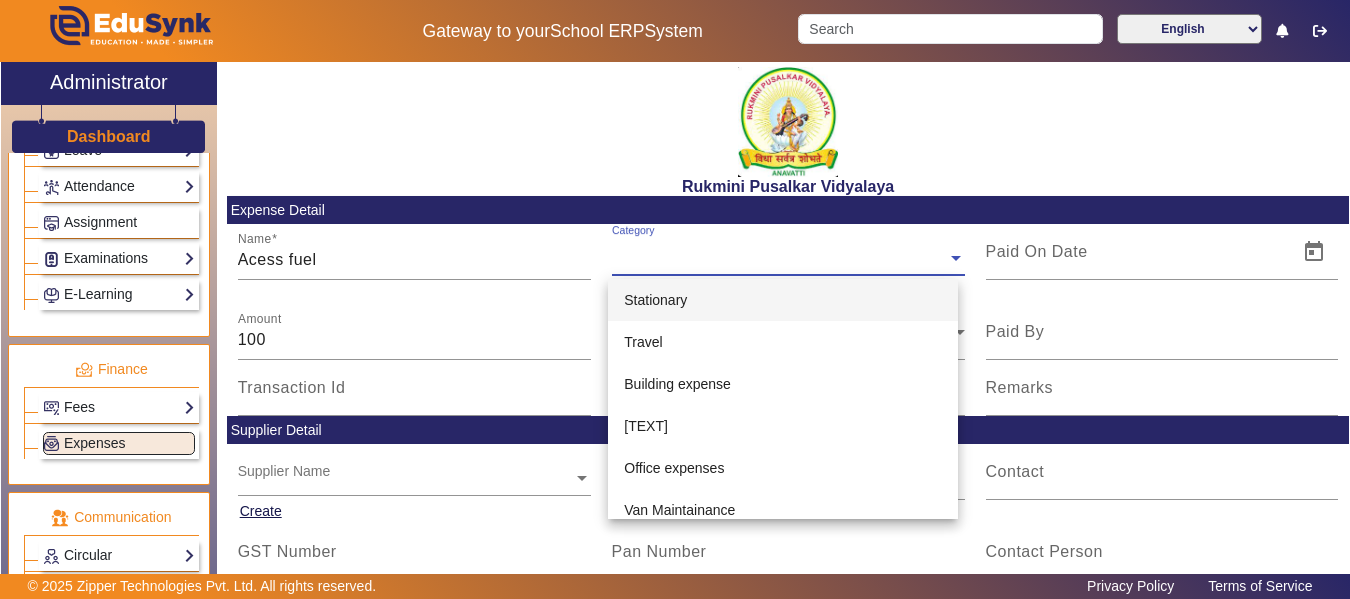 click 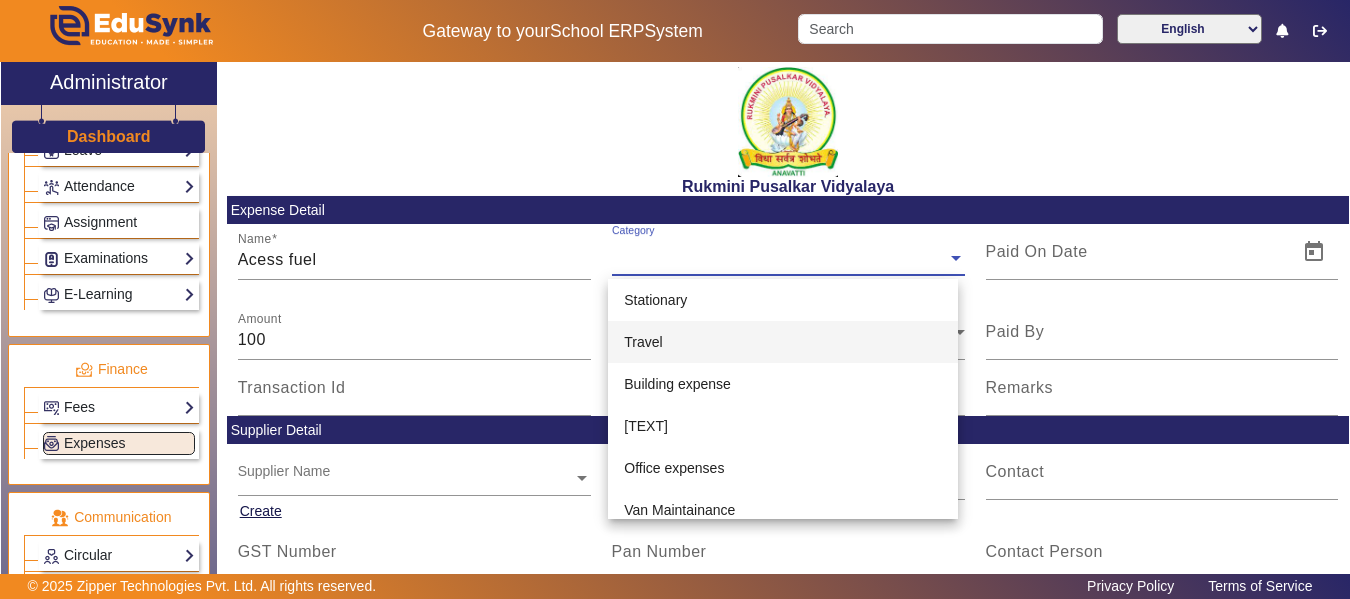 click on "Travel" at bounding box center [783, 342] 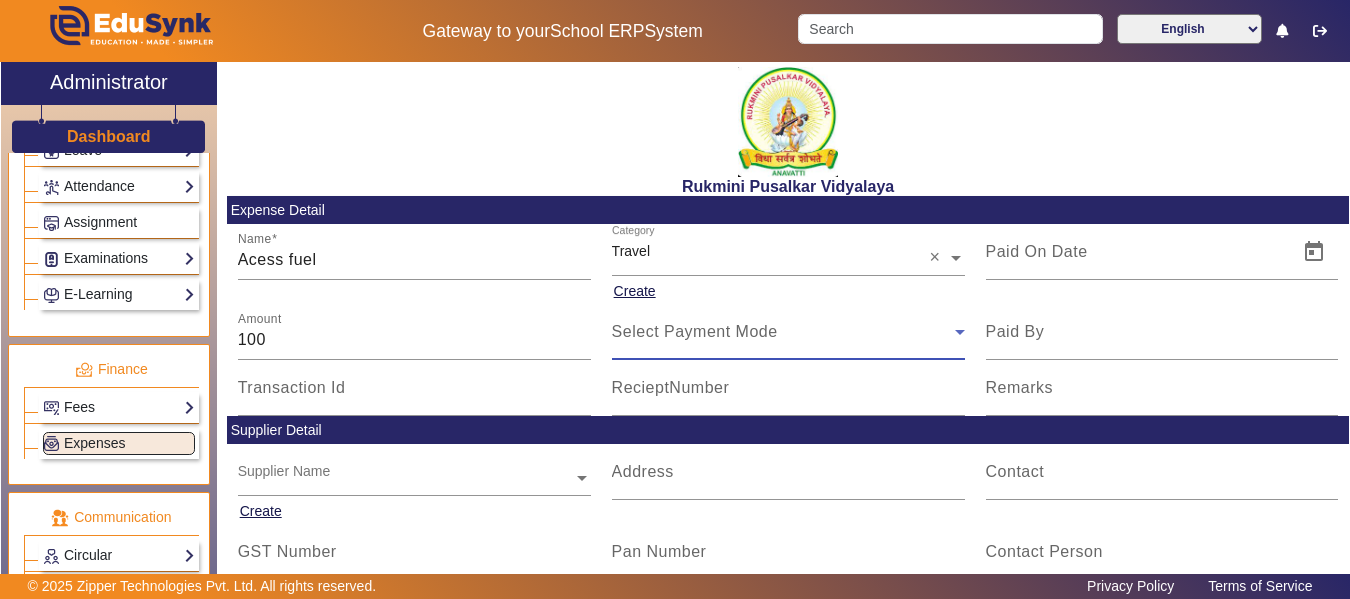 click on "Select Payment Mode" at bounding box center [695, 331] 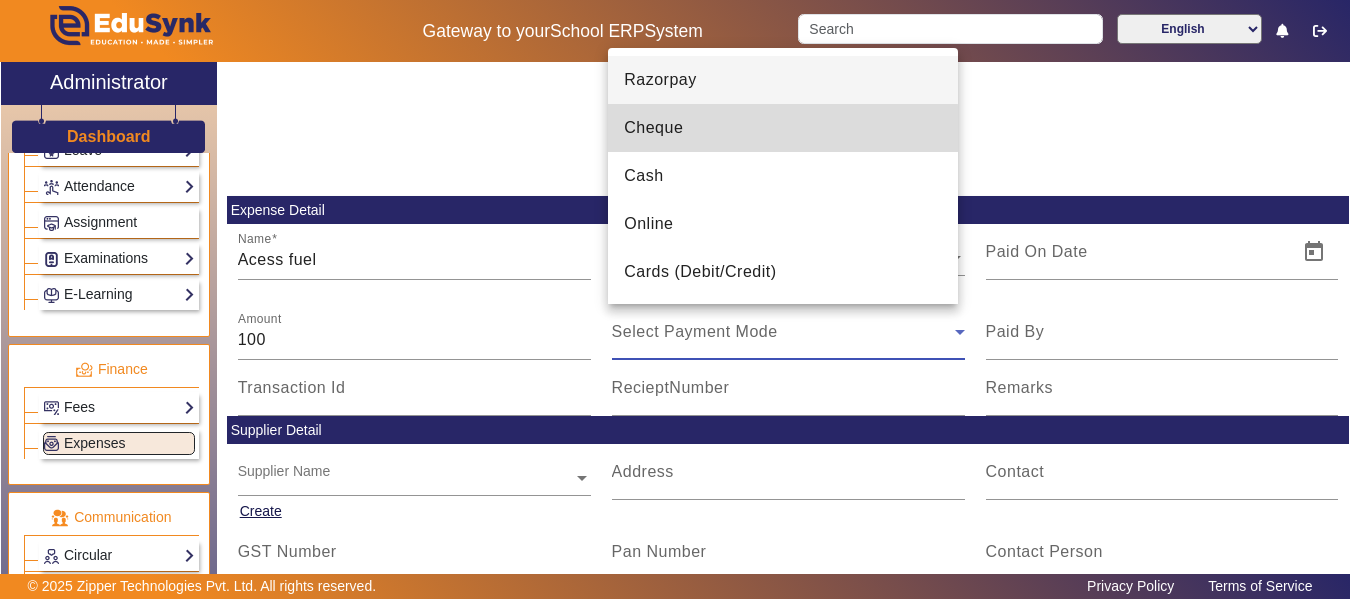 click on "Cheque" at bounding box center [653, 128] 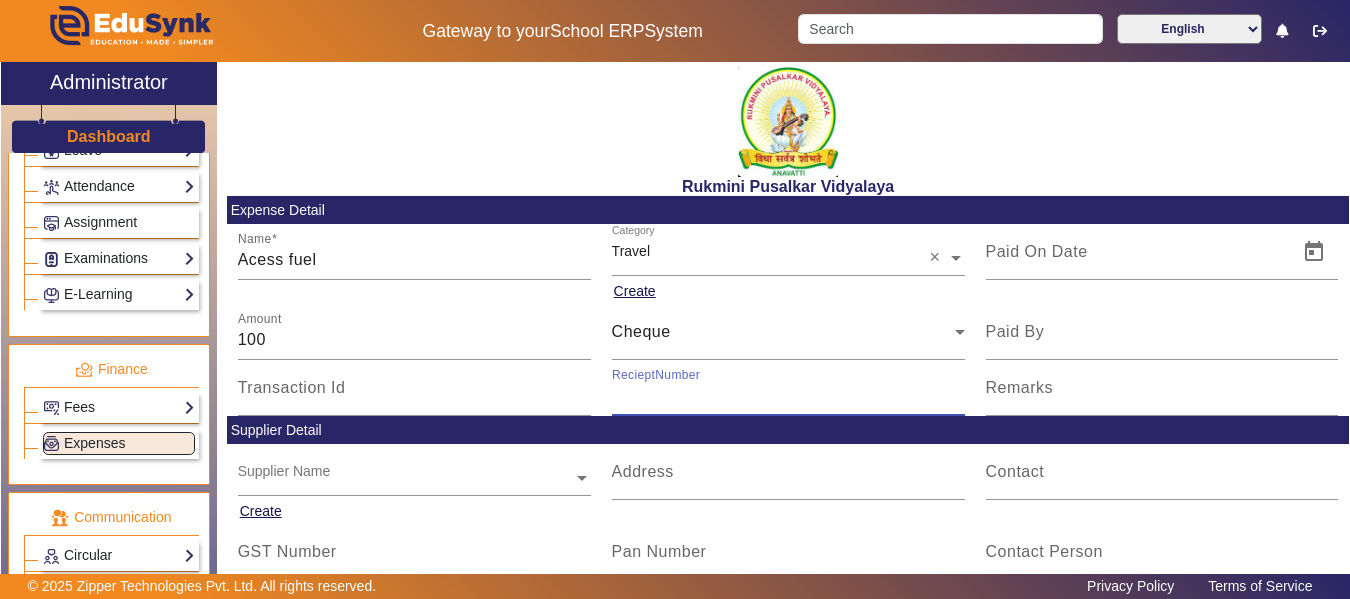 click on "RecieptNumber" at bounding box center [788, 396] 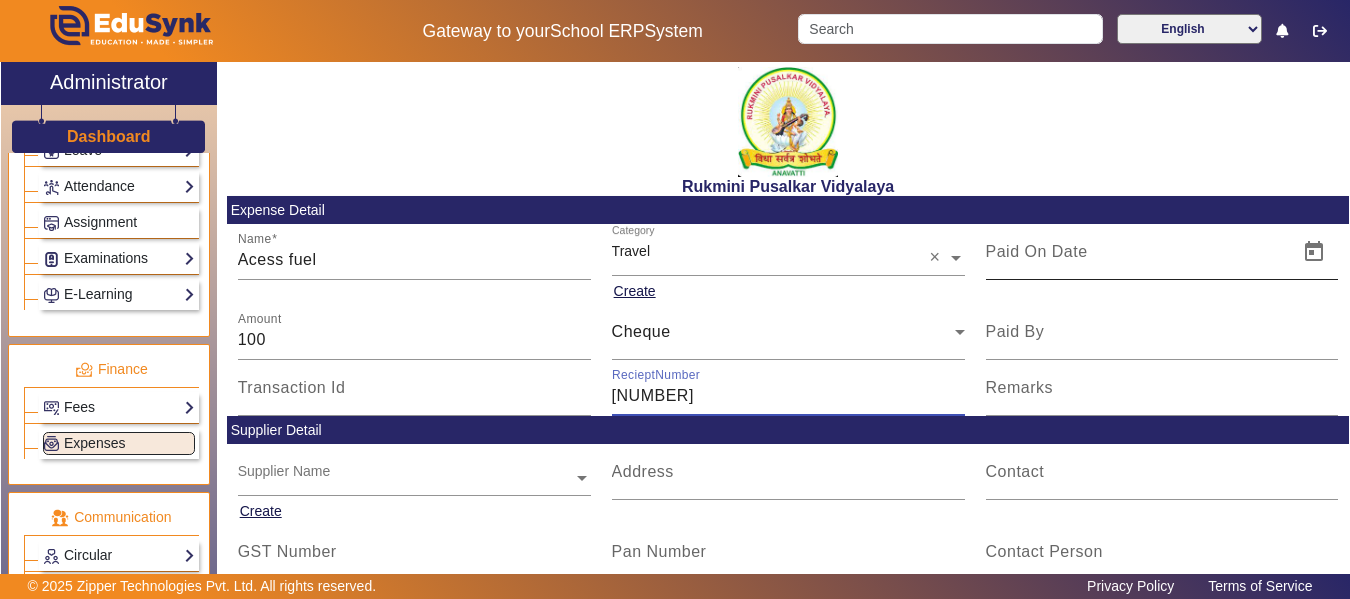 type on "[NUMBER]" 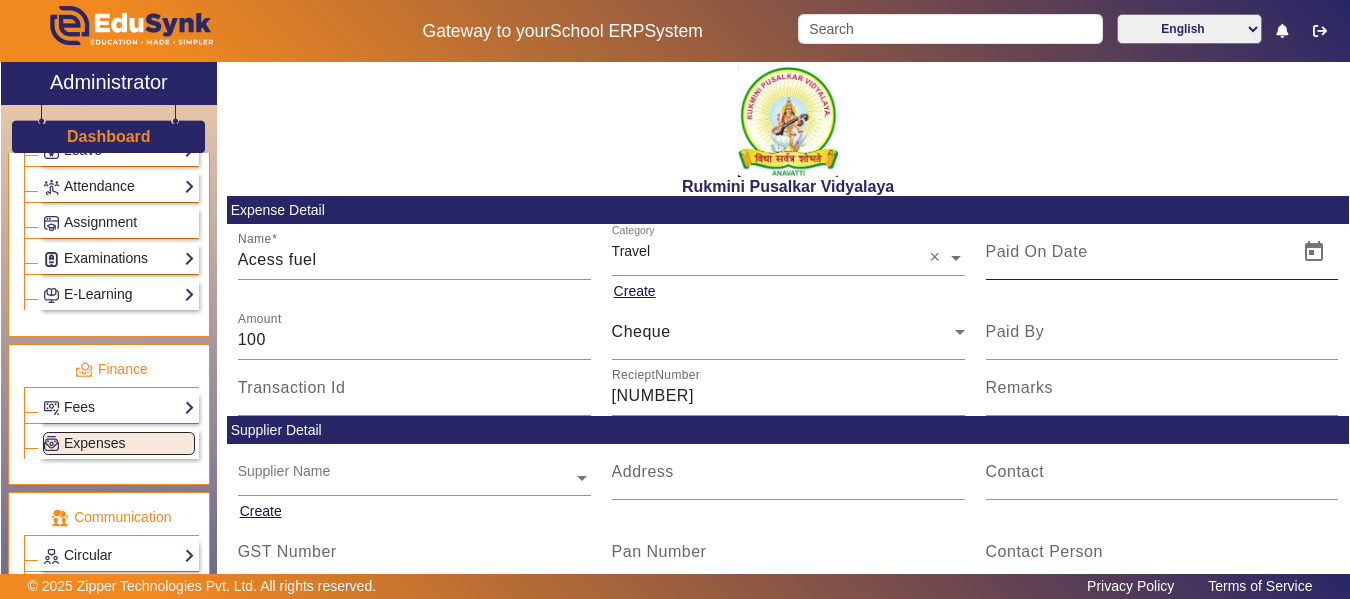 click 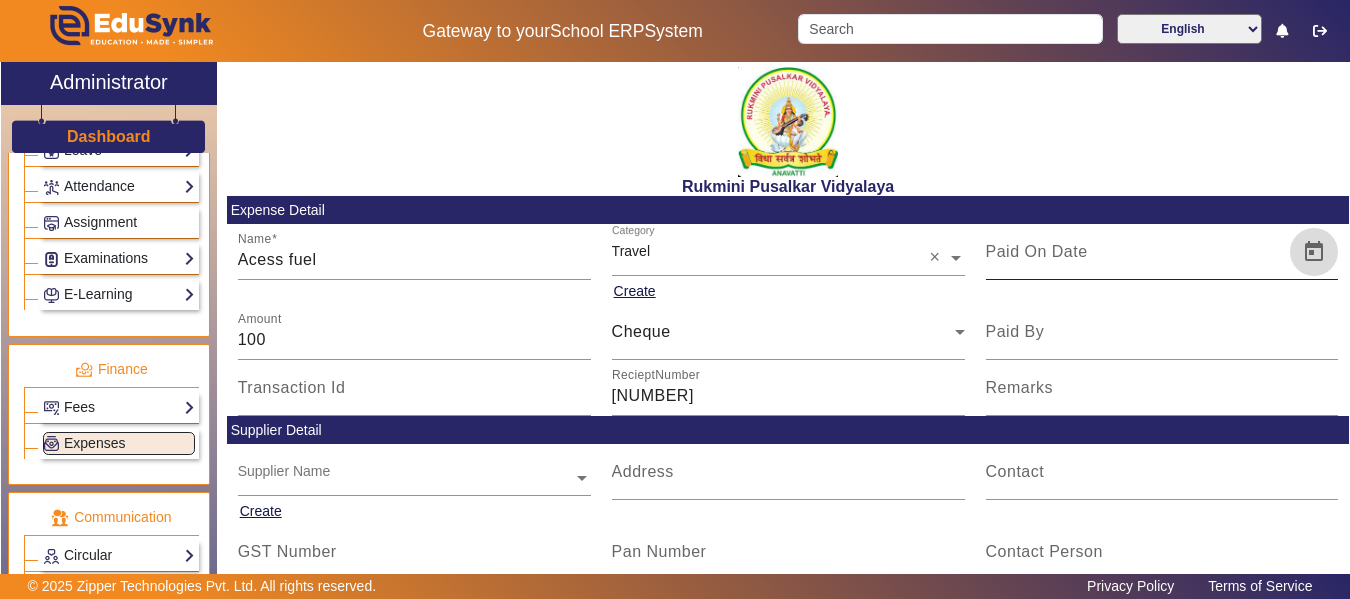 click 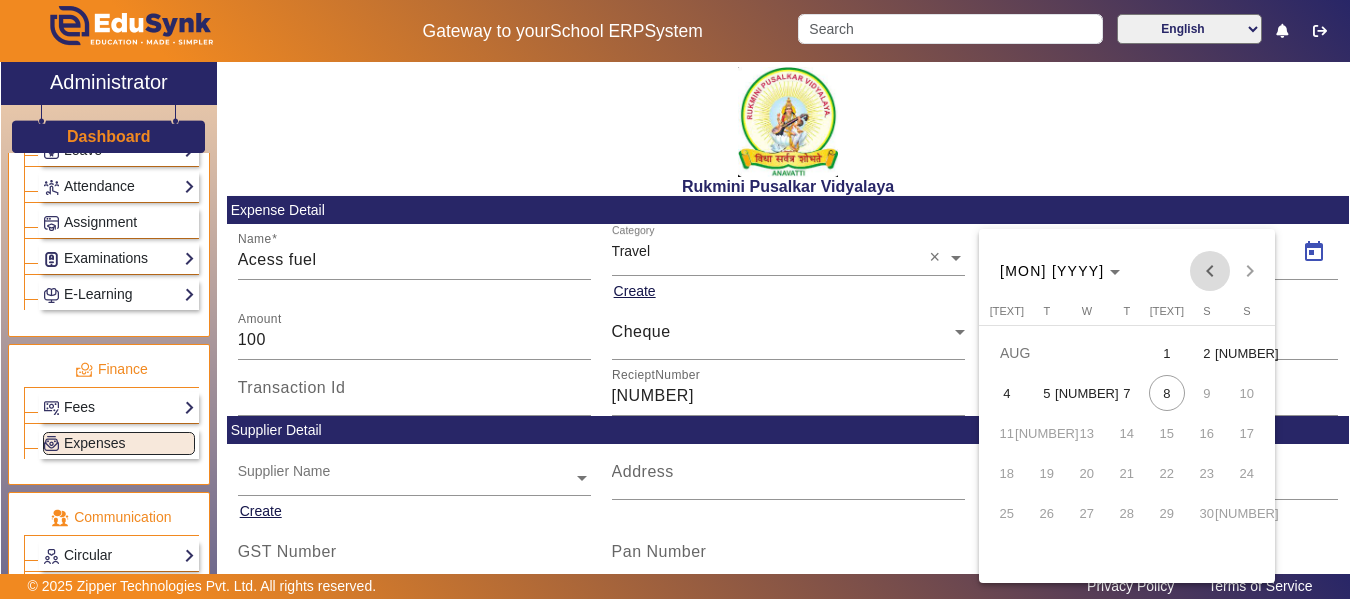 click at bounding box center (1210, 271) 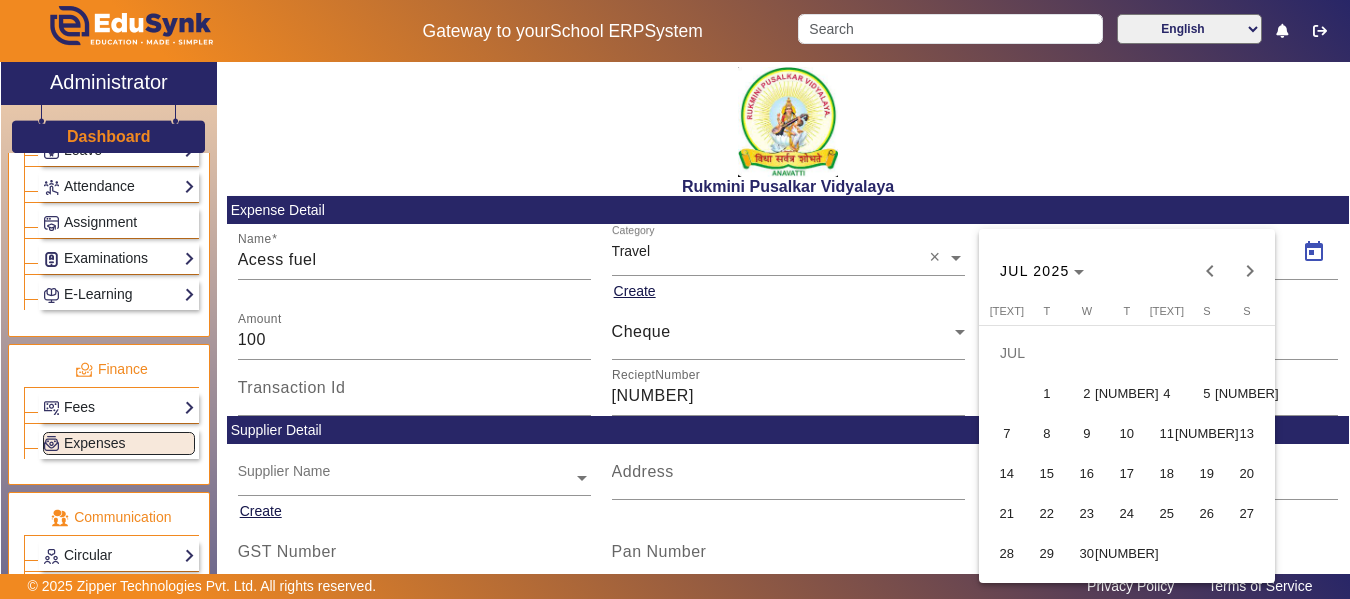 click on "10" at bounding box center [1127, 433] 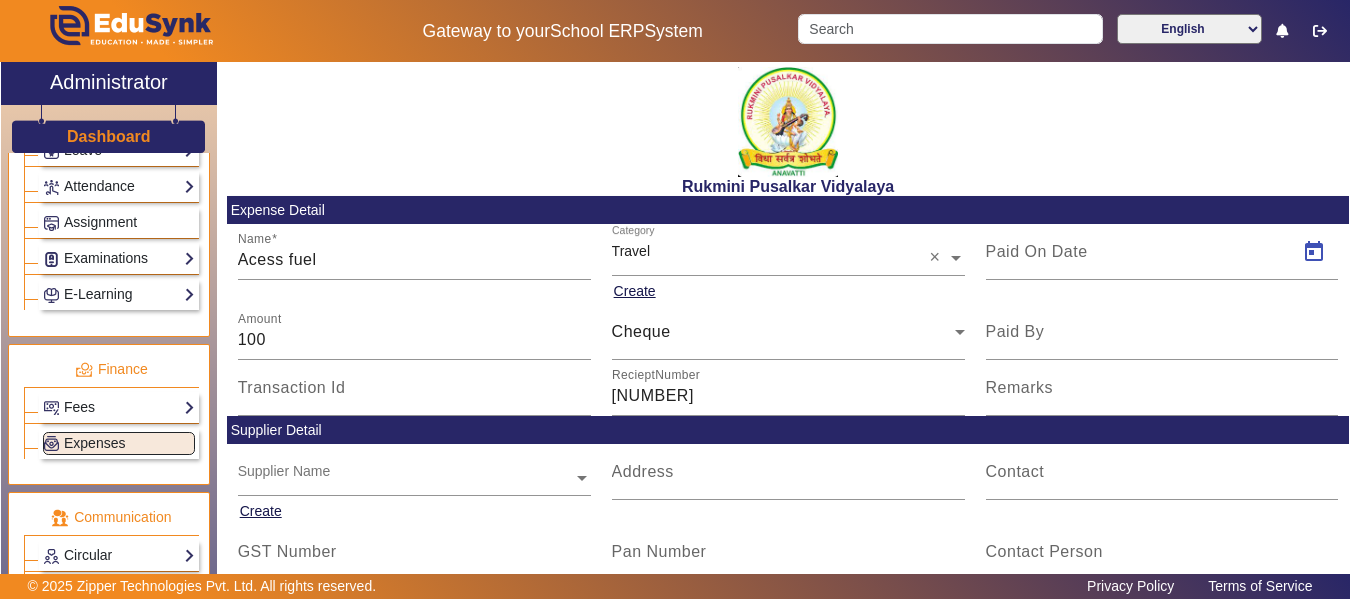 type on "10/07/2025" 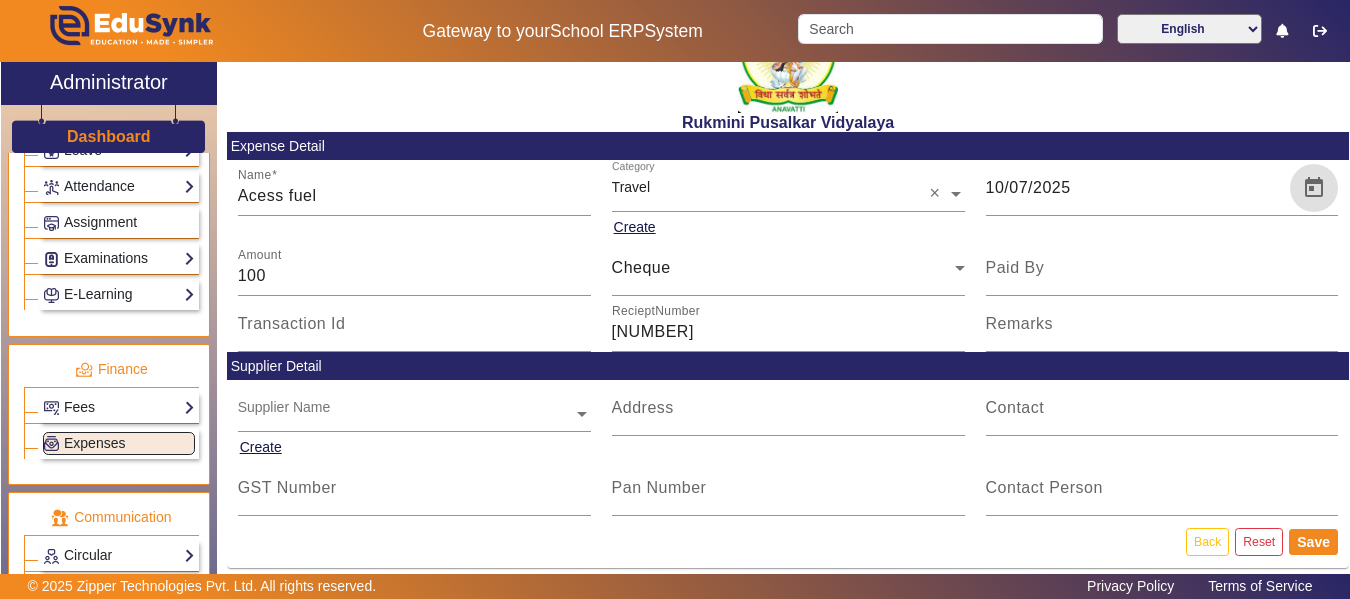scroll, scrollTop: 75, scrollLeft: 0, axis: vertical 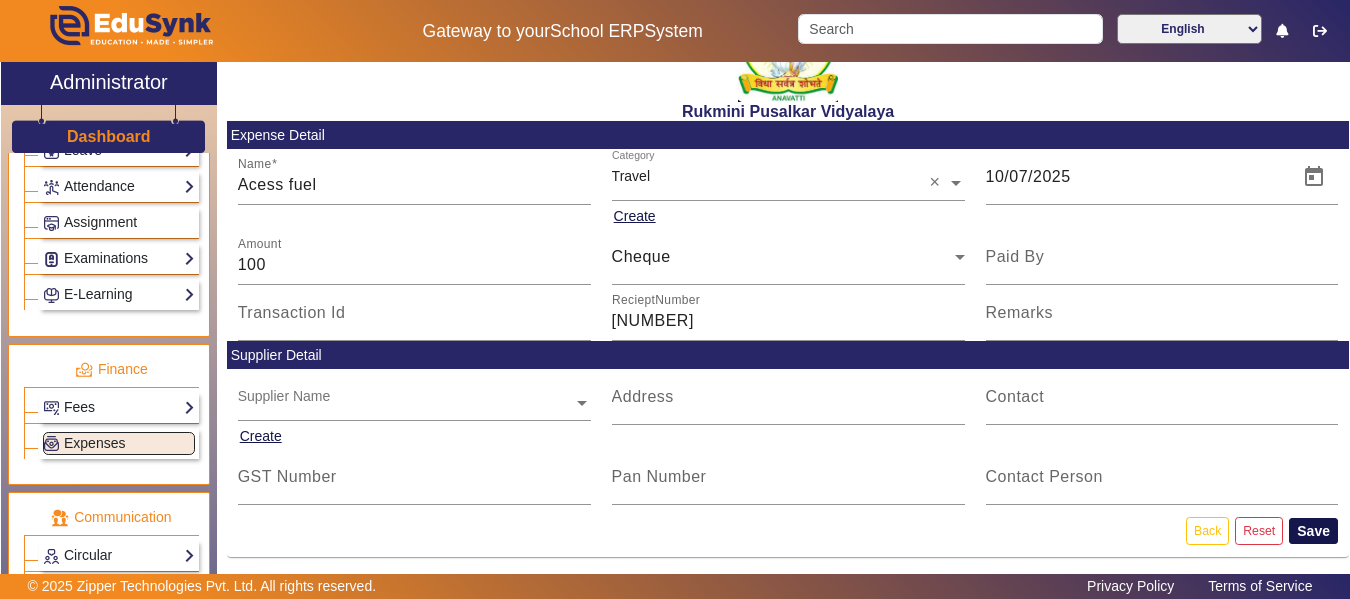 click on "Save" 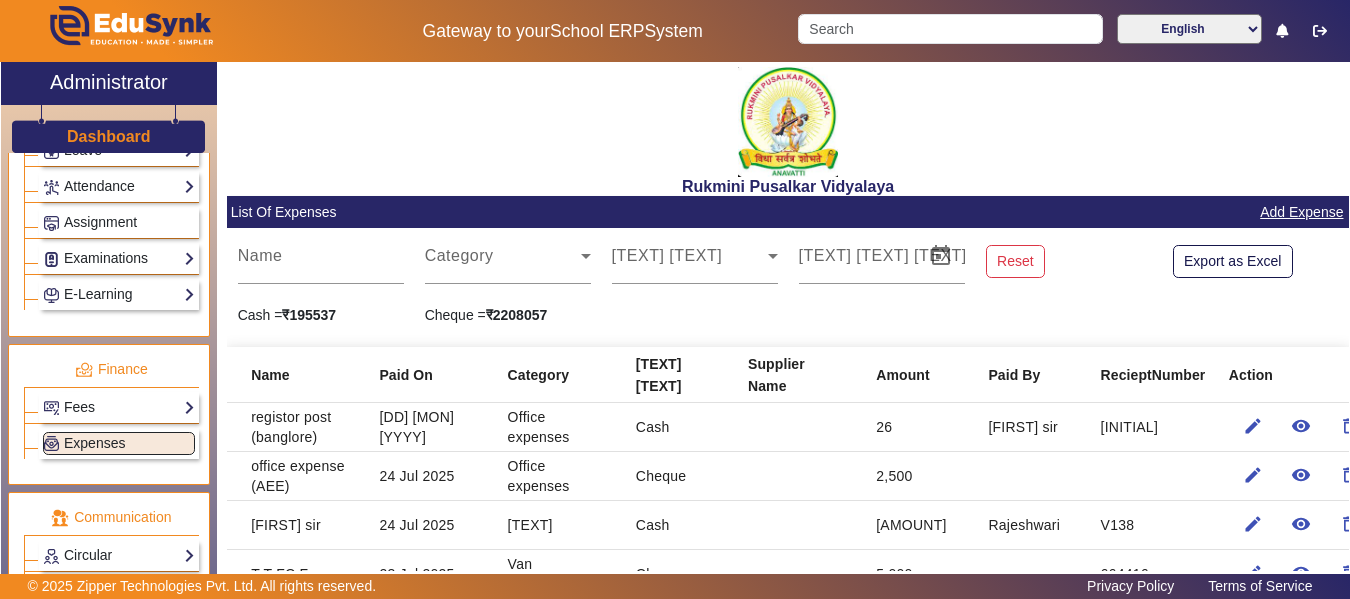 click on "List Of Expenses Add Expense" 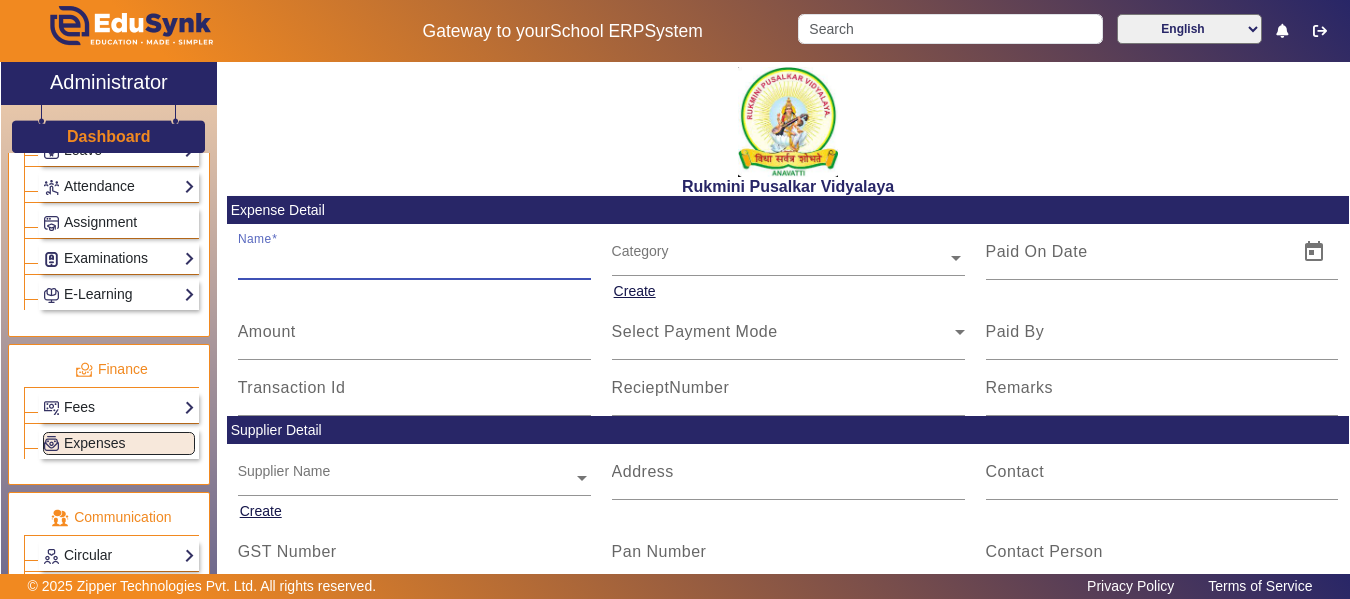 click on "Name" at bounding box center (414, 260) 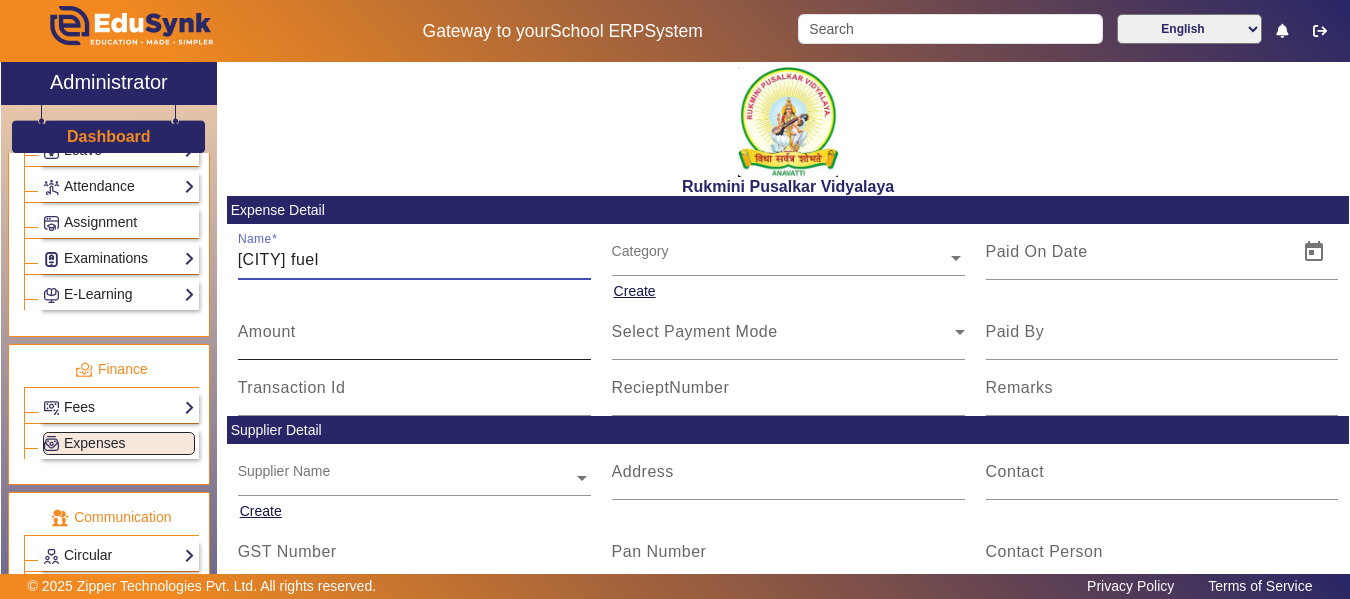 type on "[CITY] fuel" 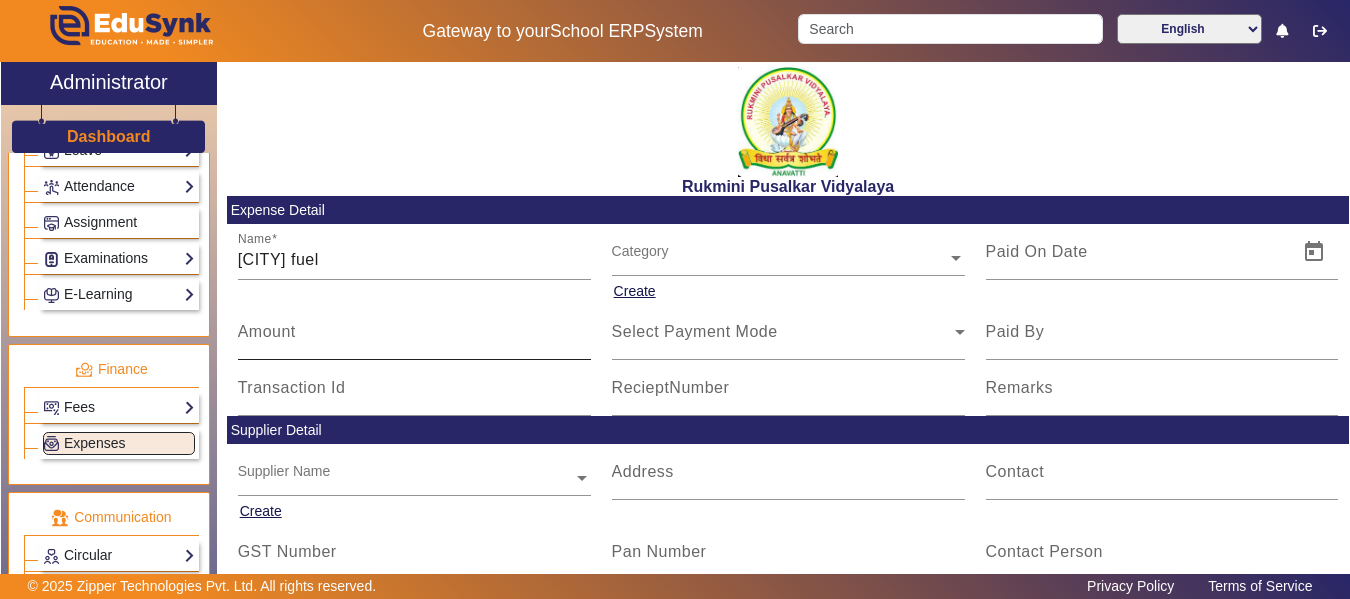 click on "Amount" at bounding box center (267, 332) 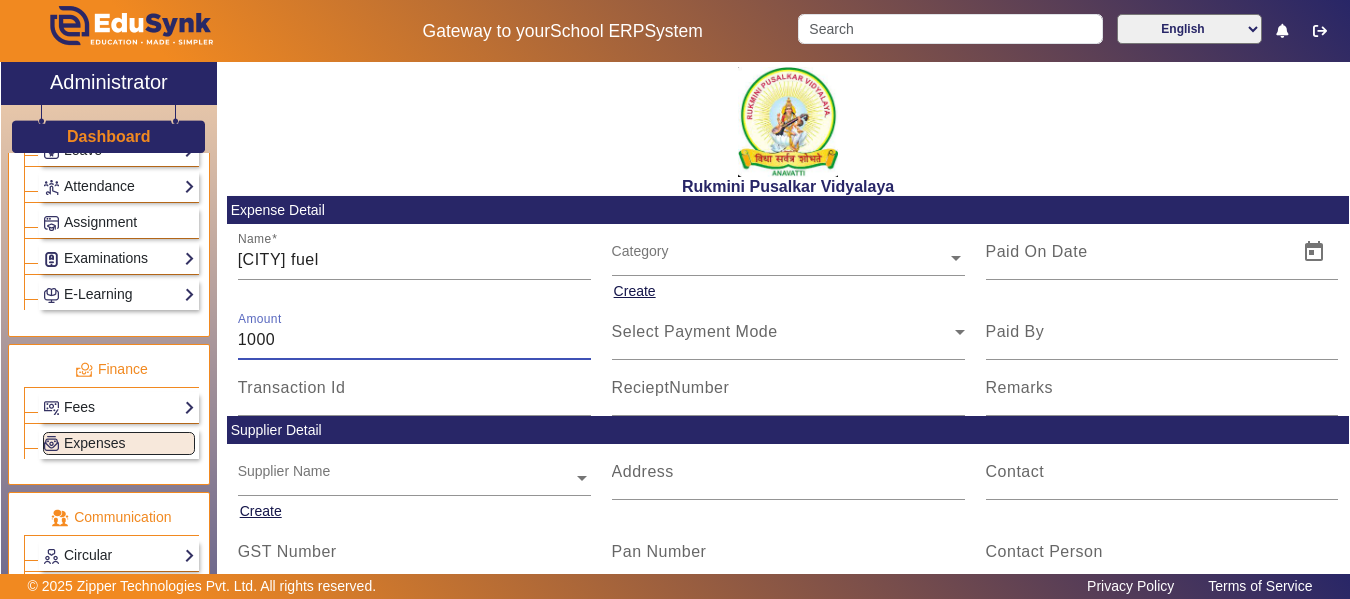 type on "1000" 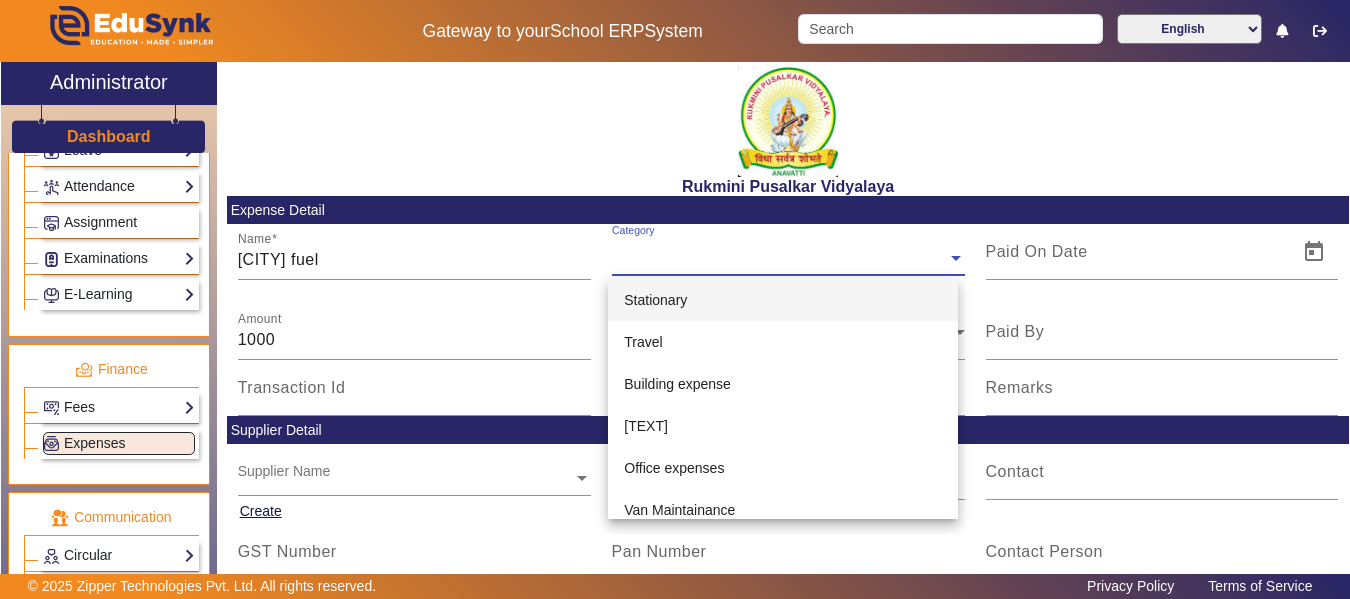 click 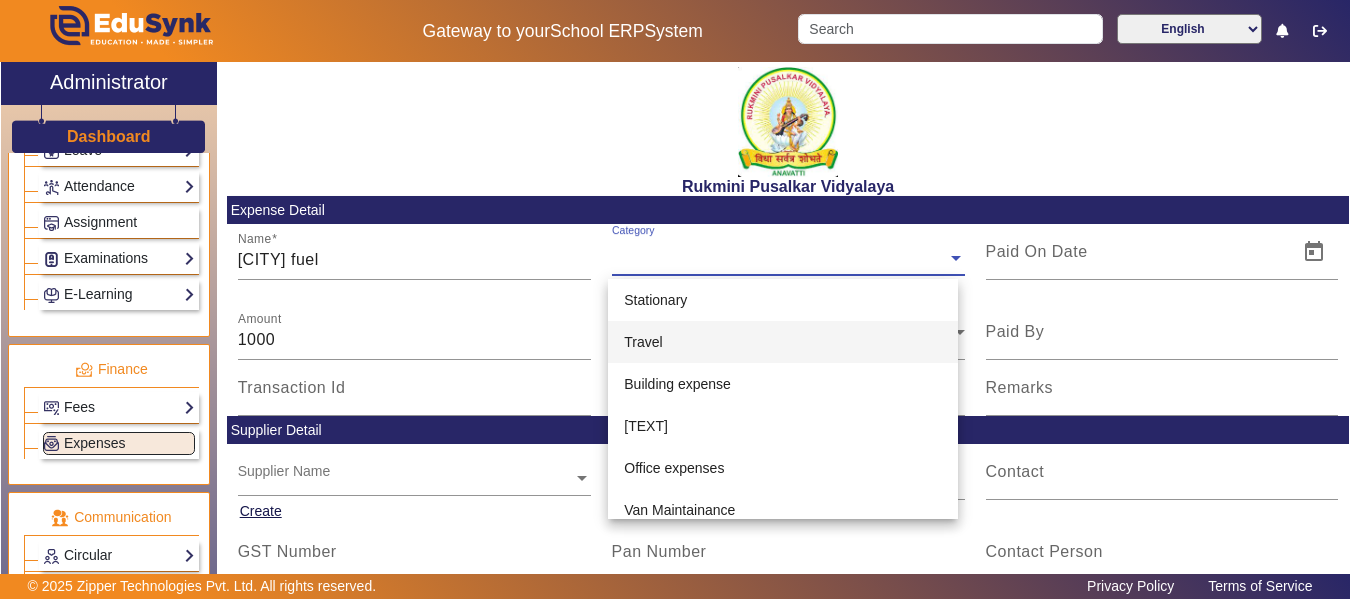 click on "Travel" at bounding box center (643, 342) 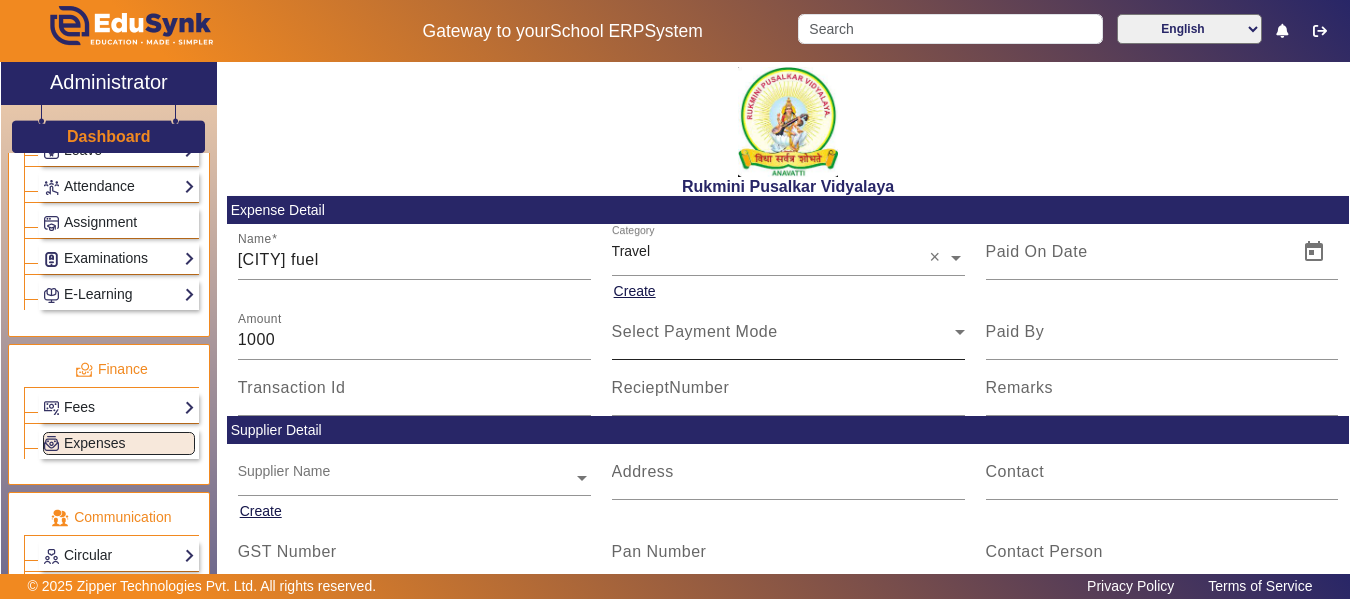 click on "Select Payment Mode" 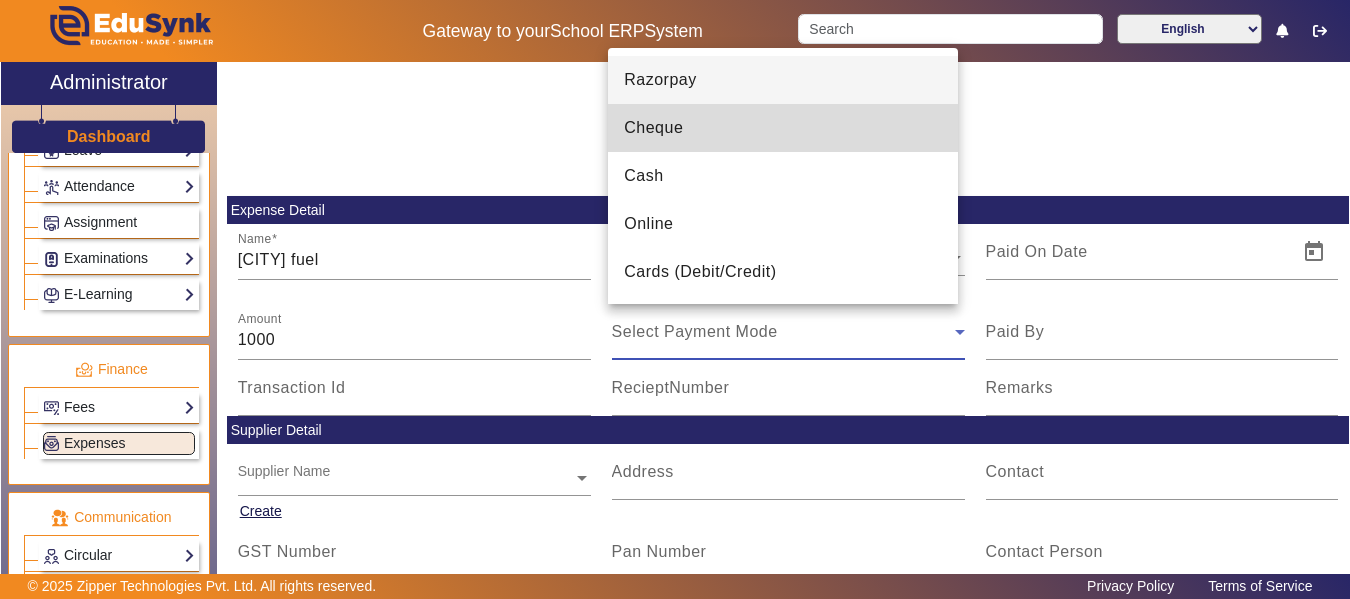 click on "Cheque" at bounding box center [653, 128] 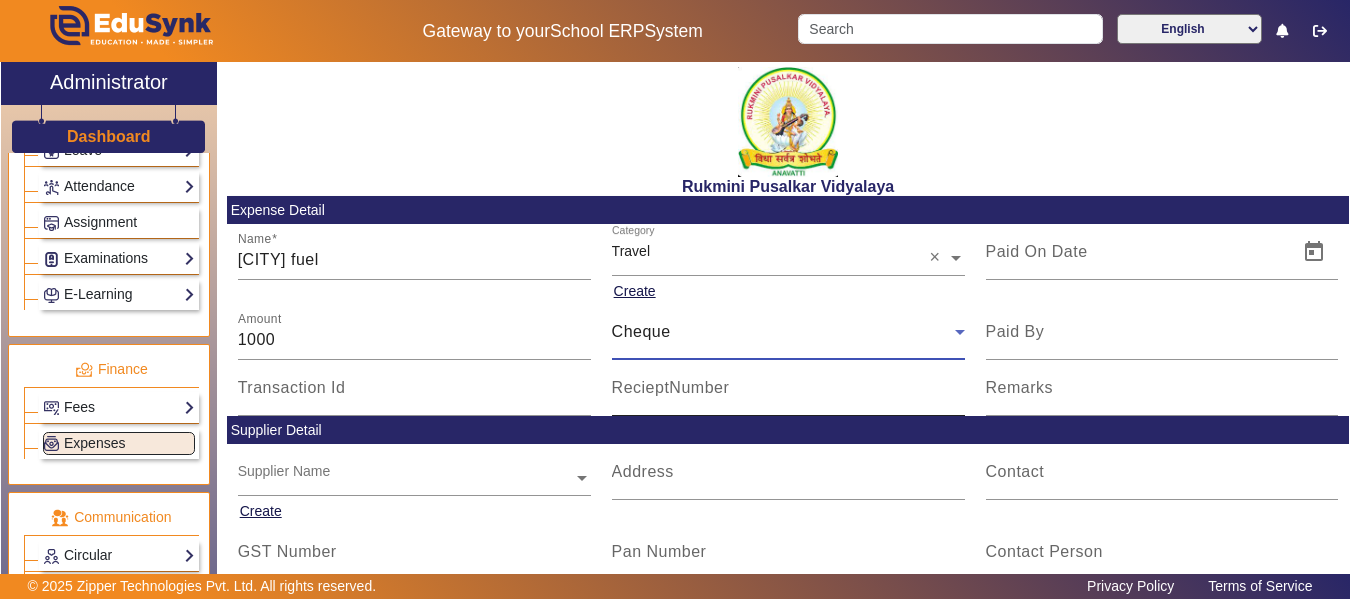 click on "RecieptNumber" at bounding box center (671, 387) 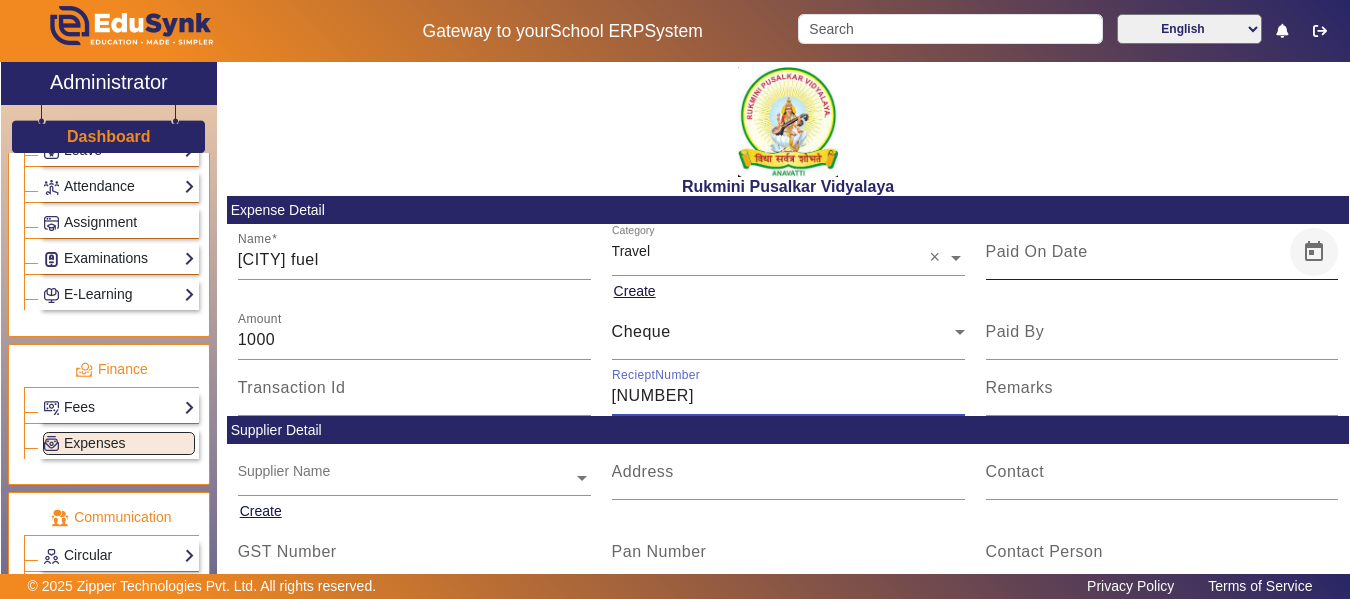 type on "[NUMBER]" 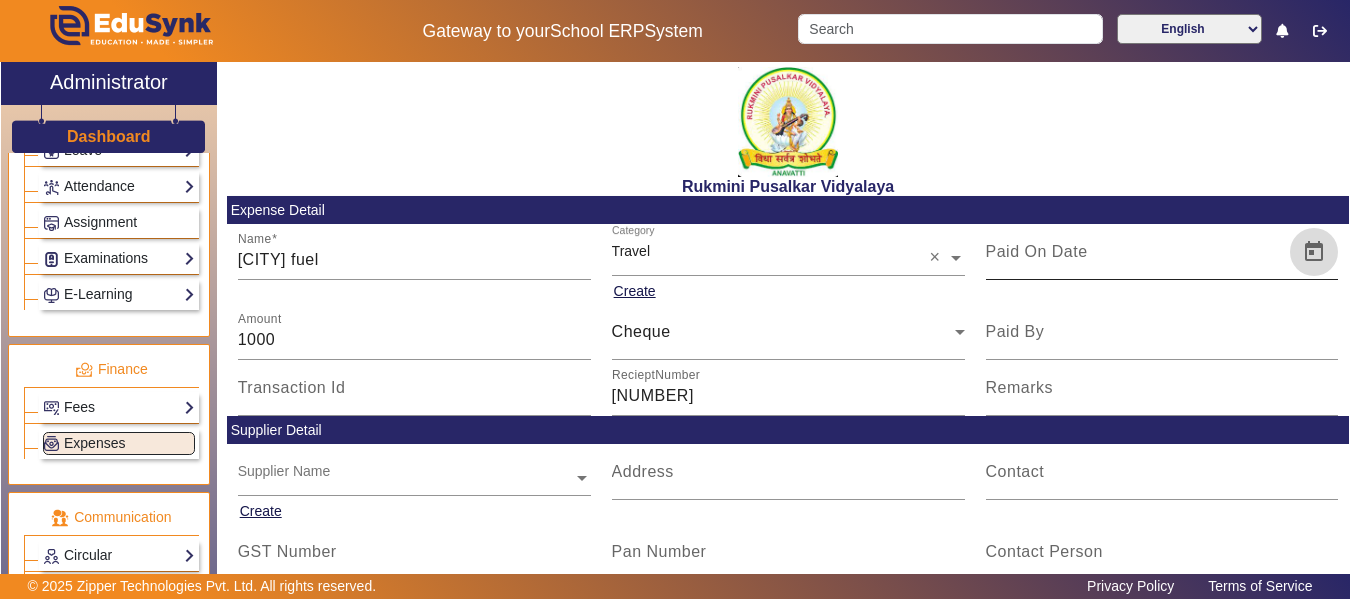 click 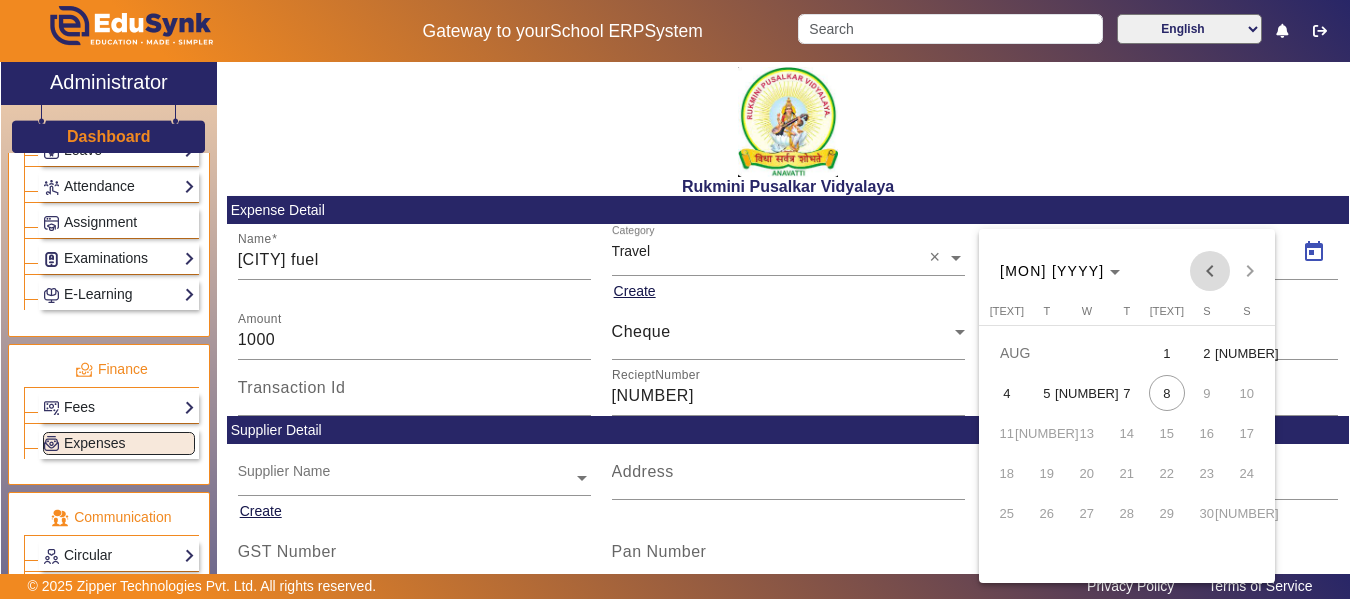 click at bounding box center [1210, 271] 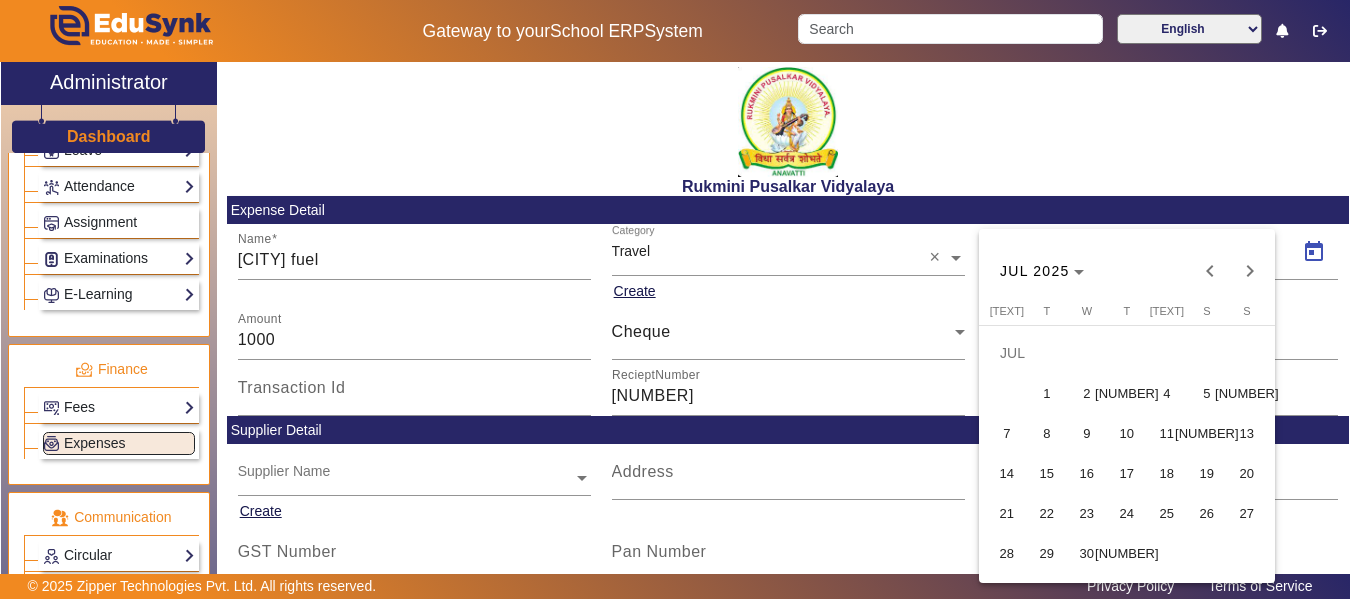 click on "14" at bounding box center [1007, 473] 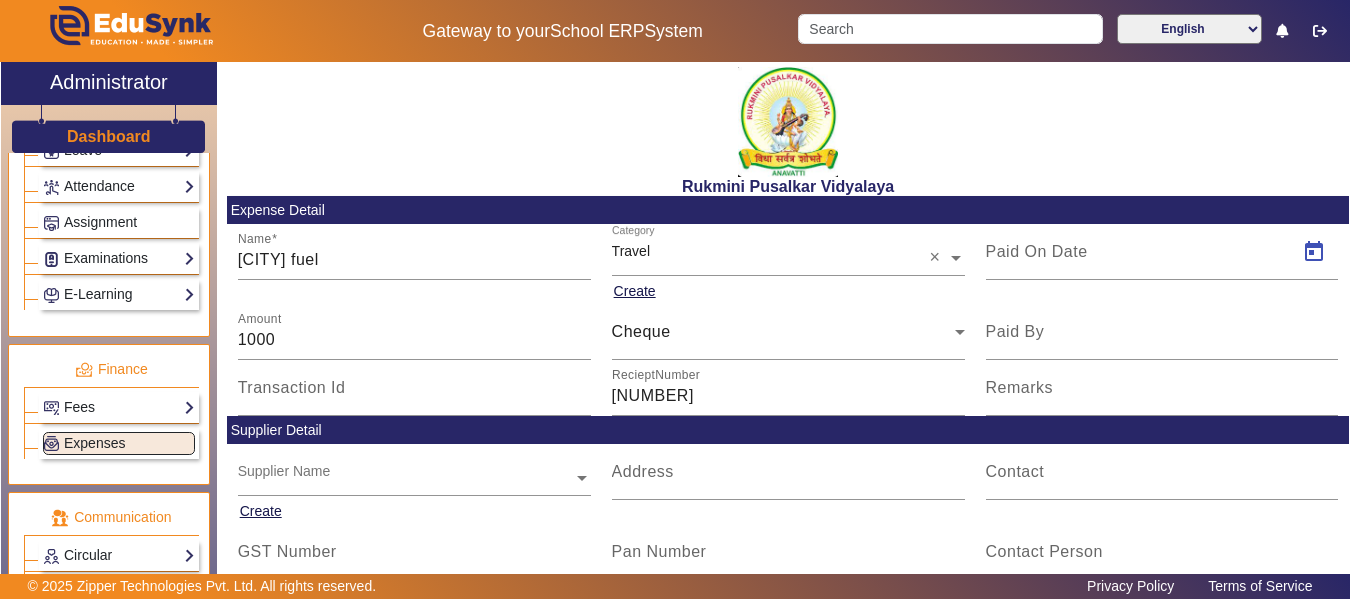 type on "[DD]/[MM]/[YYYY]" 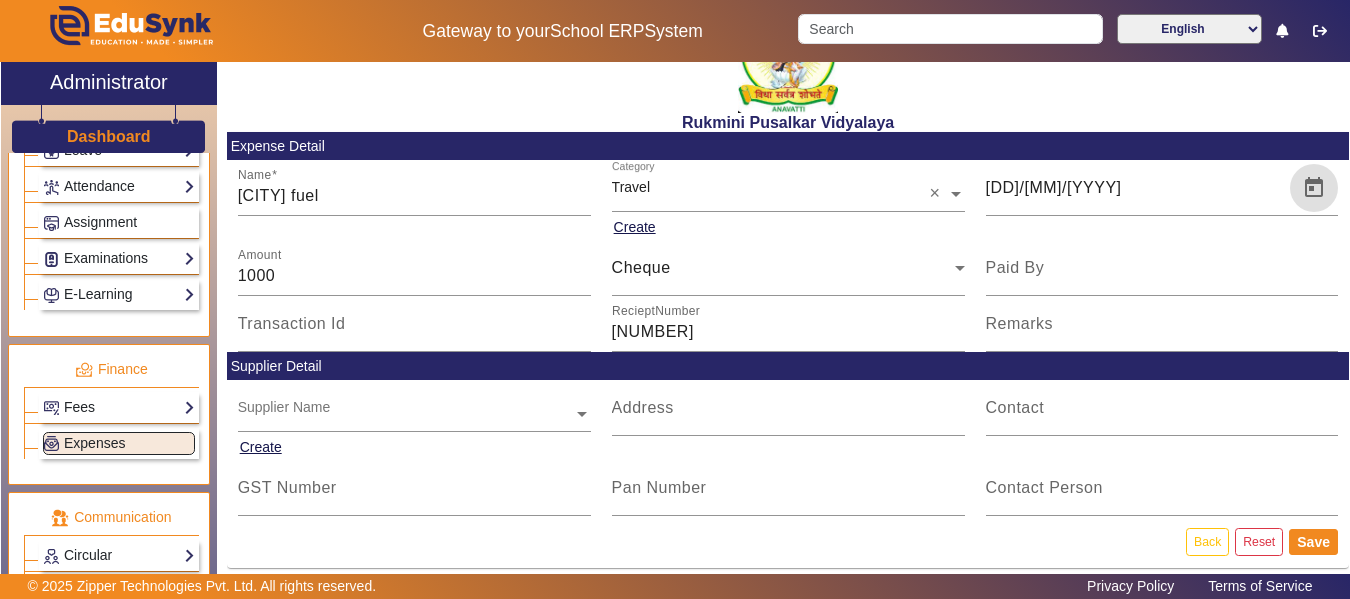 scroll, scrollTop: 75, scrollLeft: 0, axis: vertical 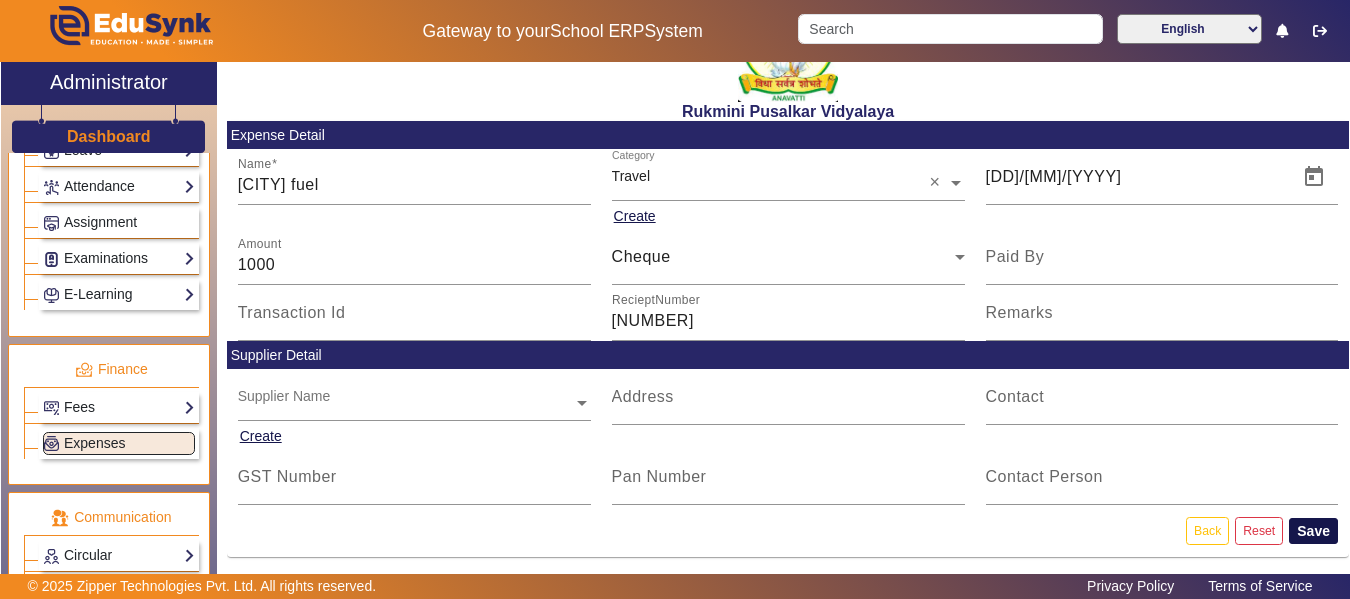 click on "Save" 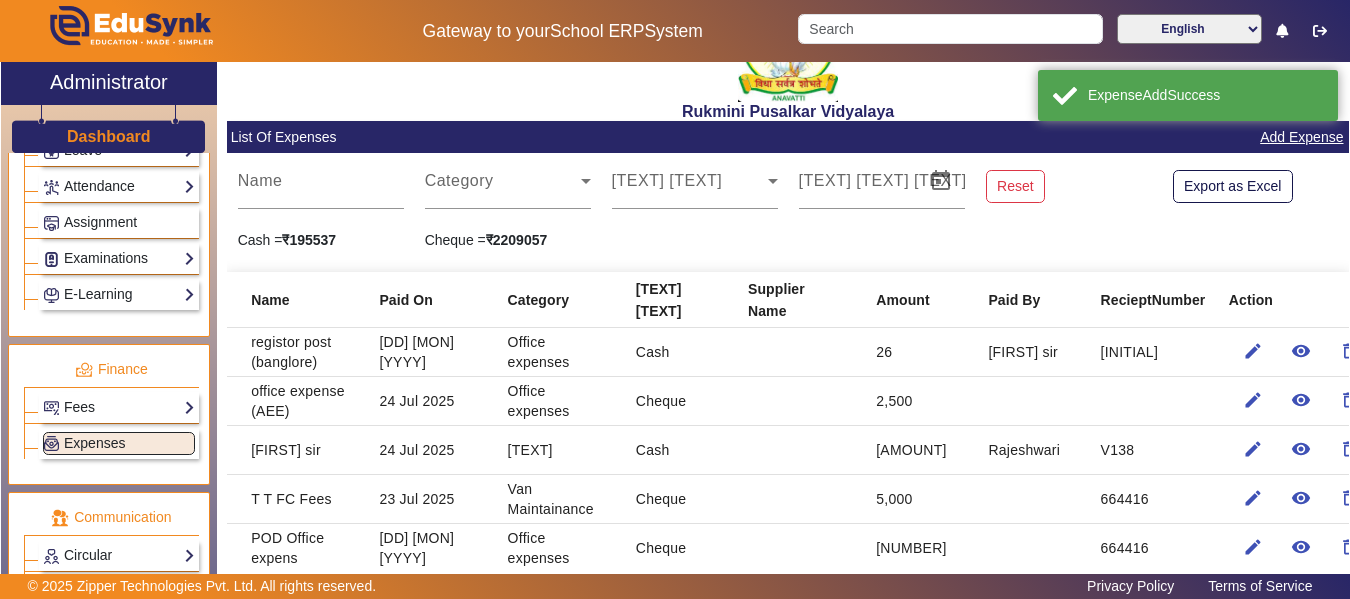 scroll, scrollTop: 0, scrollLeft: 0, axis: both 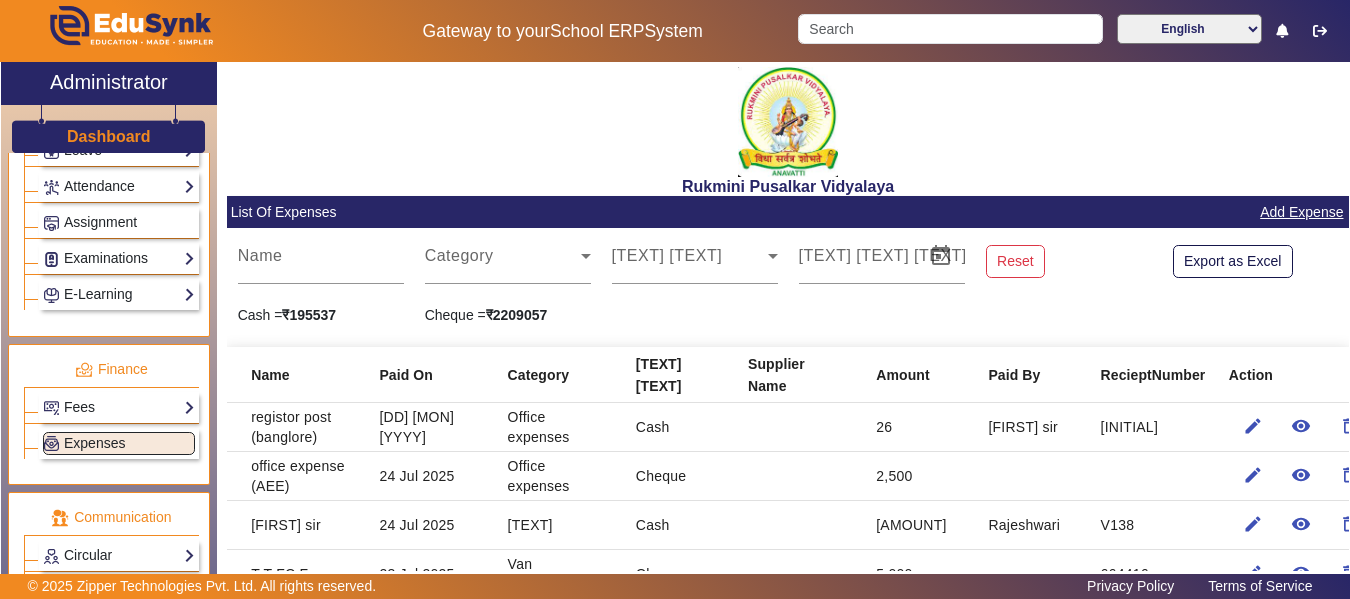 click on "Add Expense" 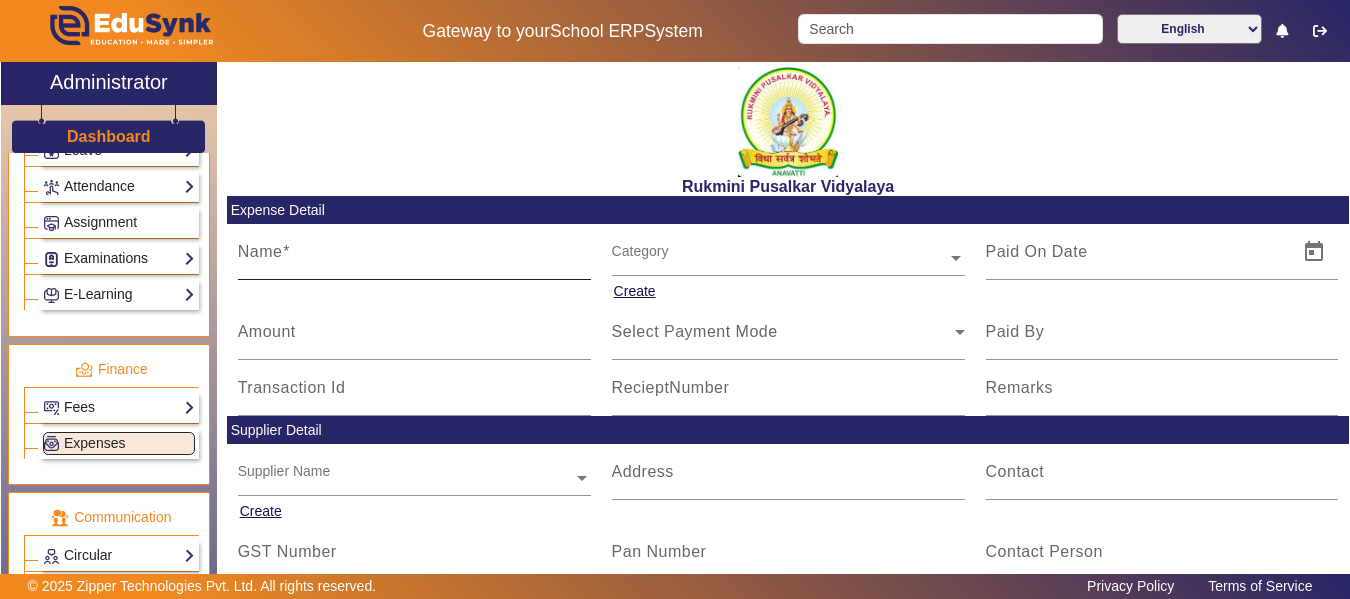 click on "Name" at bounding box center (264, 252) 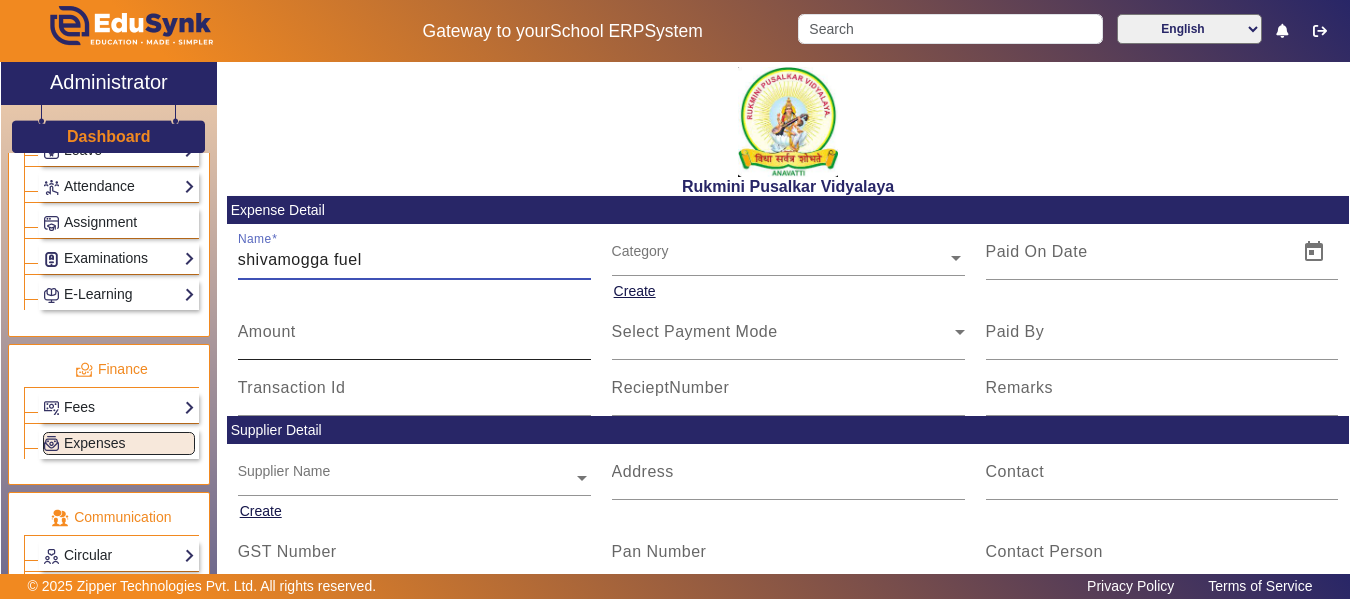 type on "shivamogga fuel" 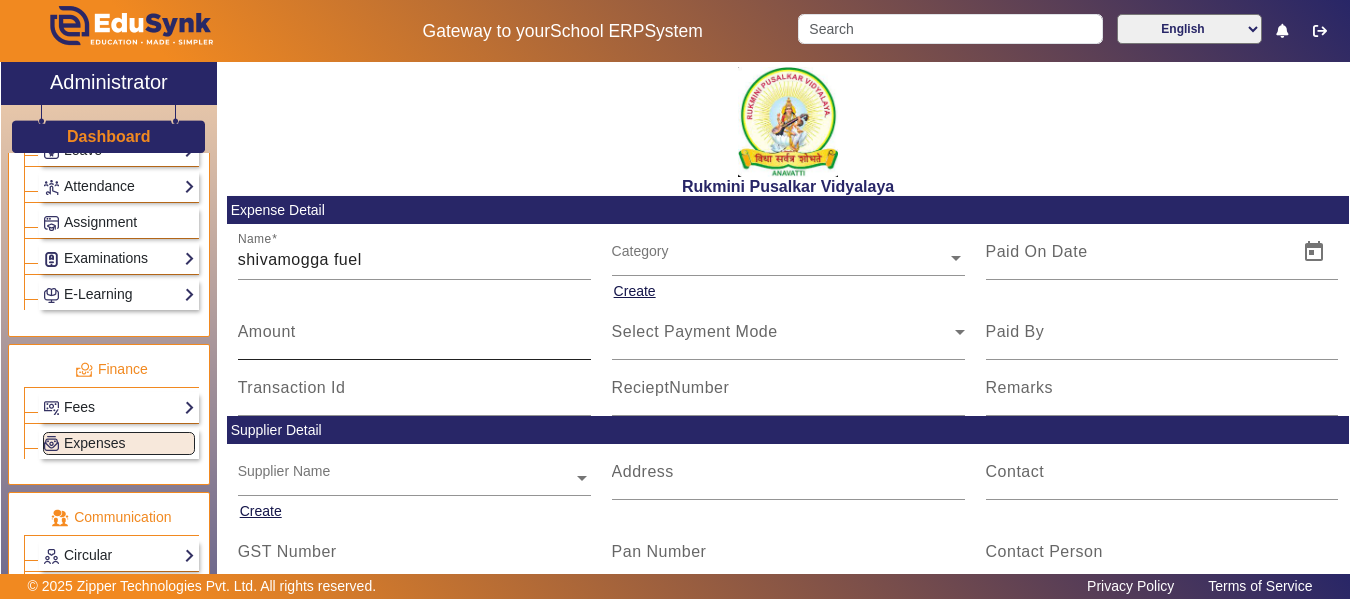 click on "Amount" at bounding box center (267, 331) 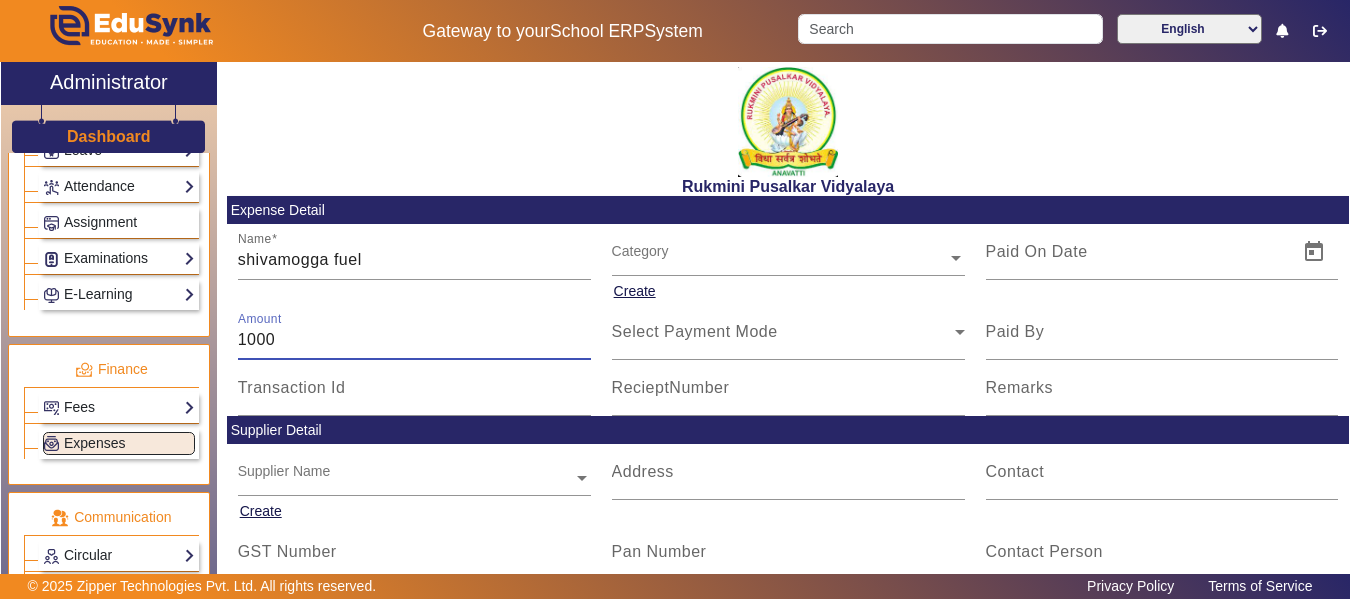 type on "1000" 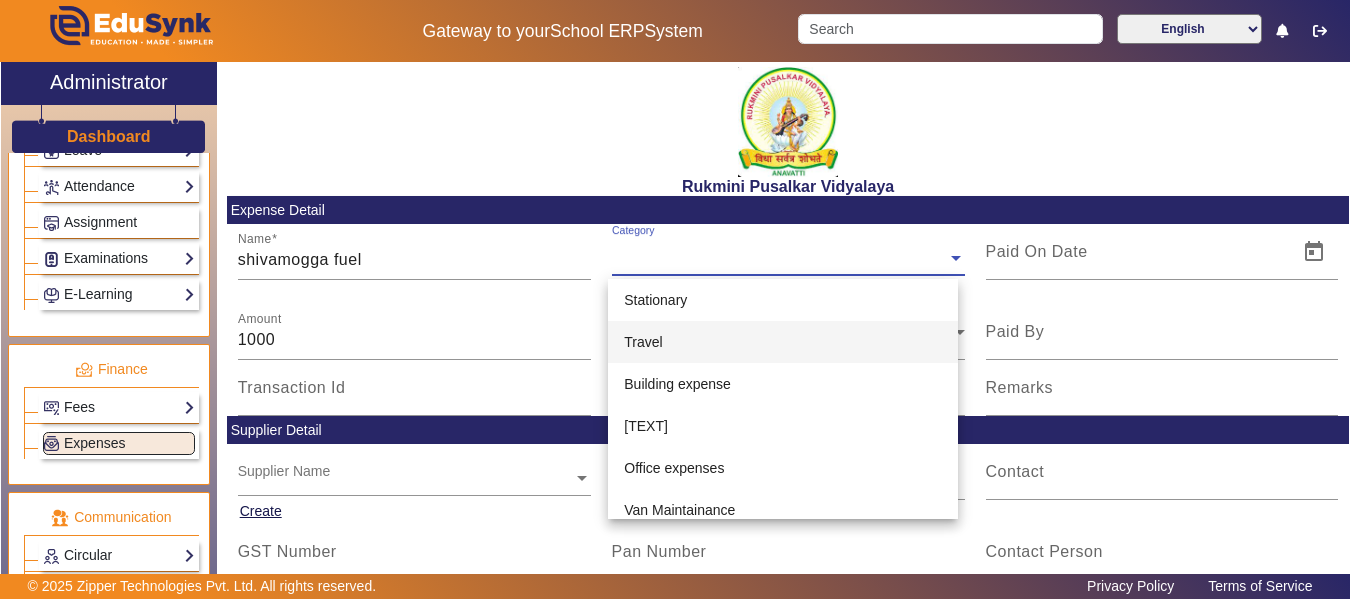 click on "Travel" at bounding box center (783, 342) 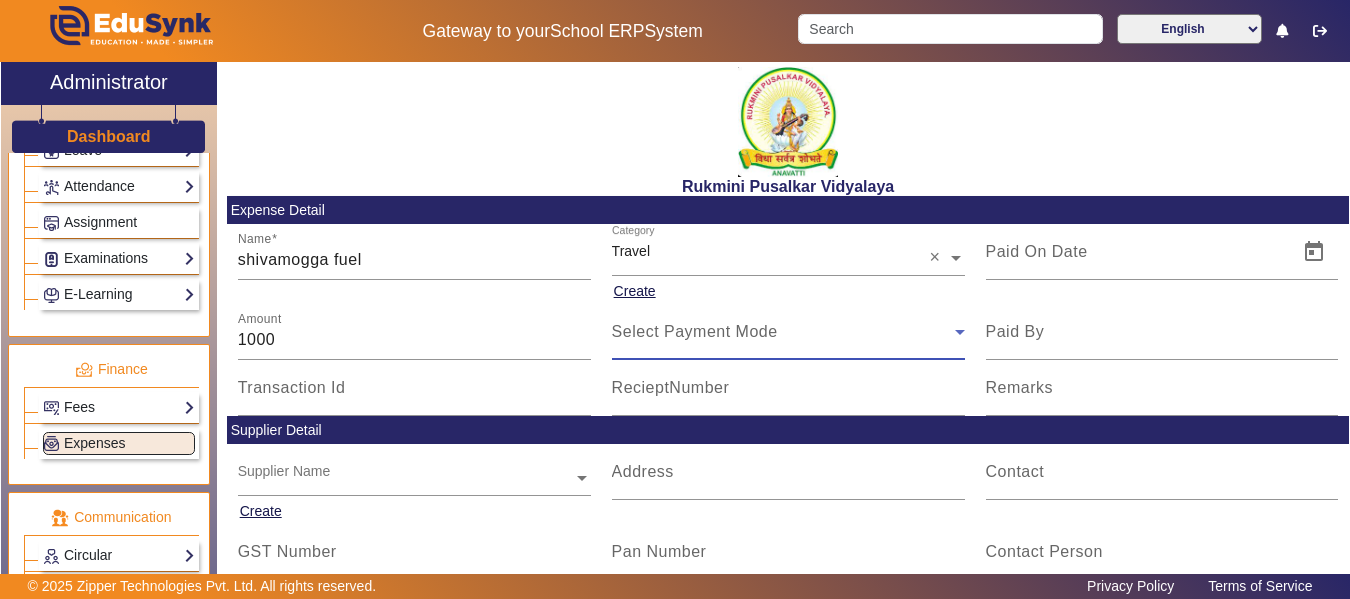 click on "Select Payment Mode" at bounding box center [695, 331] 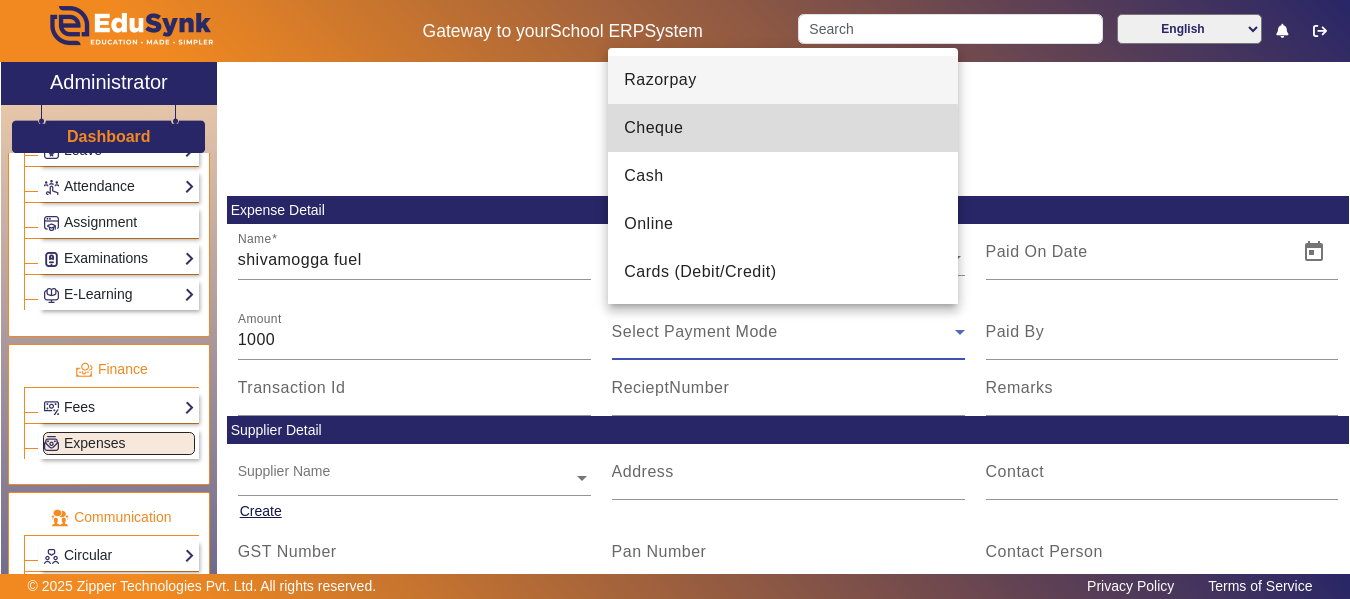click on "Cheque" at bounding box center [653, 128] 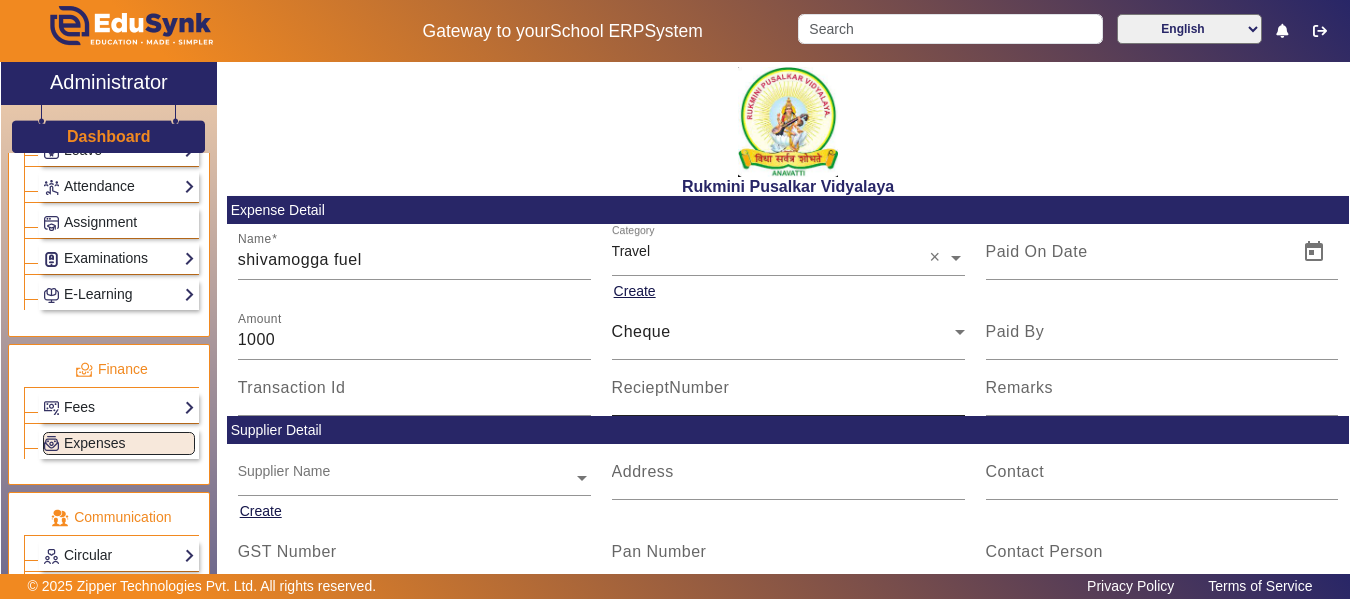 click on "RecieptNumber" at bounding box center [671, 387] 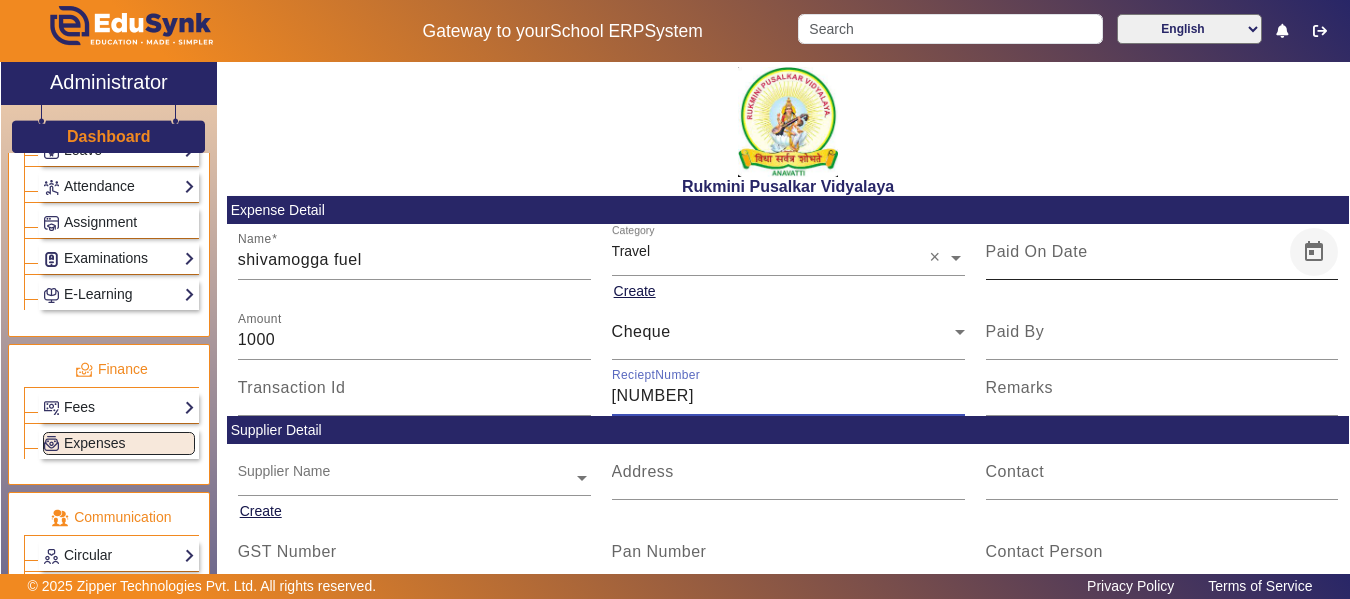 type on "[NUMBER]" 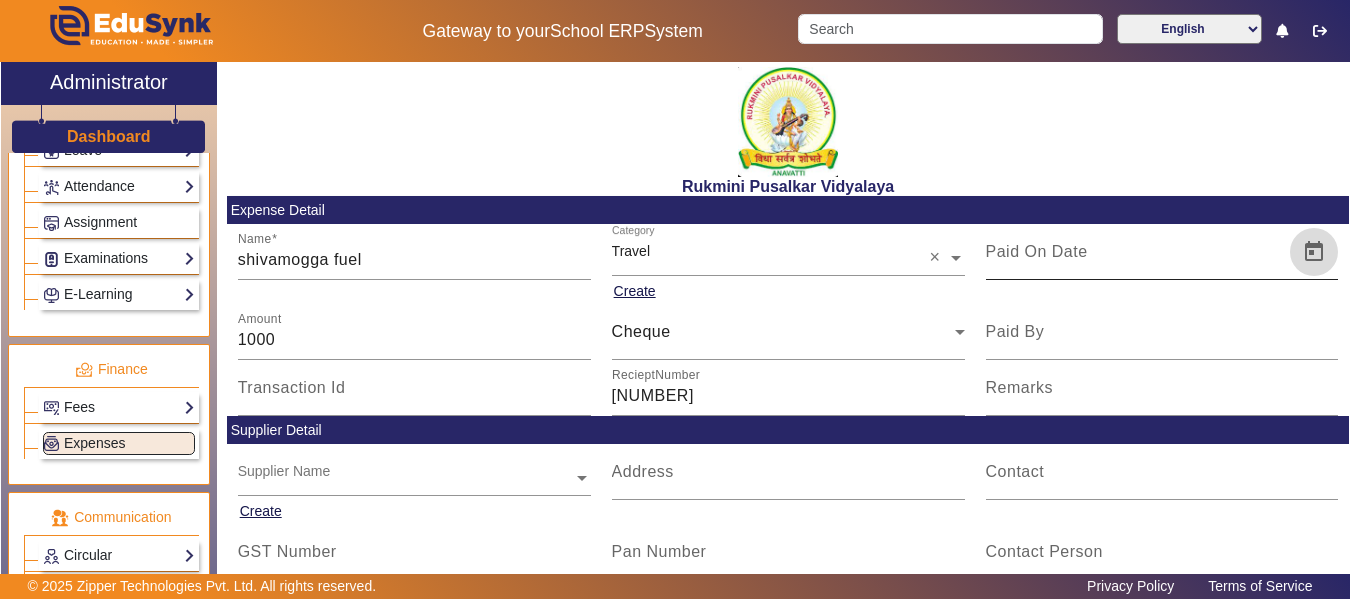 click 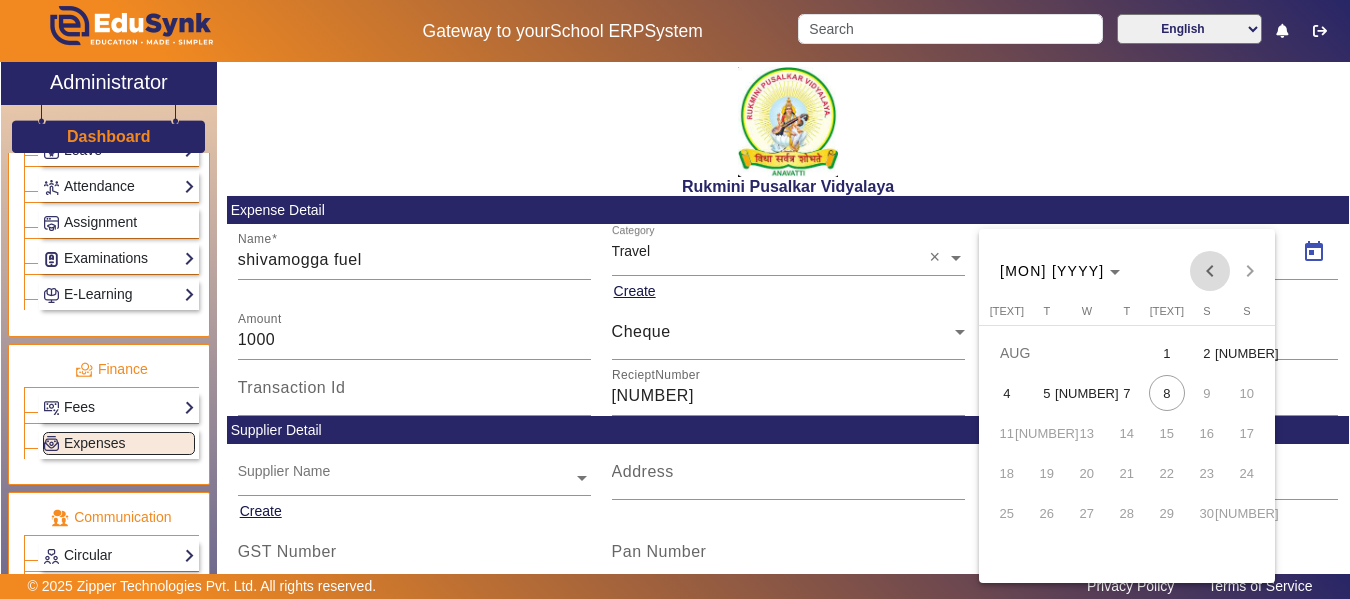 click at bounding box center (1210, 271) 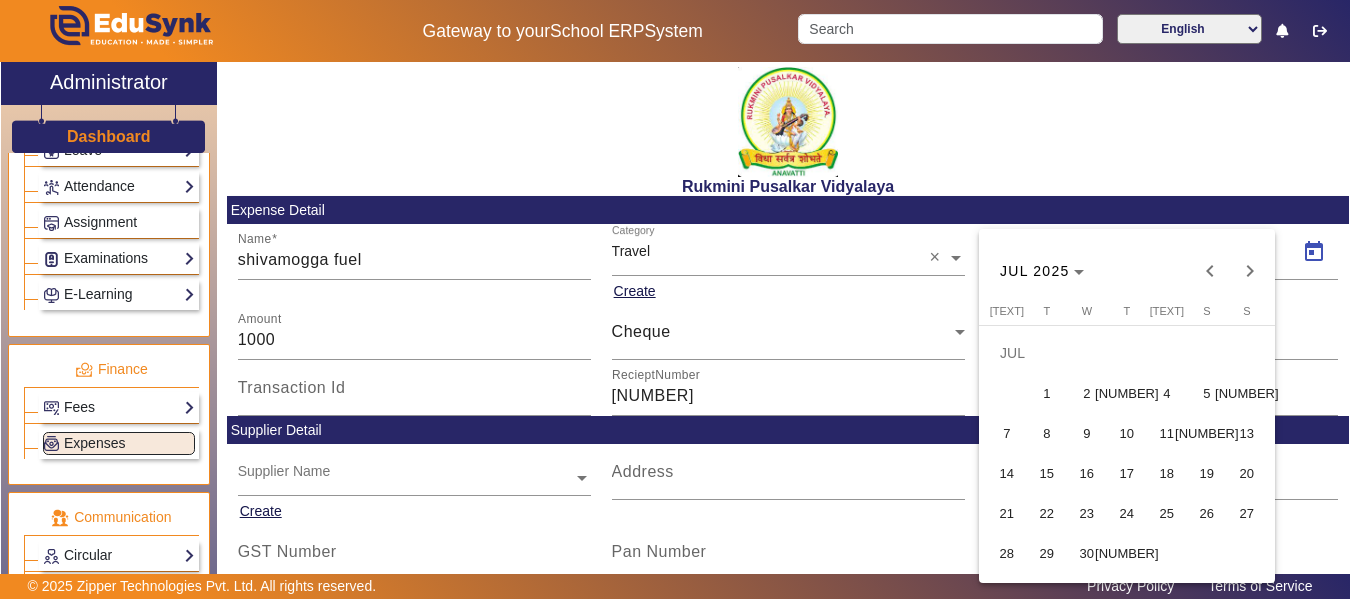 click on "[NUMBER]" at bounding box center (1247, 393) 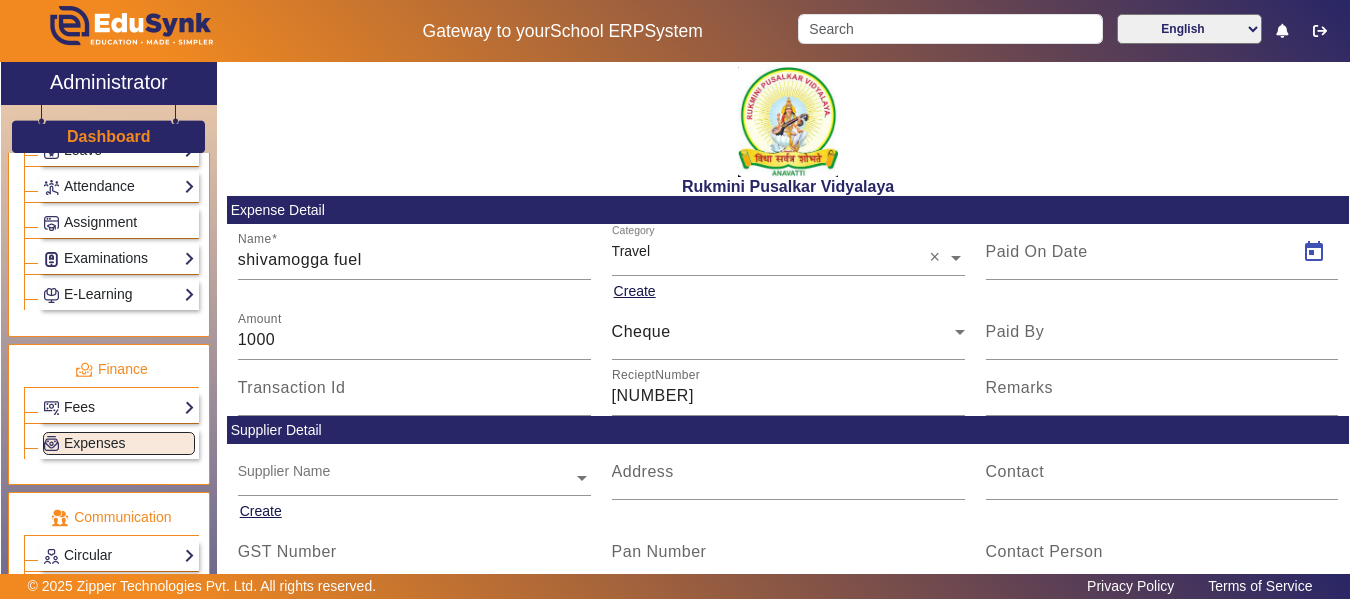 type on "[NUMBER]/[NUMBER]/[YEAR]" 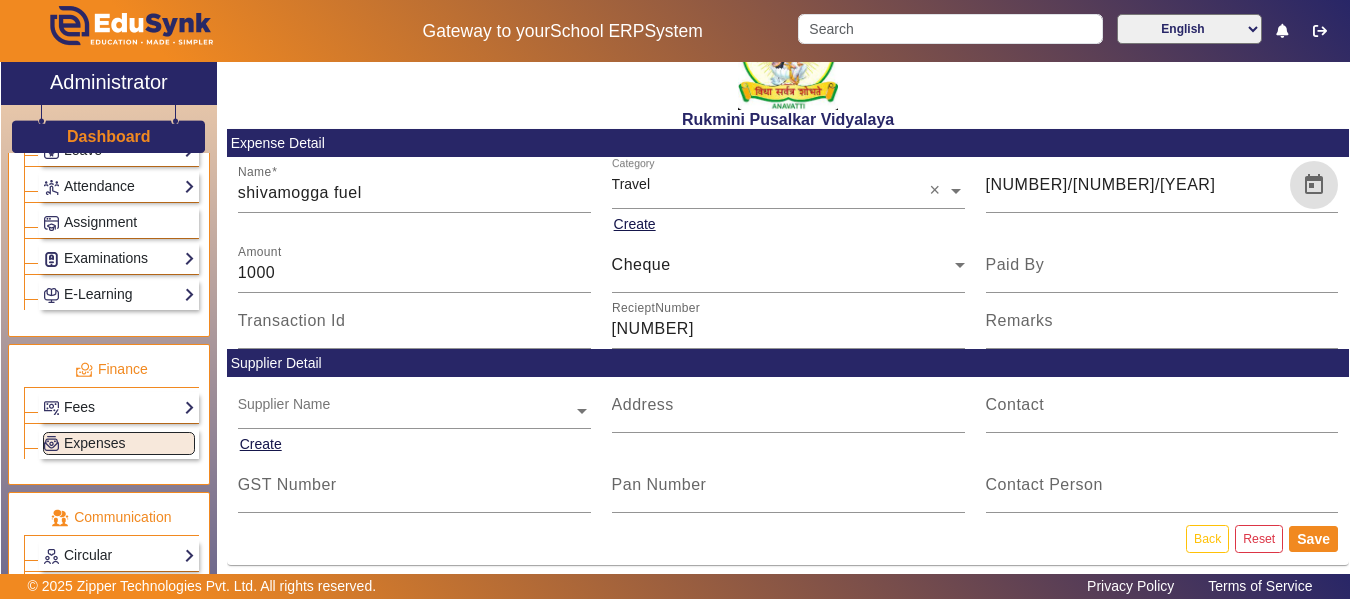 scroll, scrollTop: 75, scrollLeft: 0, axis: vertical 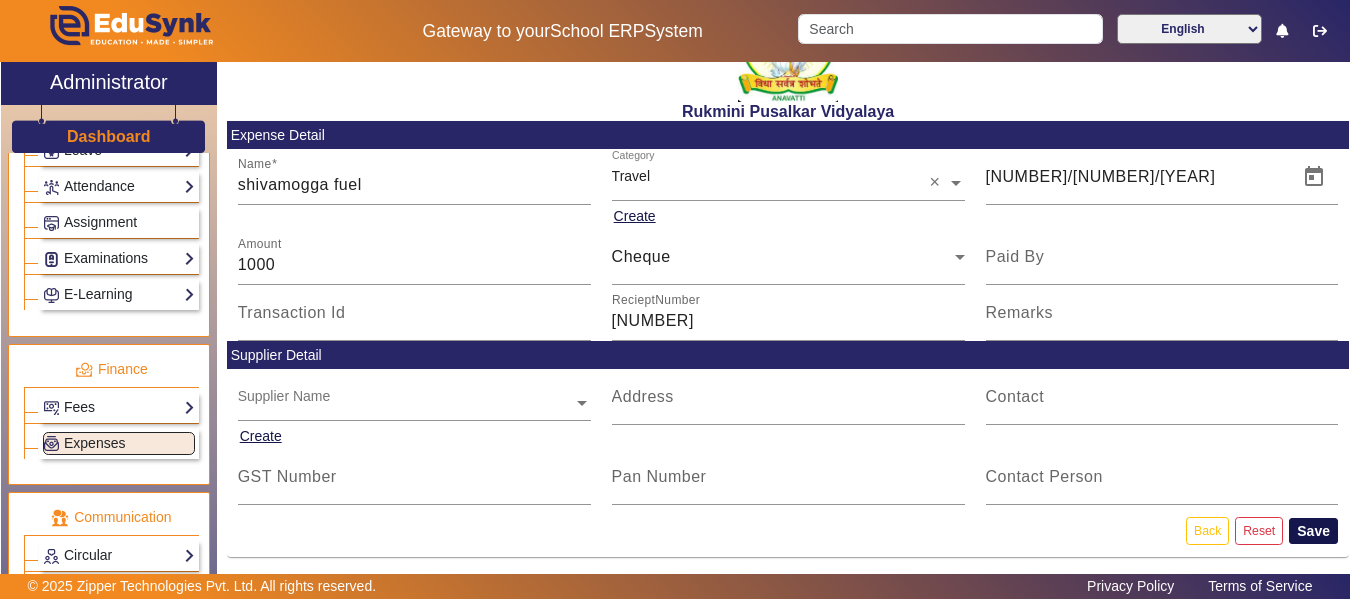 click on "Save" 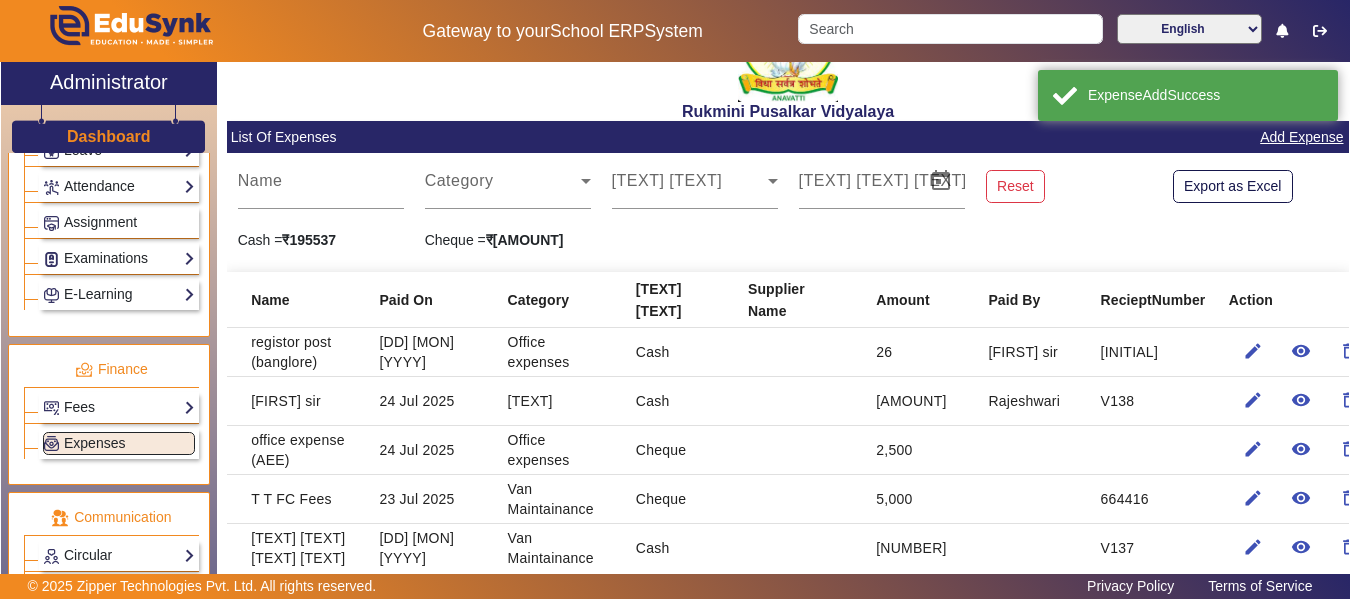 scroll, scrollTop: 0, scrollLeft: 0, axis: both 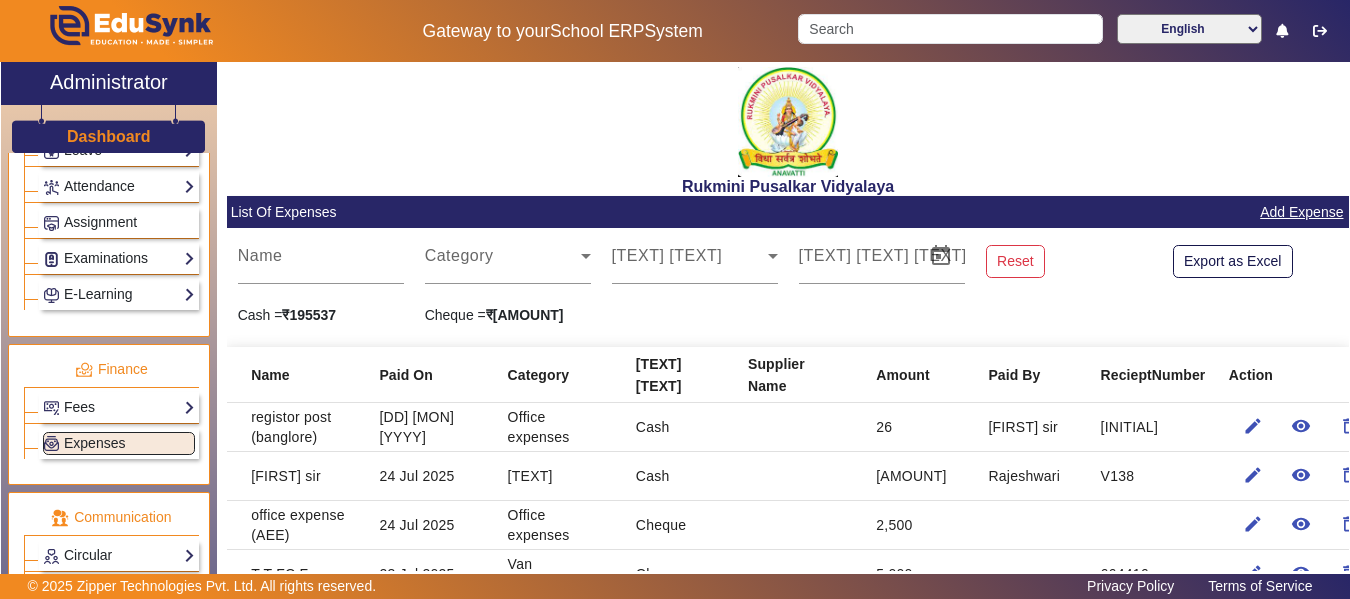 click on "Add Expense" 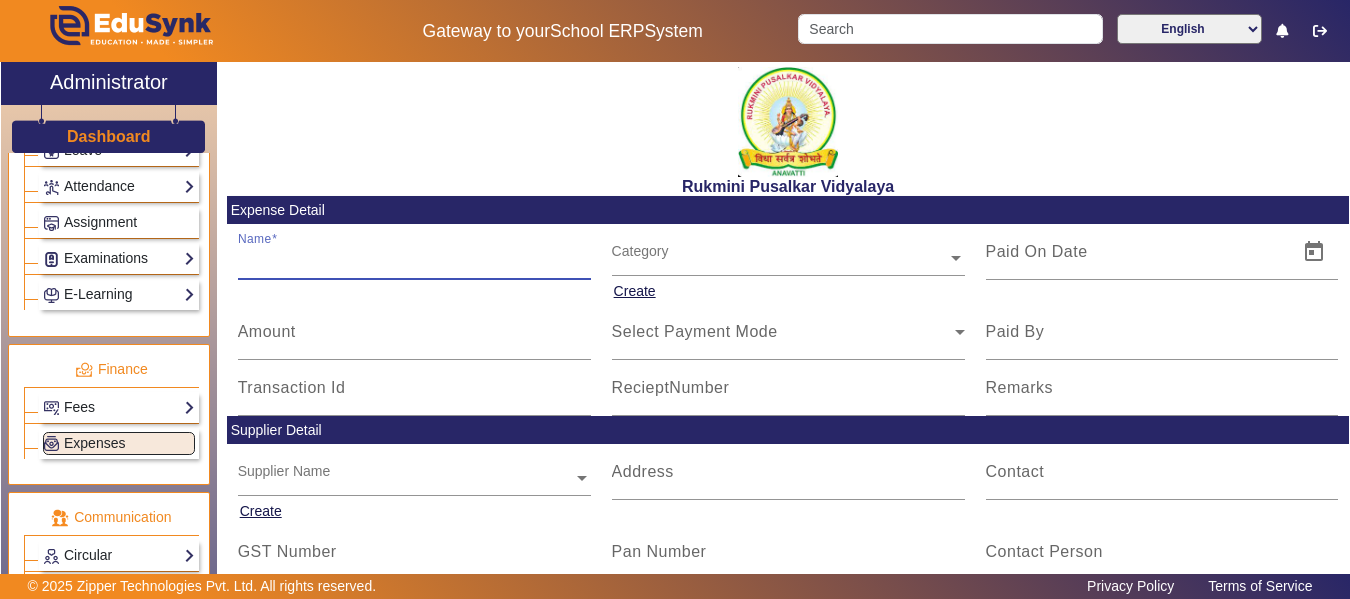 click on "Name" at bounding box center (414, 260) 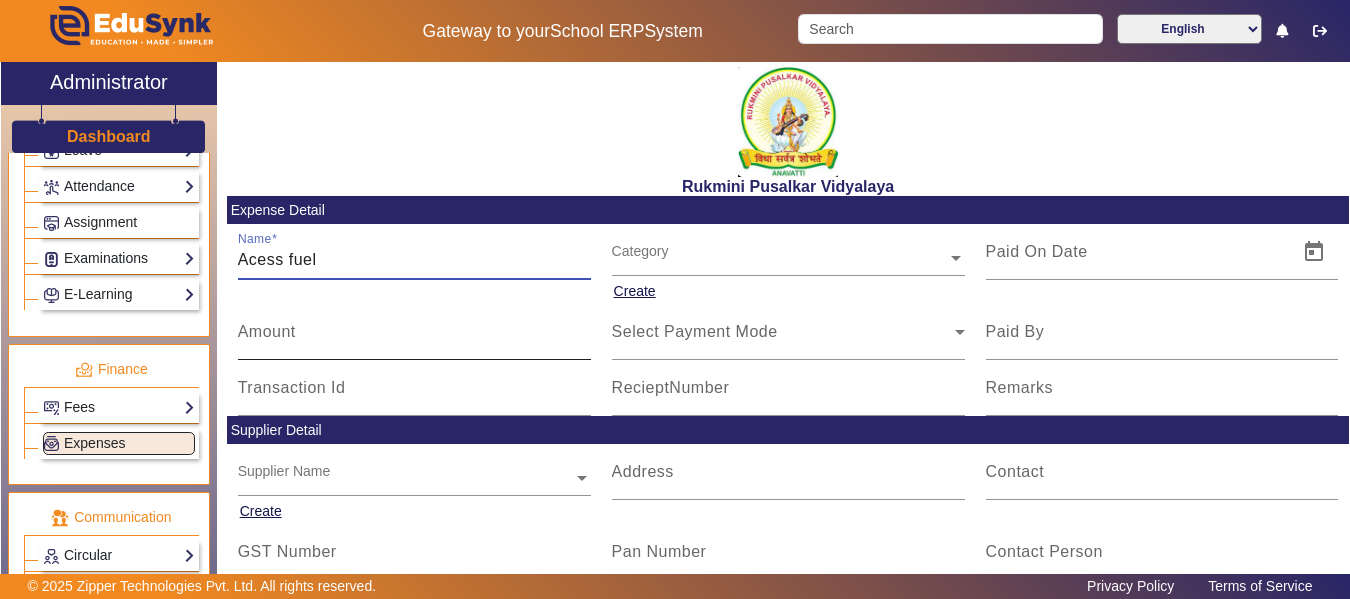 type on "Acess fuel" 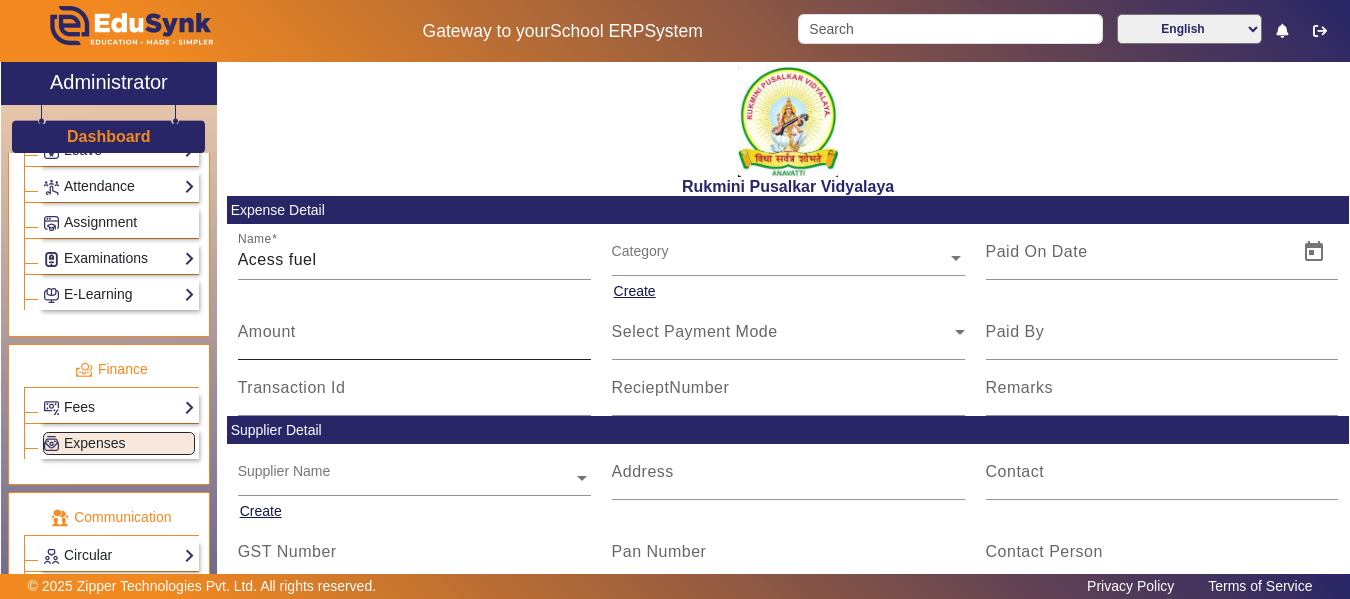 click on "Amount" at bounding box center [267, 331] 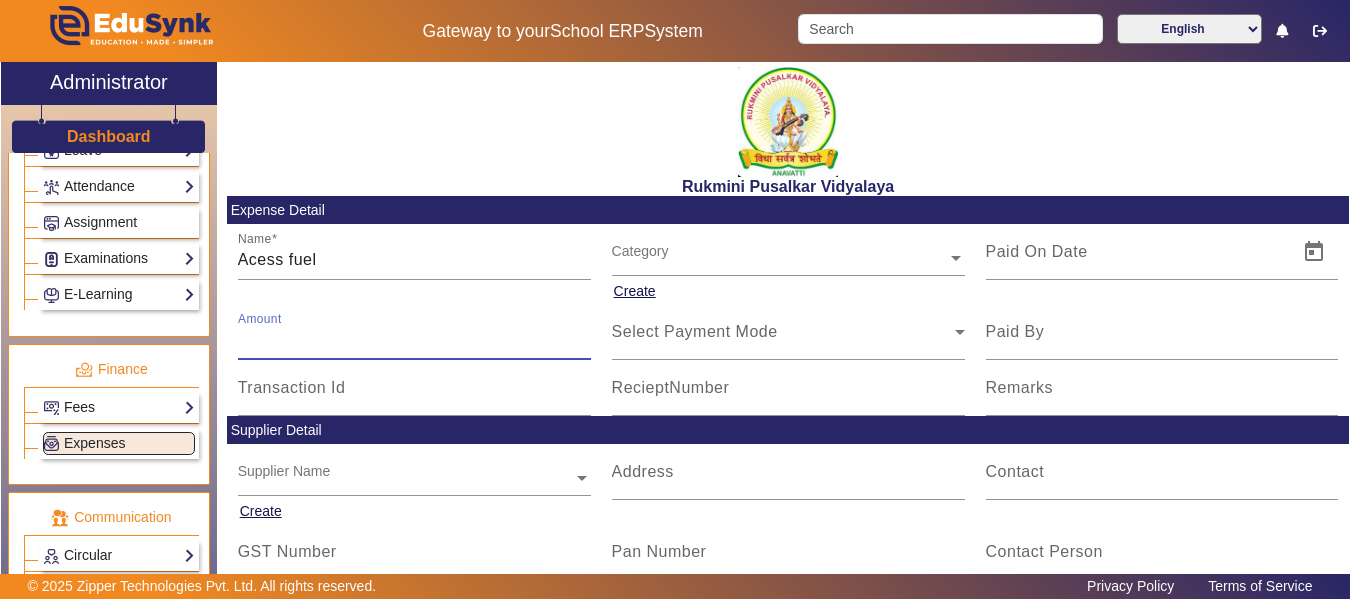 type on "[NUMBER]" 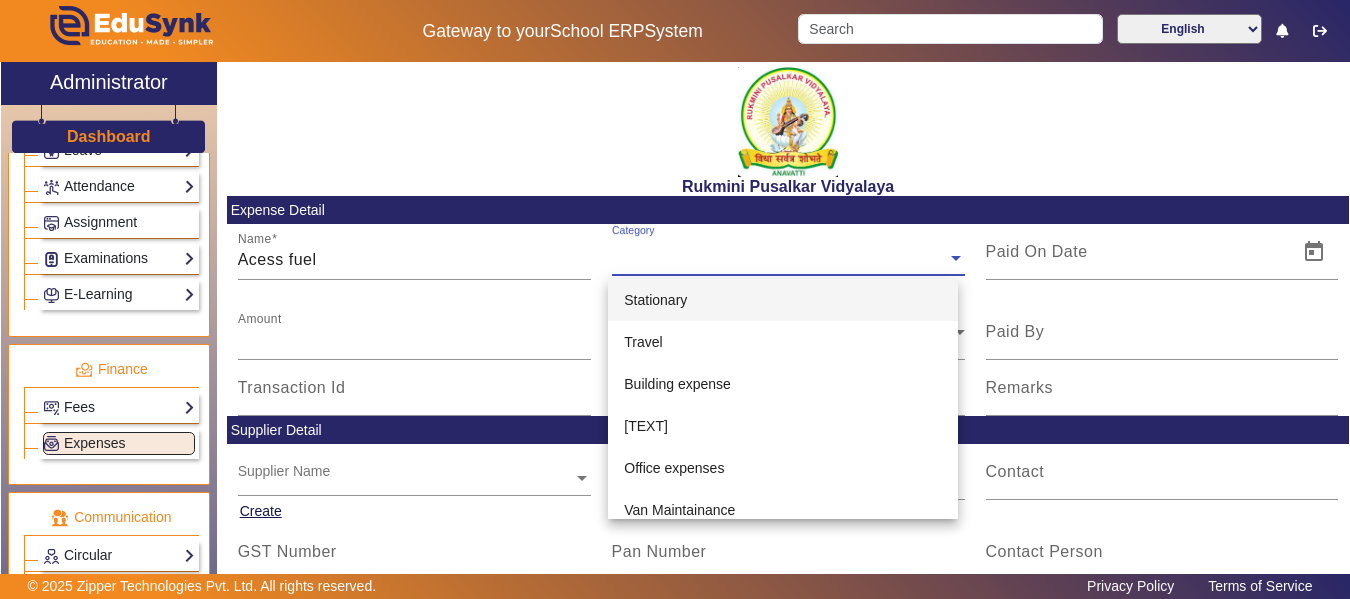 click 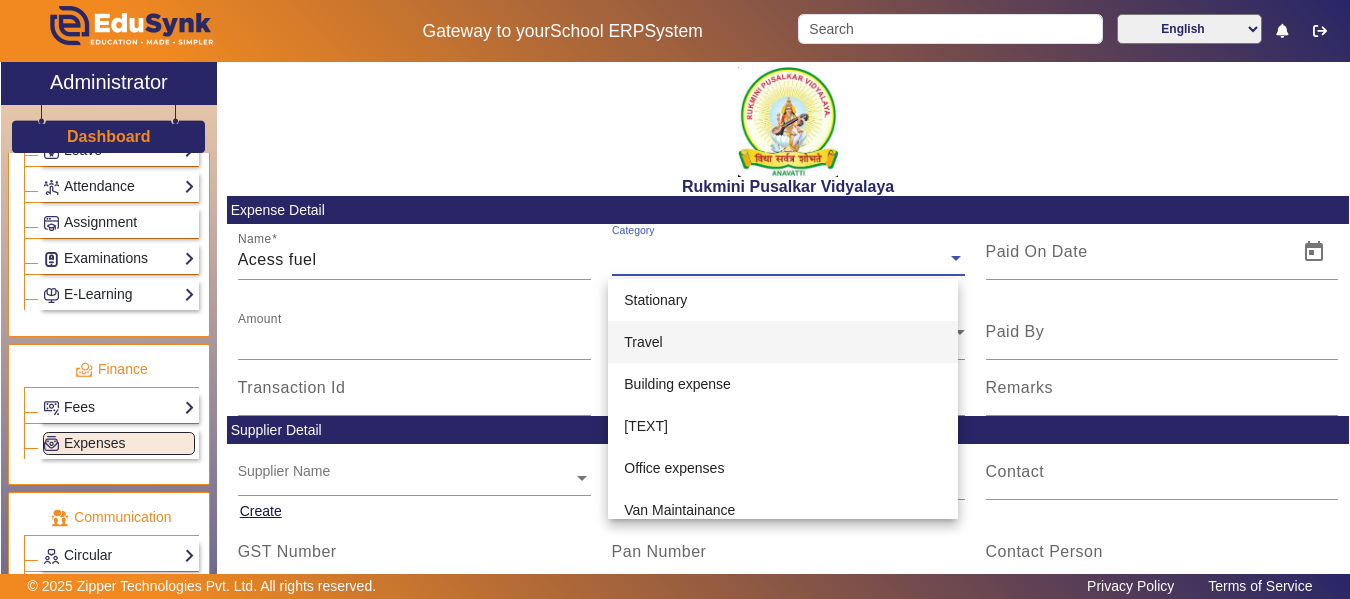 click on "Travel" at bounding box center (783, 342) 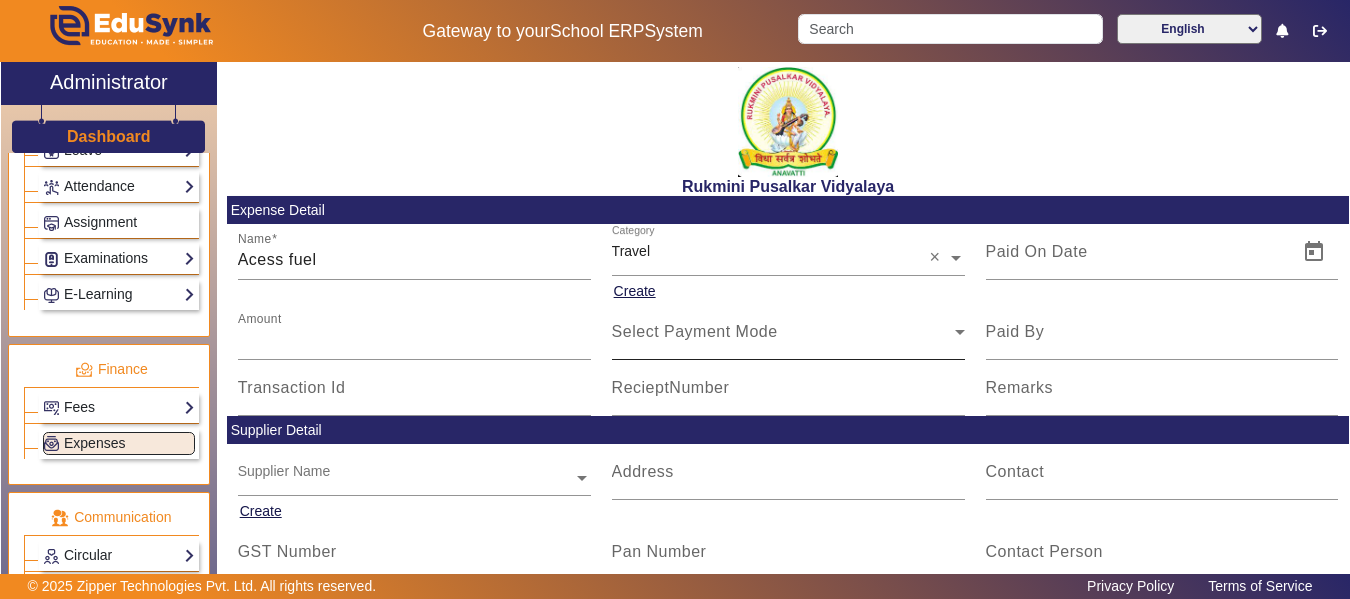 click on "Select Payment Mode" 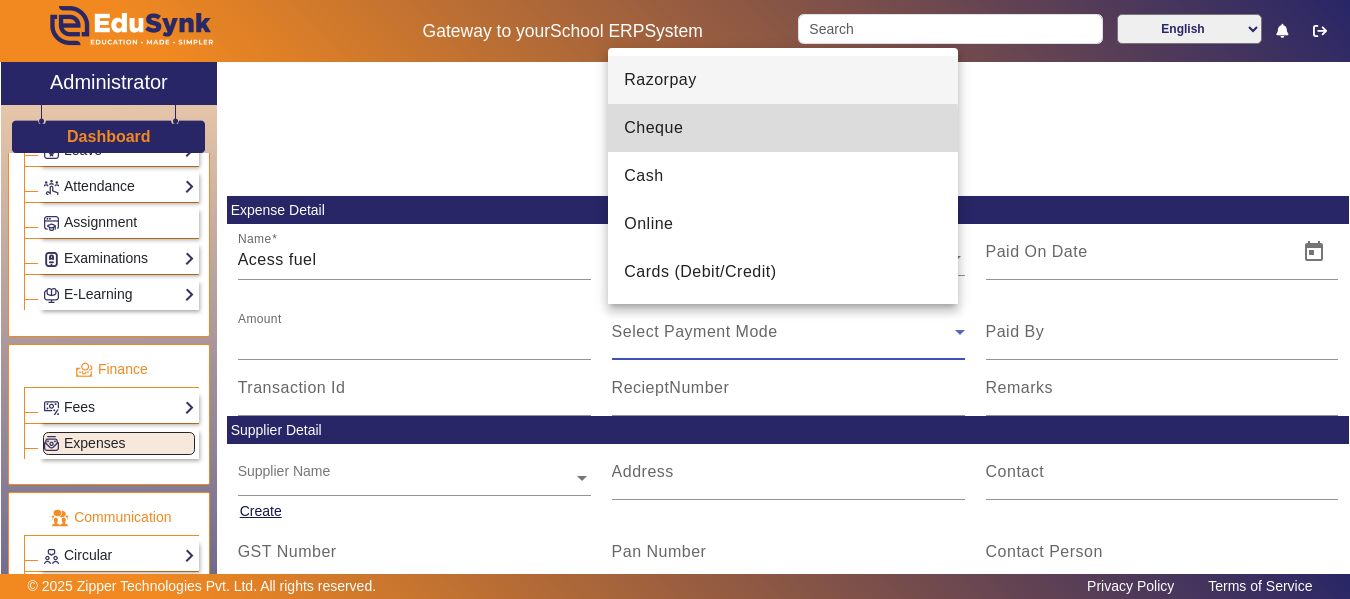 click on "Cheque" at bounding box center (783, 128) 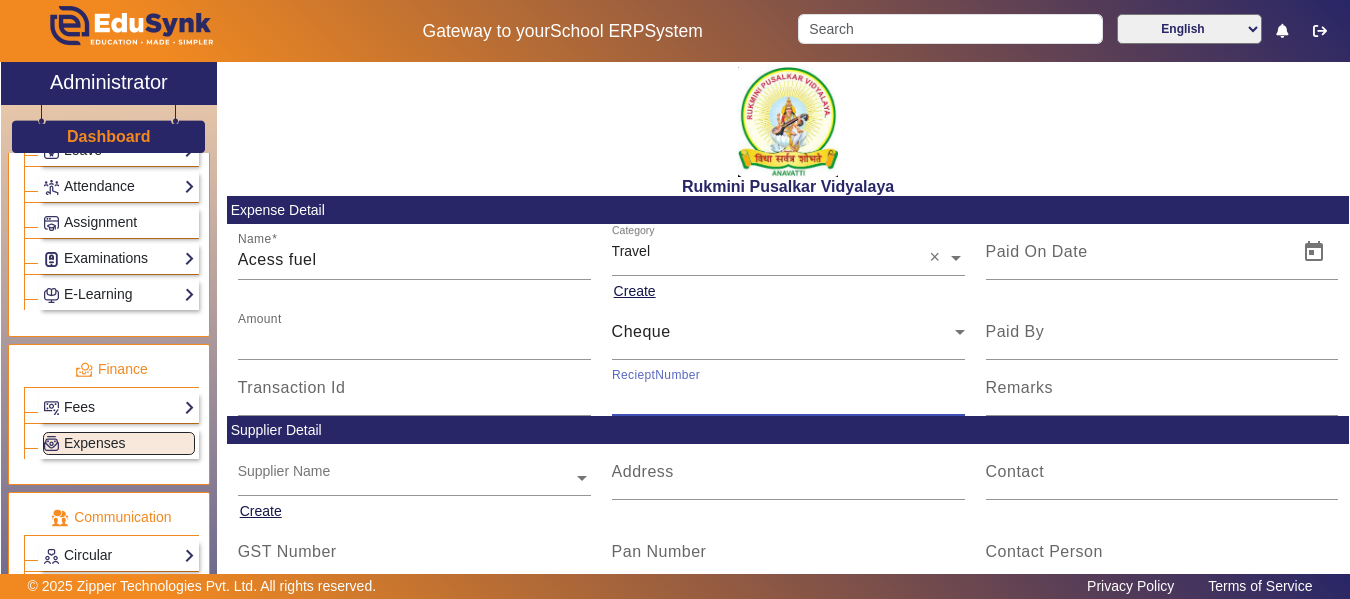 click on "RecieptNumber" at bounding box center (788, 396) 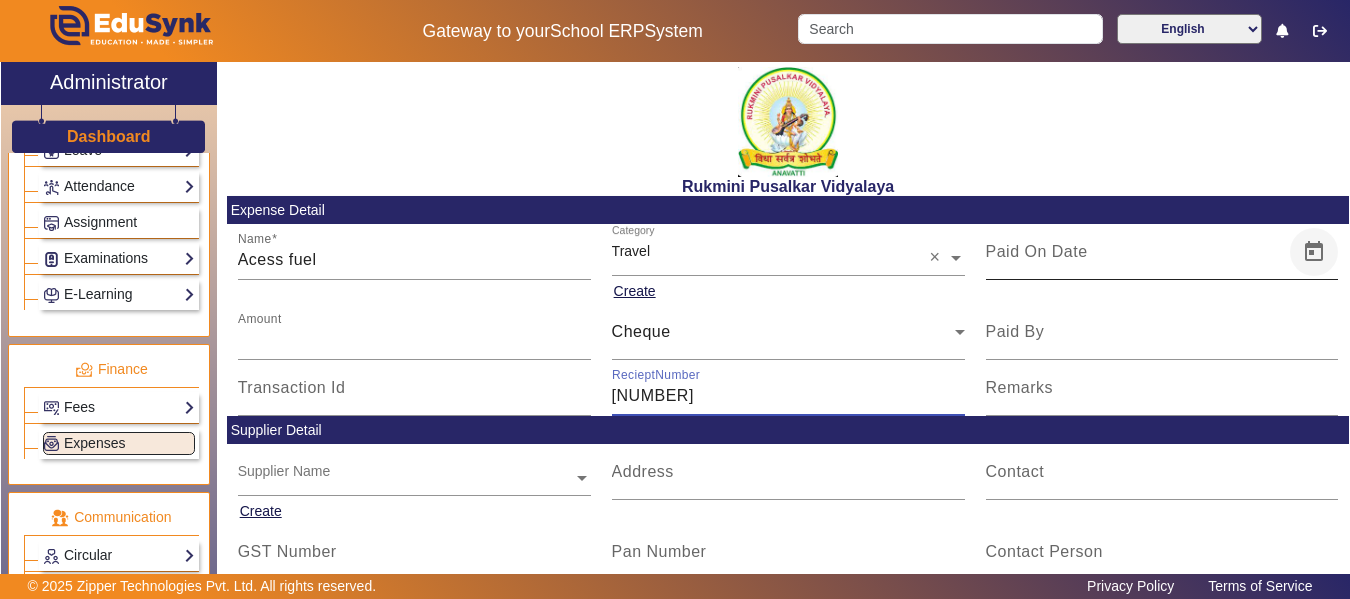 type on "[NUMBER]" 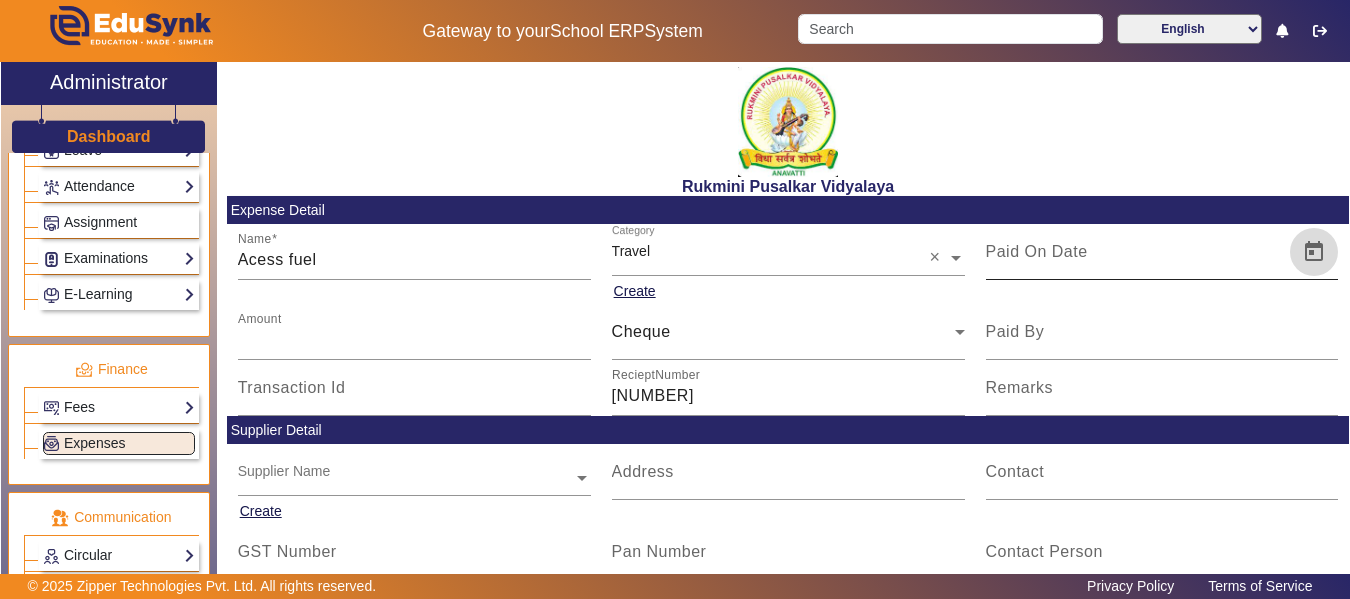 click 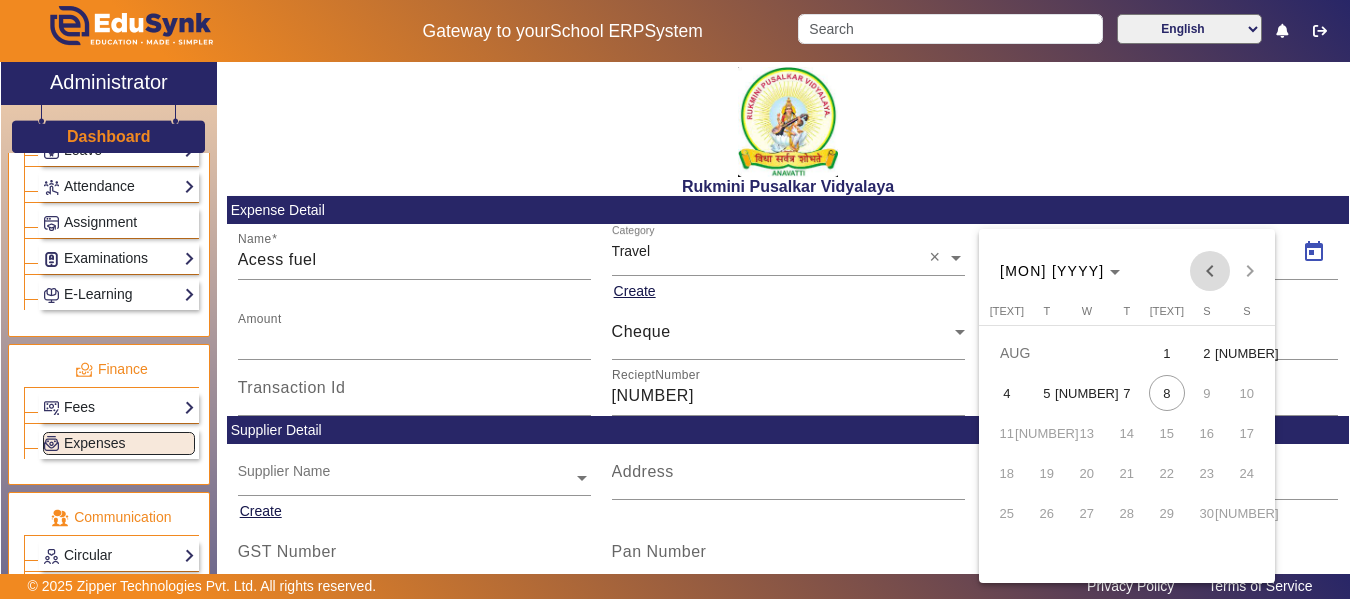 click at bounding box center (1210, 271) 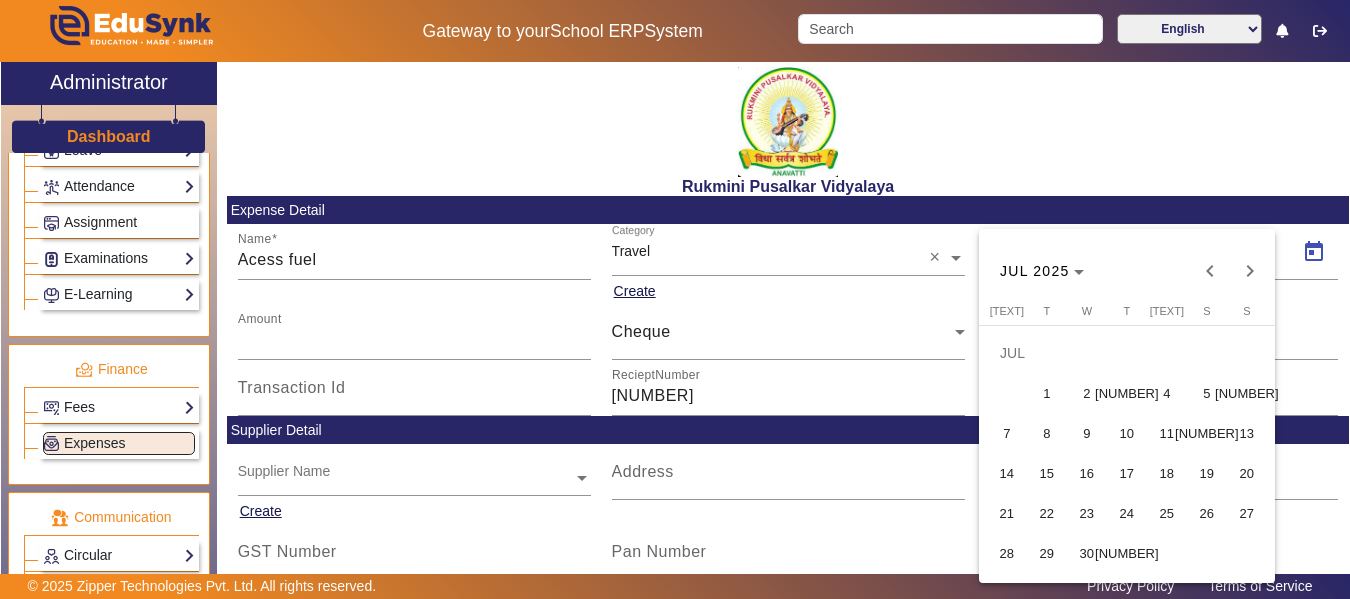 click on "[NUMBER]" at bounding box center (1247, 393) 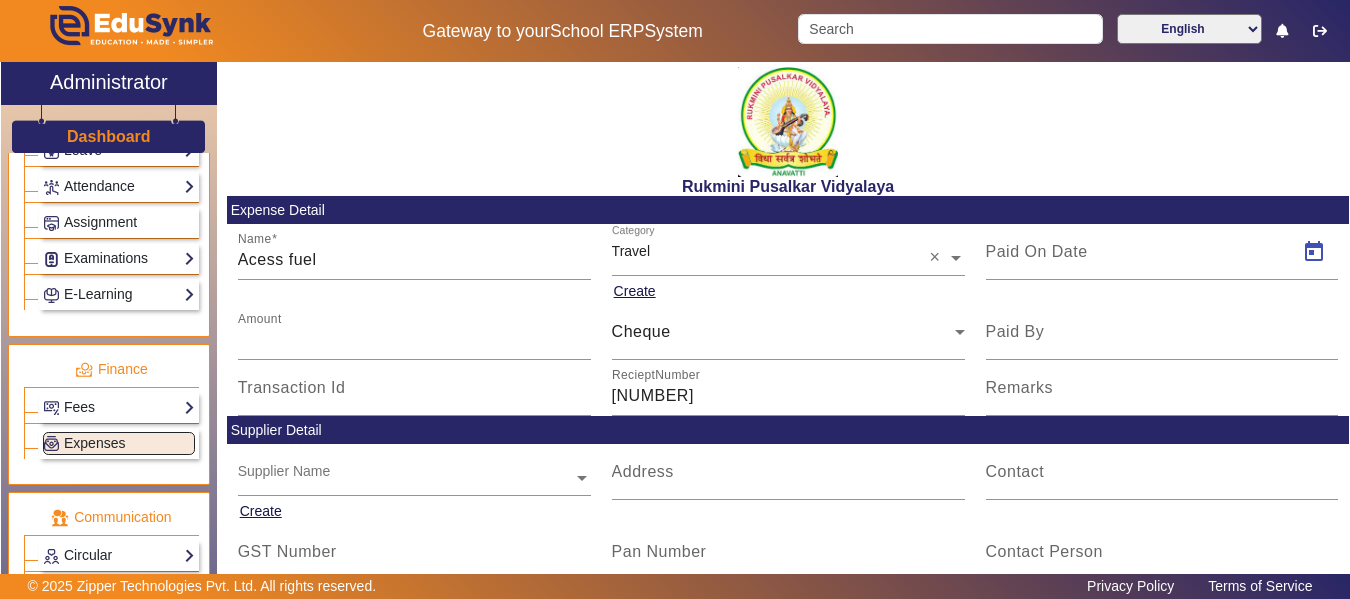 type on "[NUMBER]/[NUMBER]/[YEAR]" 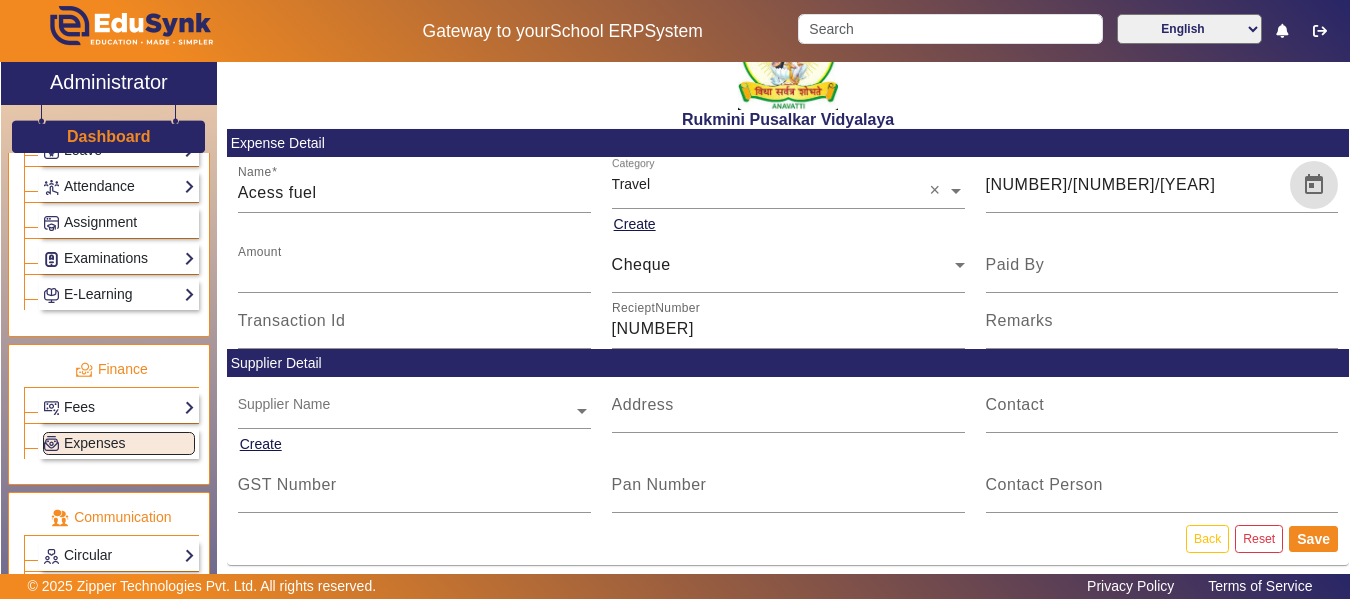 scroll, scrollTop: 75, scrollLeft: 0, axis: vertical 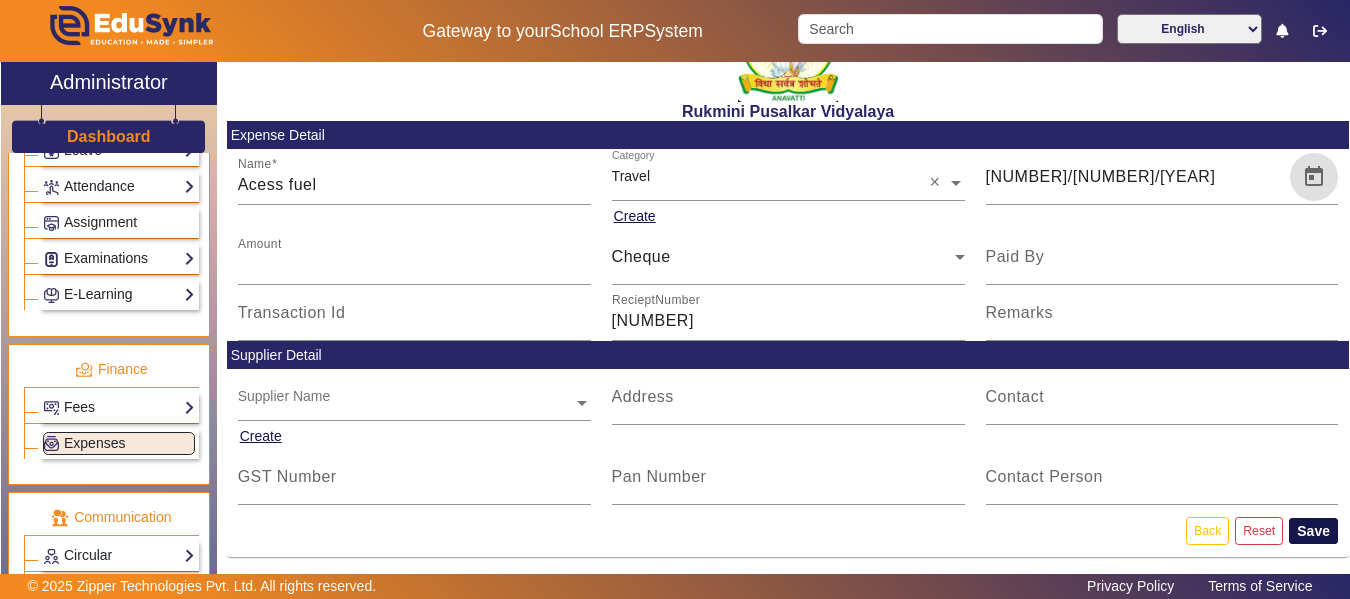 click on "Save" 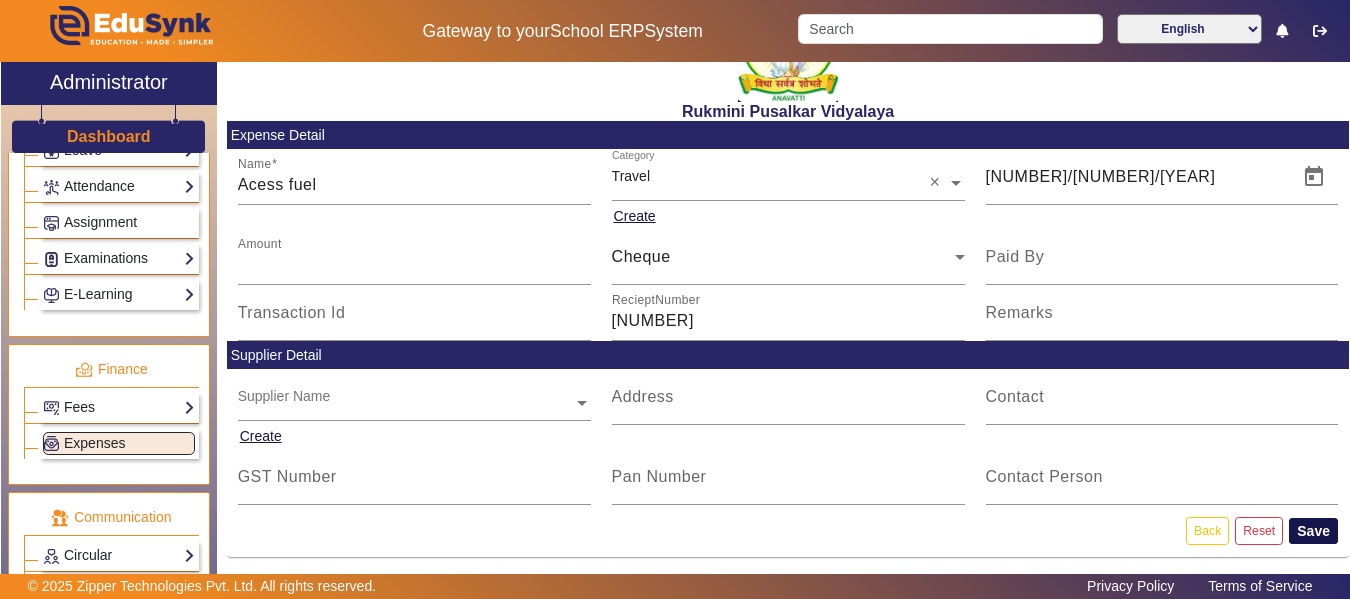 scroll, scrollTop: 0, scrollLeft: 0, axis: both 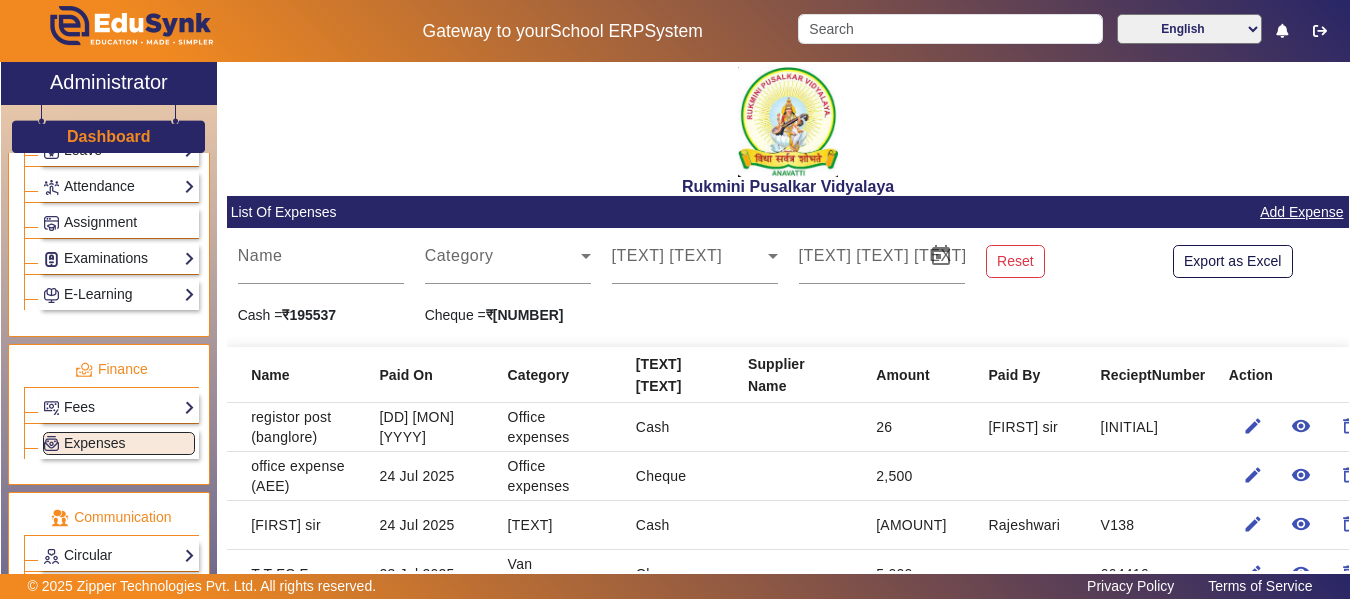click on "Add Expense" 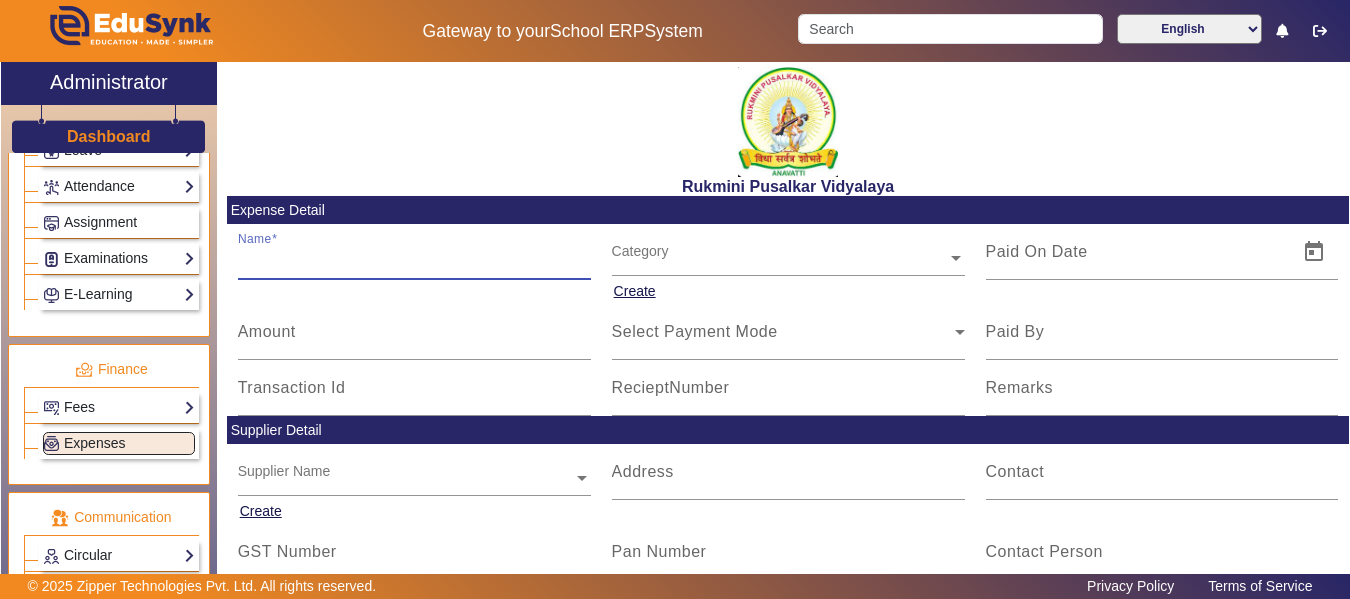 click on "Name" at bounding box center [414, 260] 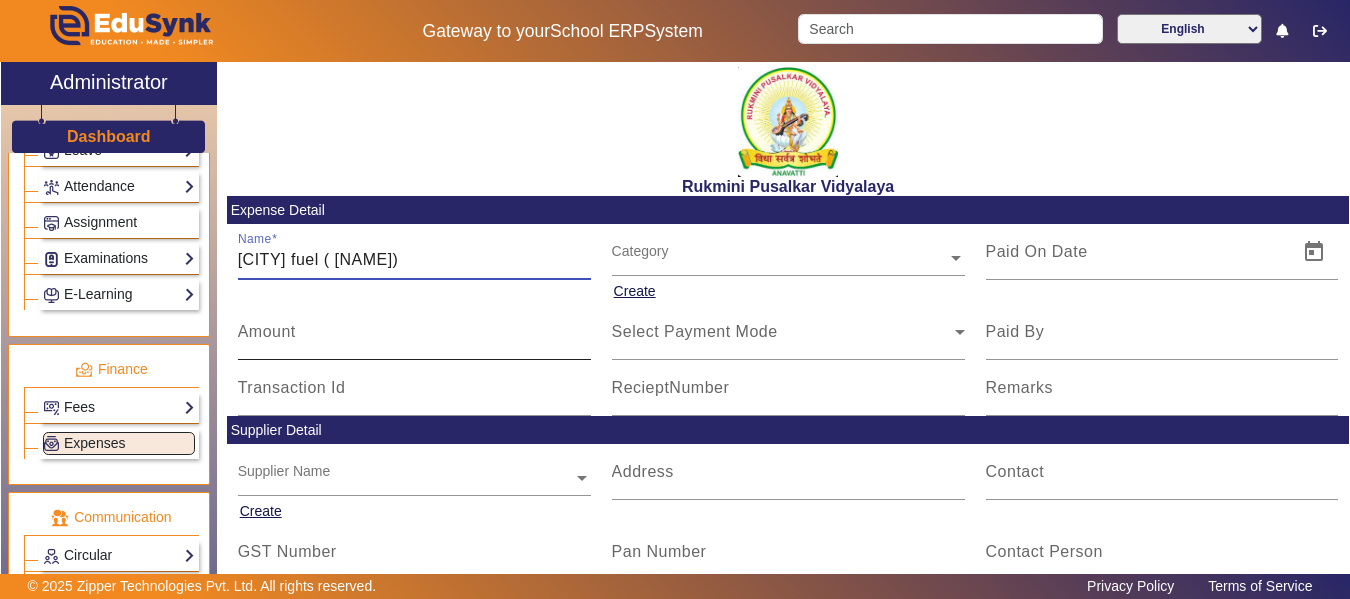 type on "[CITY] fuel ( [NAME])" 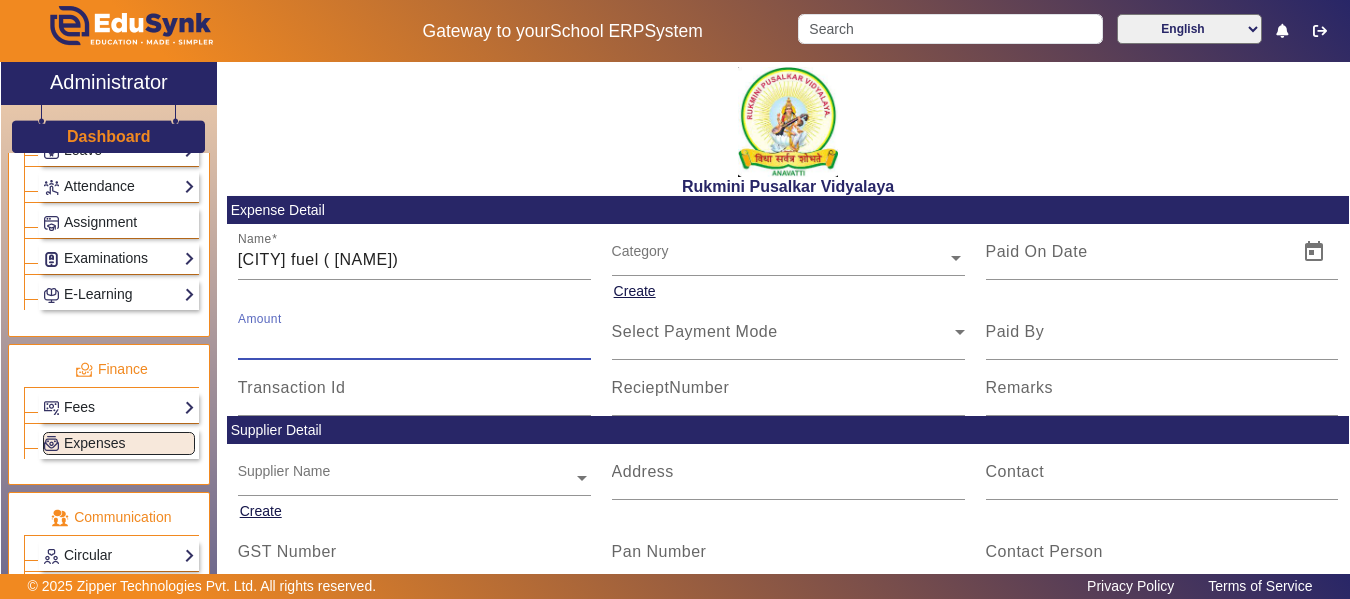 click on "Amount" at bounding box center (414, 340) 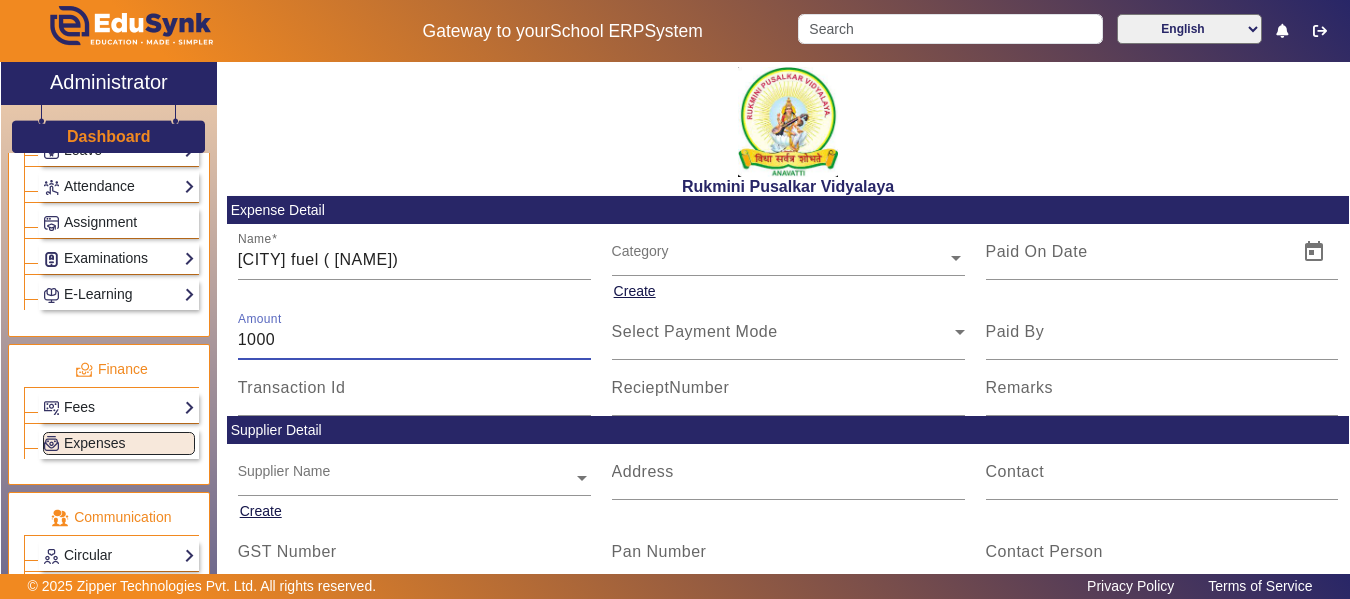 type on "1000" 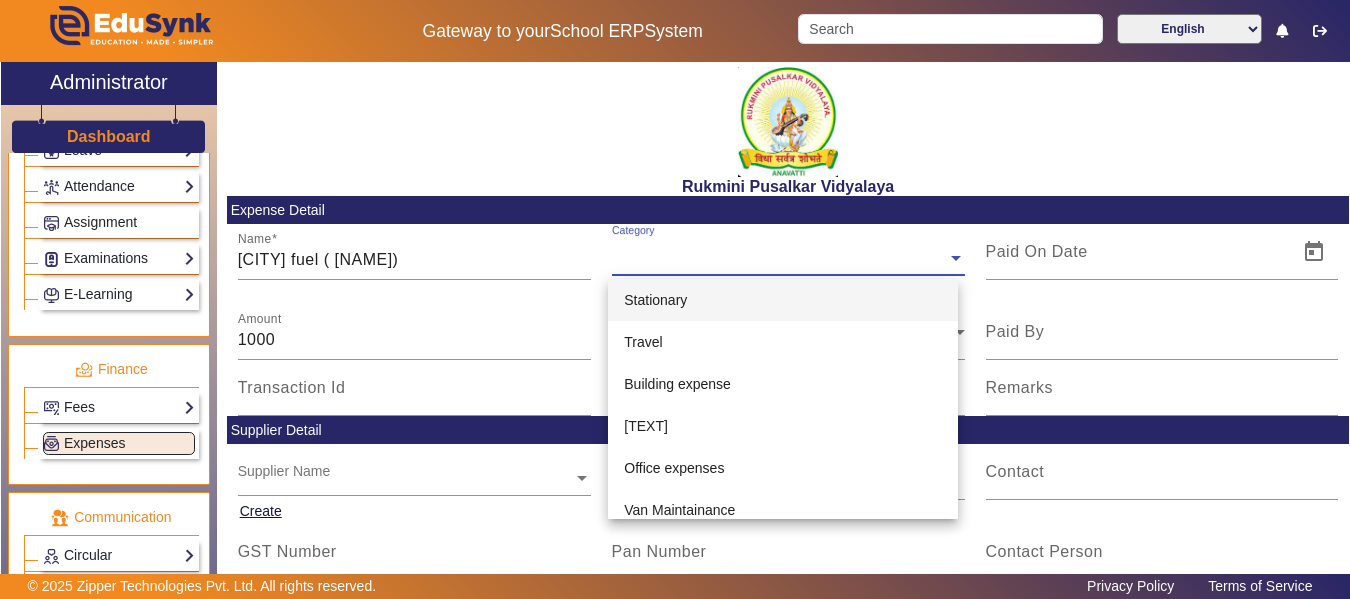 click 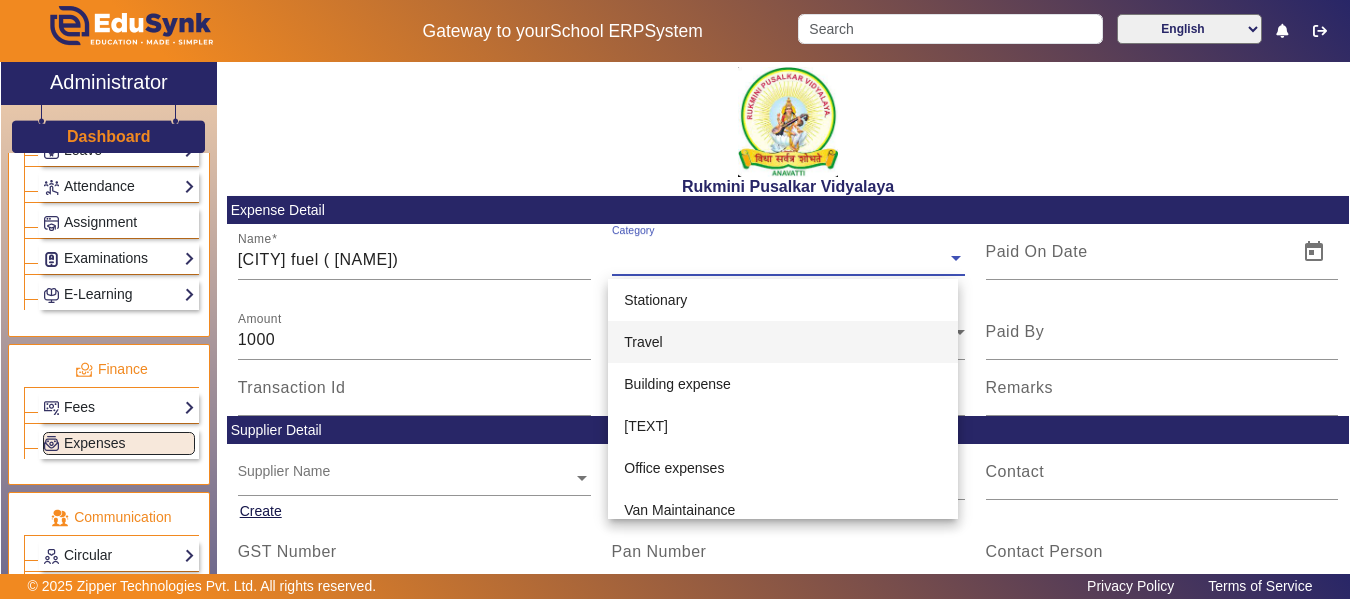 click on "Travel" at bounding box center [783, 342] 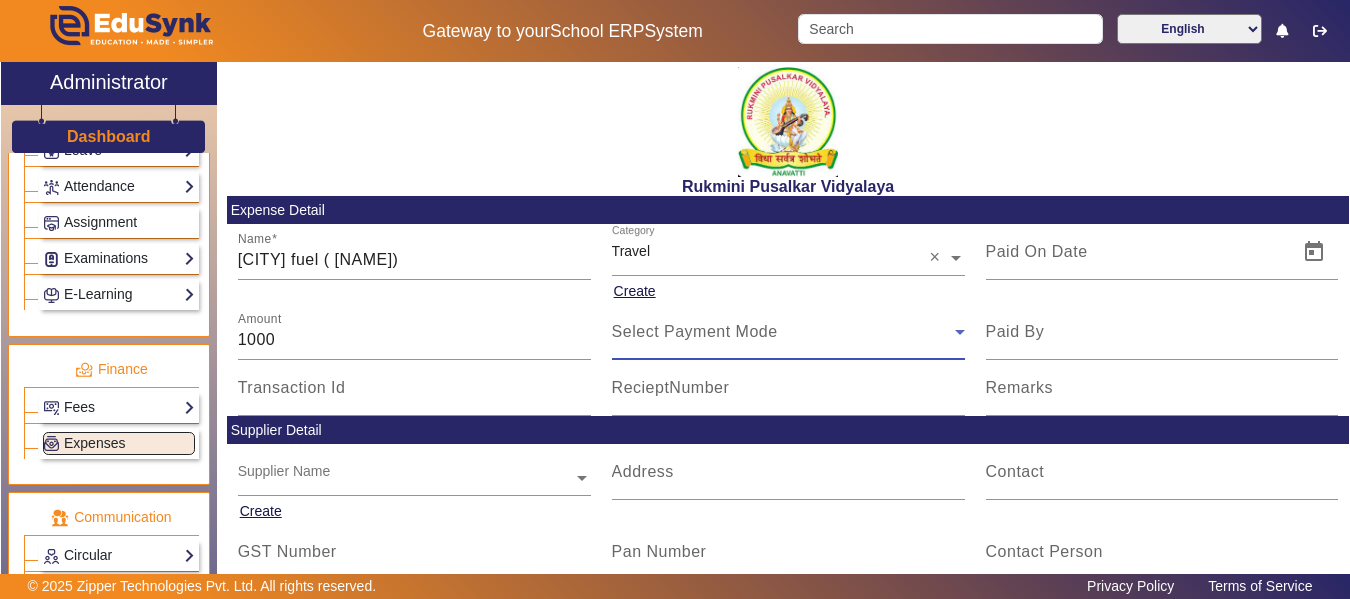 click on "Select Payment Mode" at bounding box center (695, 331) 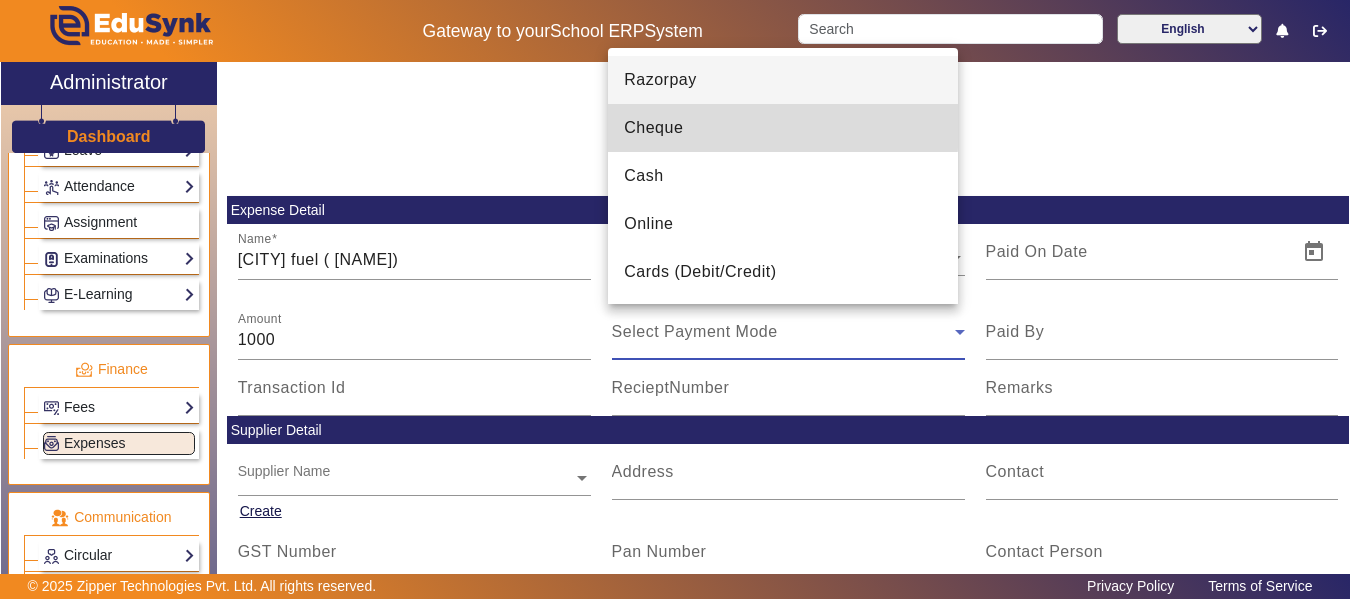 click on "Cheque" at bounding box center (653, 128) 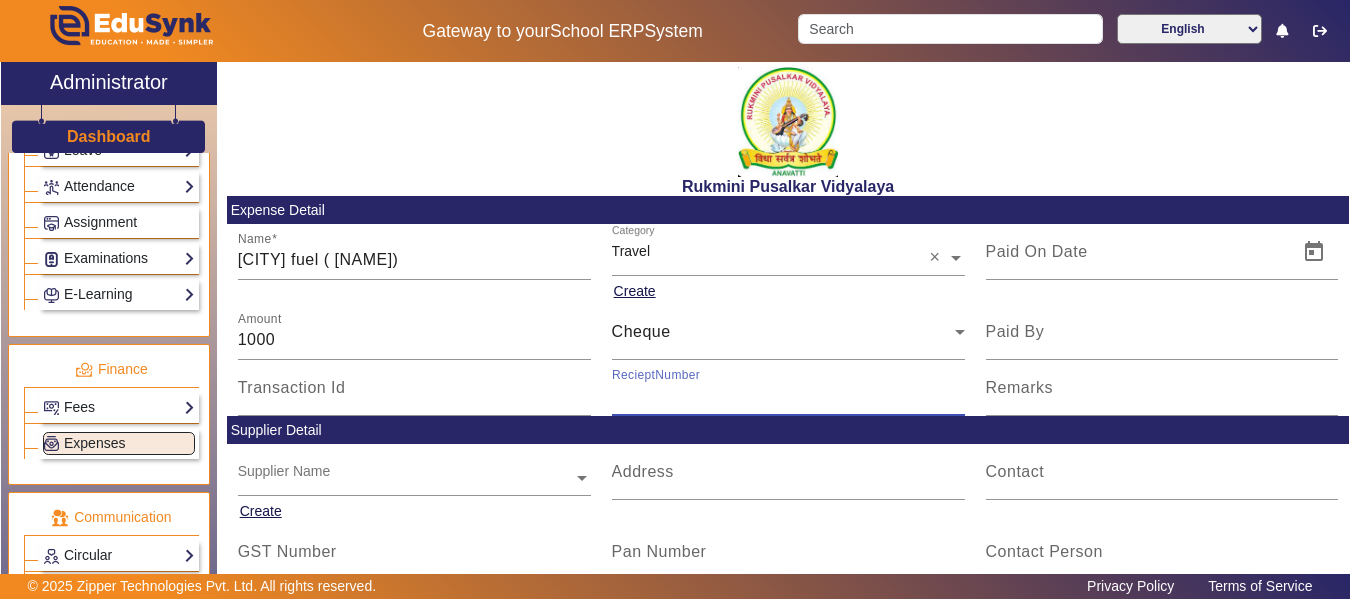 click on "RecieptNumber" at bounding box center [788, 396] 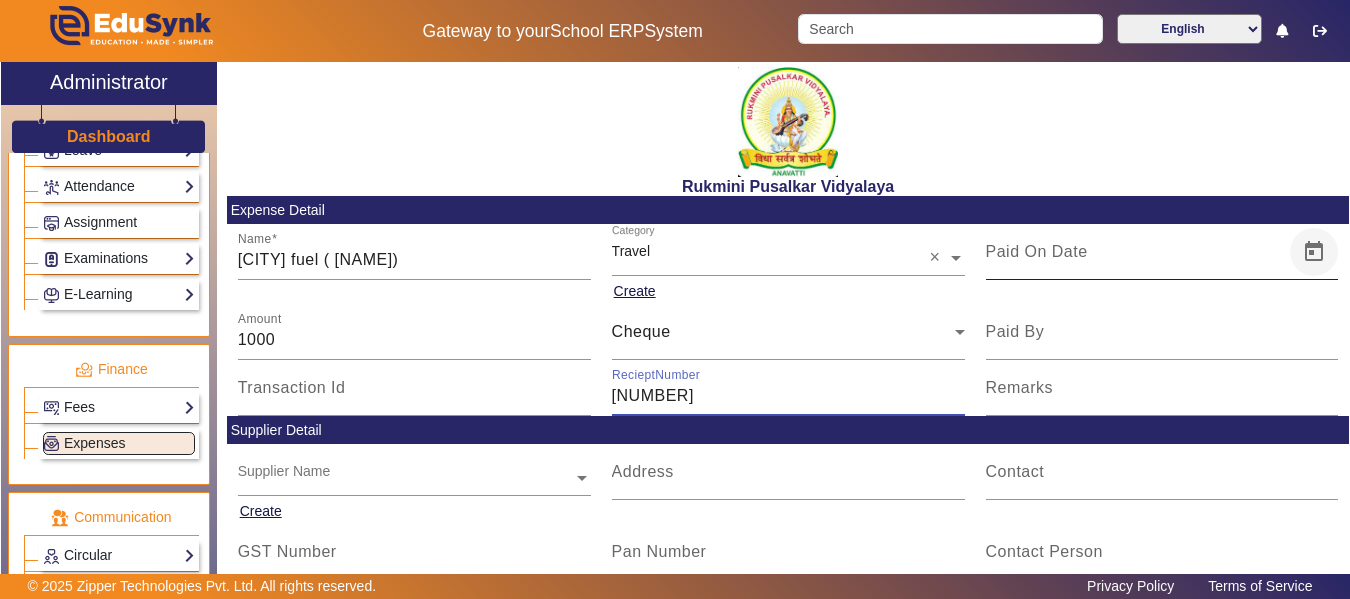 type on "[NUMBER]" 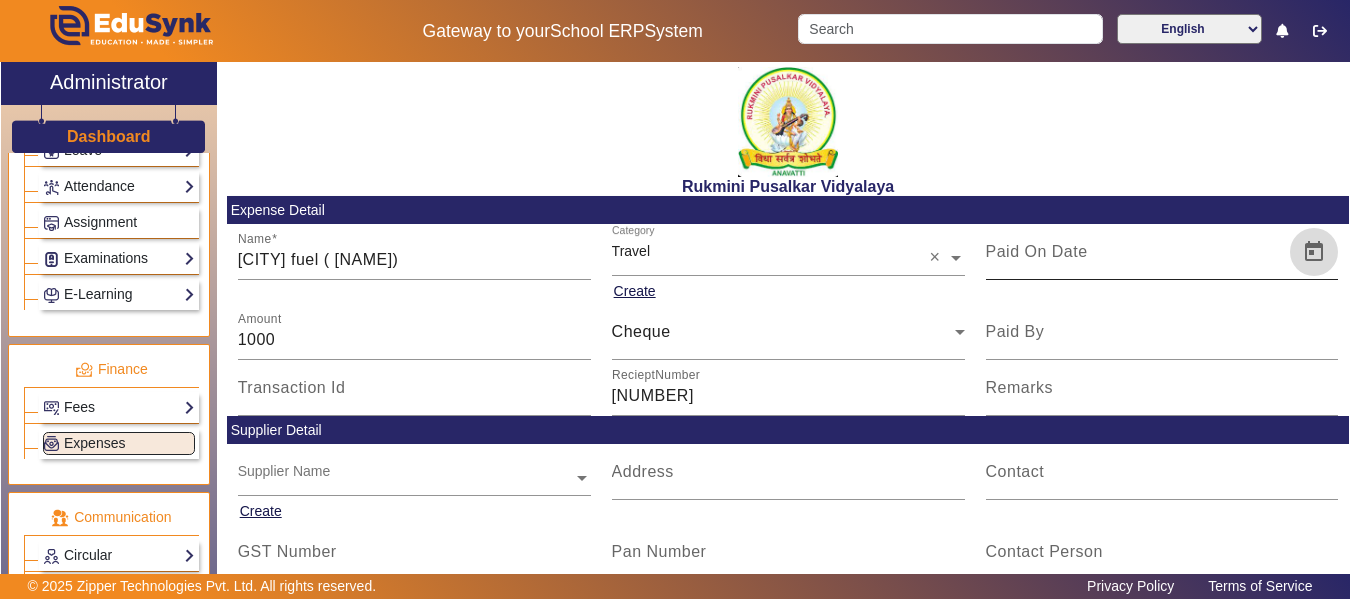 click 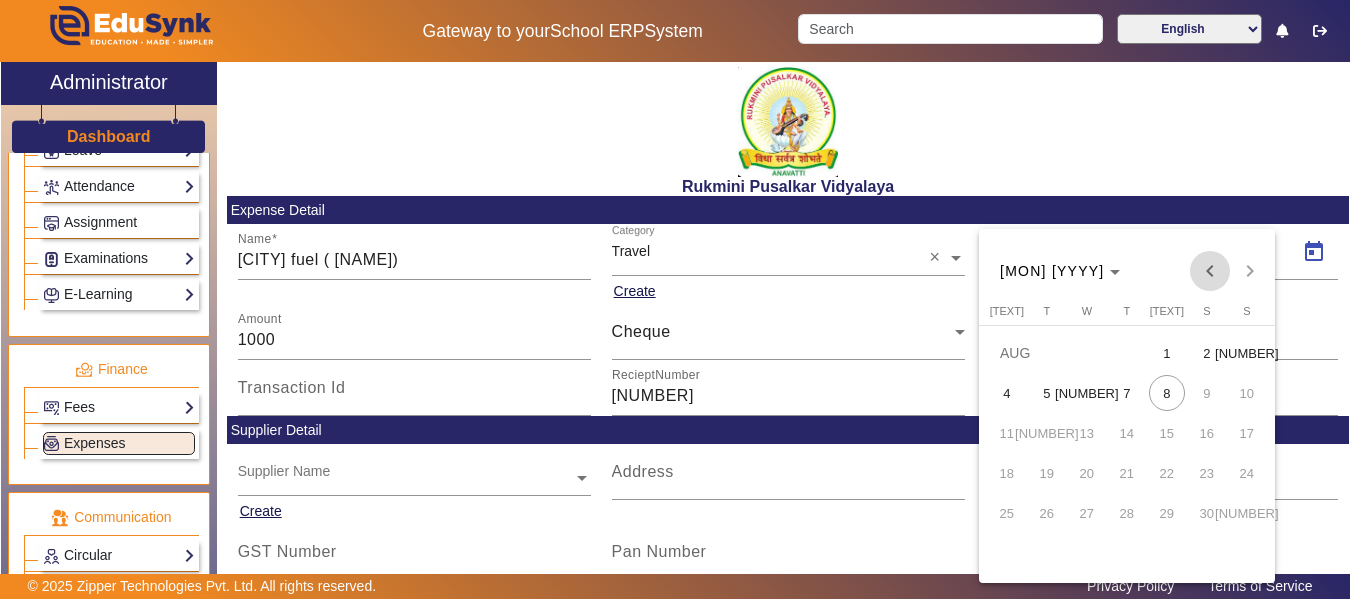 click at bounding box center [1210, 271] 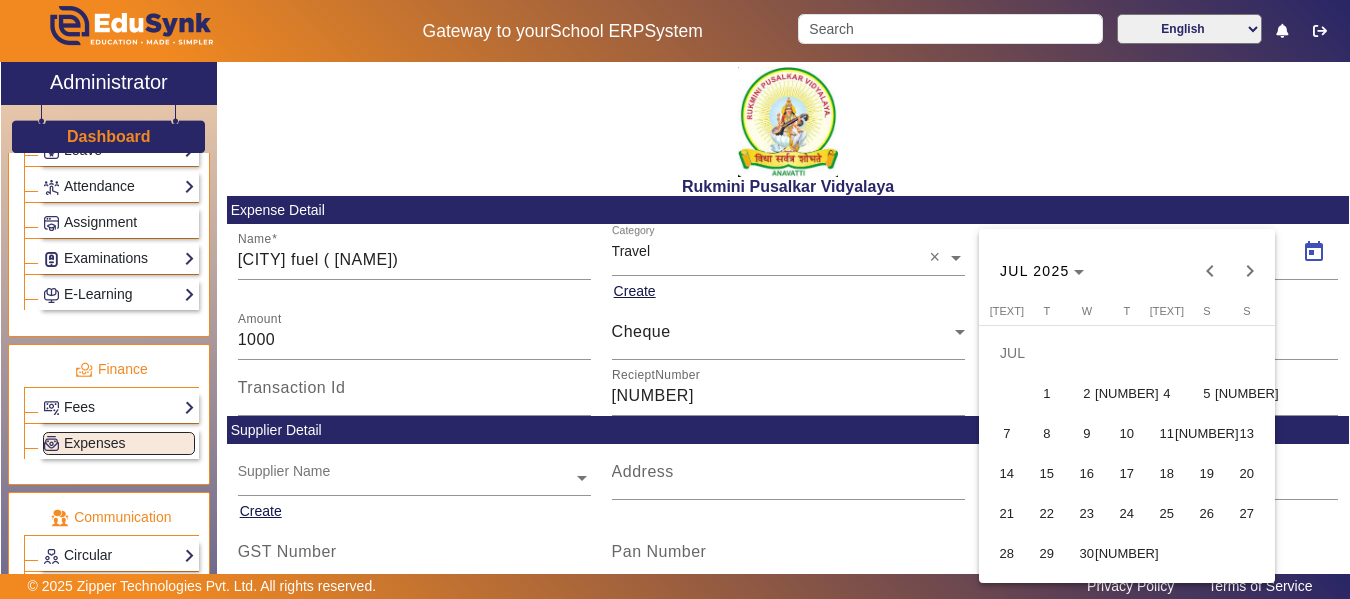click on "2" at bounding box center (1087, 393) 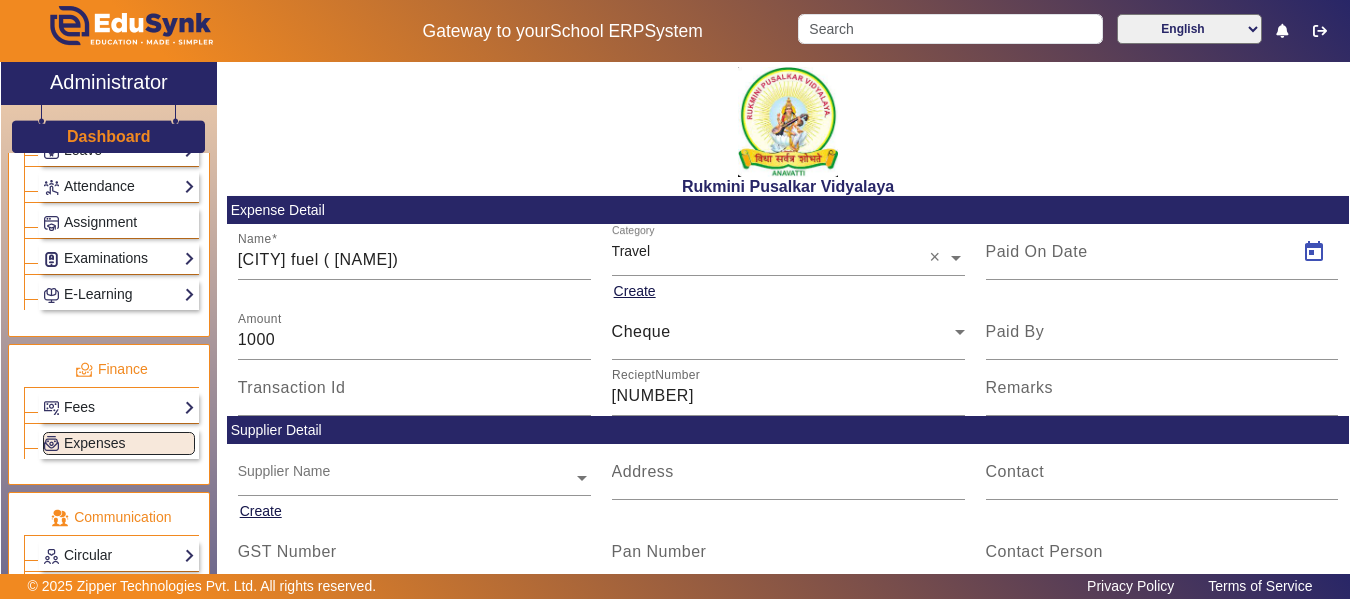 type on "[NUMBER]/[NUMBER]/[NUMBER]" 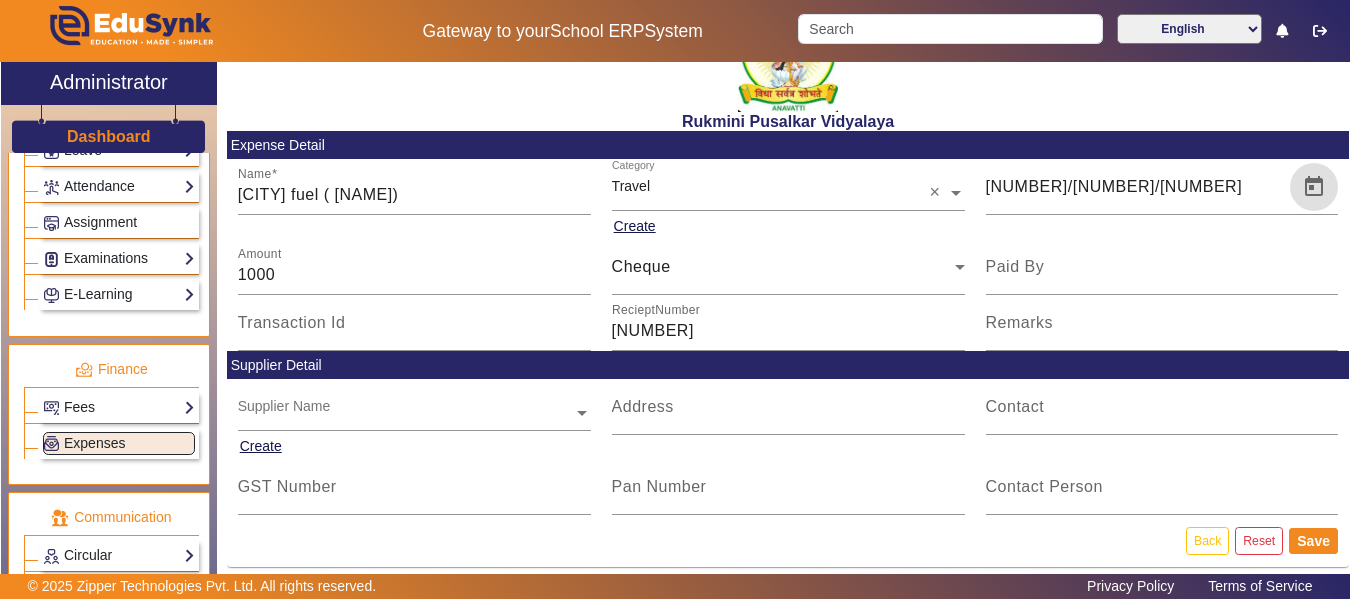 scroll, scrollTop: 75, scrollLeft: 0, axis: vertical 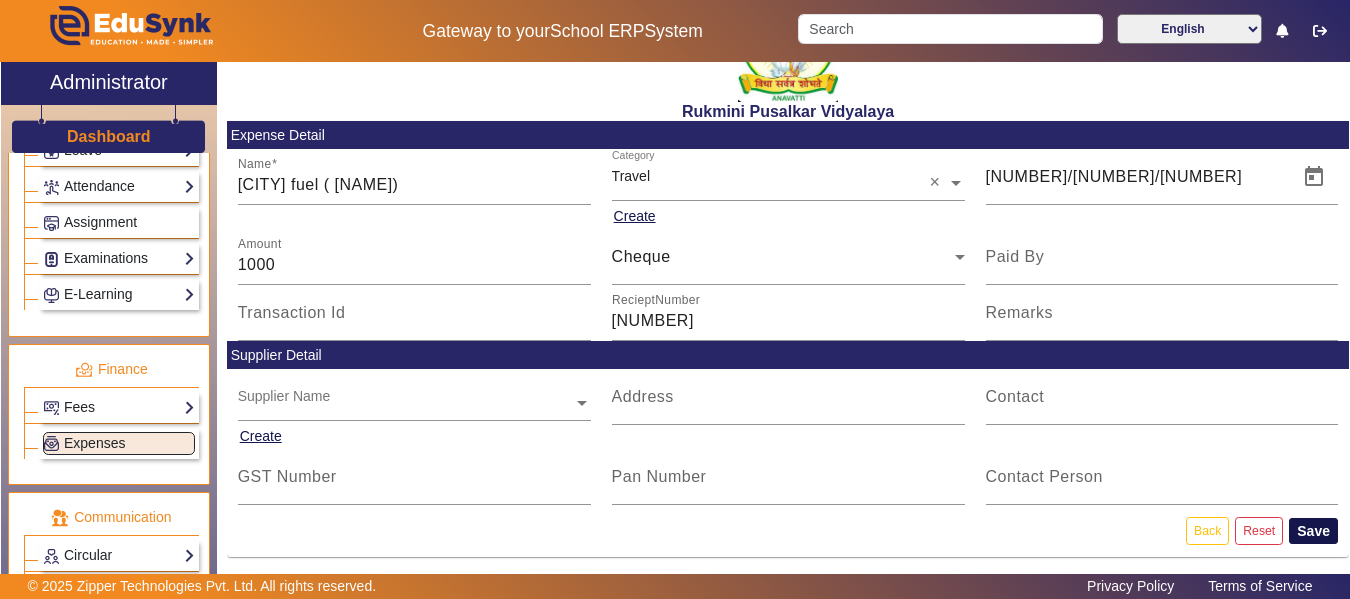 click on "Save" 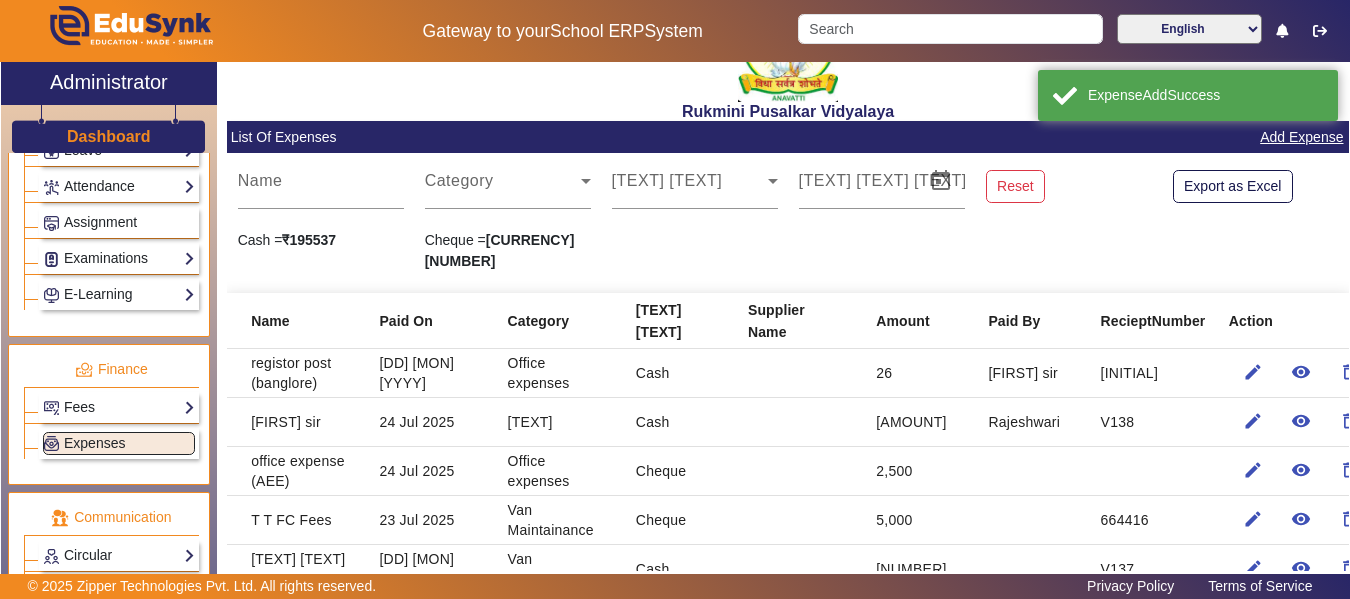 scroll, scrollTop: 0, scrollLeft: 0, axis: both 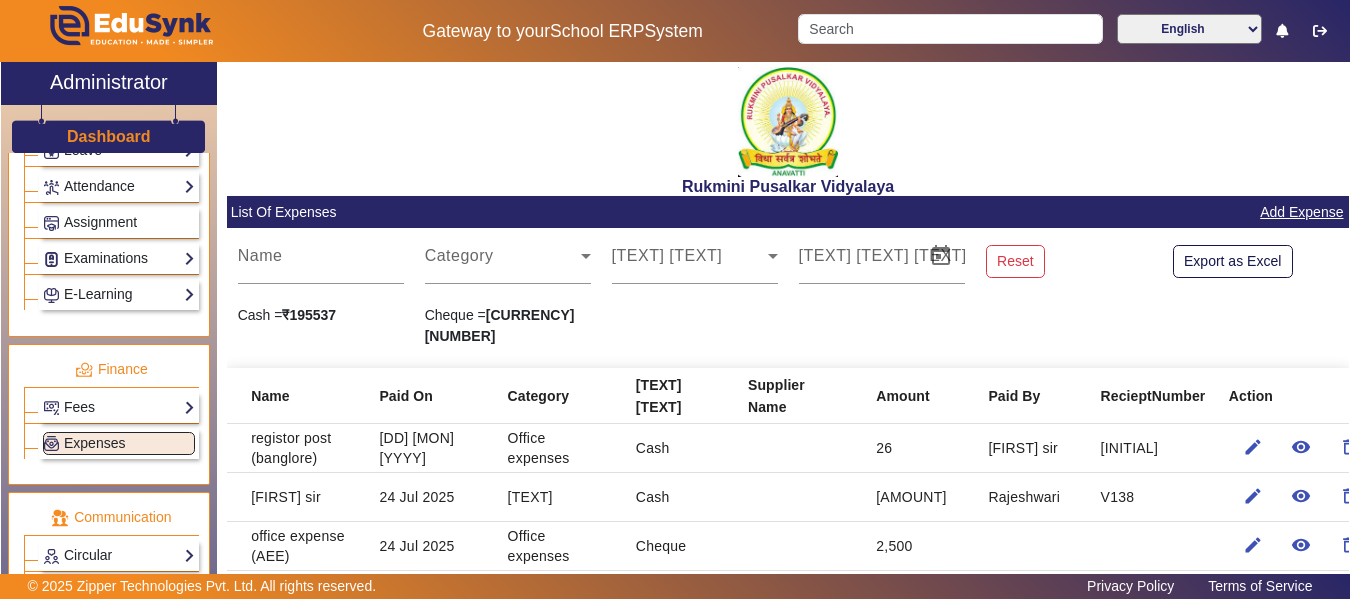click on "Add Expense" 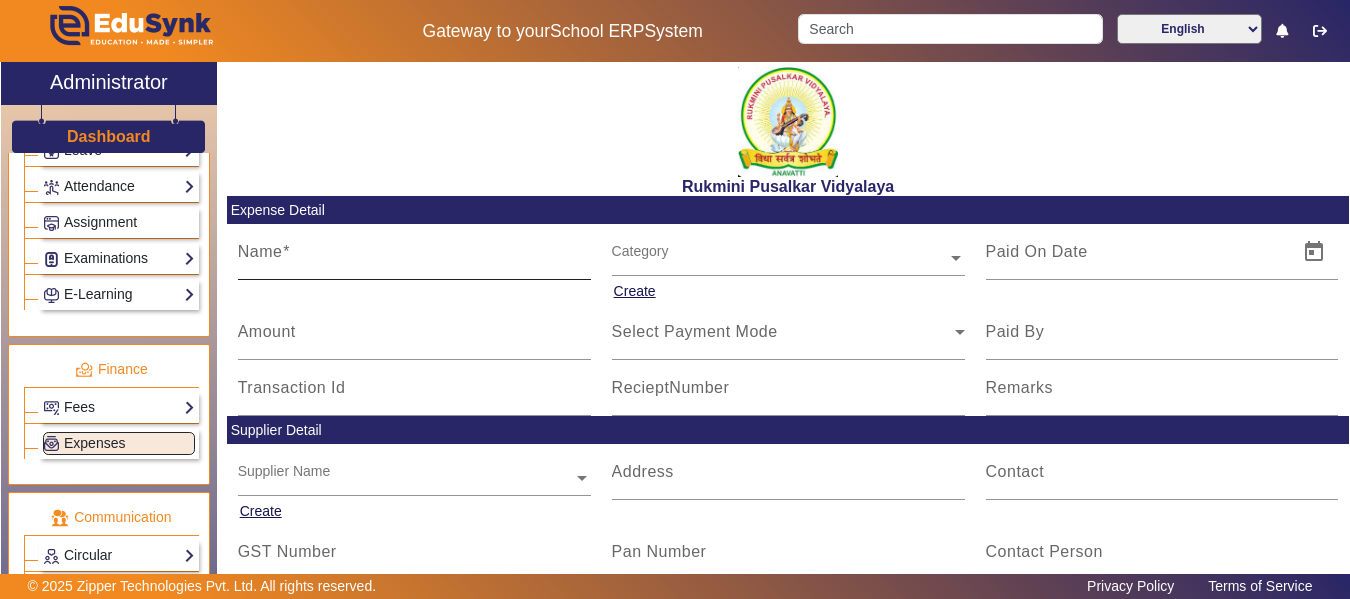 click on "Name" 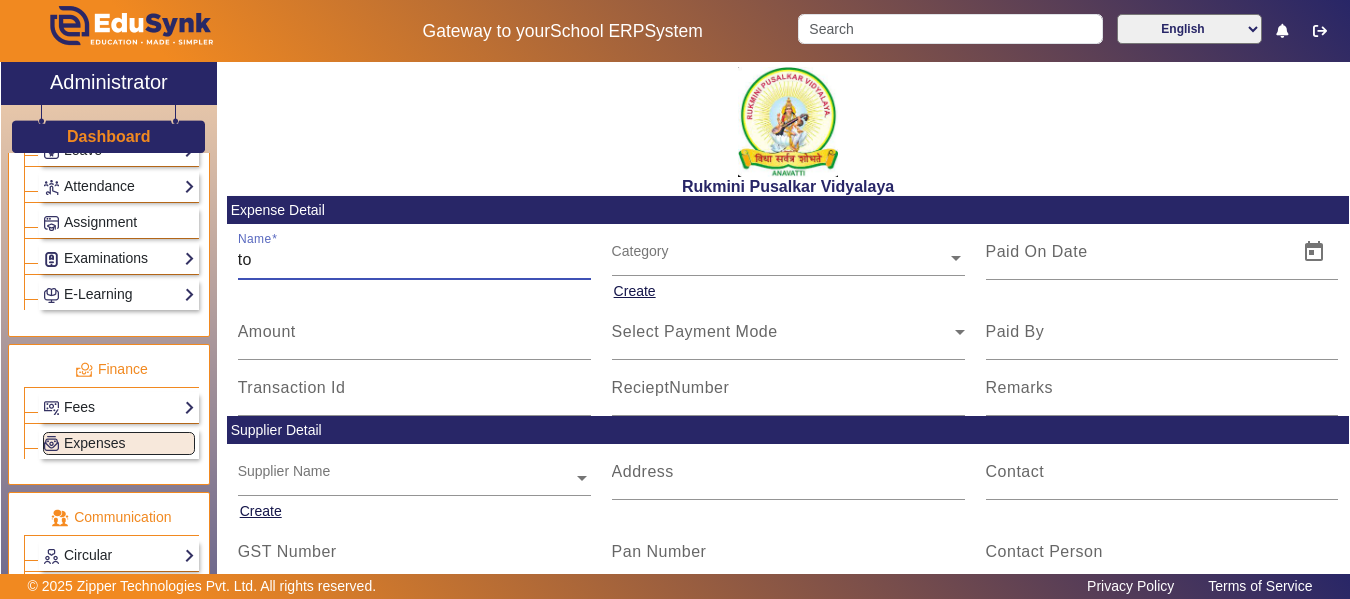 type on "t" 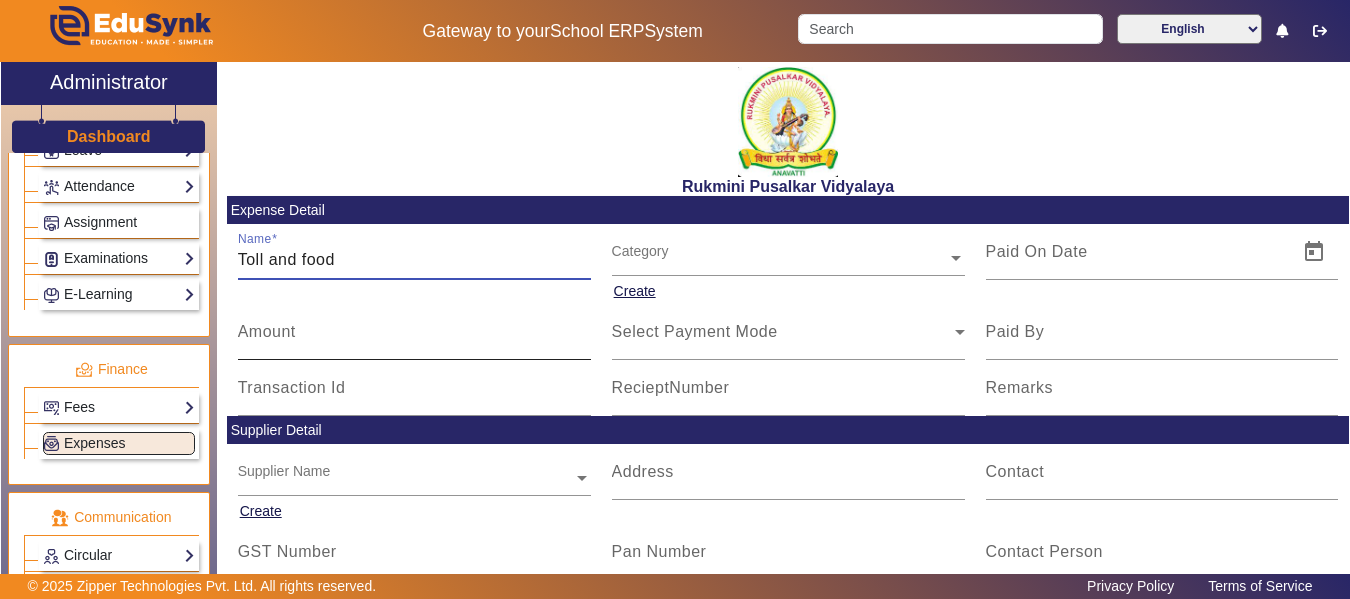 type on "Toll and food" 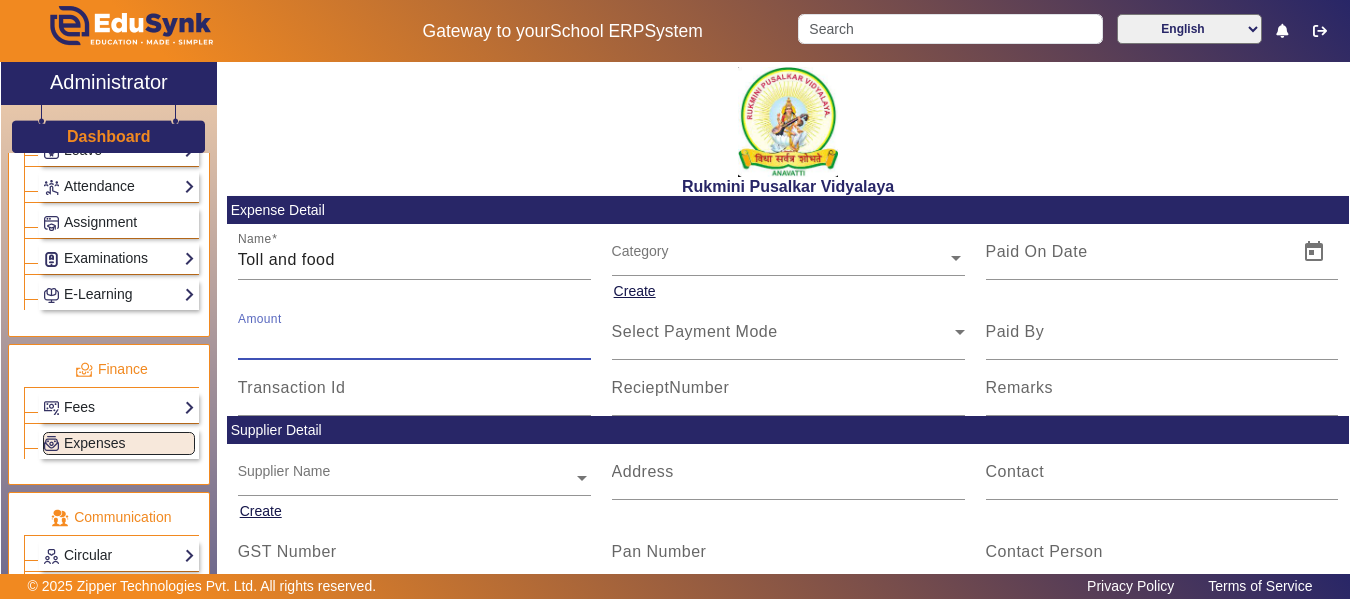 click on "Amount" at bounding box center (414, 340) 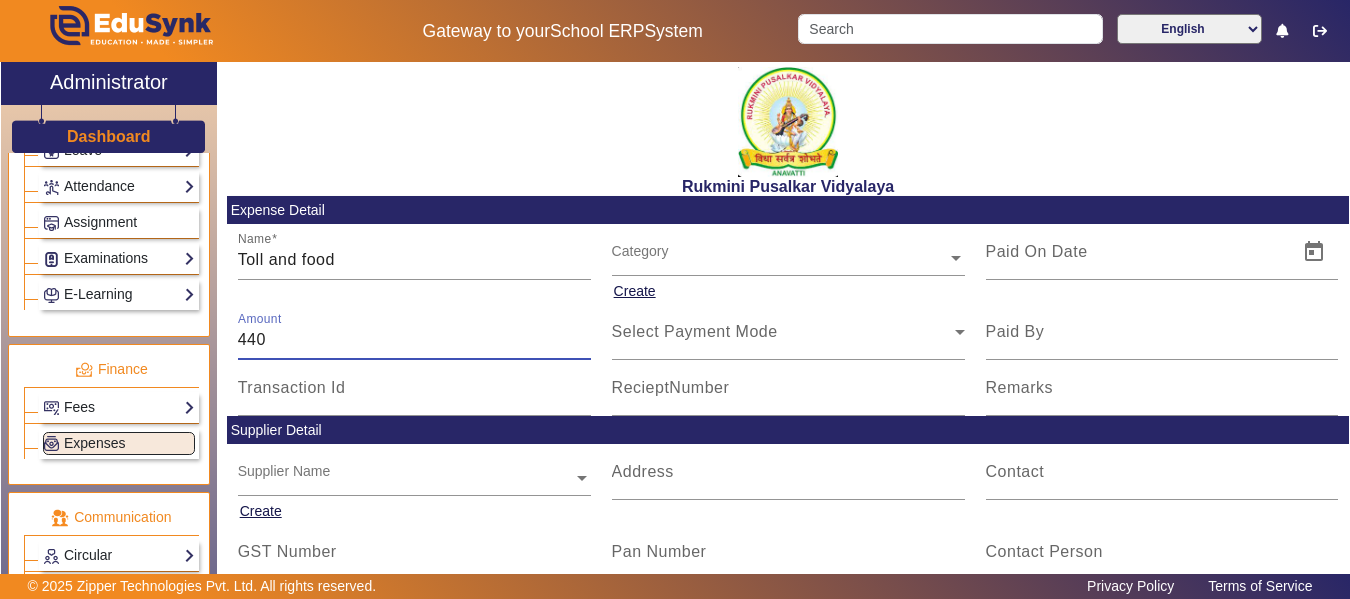 type on "440" 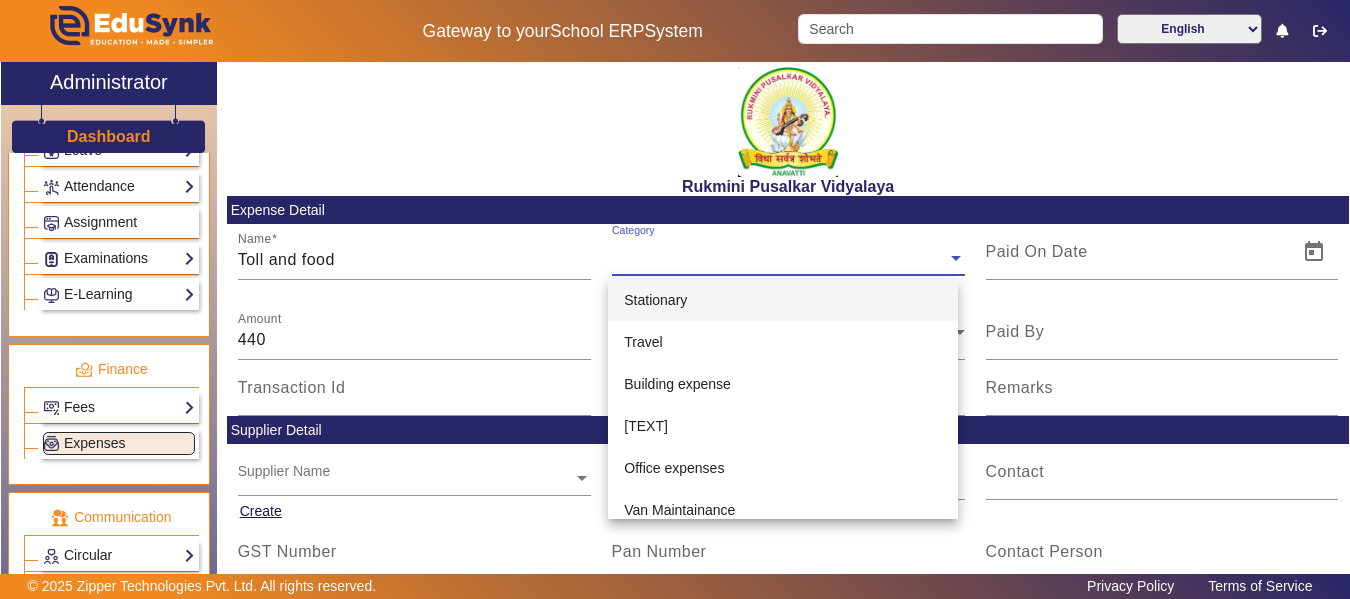 click 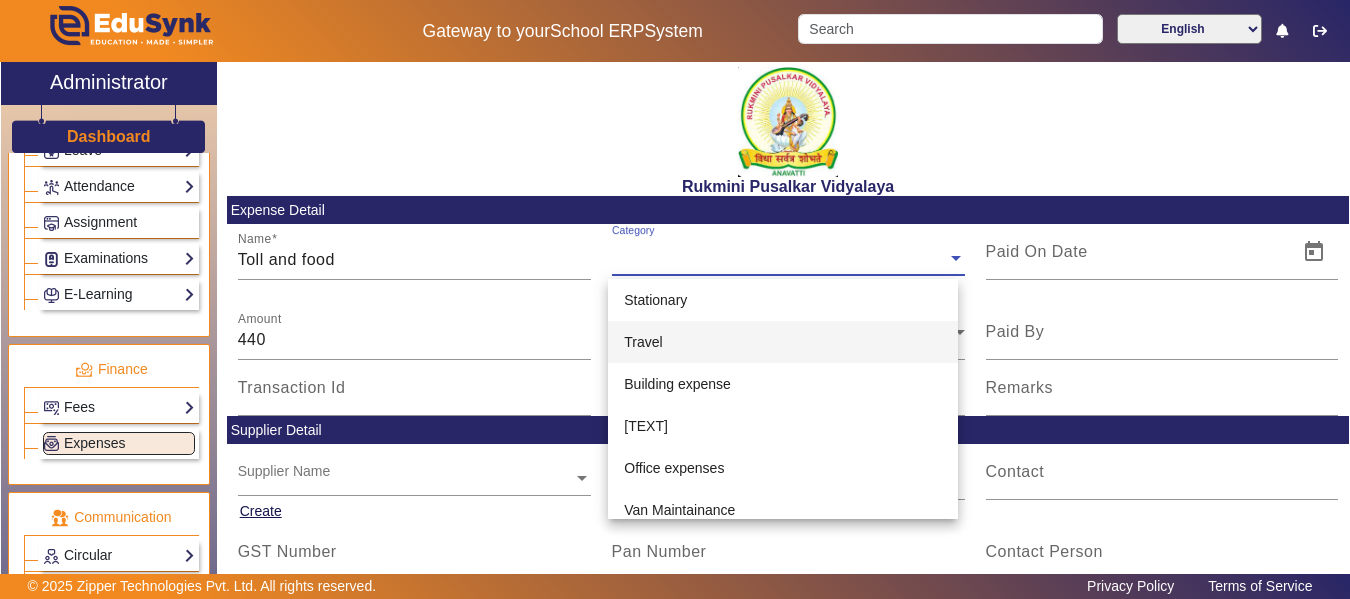 click on "Travel" at bounding box center (643, 342) 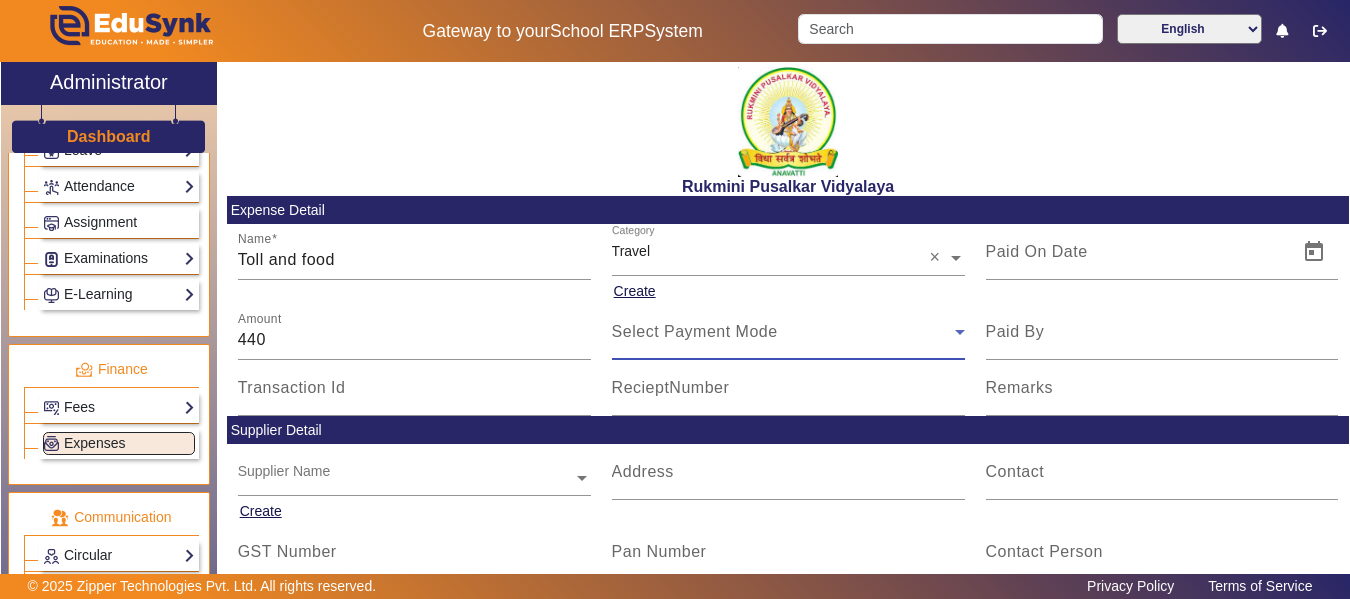 click on "Select Payment Mode" at bounding box center (695, 331) 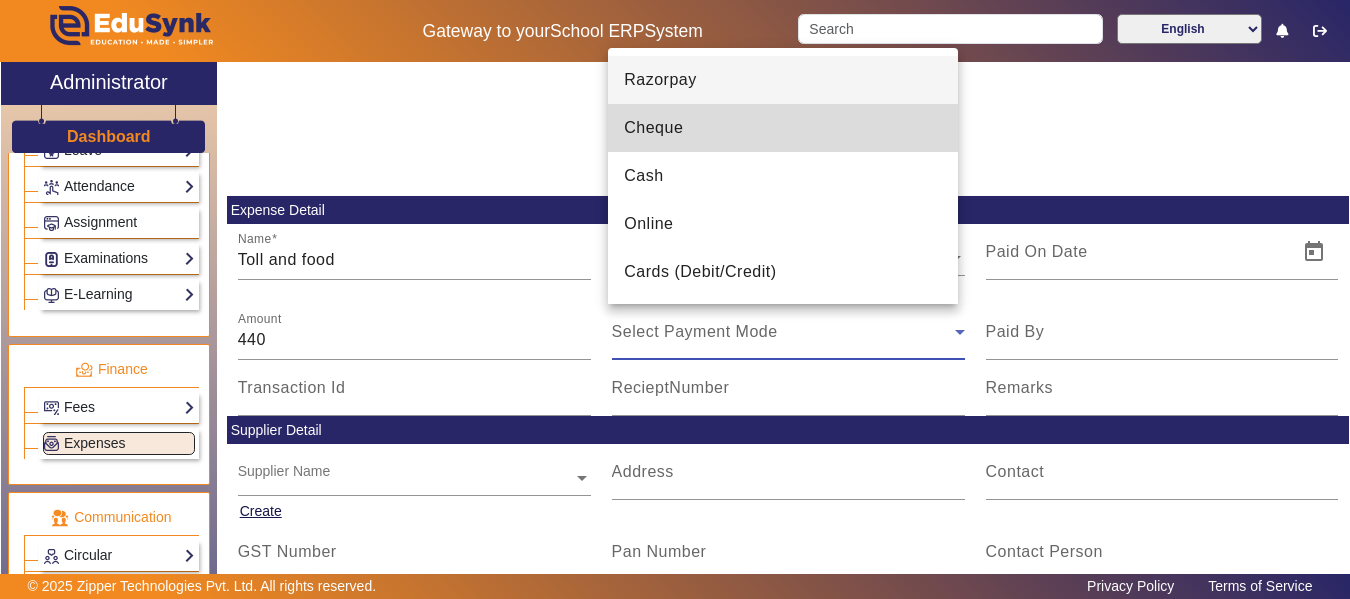 click on "Cheque" at bounding box center (653, 128) 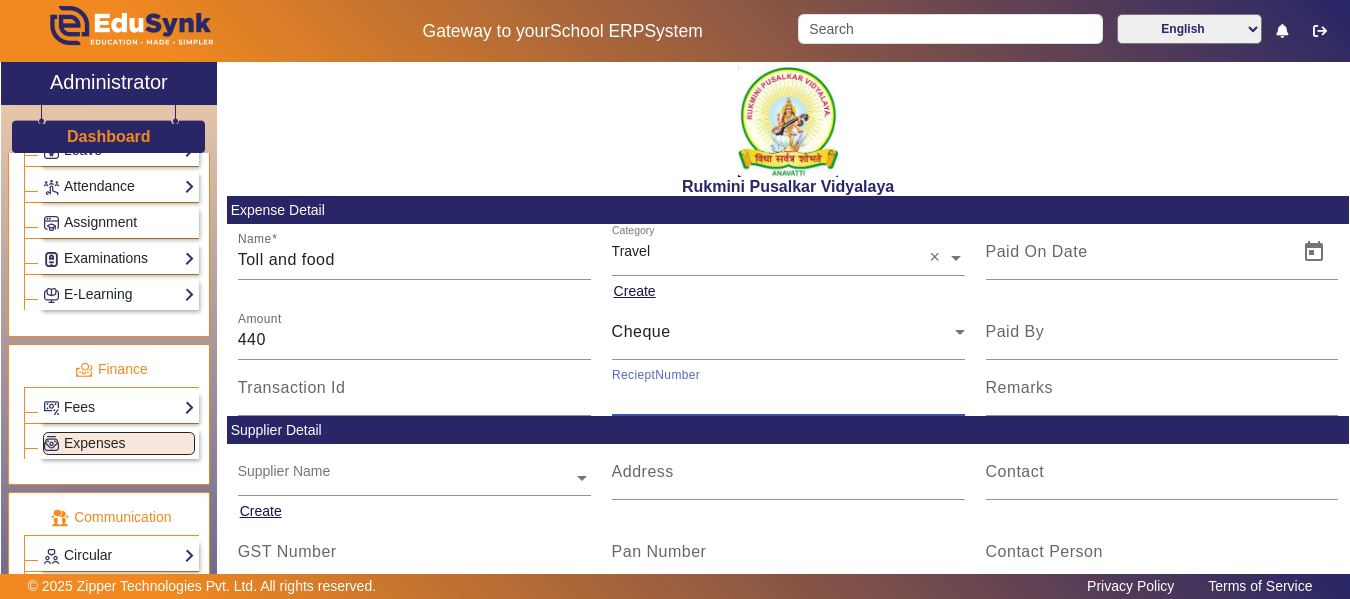 click on "RecieptNumber" at bounding box center [788, 396] 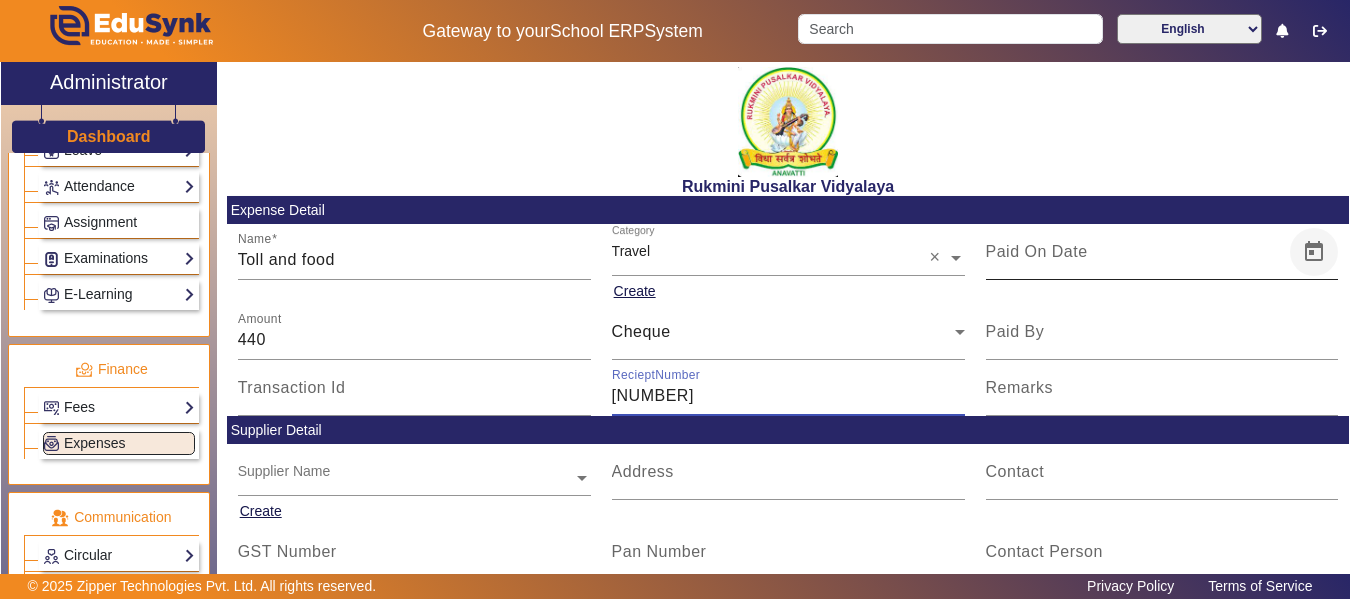 type on "[NUMBER]" 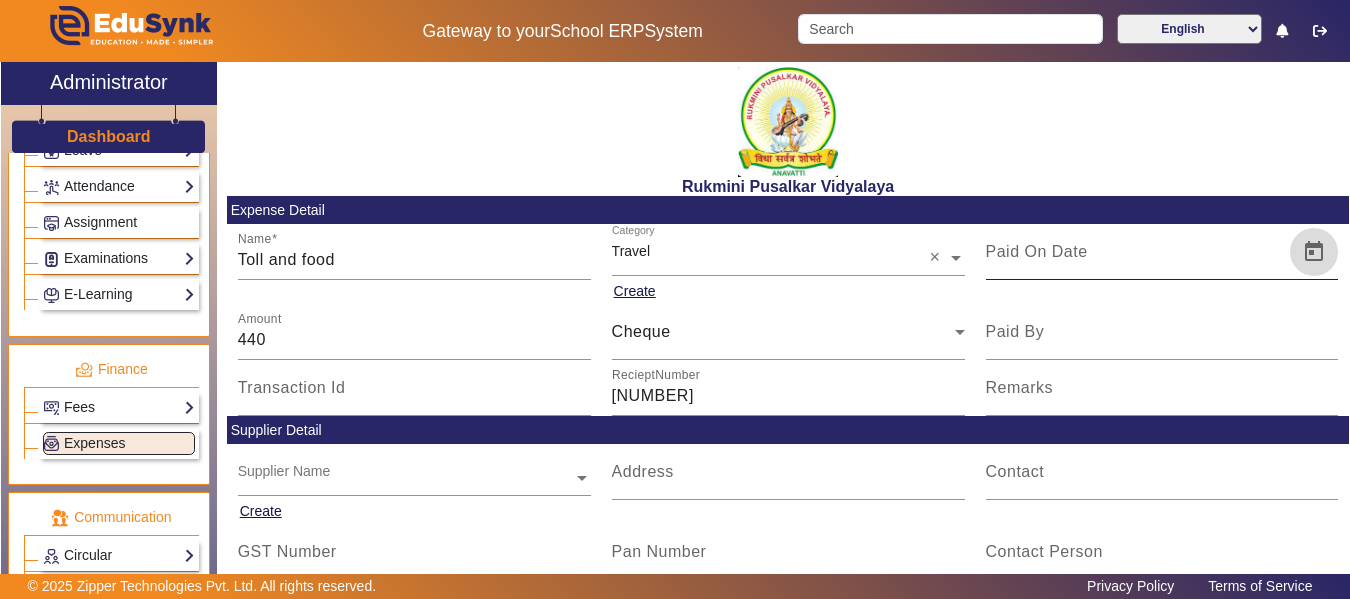click 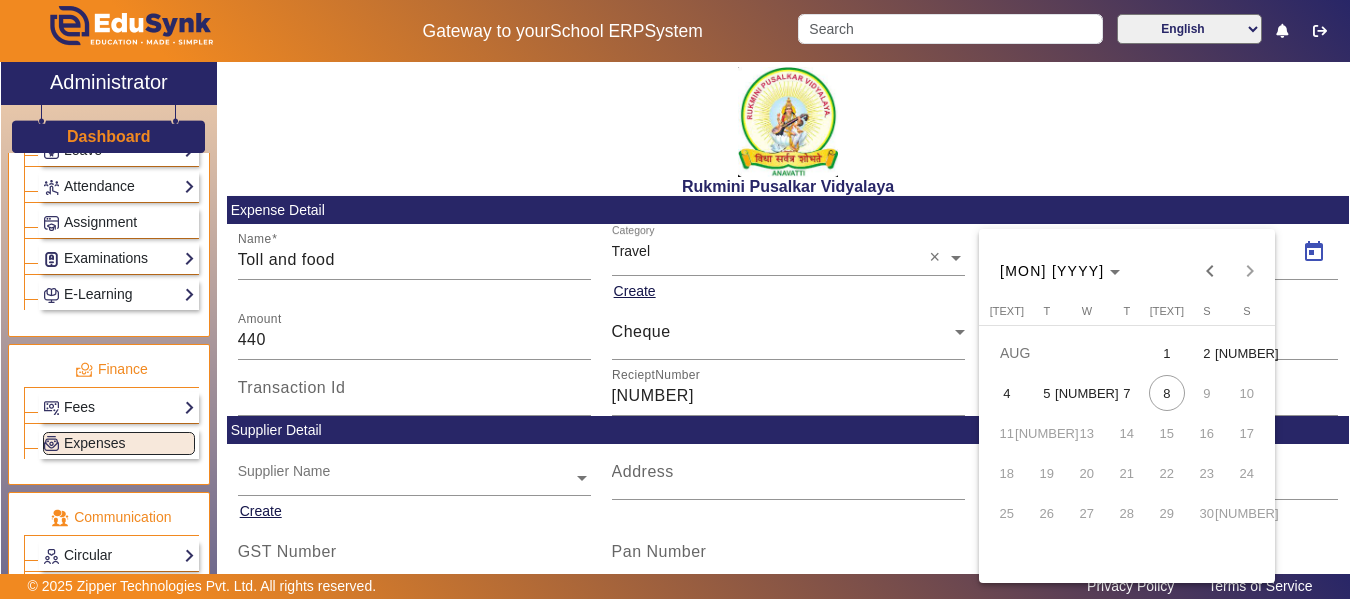 click at bounding box center [675, 299] 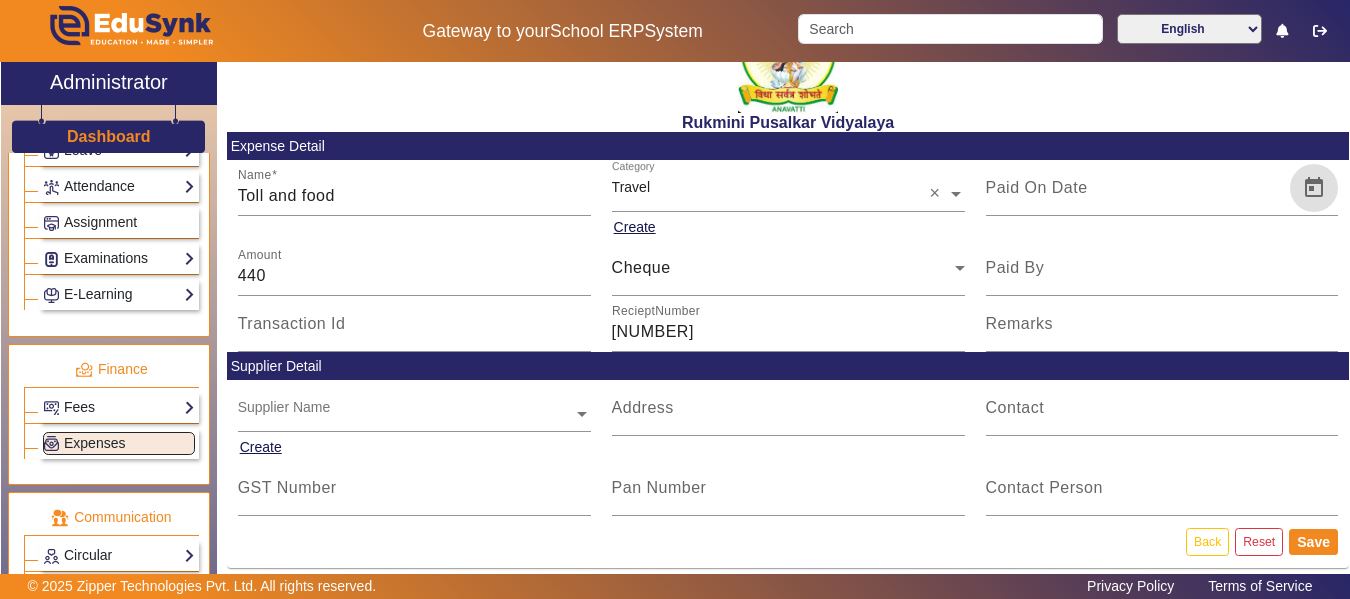 scroll, scrollTop: 75, scrollLeft: 0, axis: vertical 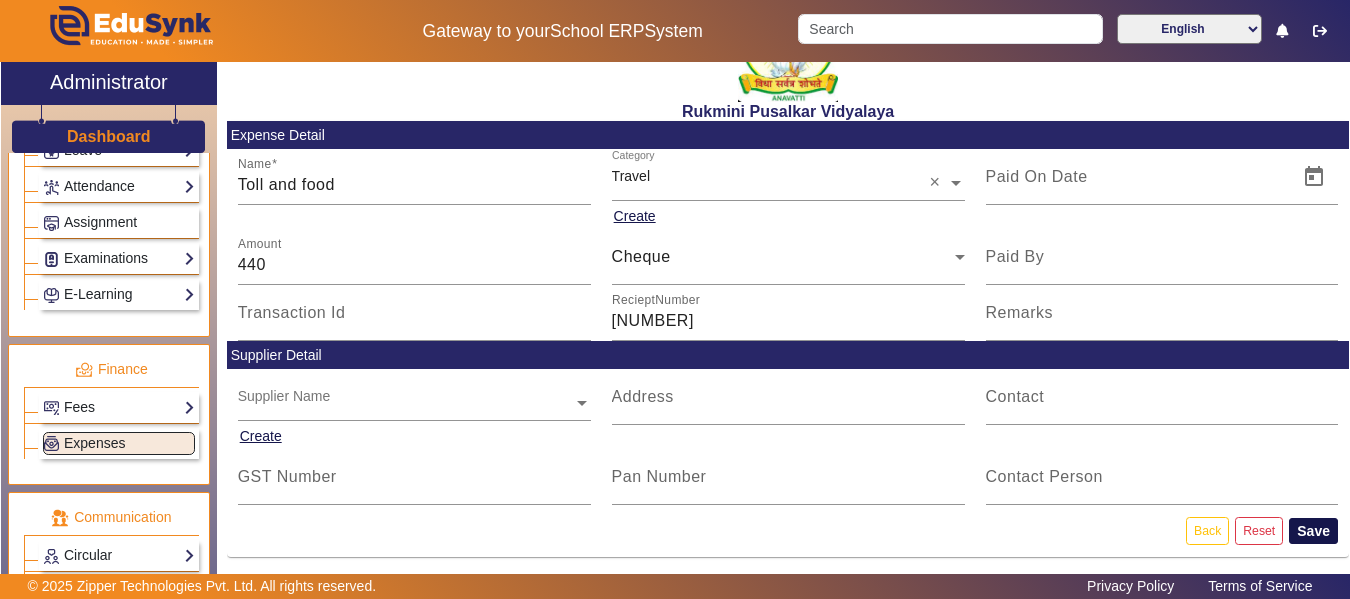 click on "Save" 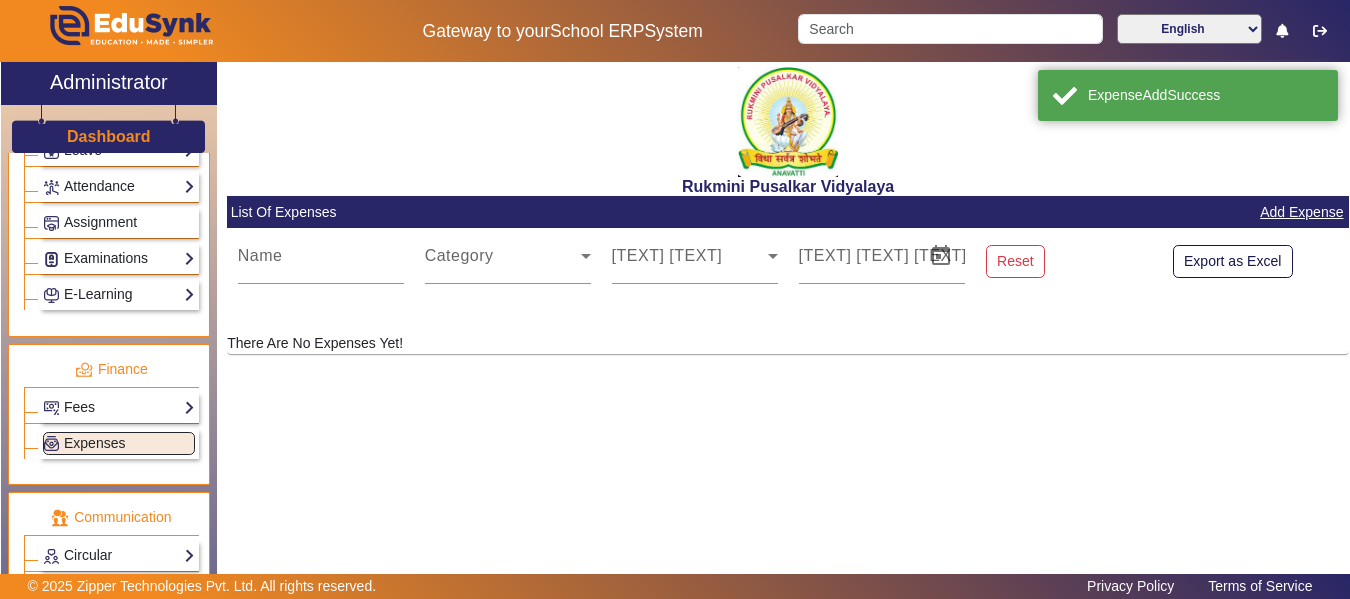 scroll, scrollTop: 0, scrollLeft: 0, axis: both 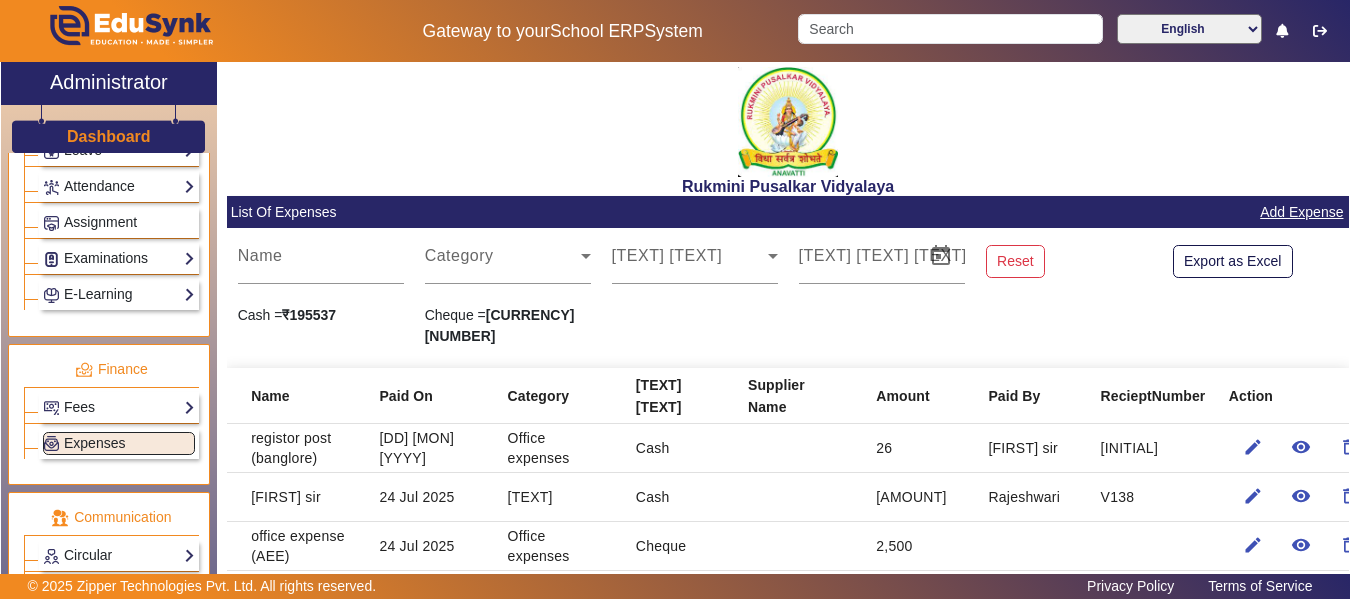 click on "Add Expense" 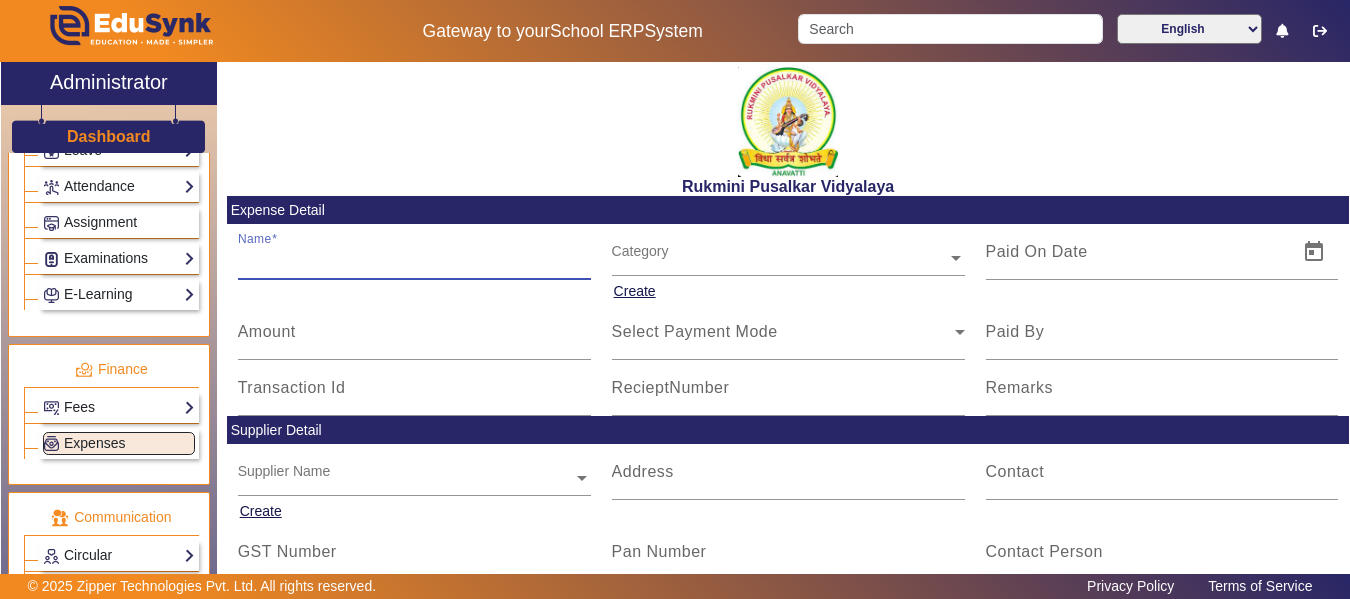 click on "Name" at bounding box center [414, 260] 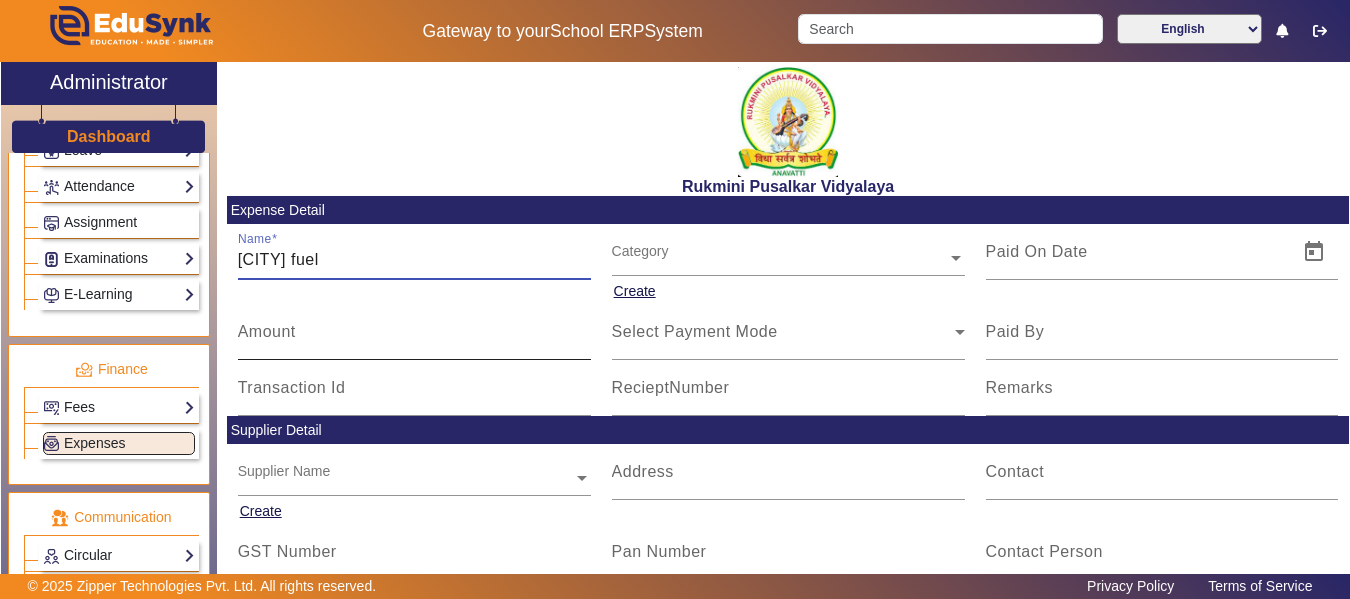 type on "[CITY] fuel" 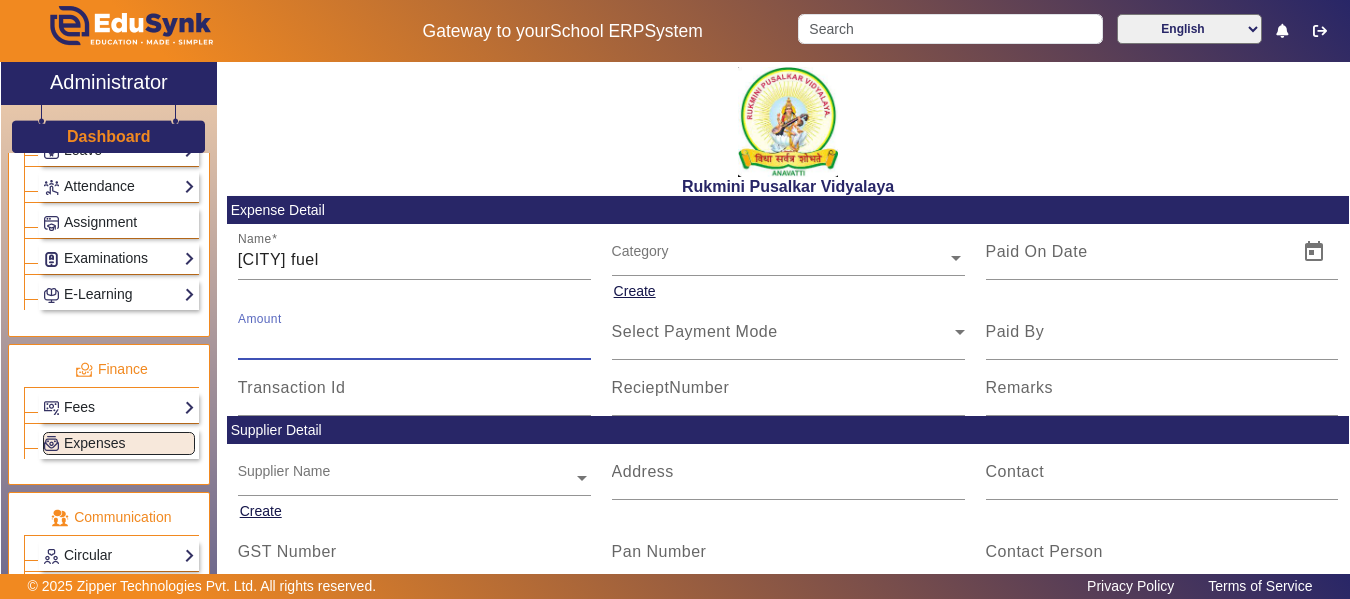 click on "Amount" at bounding box center [414, 340] 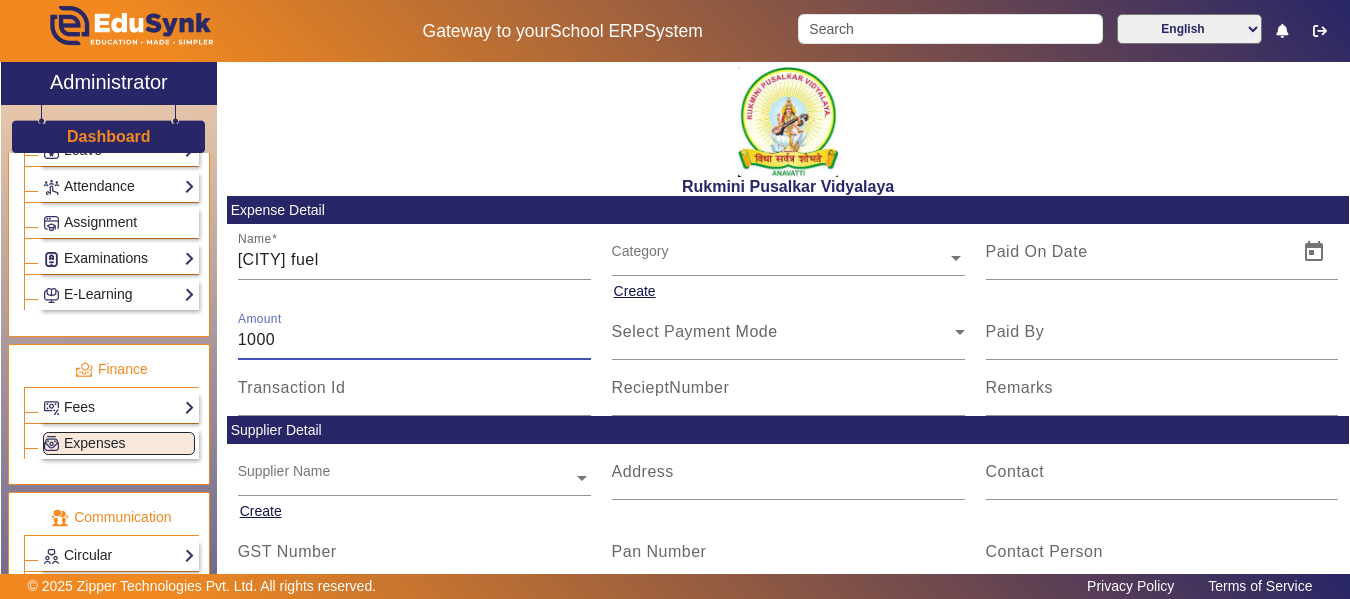 type on "1000" 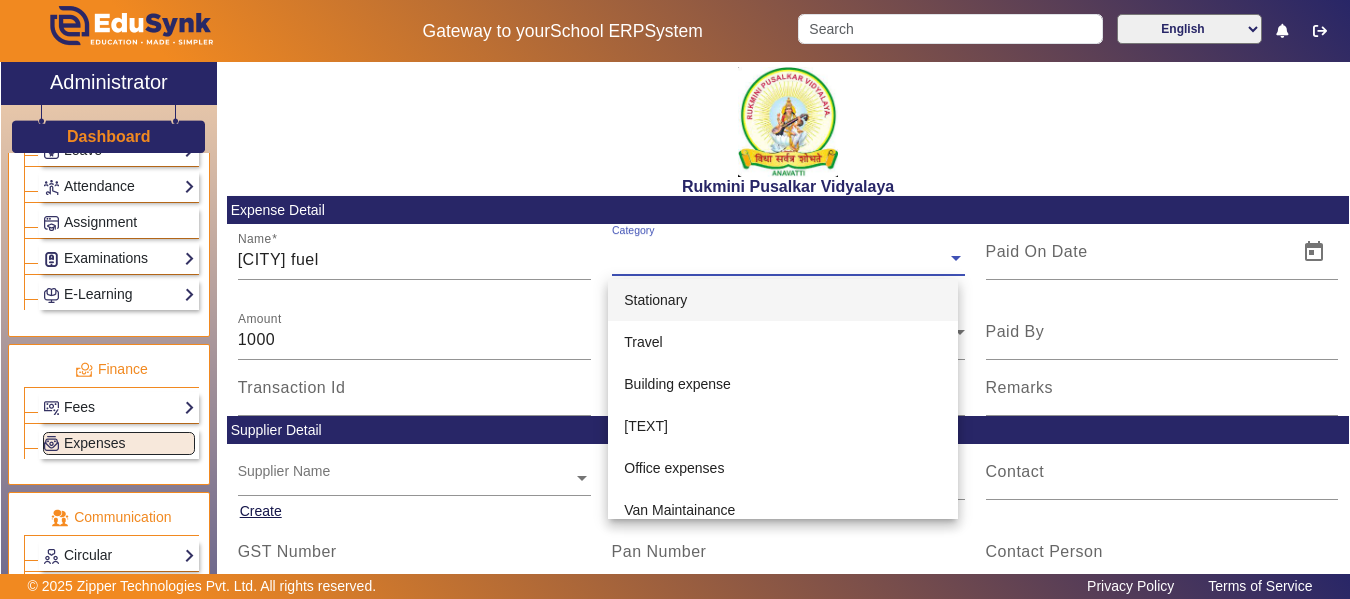 click 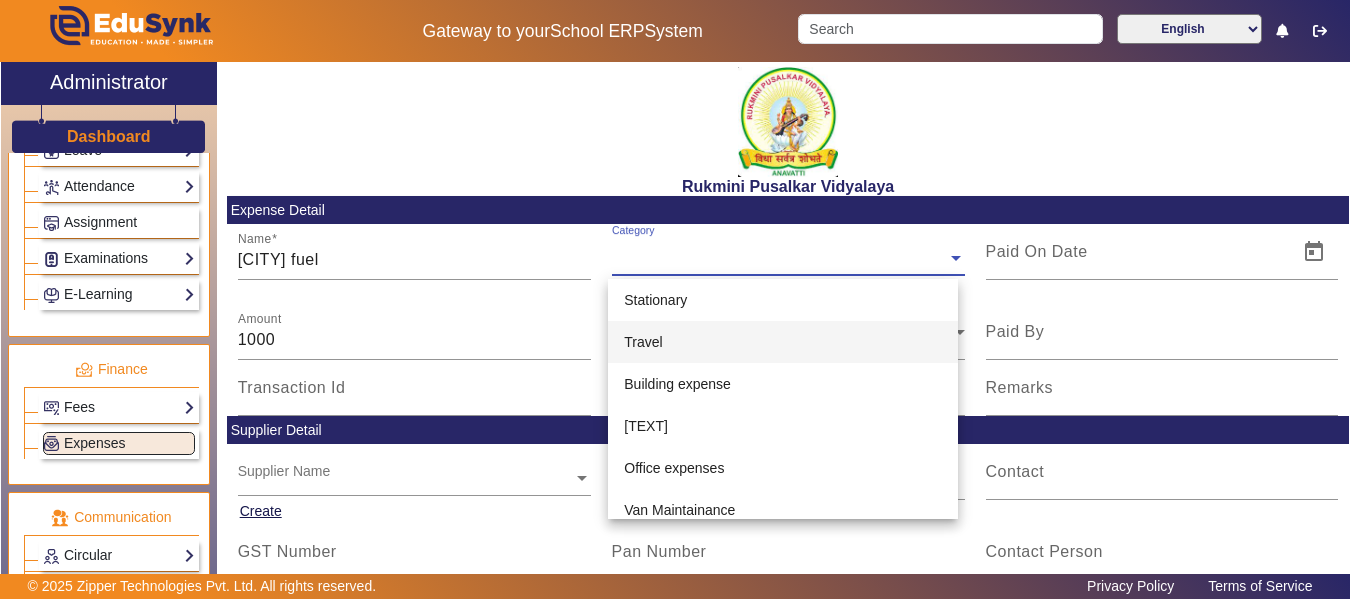click on "Travel" at bounding box center (643, 342) 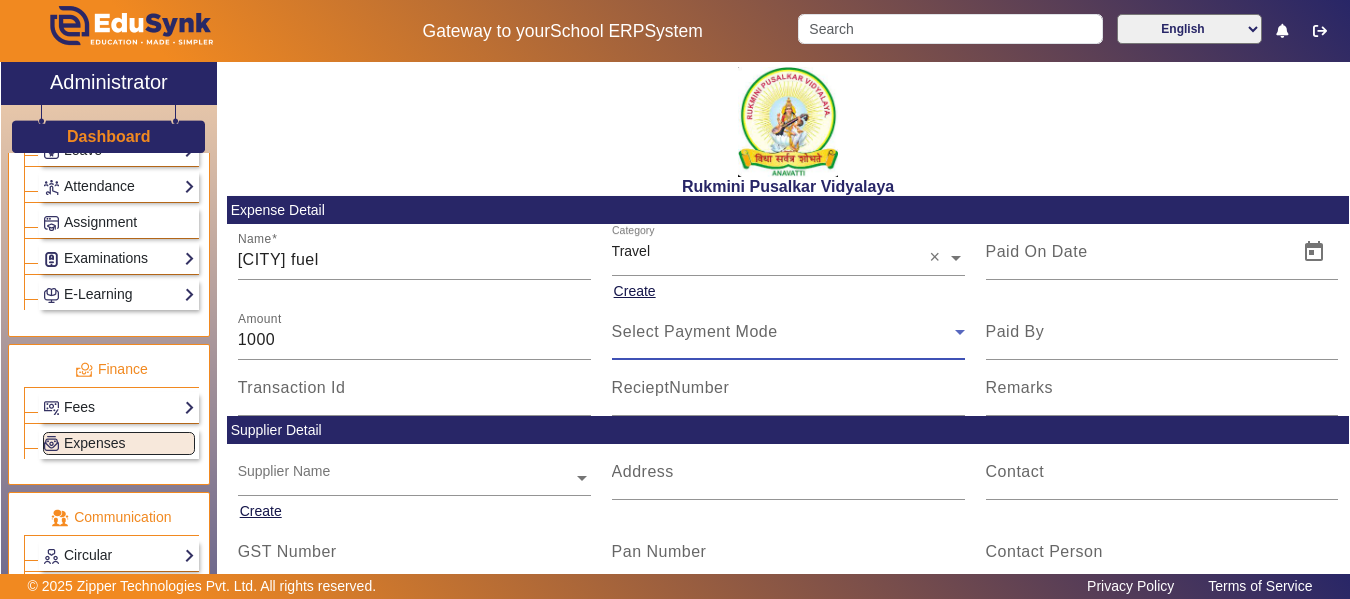 click on "Select Payment Mode" at bounding box center [783, 332] 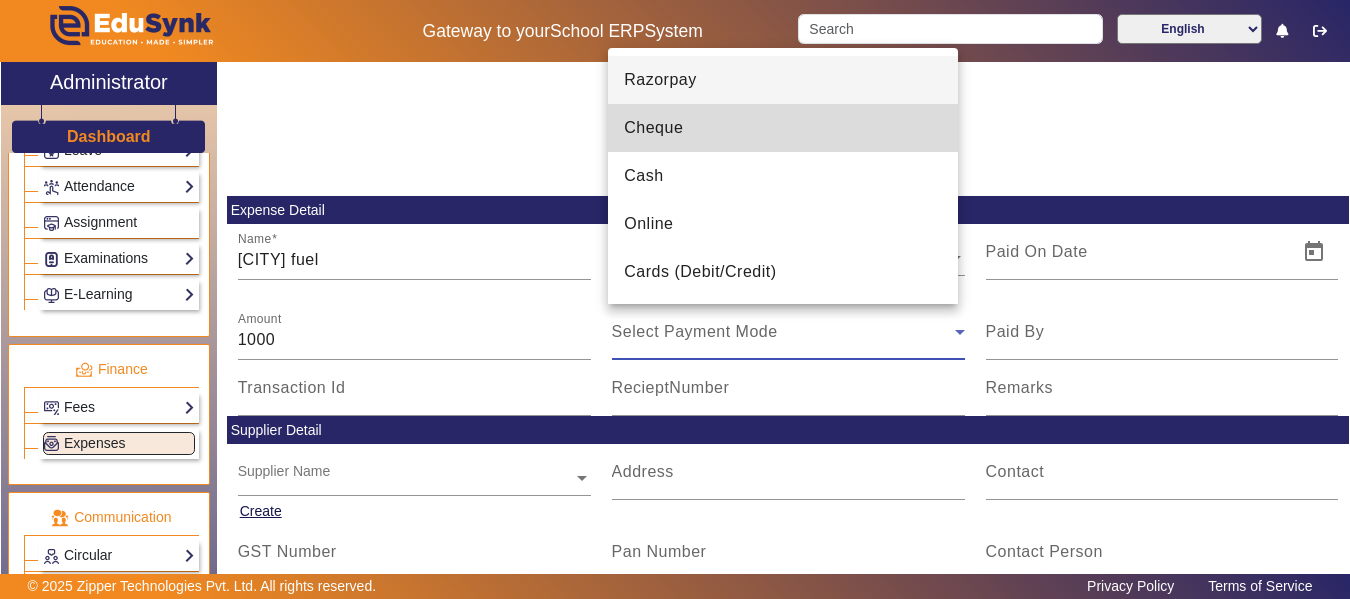 click on "Cheque" at bounding box center [653, 128] 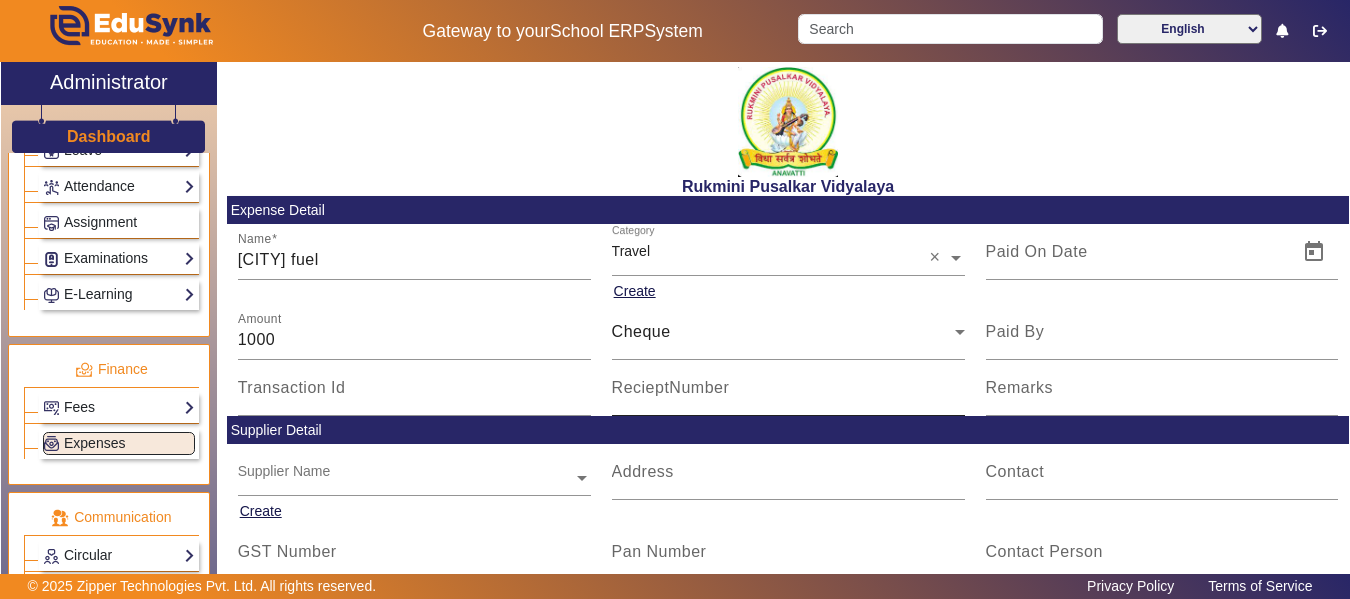 click on "RecieptNumber" at bounding box center (671, 387) 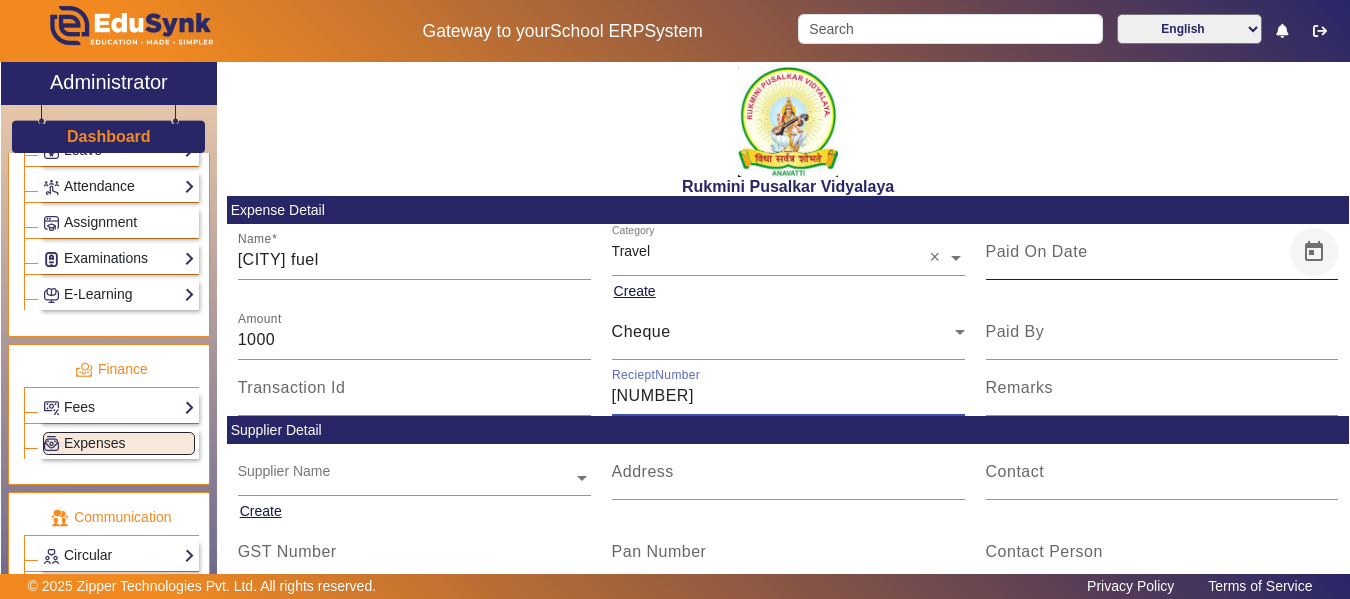 type on "[NUMBER]" 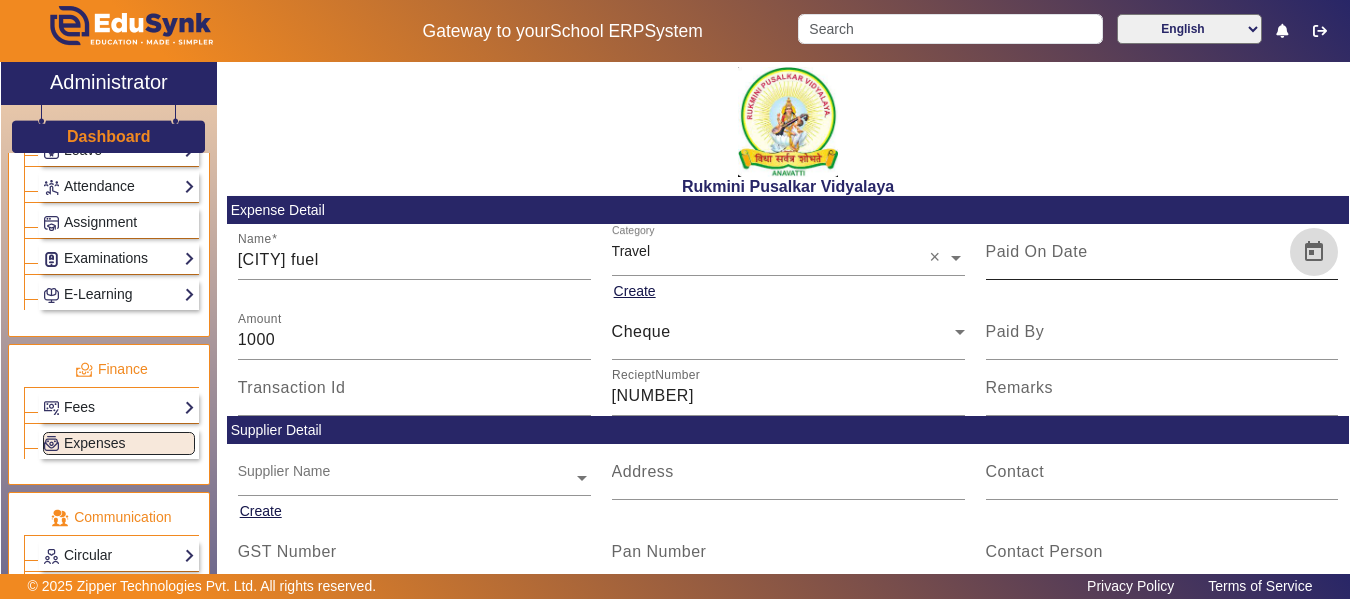 click 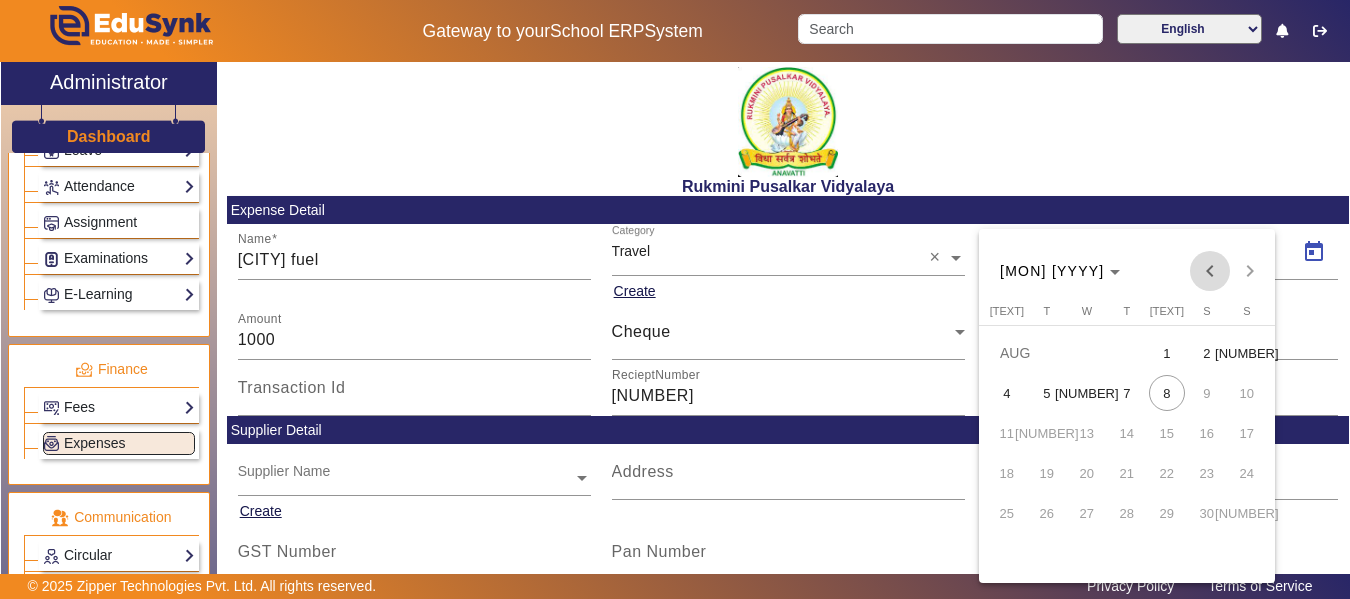 click at bounding box center (1210, 271) 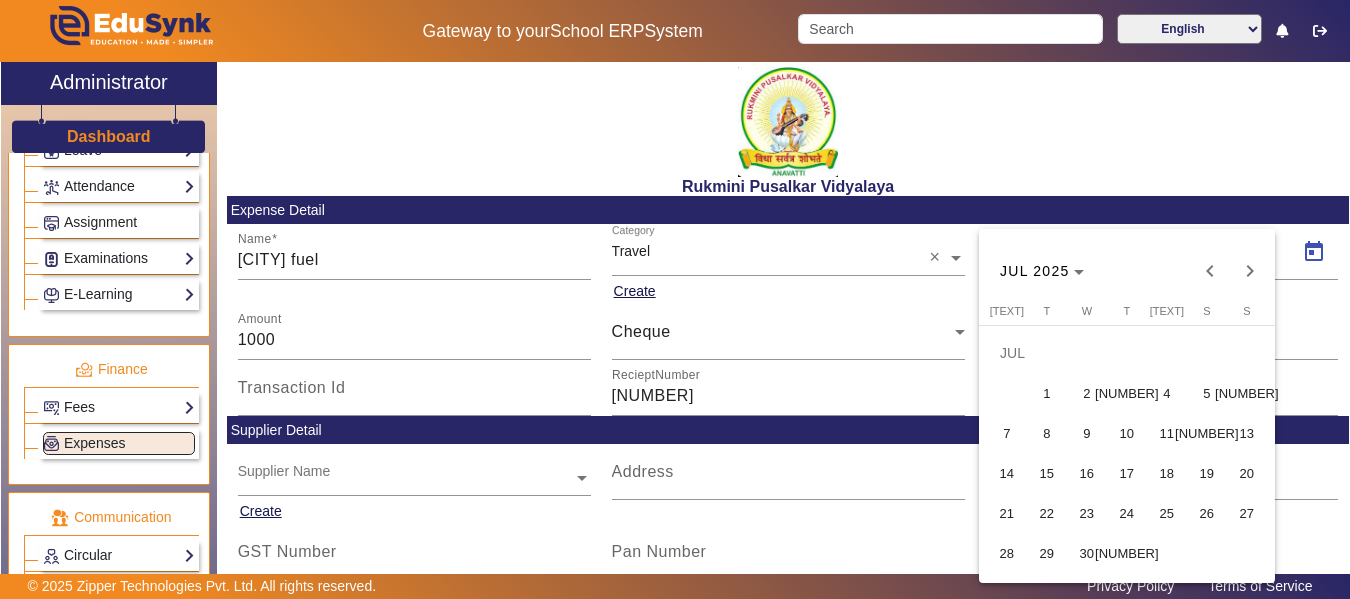 click on "1" at bounding box center (1047, 393) 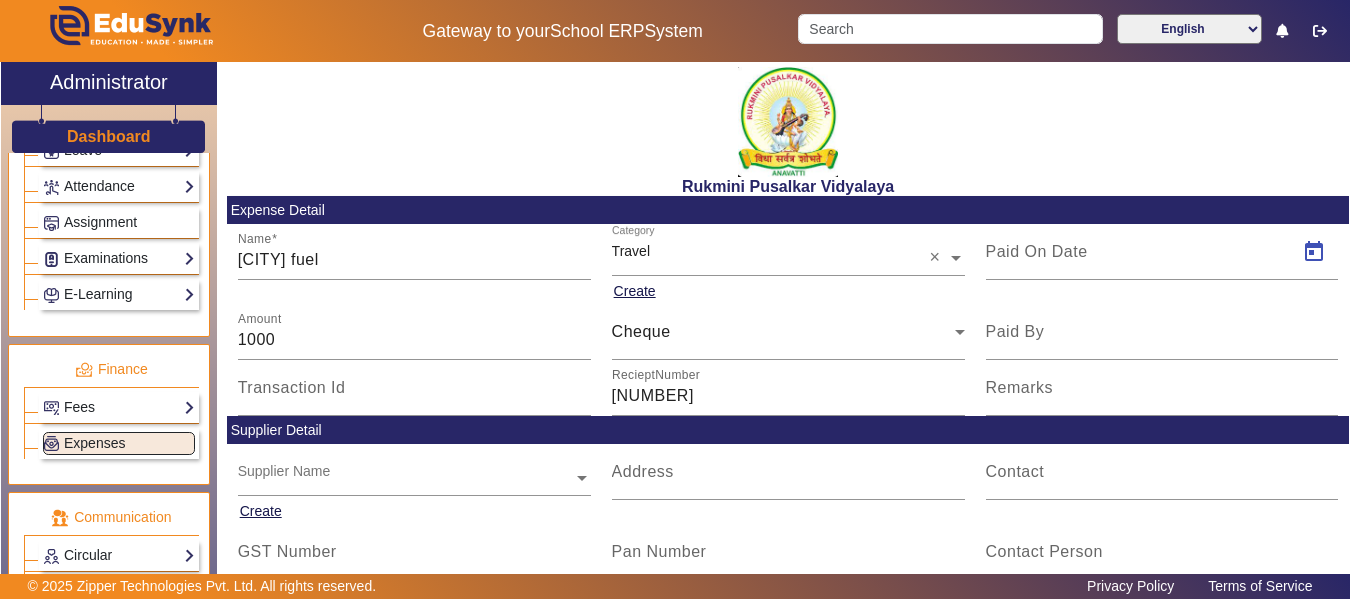 type on "[DD]/[MM]/[YYYY]" 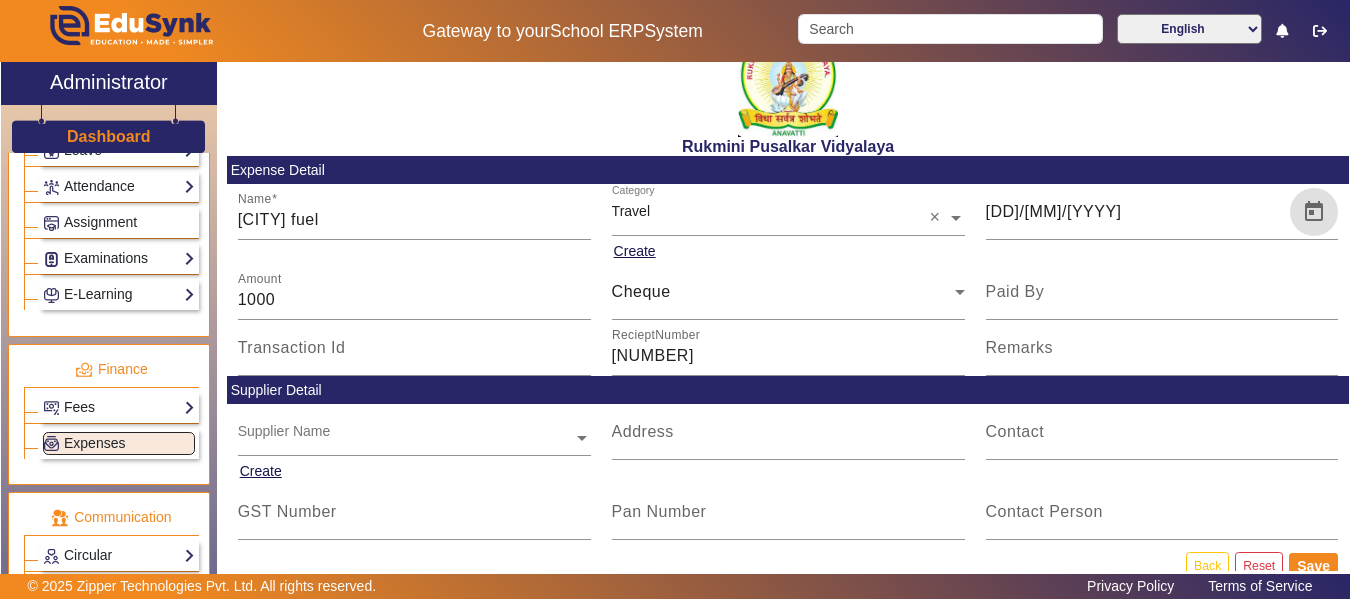 scroll, scrollTop: 75, scrollLeft: 0, axis: vertical 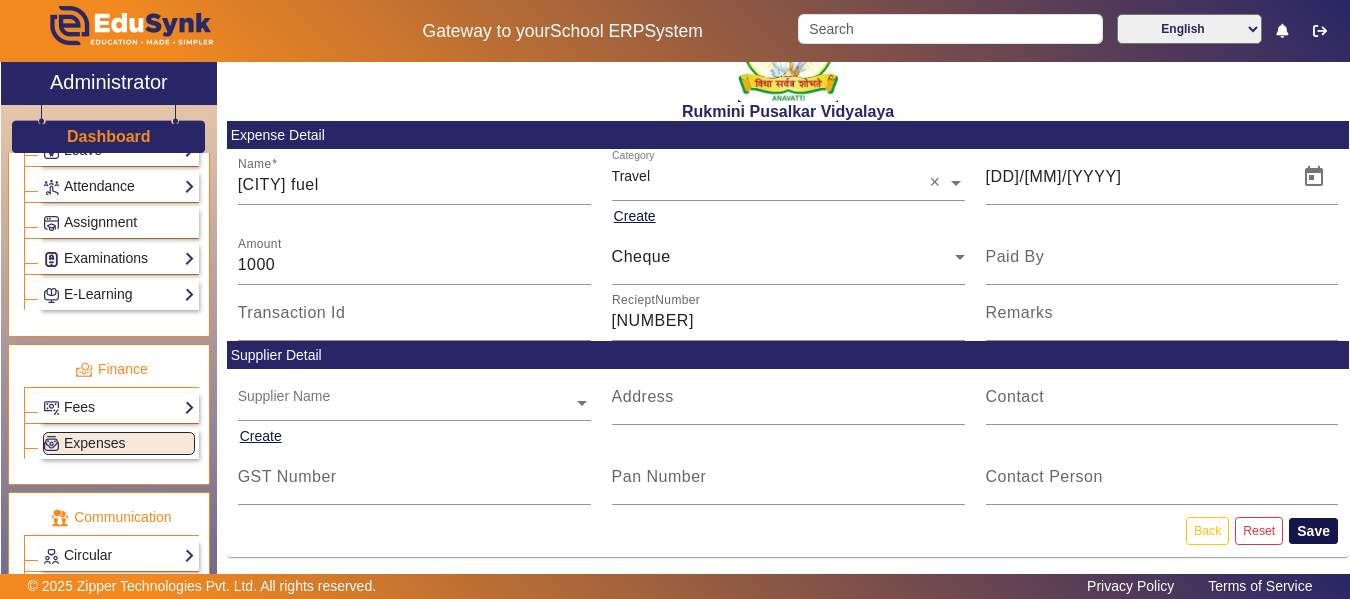 click on "Save" 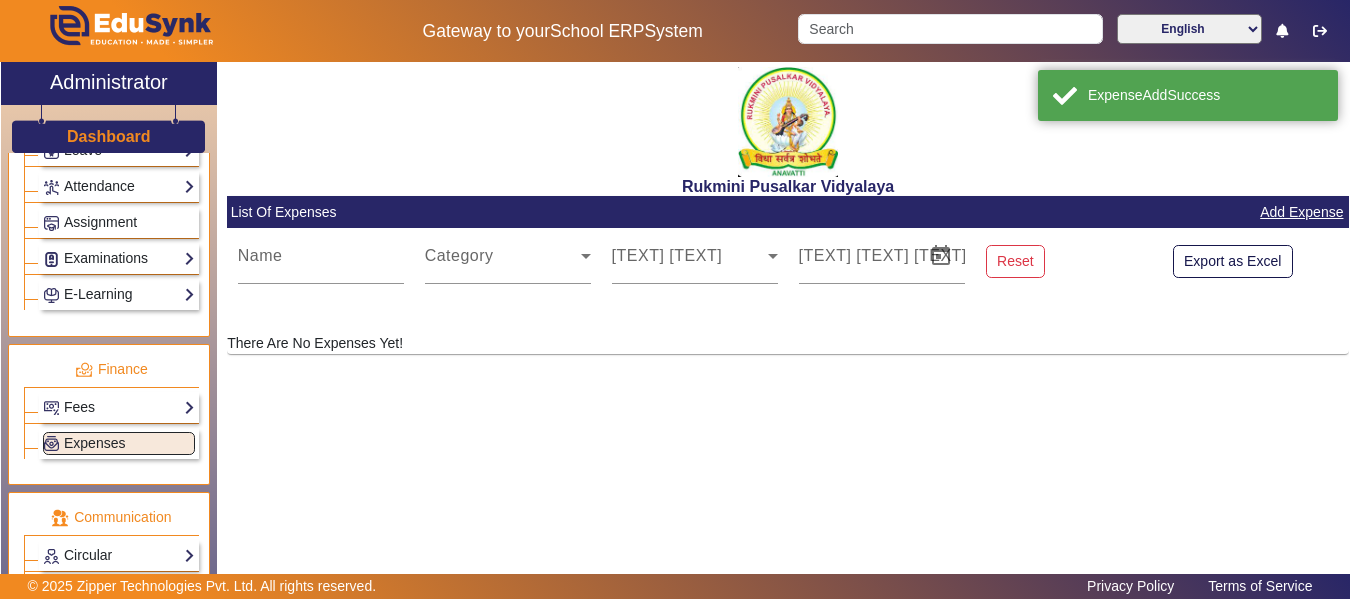 scroll, scrollTop: 0, scrollLeft: 0, axis: both 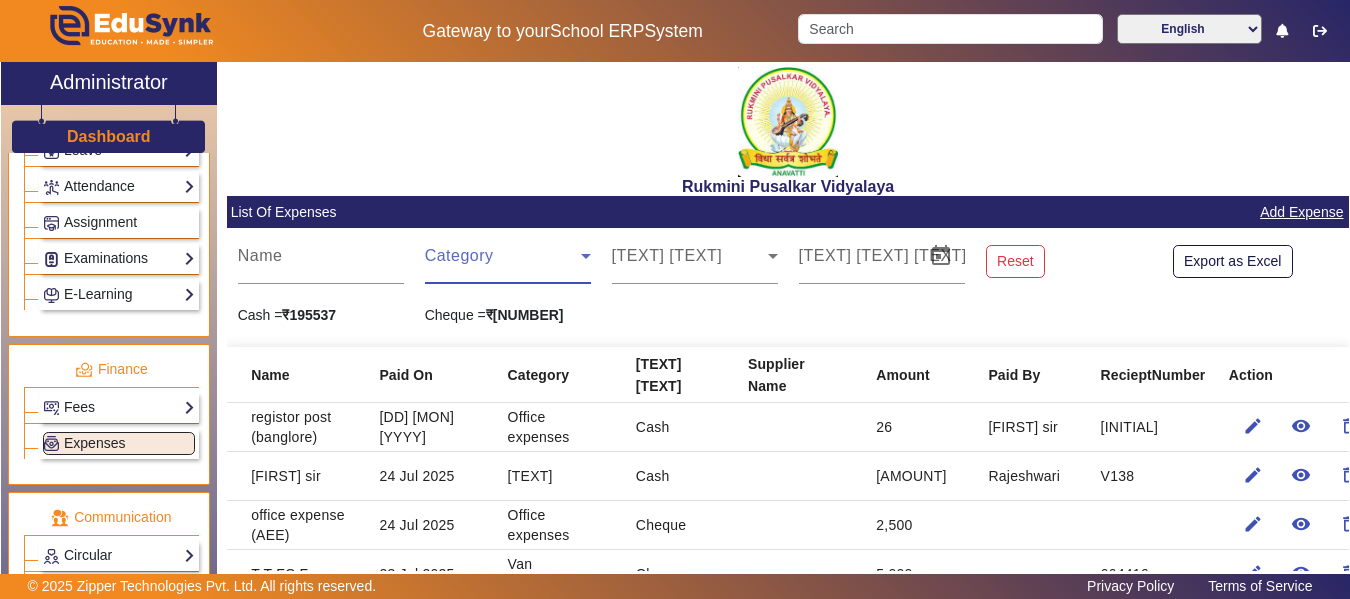 click at bounding box center [503, 264] 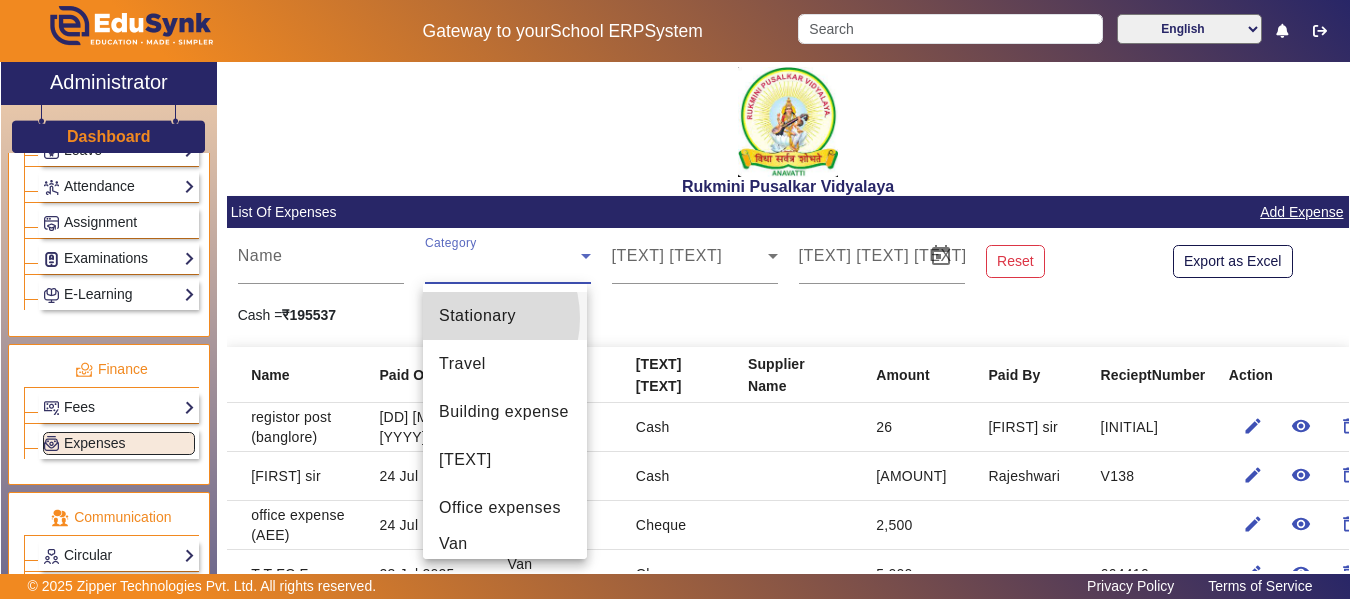 click on "Stationary" at bounding box center (477, 316) 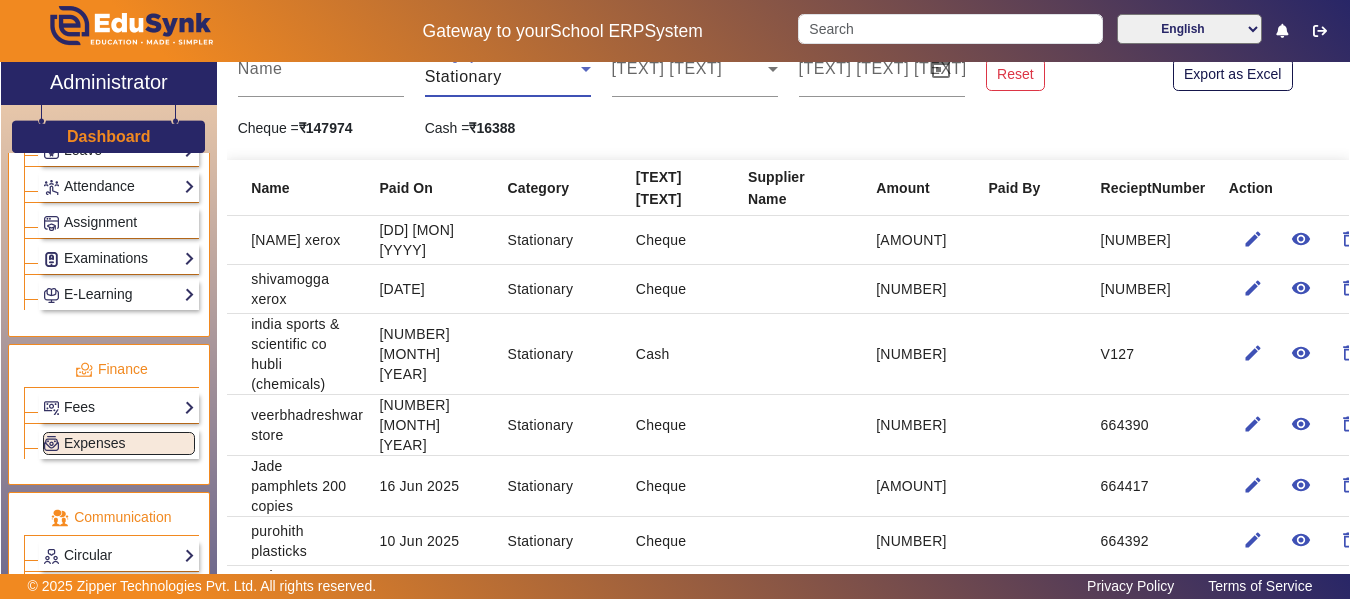 scroll, scrollTop: 200, scrollLeft: 0, axis: vertical 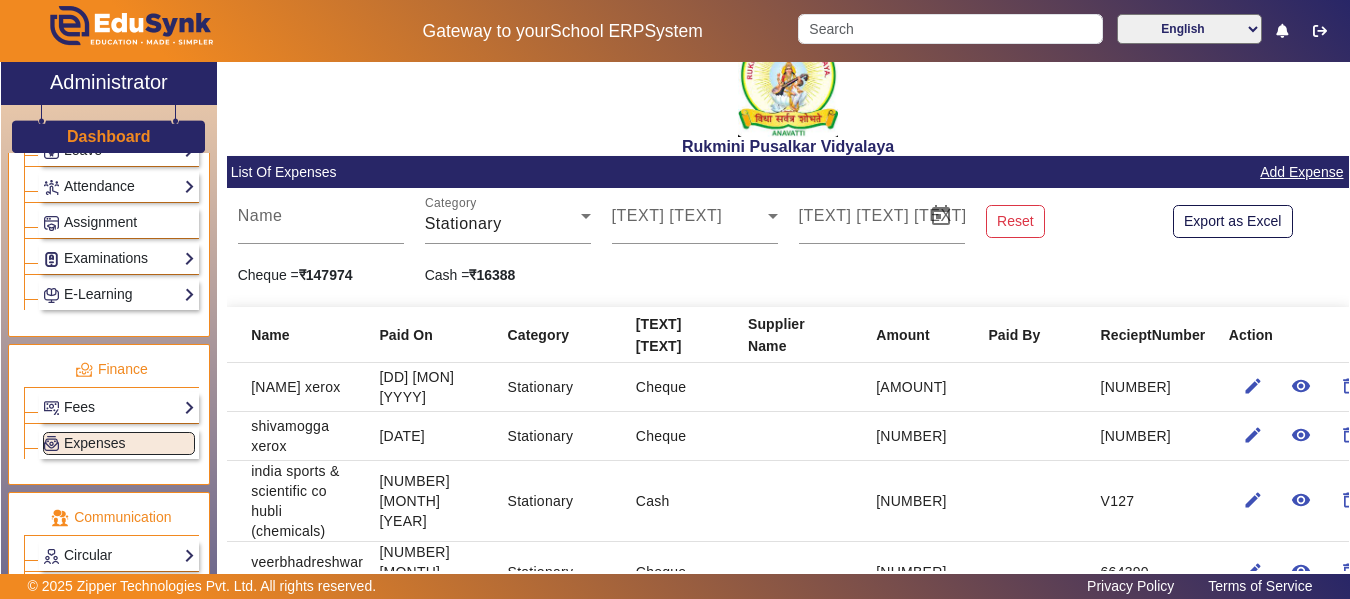click on "Action" 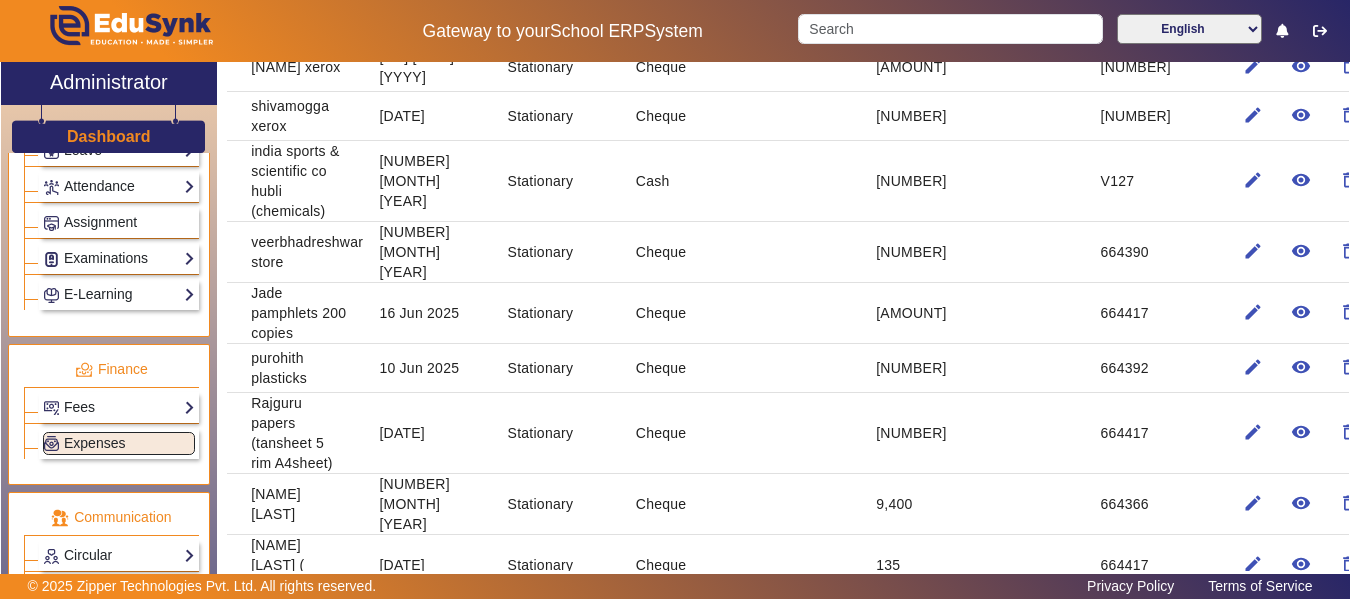 scroll, scrollTop: 400, scrollLeft: 0, axis: vertical 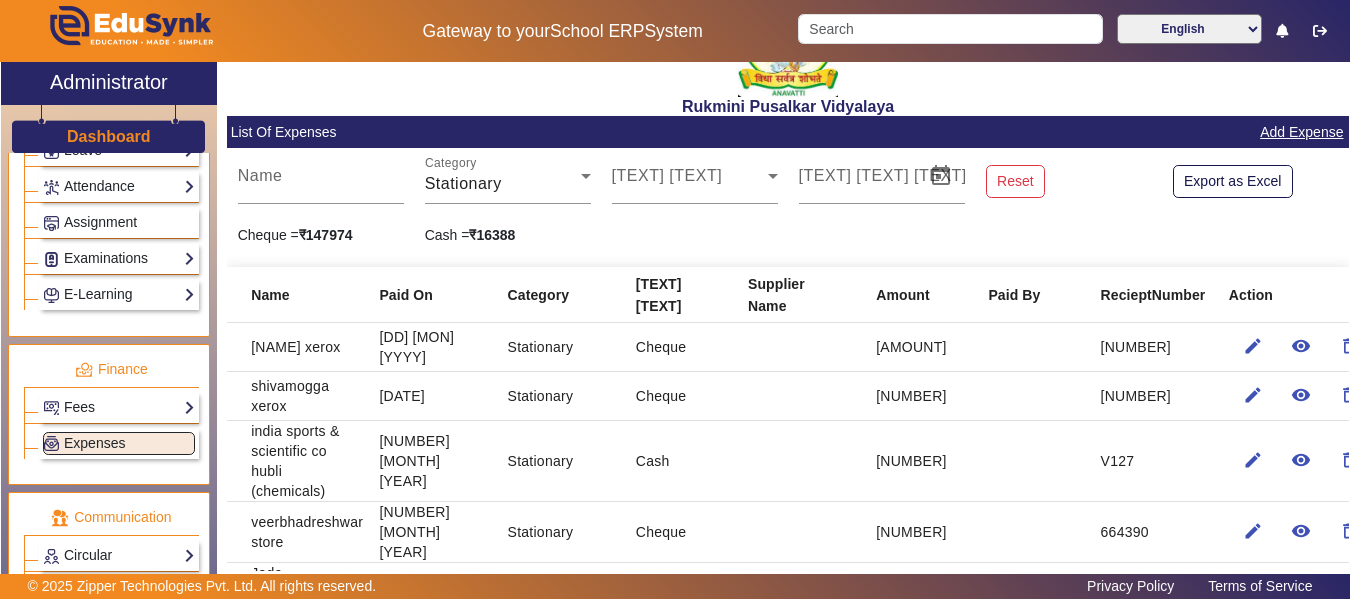 click on "Add Expense" 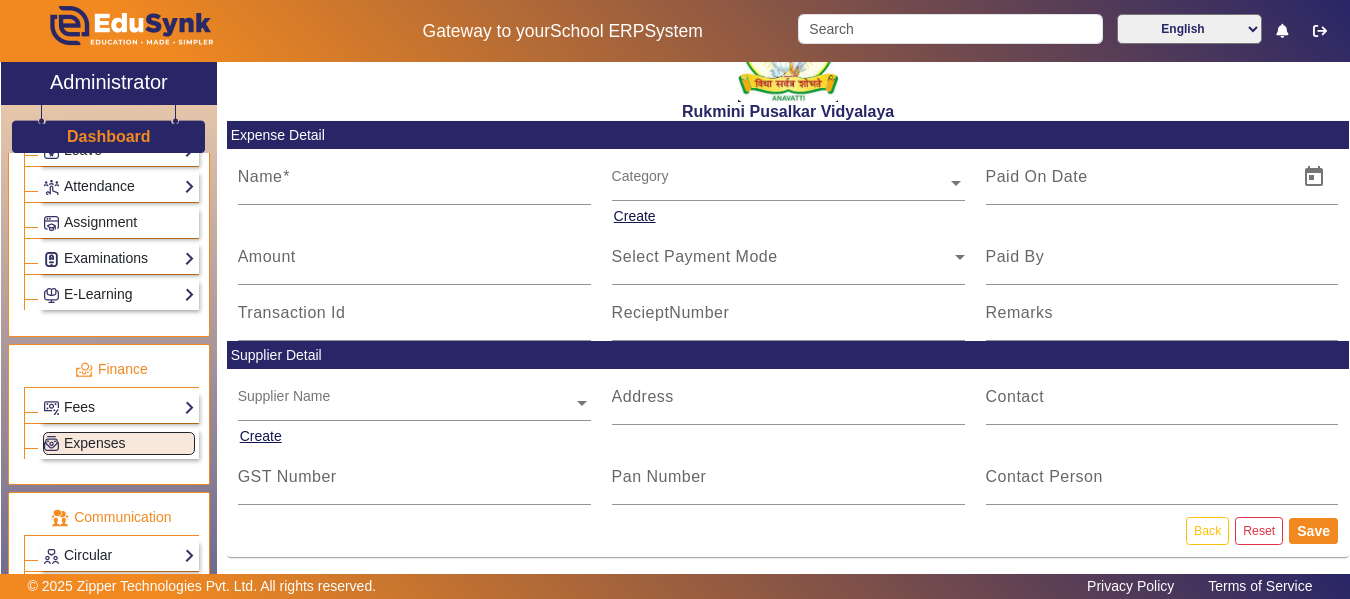 scroll, scrollTop: 75, scrollLeft: 0, axis: vertical 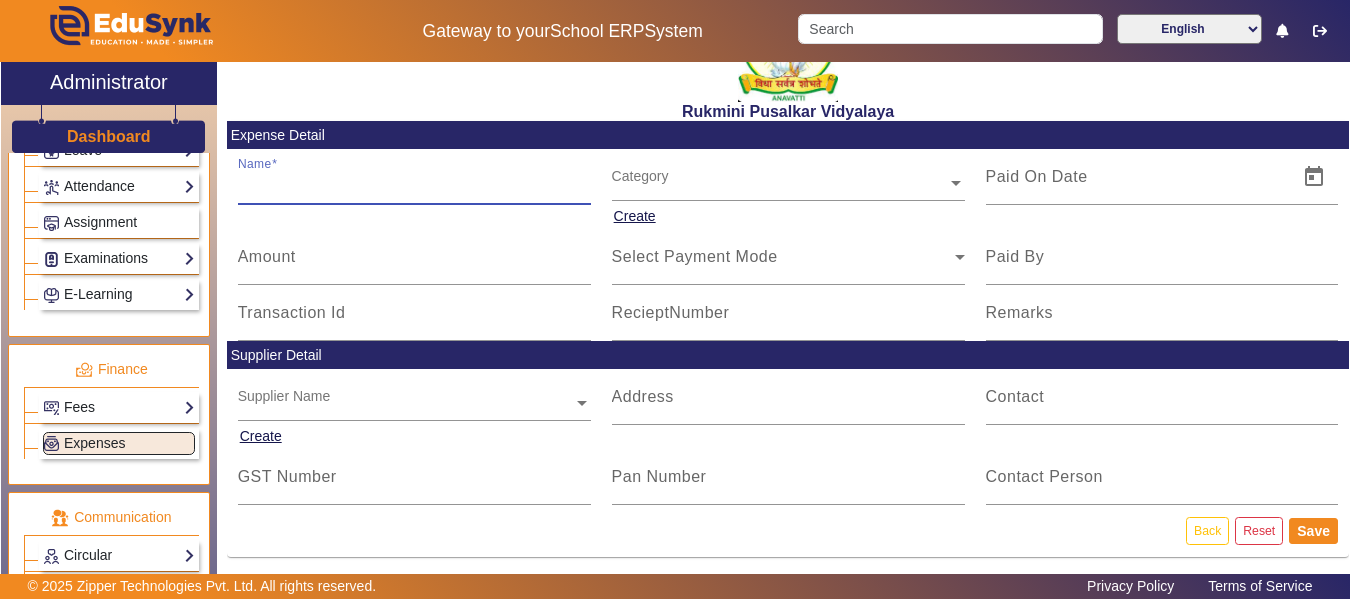 click on "Name" at bounding box center (414, 185) 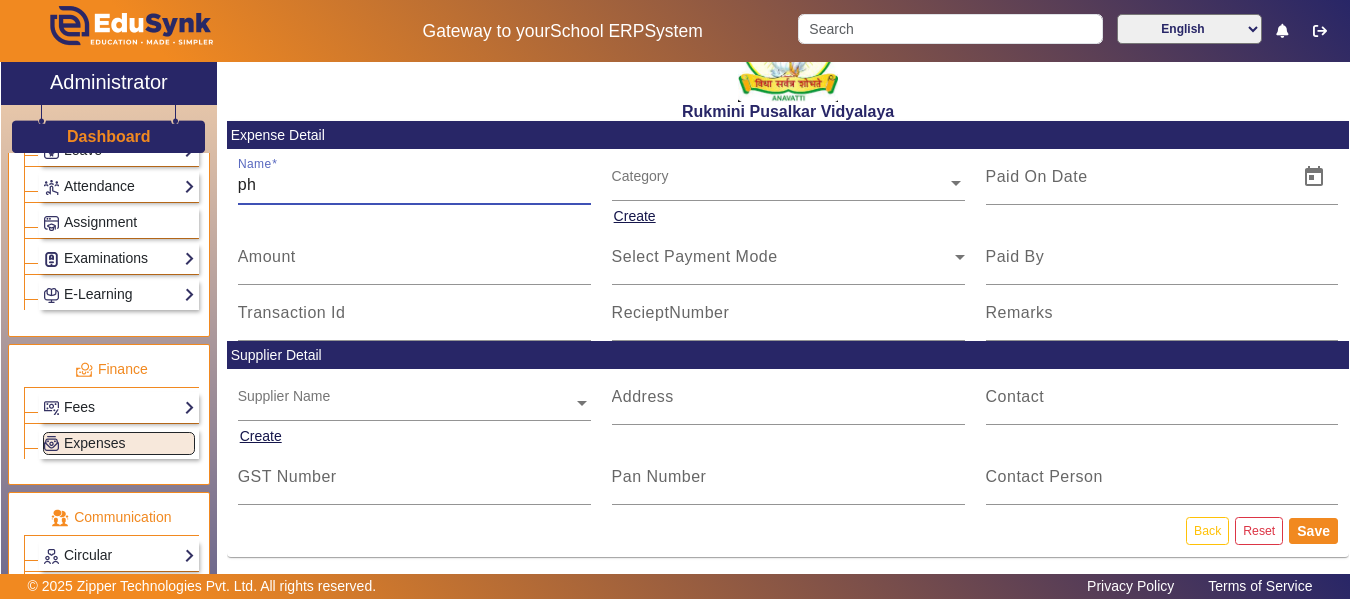 type on "p" 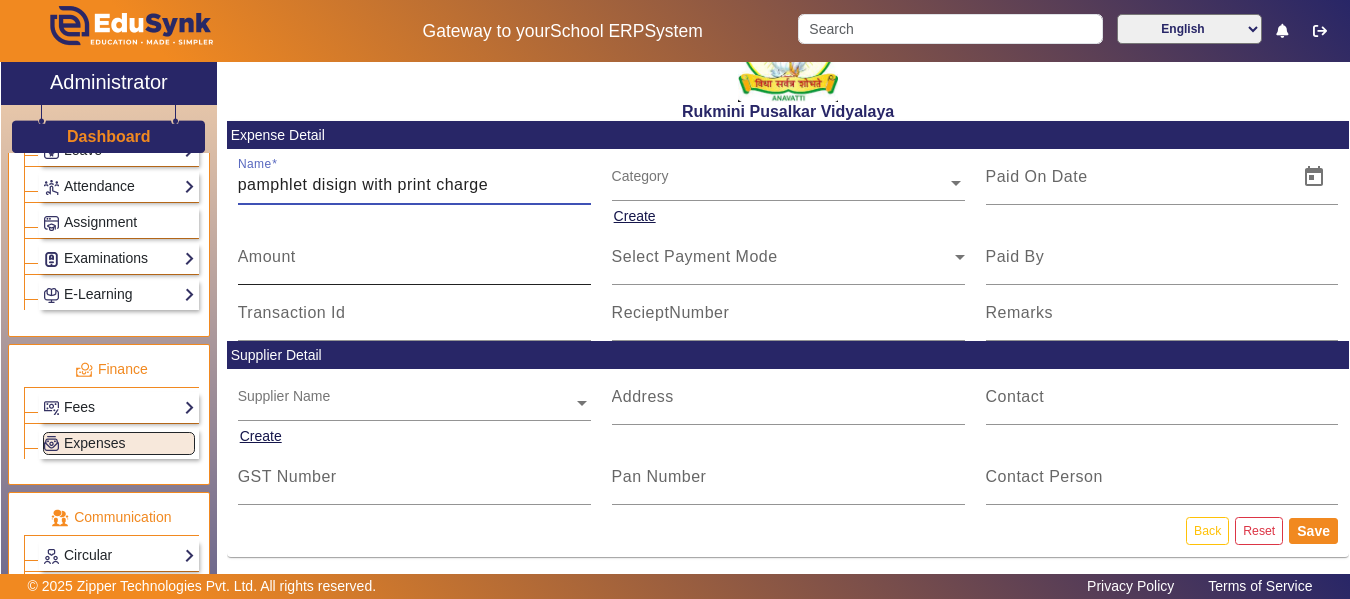 type on "pamphlet disign with print charge" 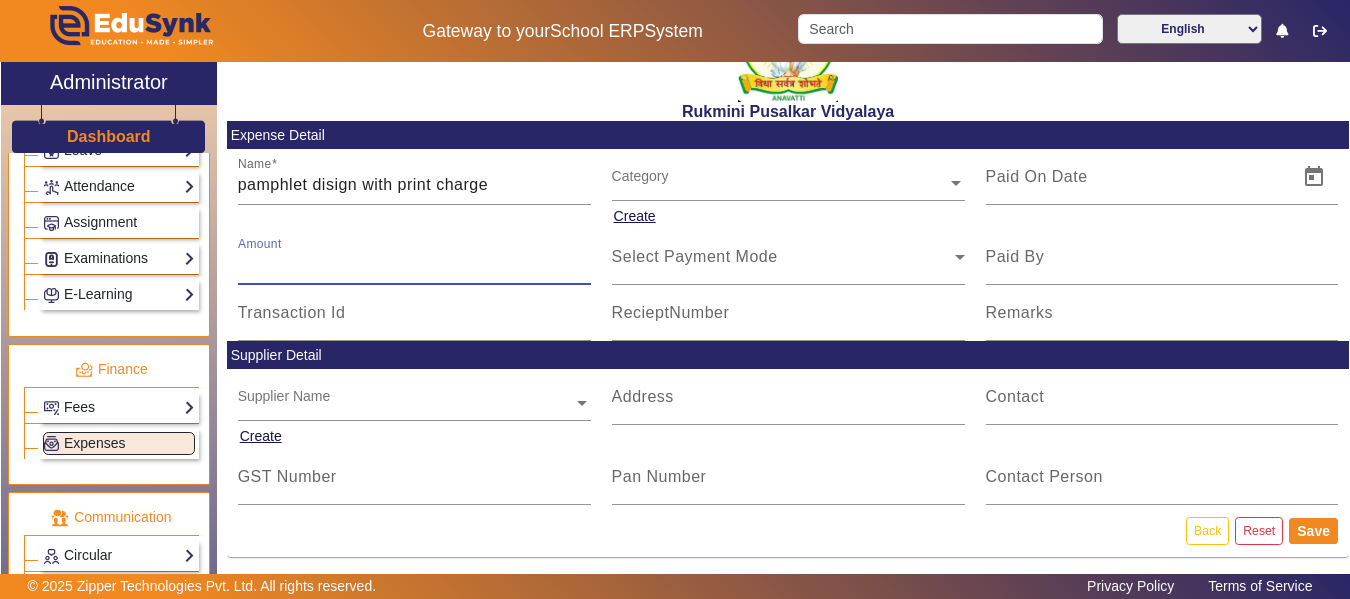 click on "Amount" at bounding box center [414, 265] 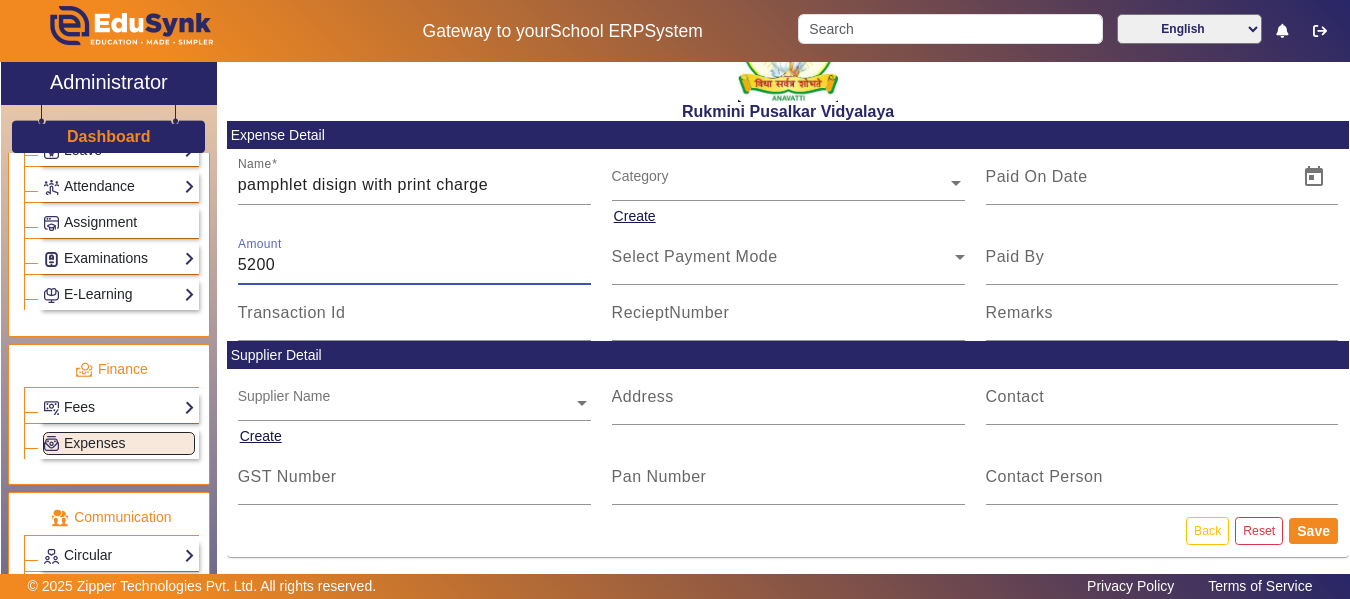 type on "5200" 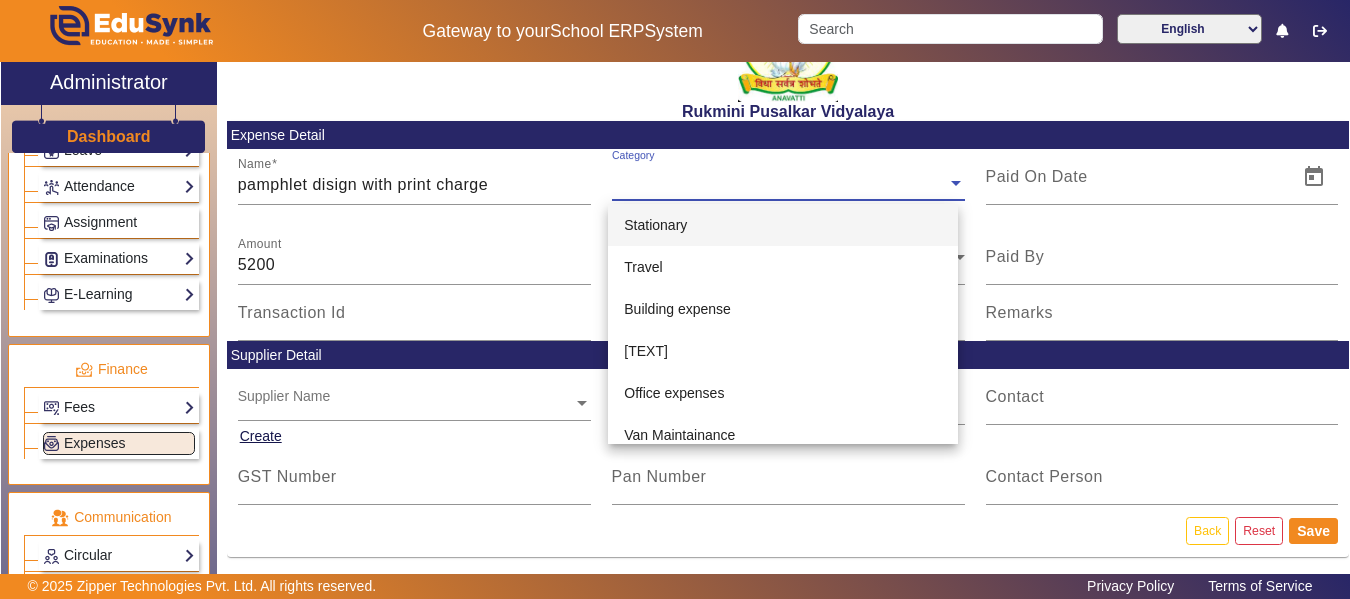 click 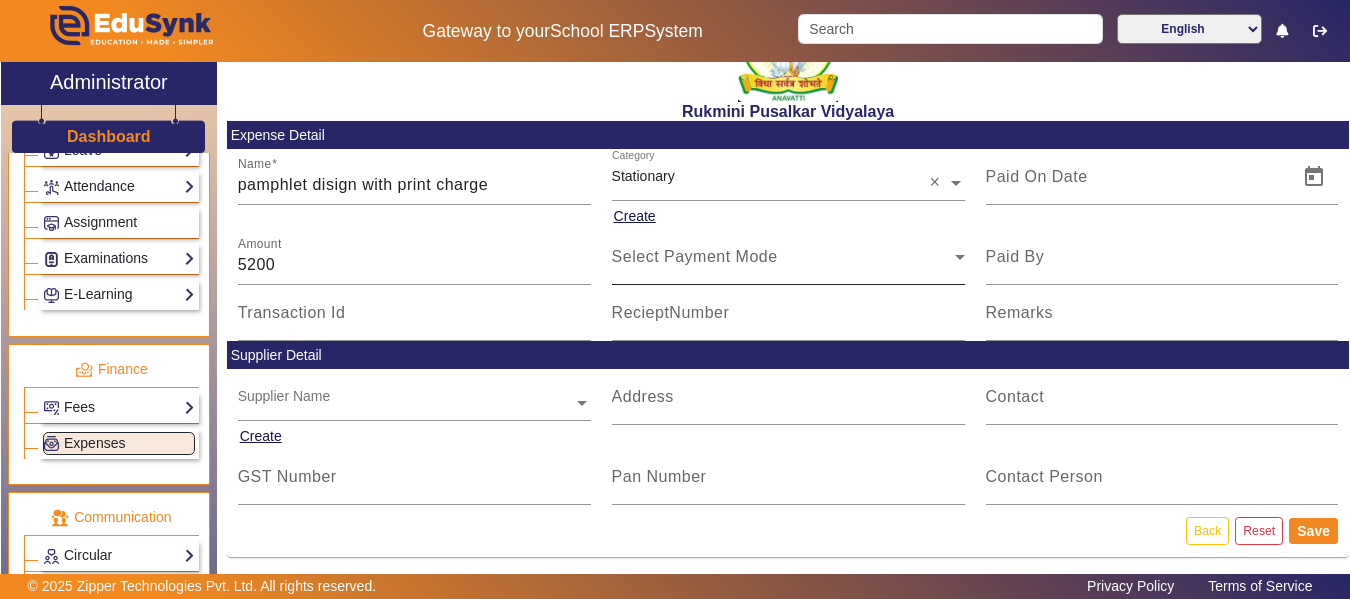 click on "Select Payment Mode" 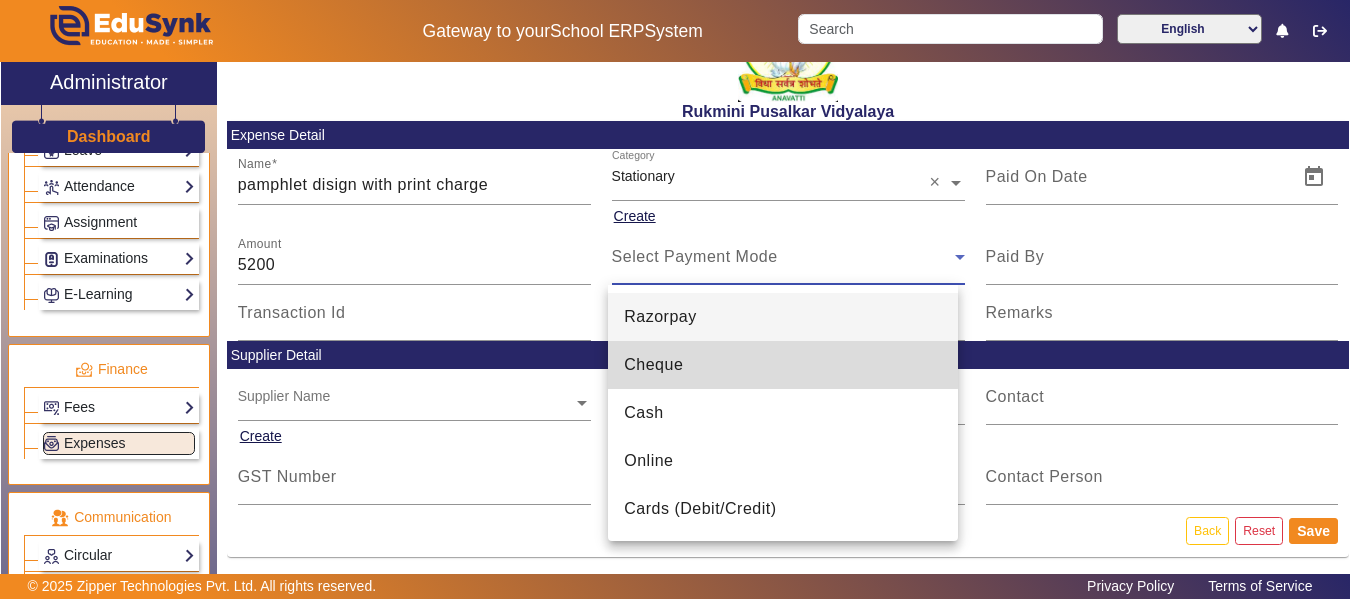 click on "Cheque" at bounding box center [653, 365] 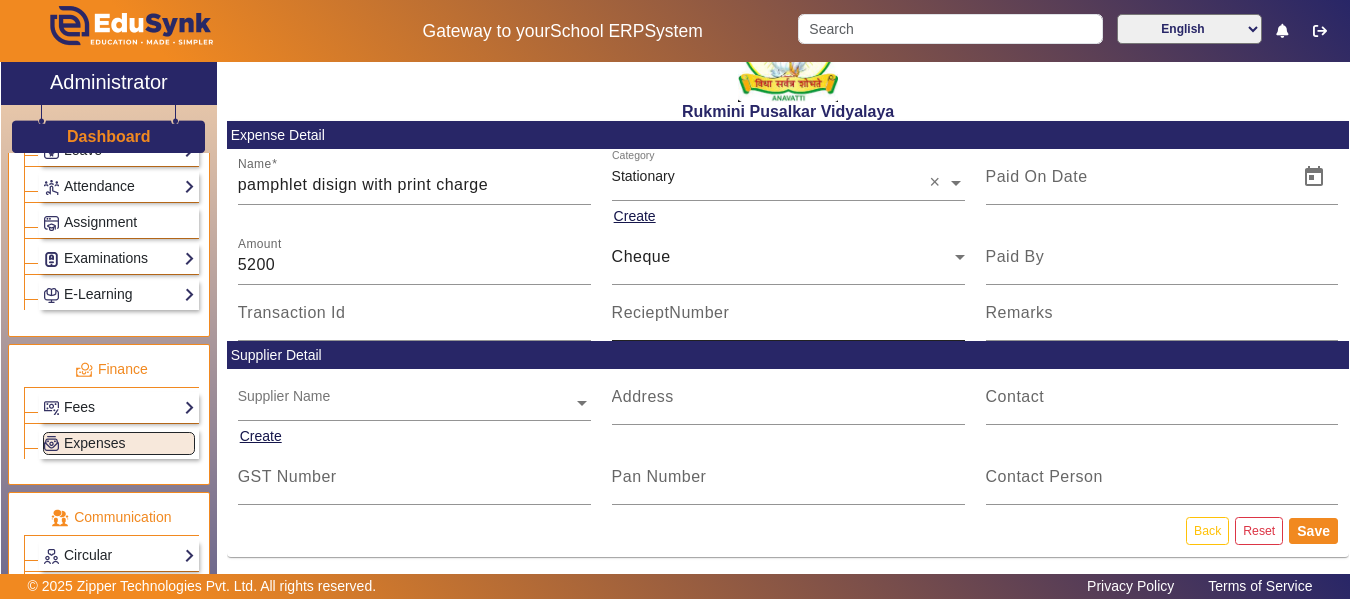 click on "RecieptNumber" at bounding box center (671, 312) 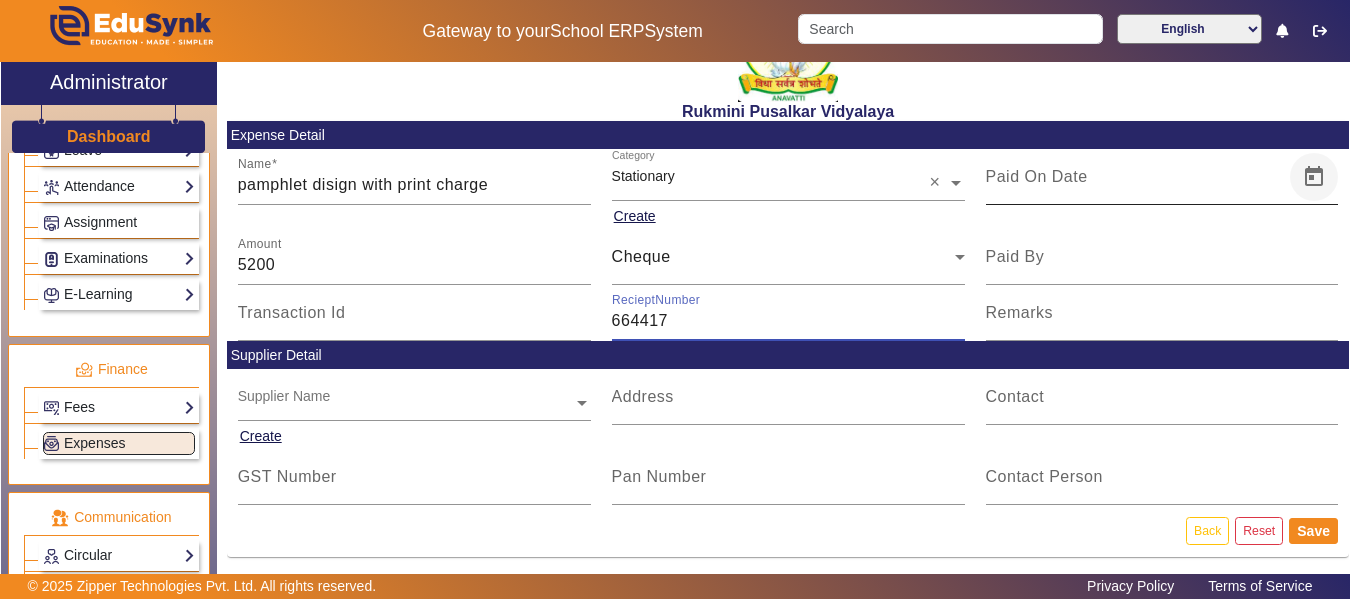 type on "664417" 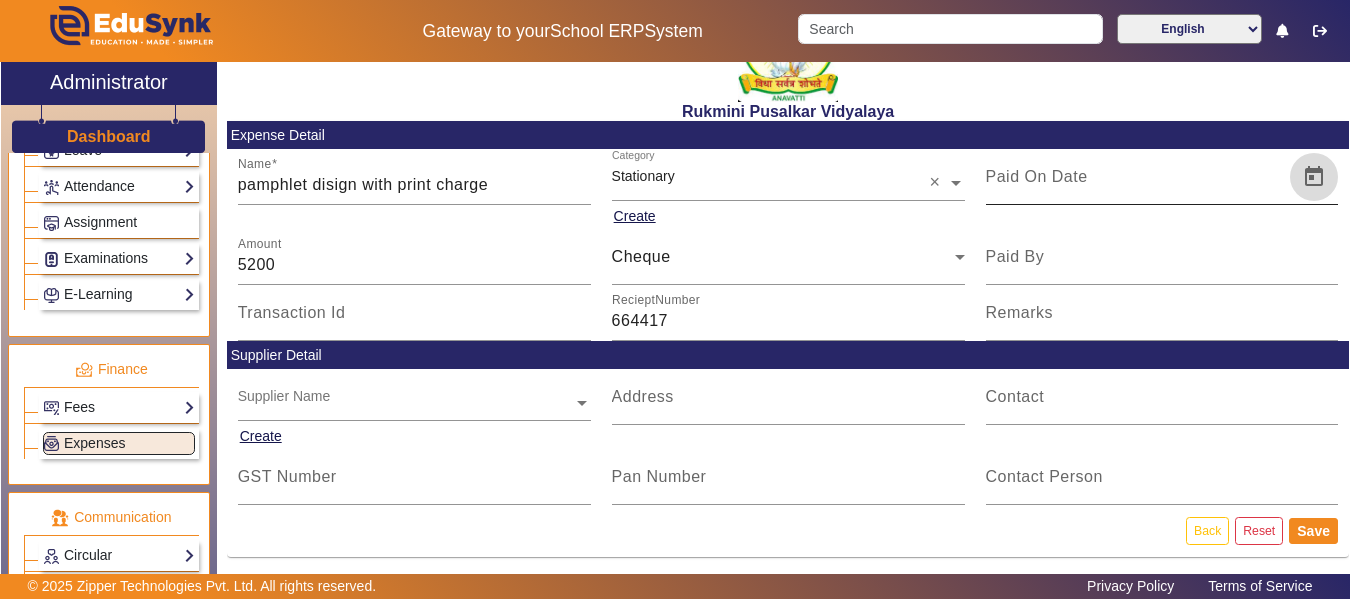 click 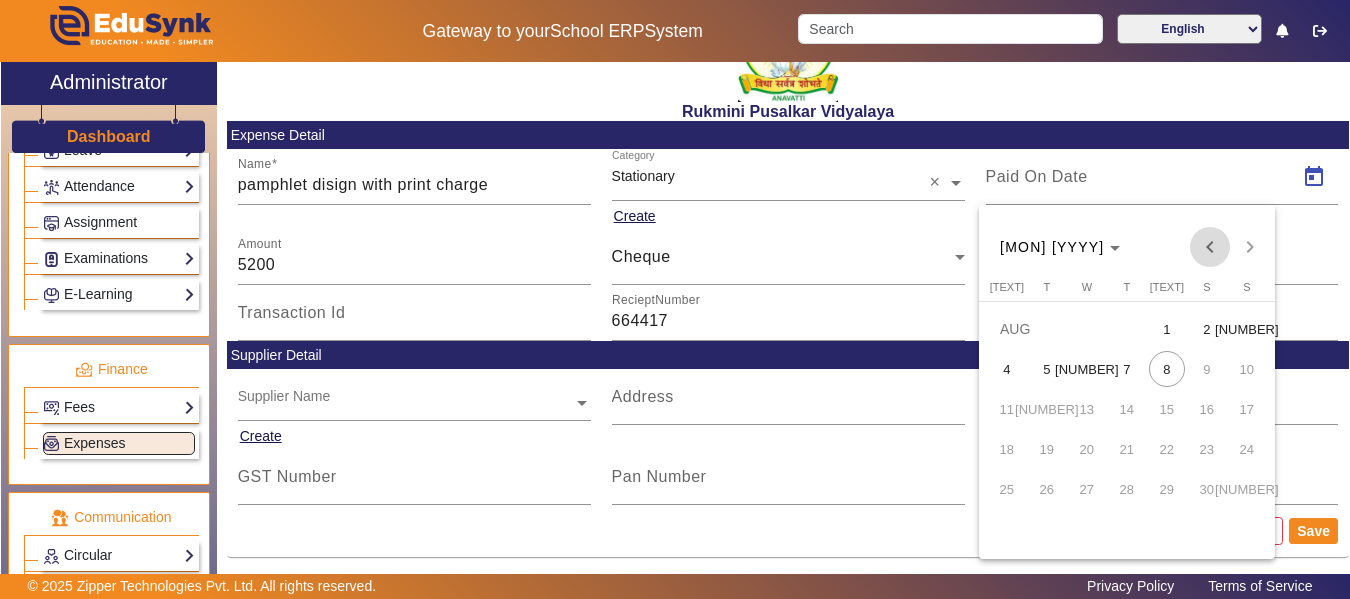 click at bounding box center (1210, 247) 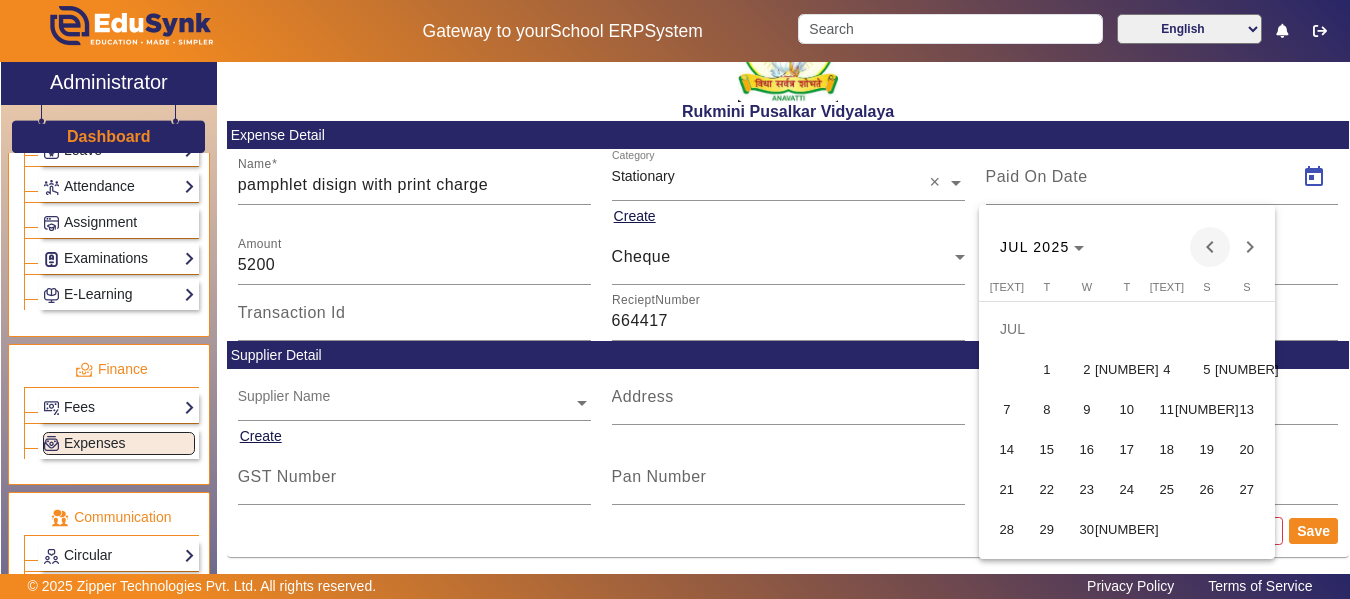 click at bounding box center (1210, 247) 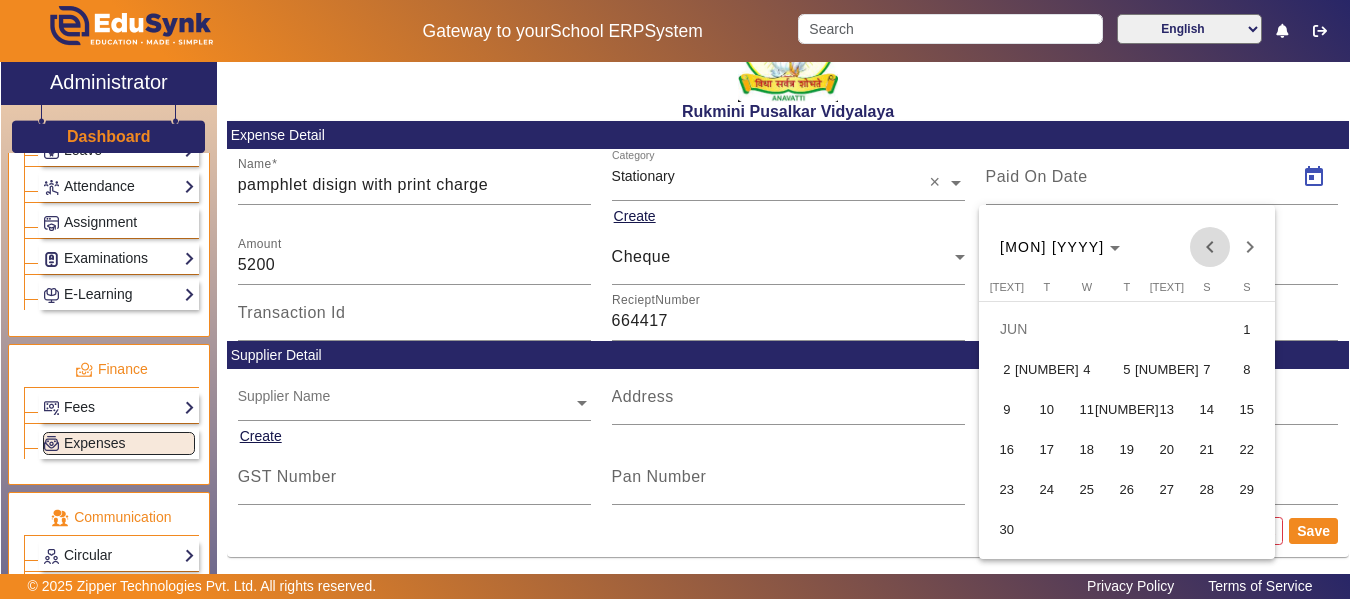 click at bounding box center (1210, 247) 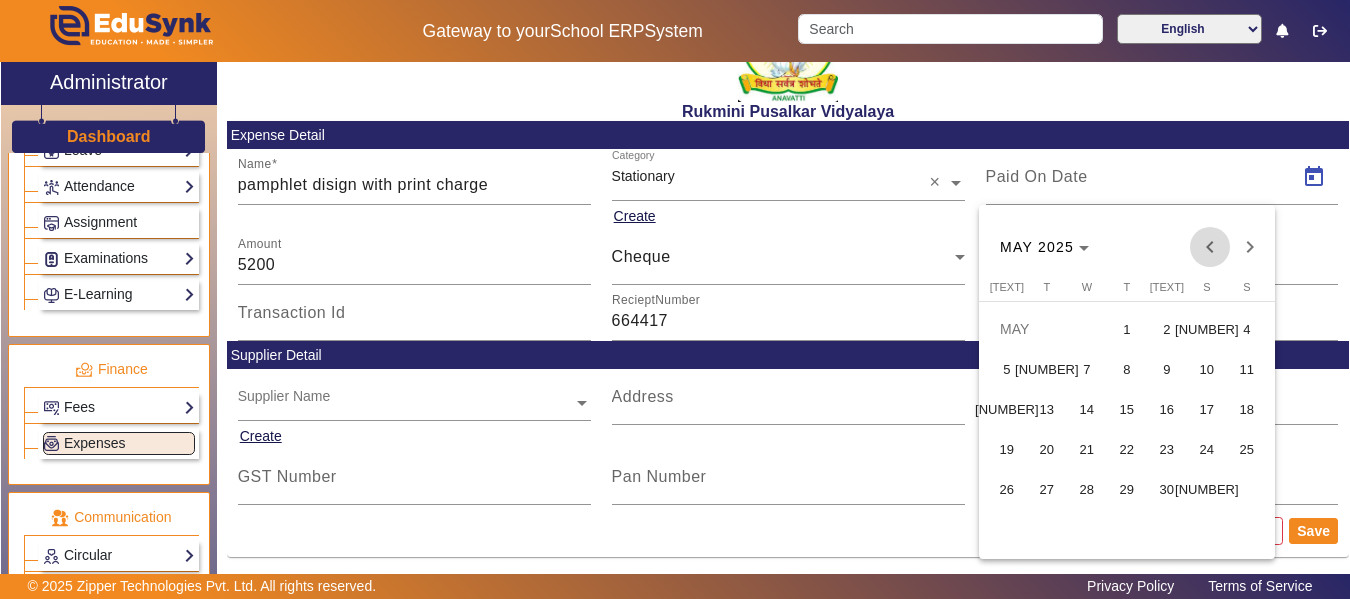 click at bounding box center (1210, 247) 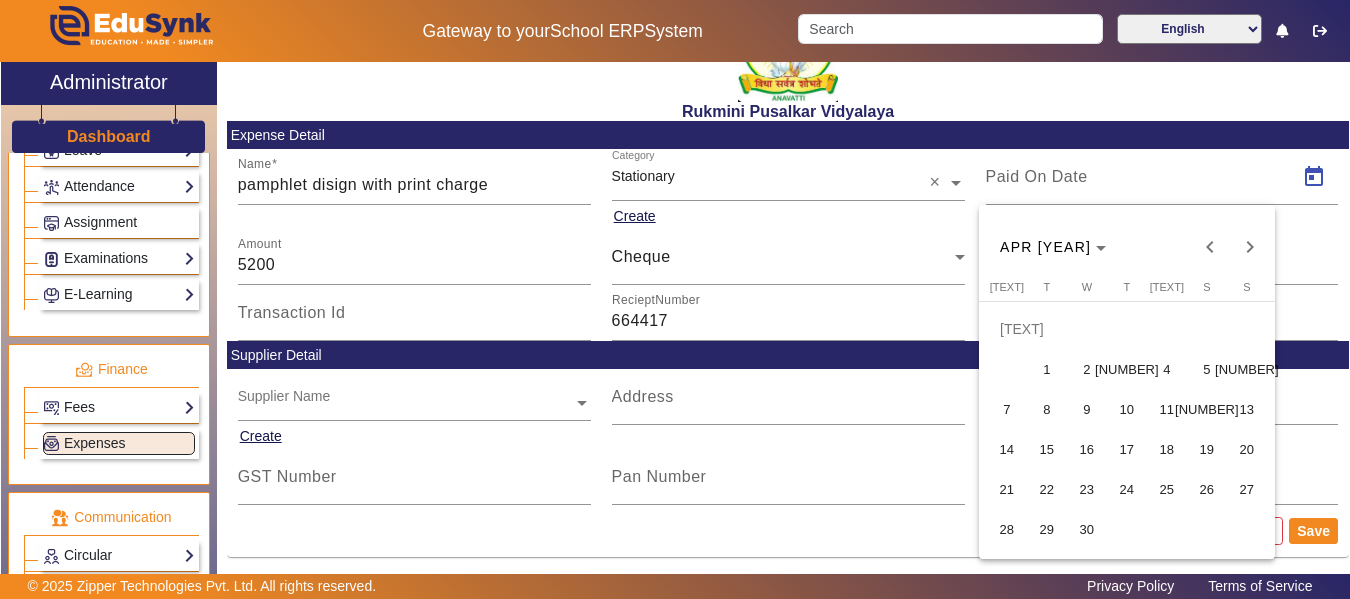 click on "22" at bounding box center [1047, 489] 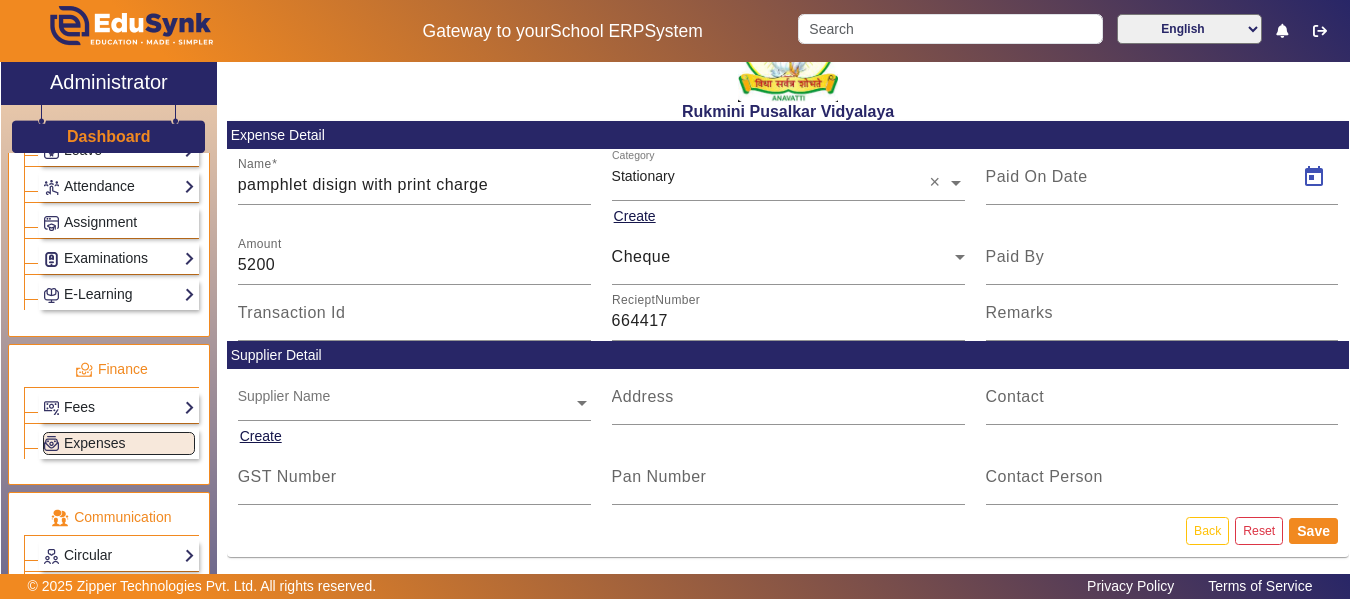 type on "22/04/2025" 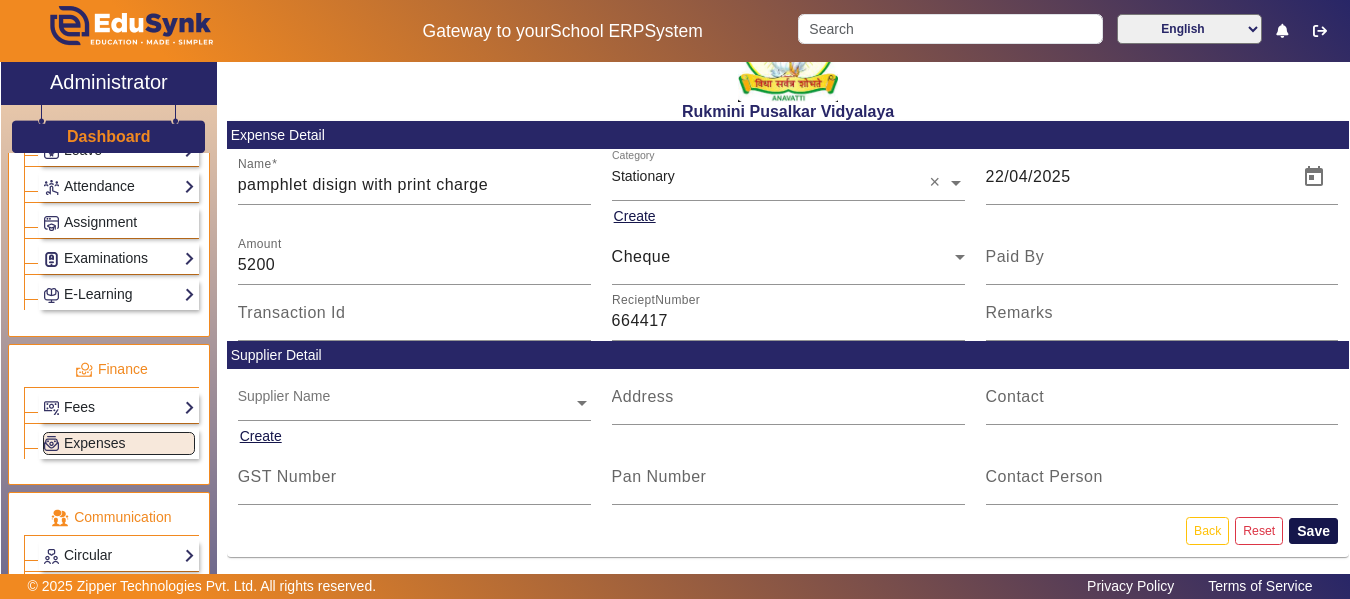 click on "Save" 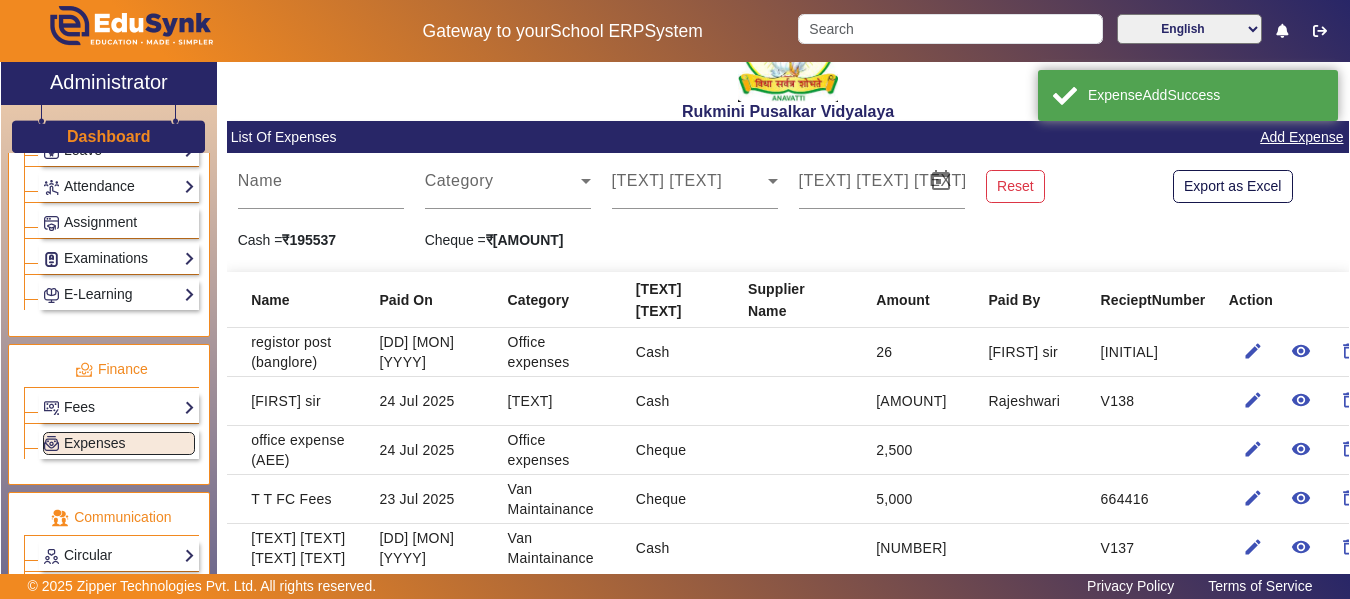 scroll, scrollTop: 0, scrollLeft: 0, axis: both 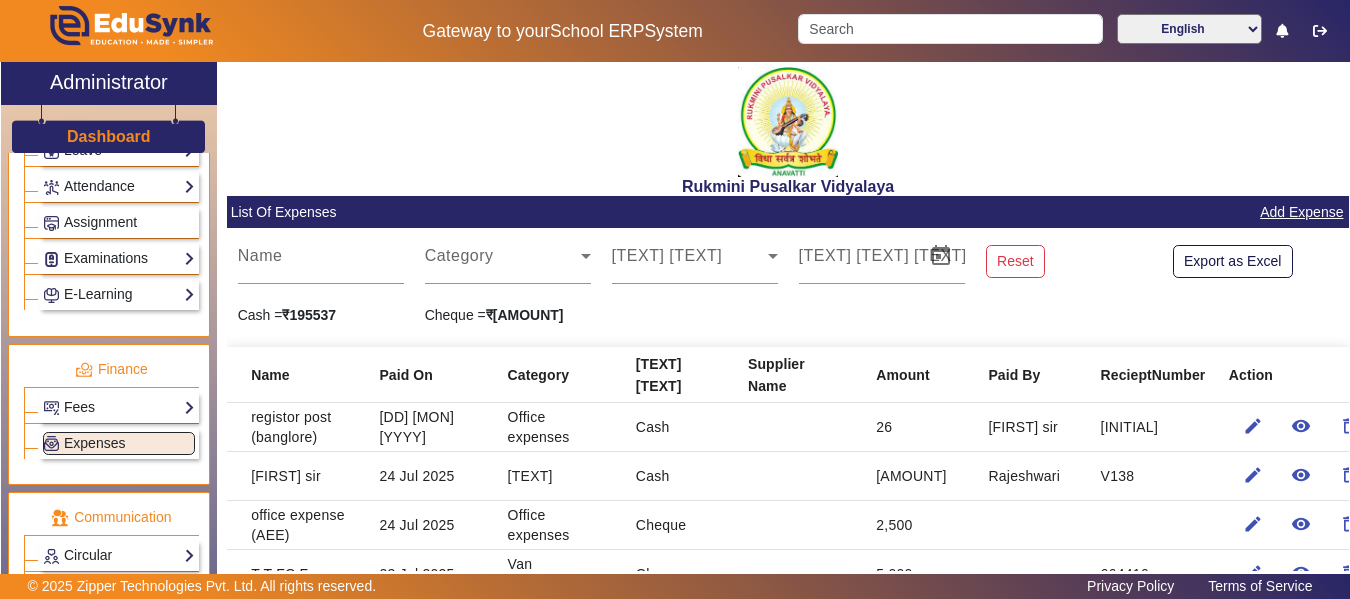 click on "Add Expense" 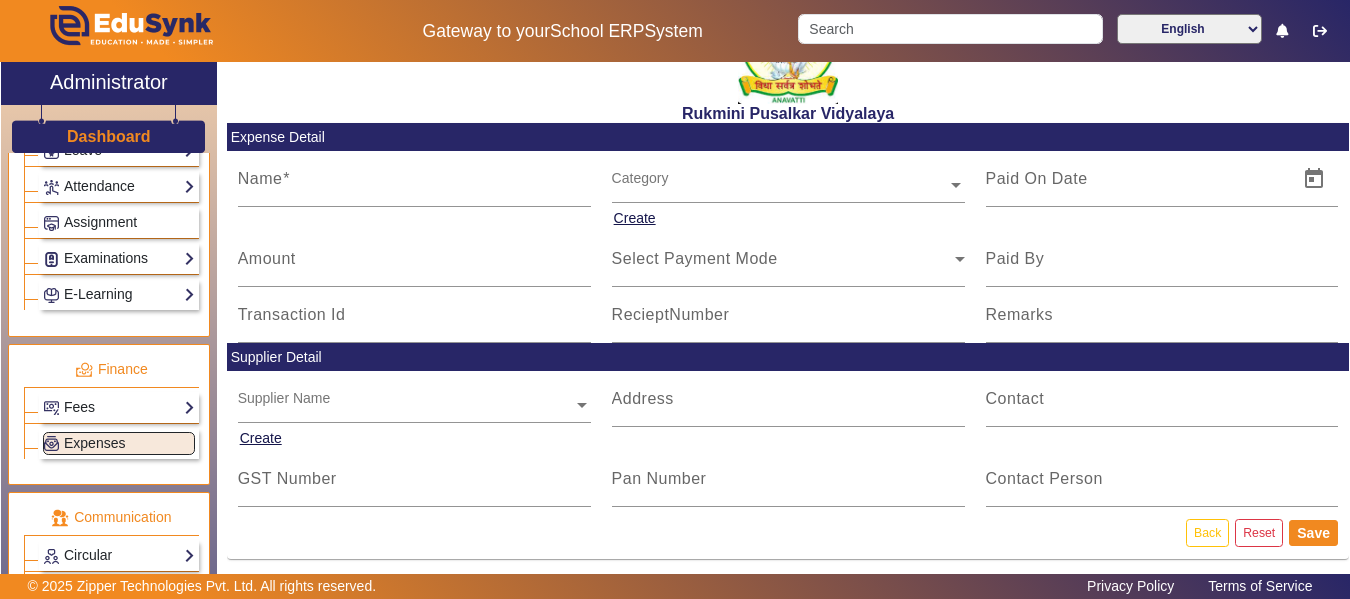 scroll, scrollTop: 75, scrollLeft: 0, axis: vertical 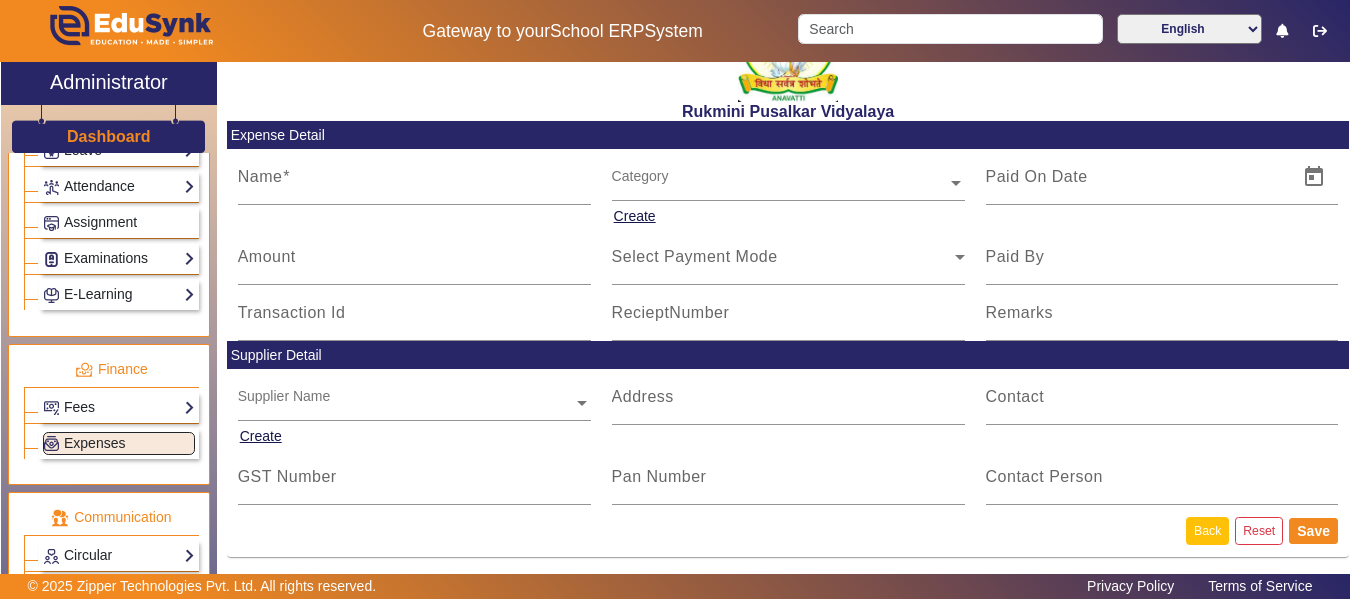 click on "Back" 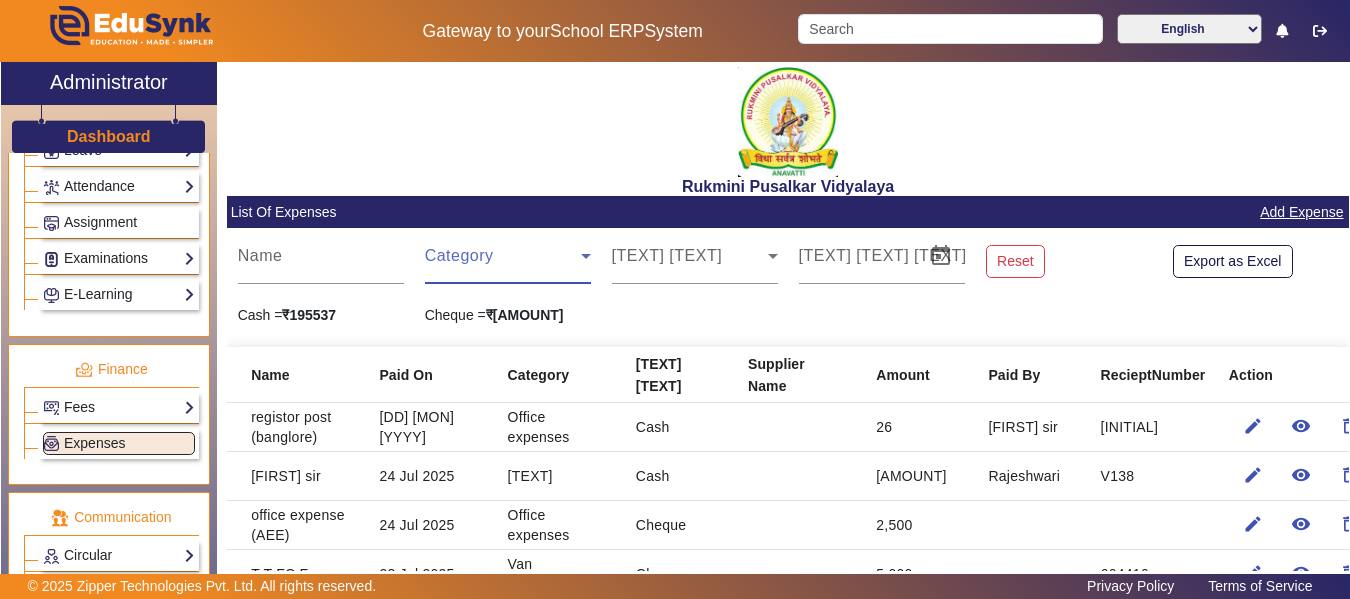 click at bounding box center (503, 264) 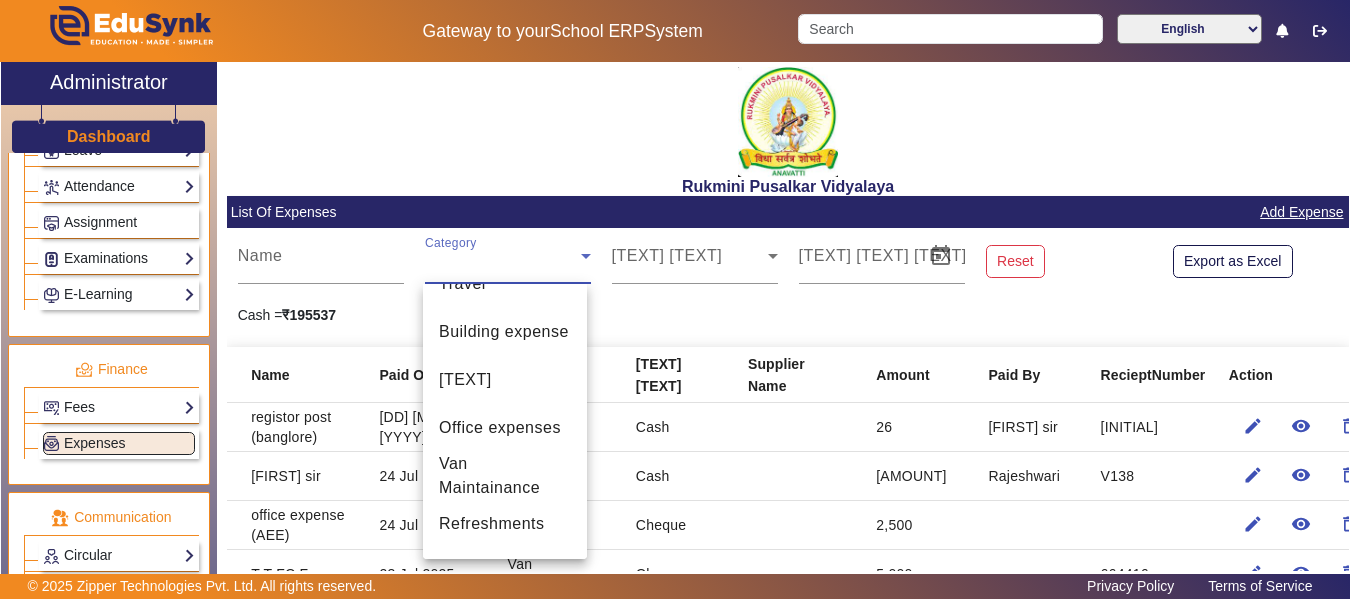 scroll, scrollTop: 120, scrollLeft: 0, axis: vertical 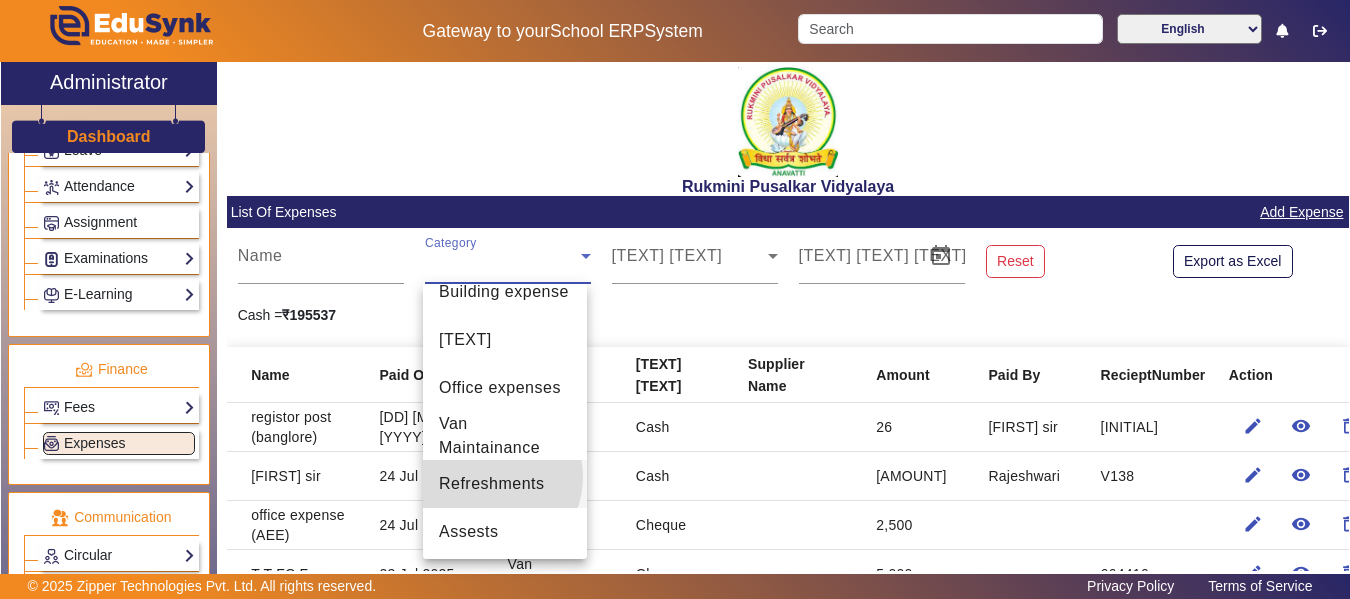 click on "Refreshments" at bounding box center (492, 484) 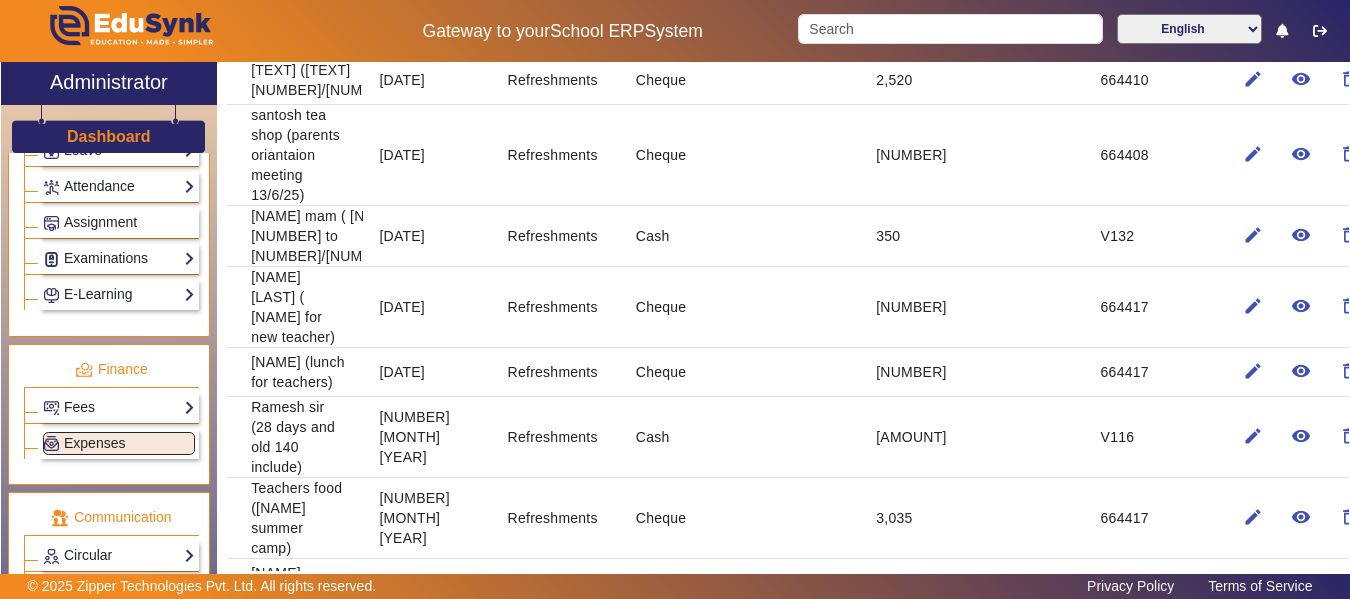 scroll, scrollTop: 307, scrollLeft: 0, axis: vertical 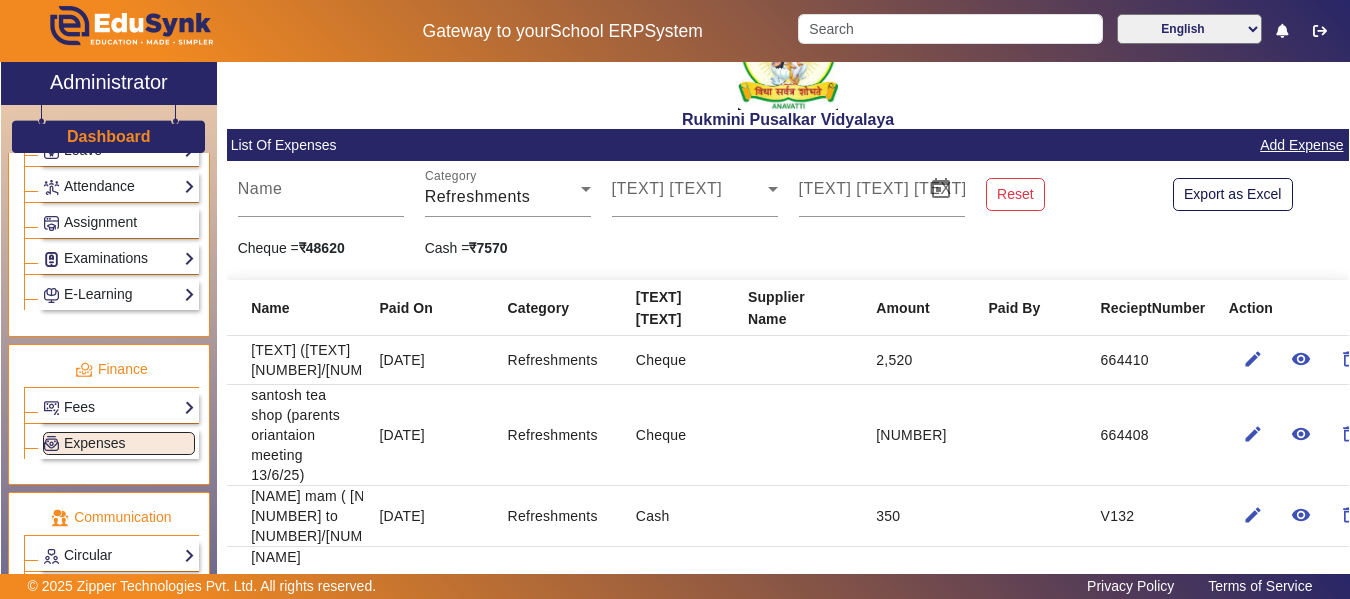 click on "Add Expense" 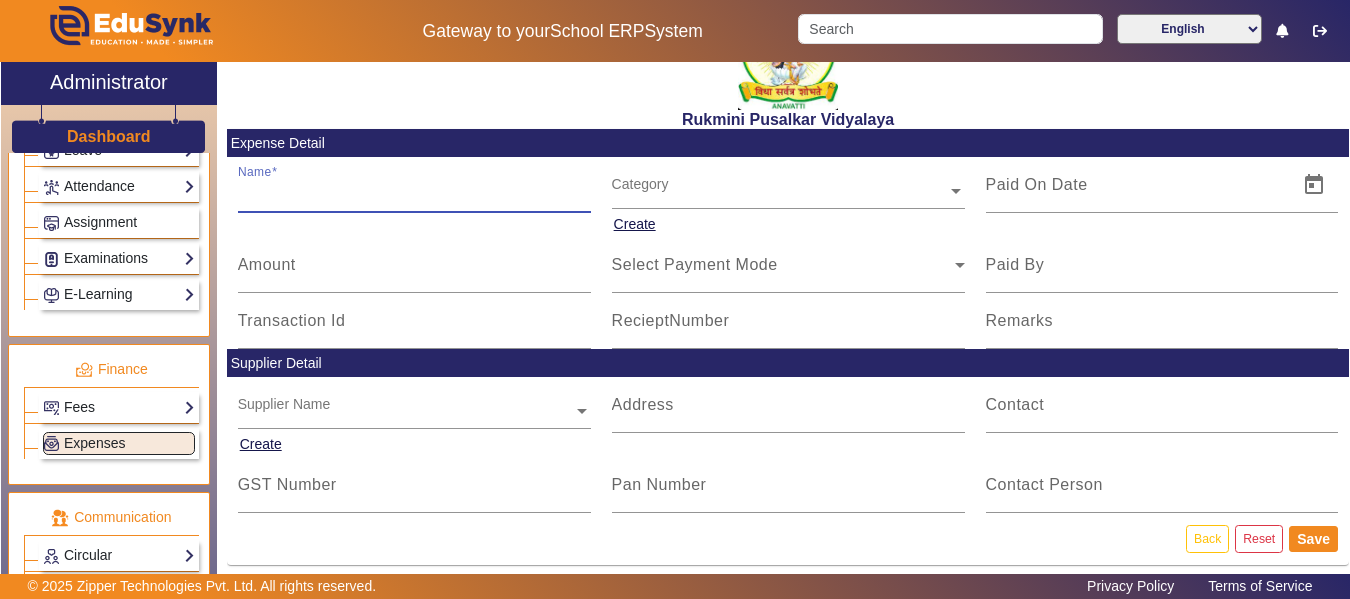 click on "Name" at bounding box center [414, 193] 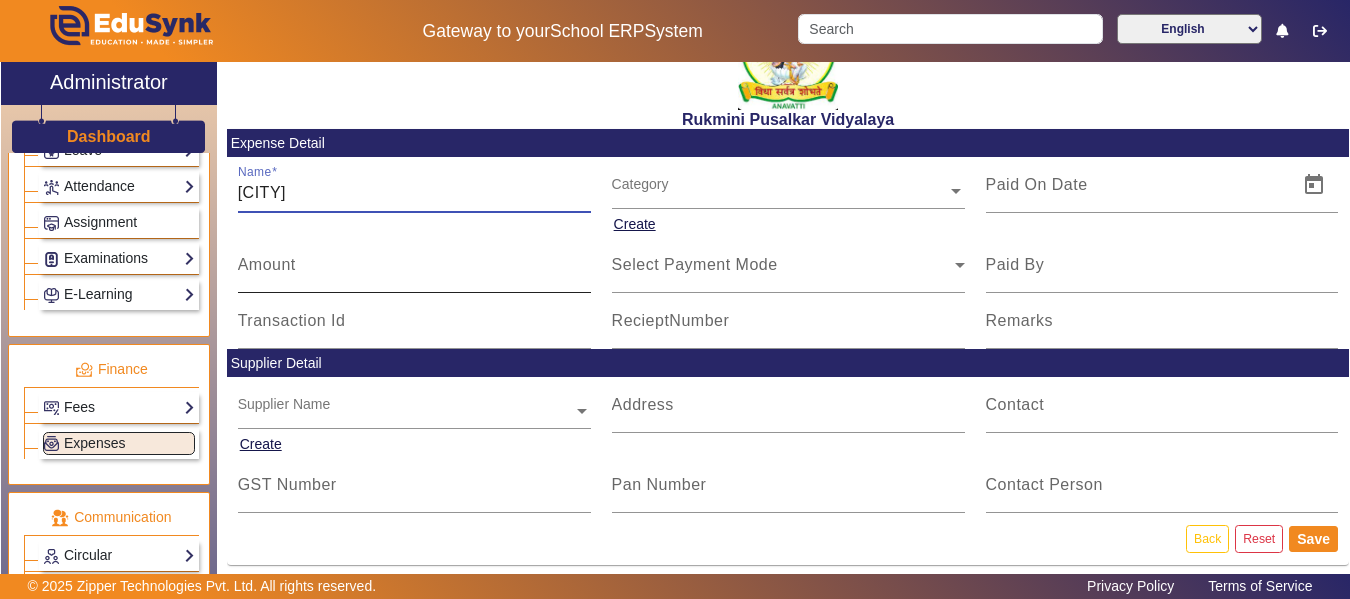 type on "[CITY]" 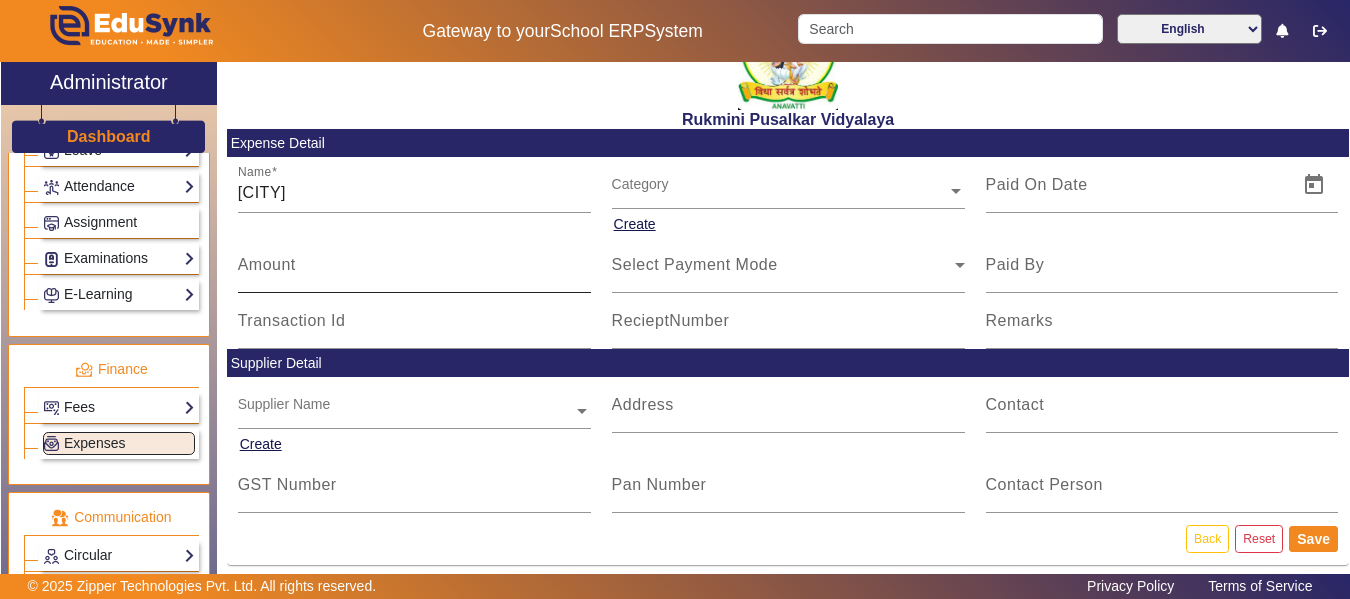 click on "Amount" 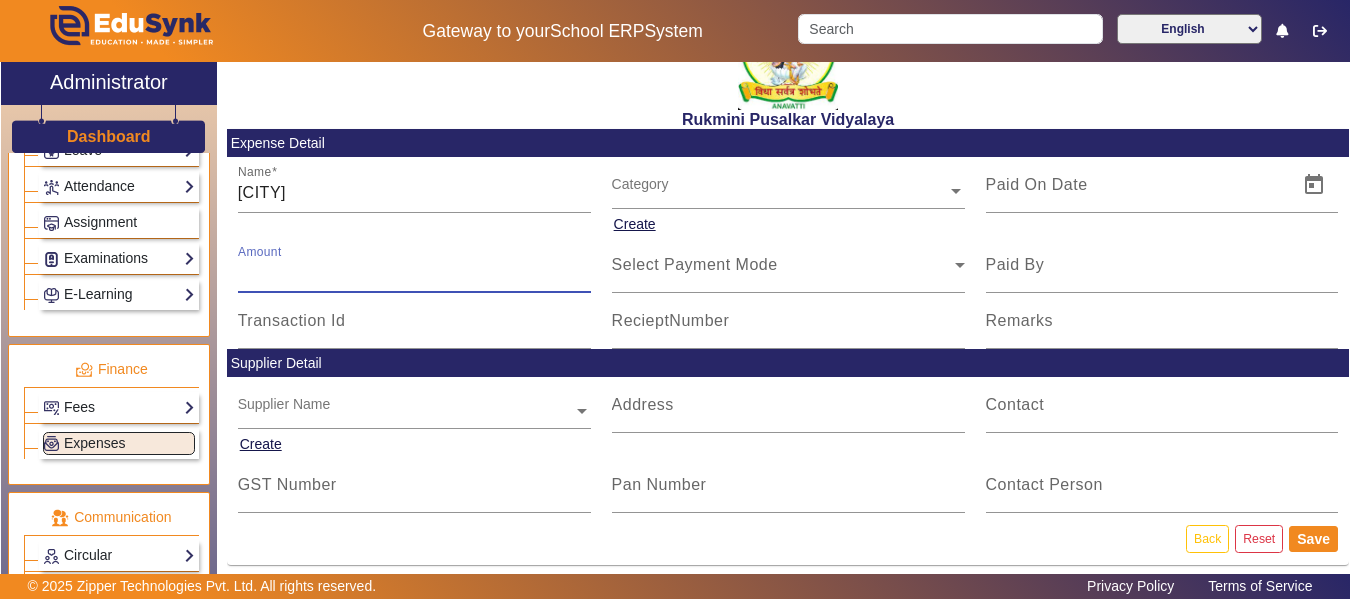 type on "[NUMBER]" 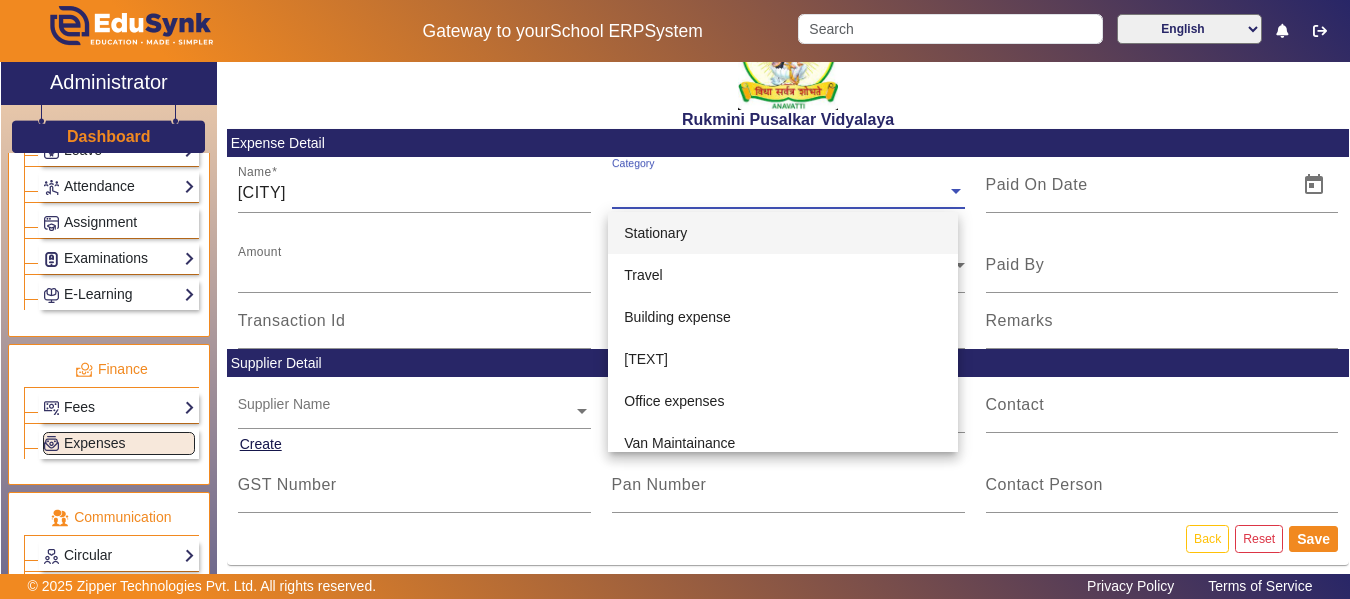 click 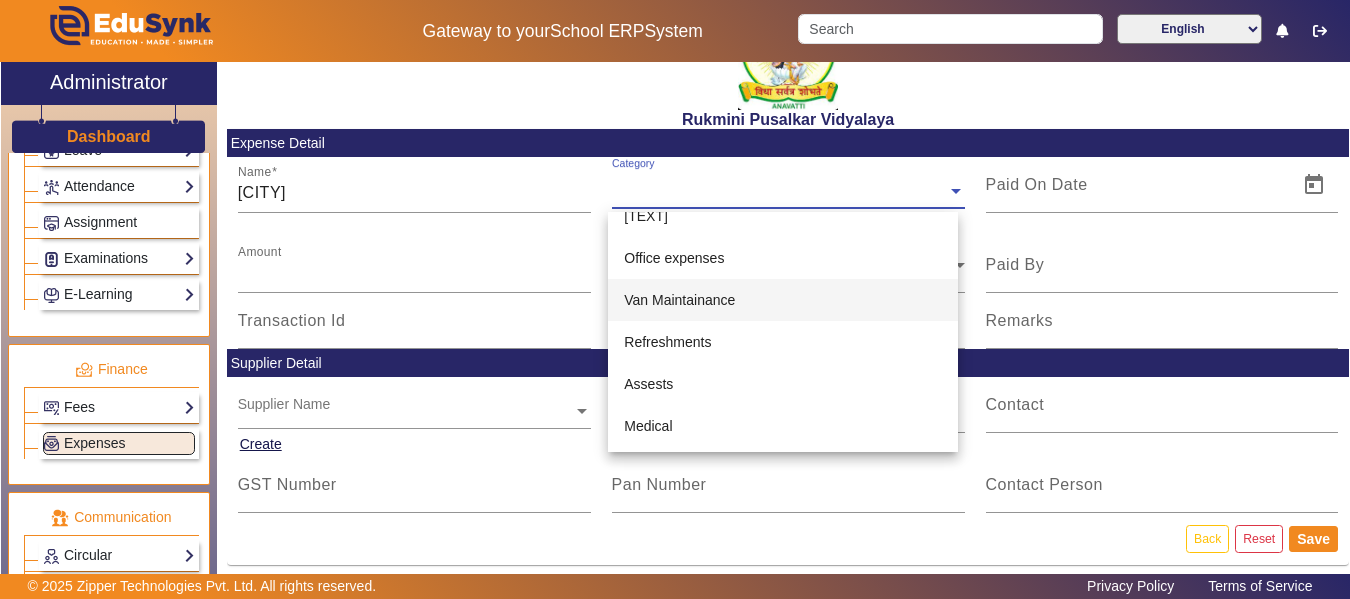 scroll, scrollTop: 147, scrollLeft: 0, axis: vertical 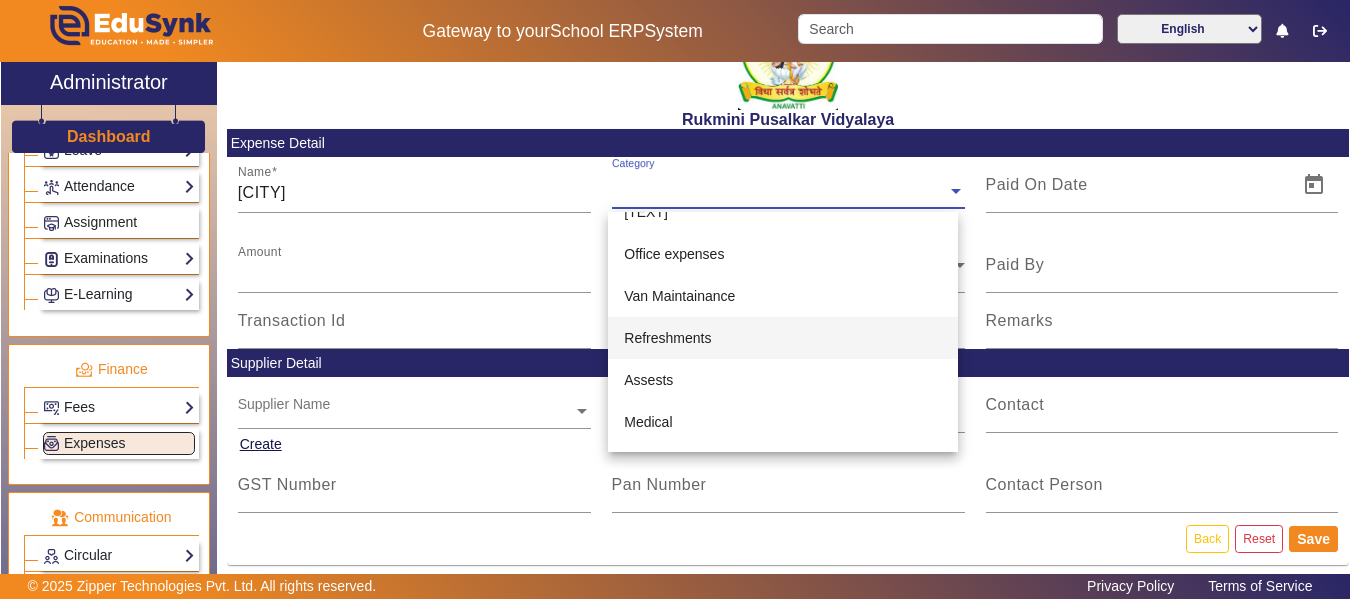click on "Refreshments" at bounding box center [667, 338] 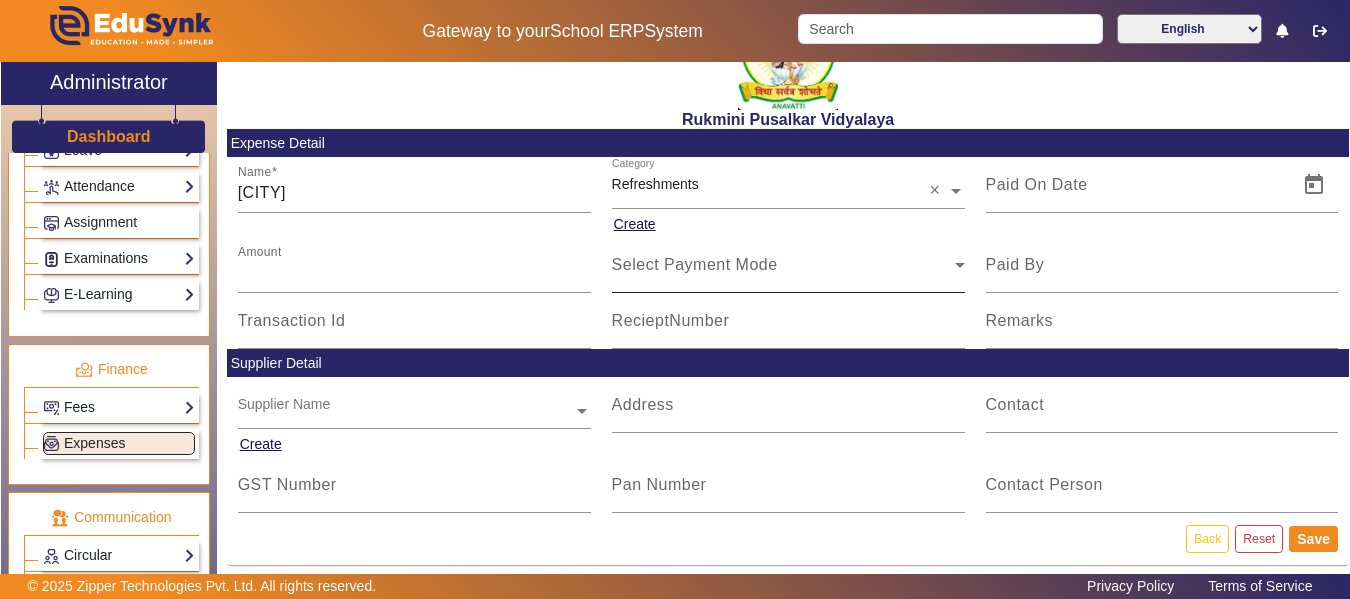click on "Select Payment Mode" 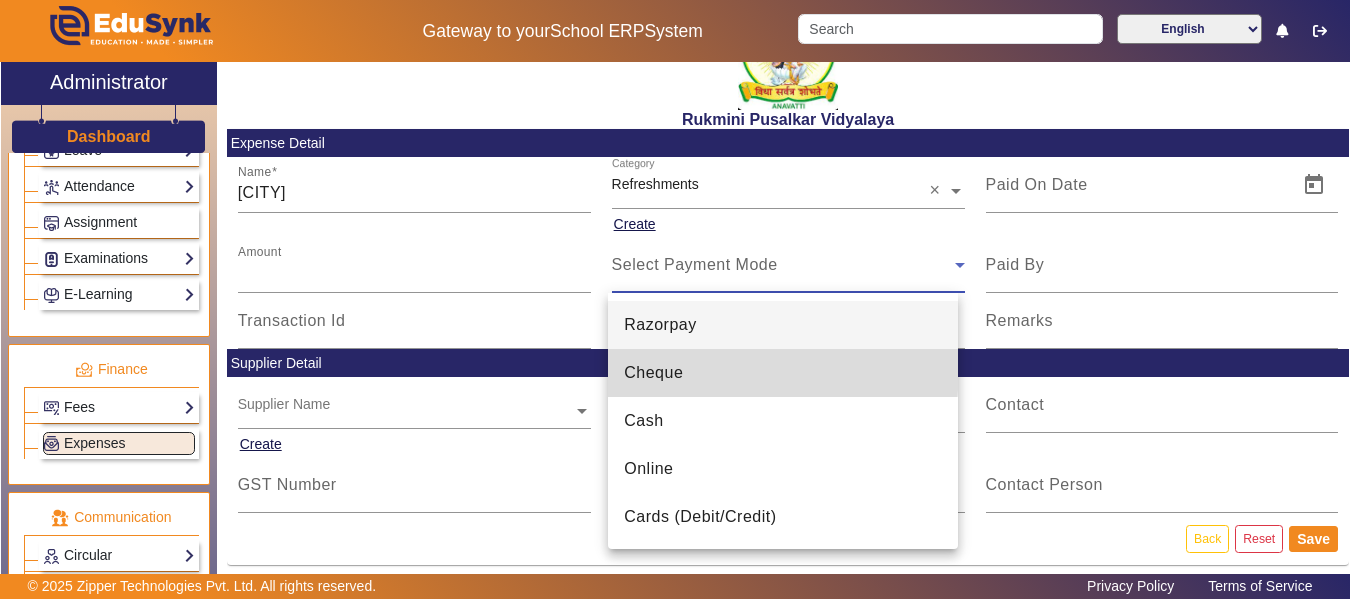 click on "Cheque" at bounding box center (653, 373) 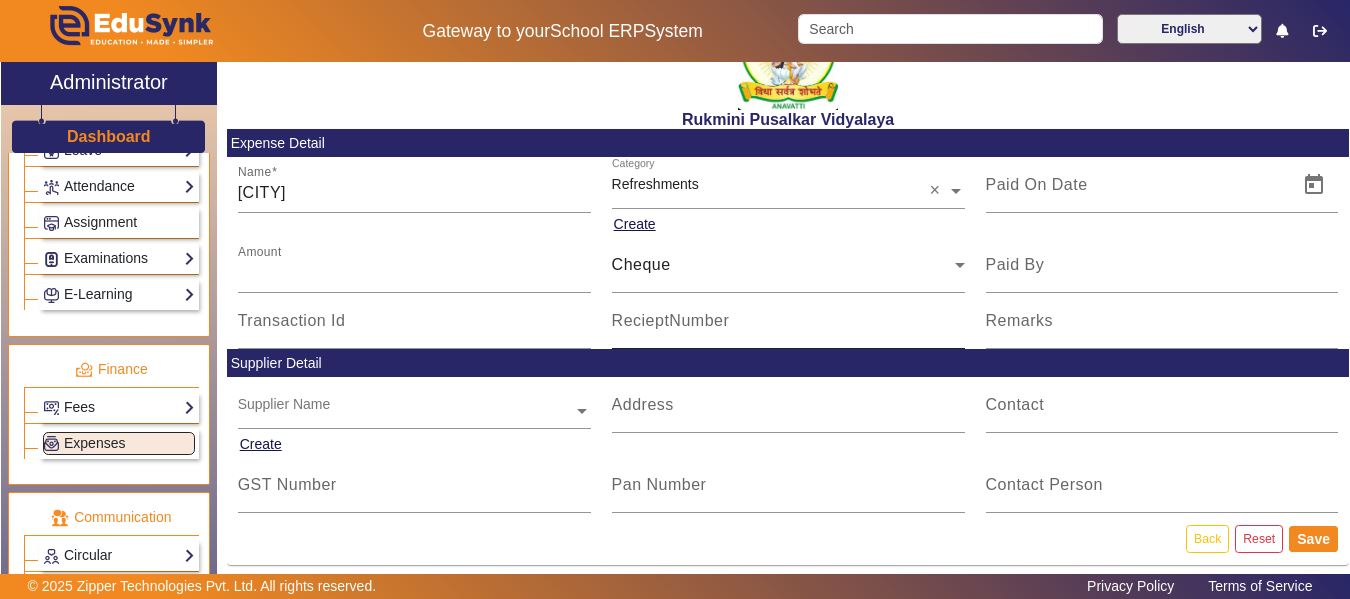 click on "RecieptNumber" 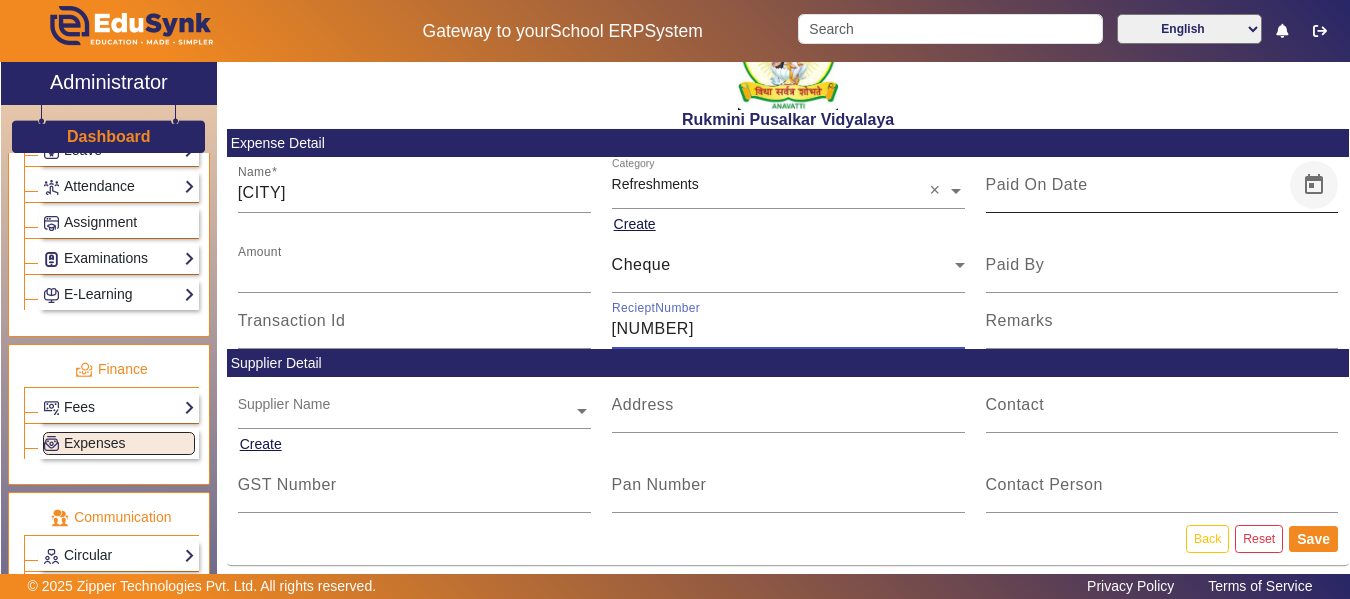 type on "[NUMBER]" 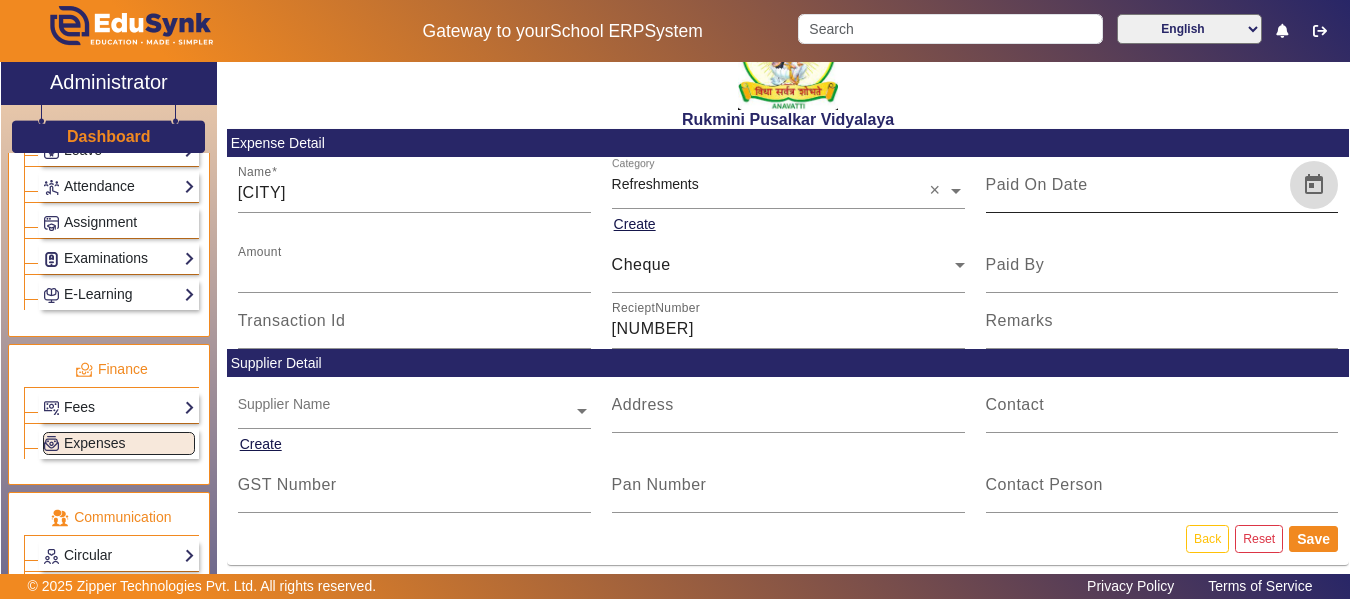 click 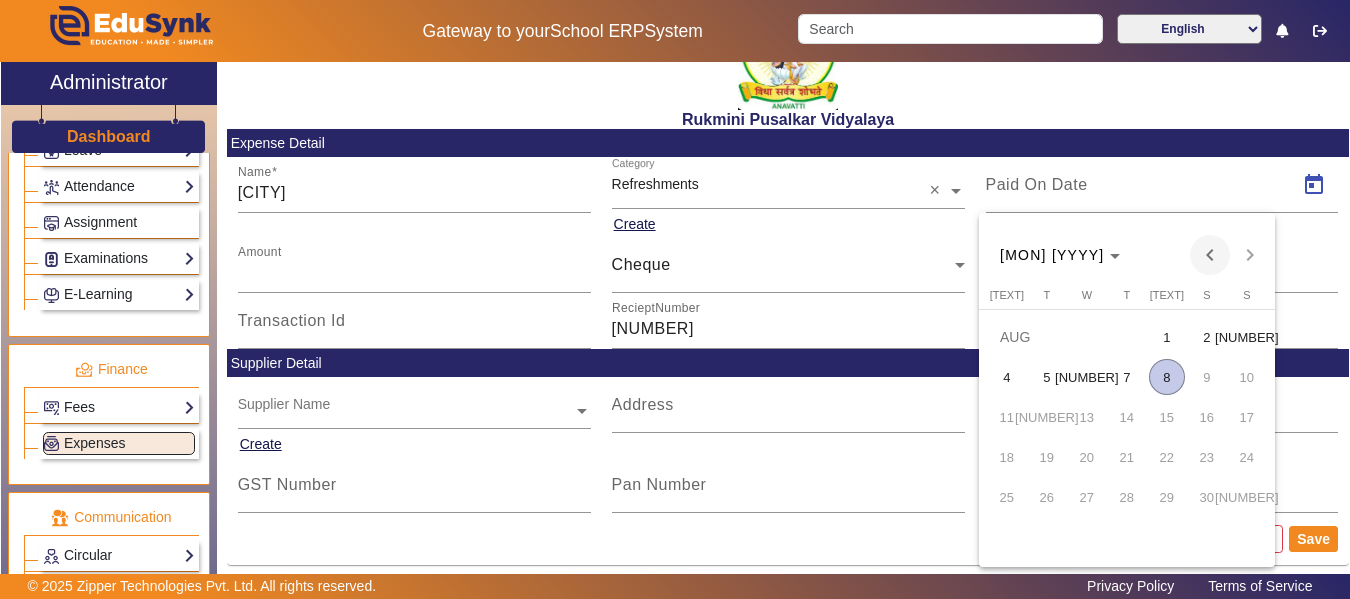 click at bounding box center (1210, 255) 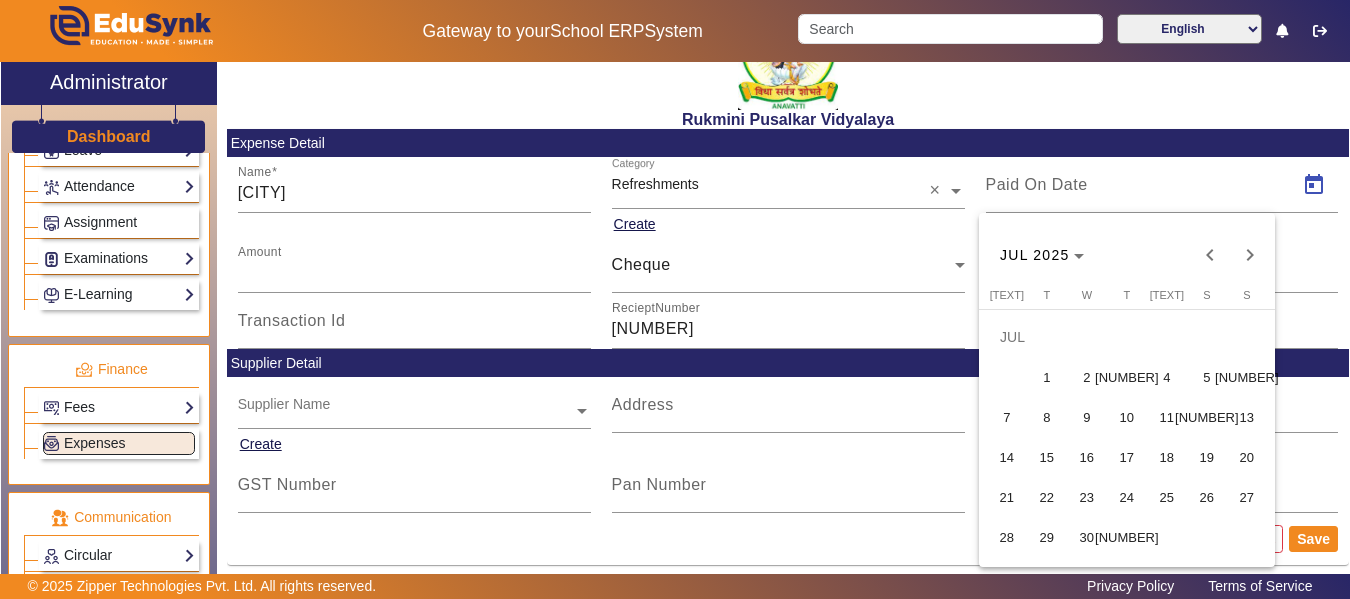 click on "2" at bounding box center [1087, 377] 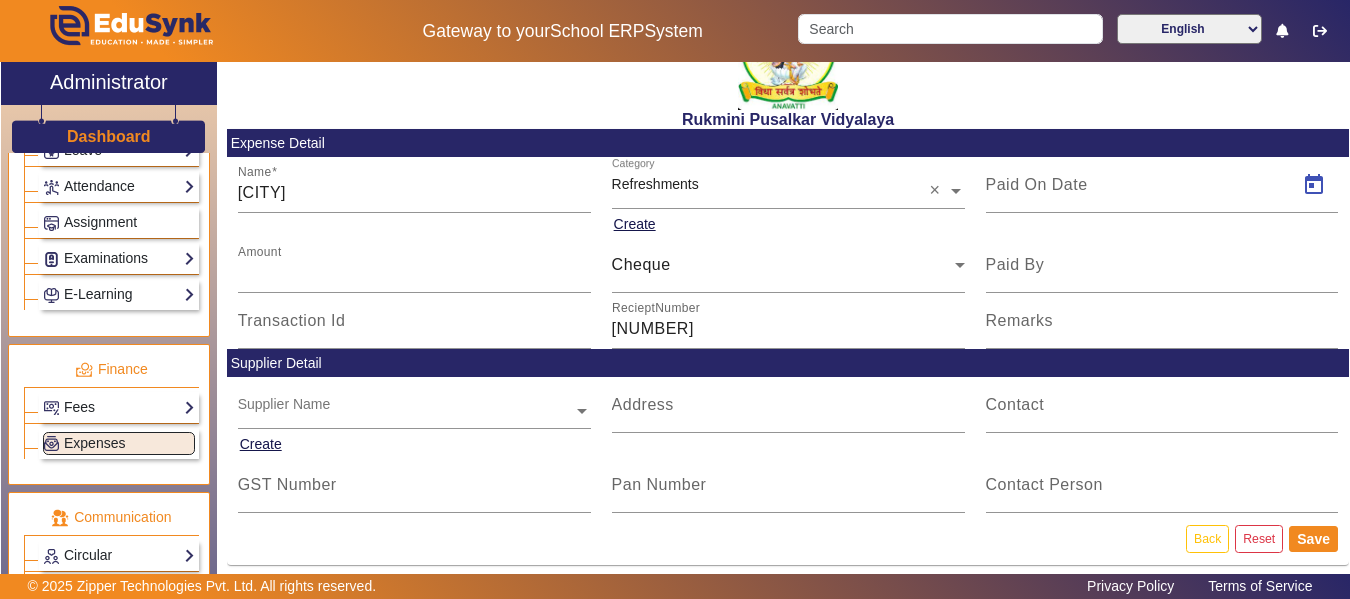 type on "[NUMBER]/[NUMBER]/[NUMBER]" 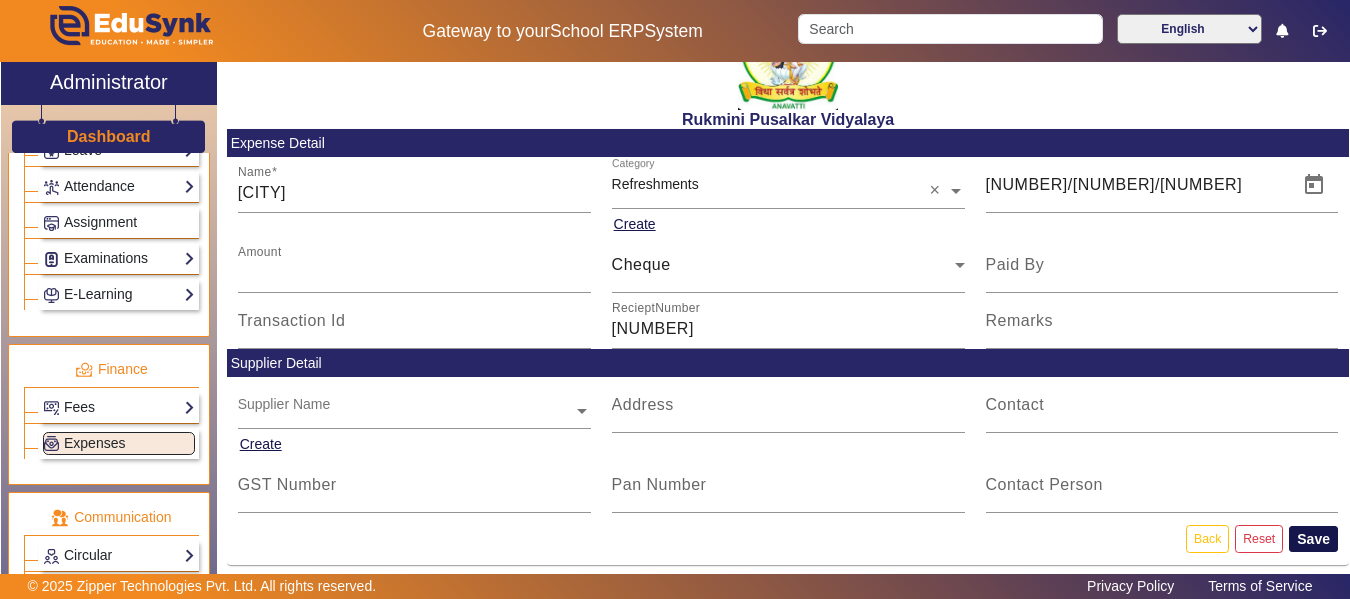 click on "Save" 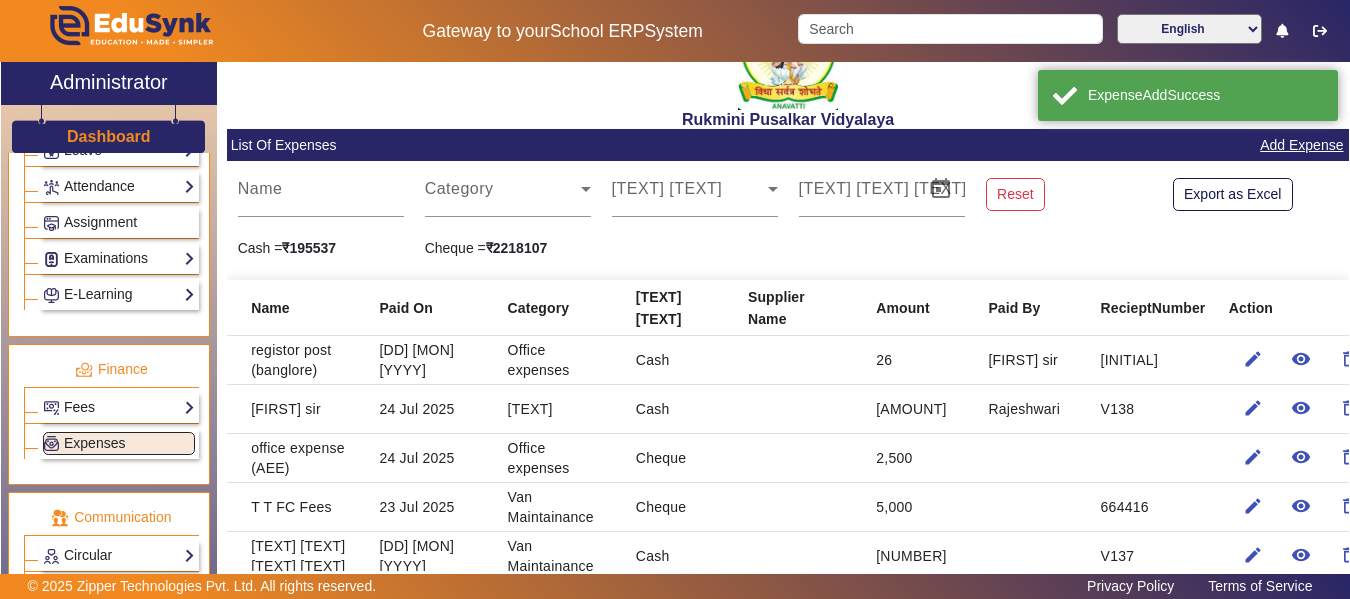 scroll, scrollTop: 0, scrollLeft: 0, axis: both 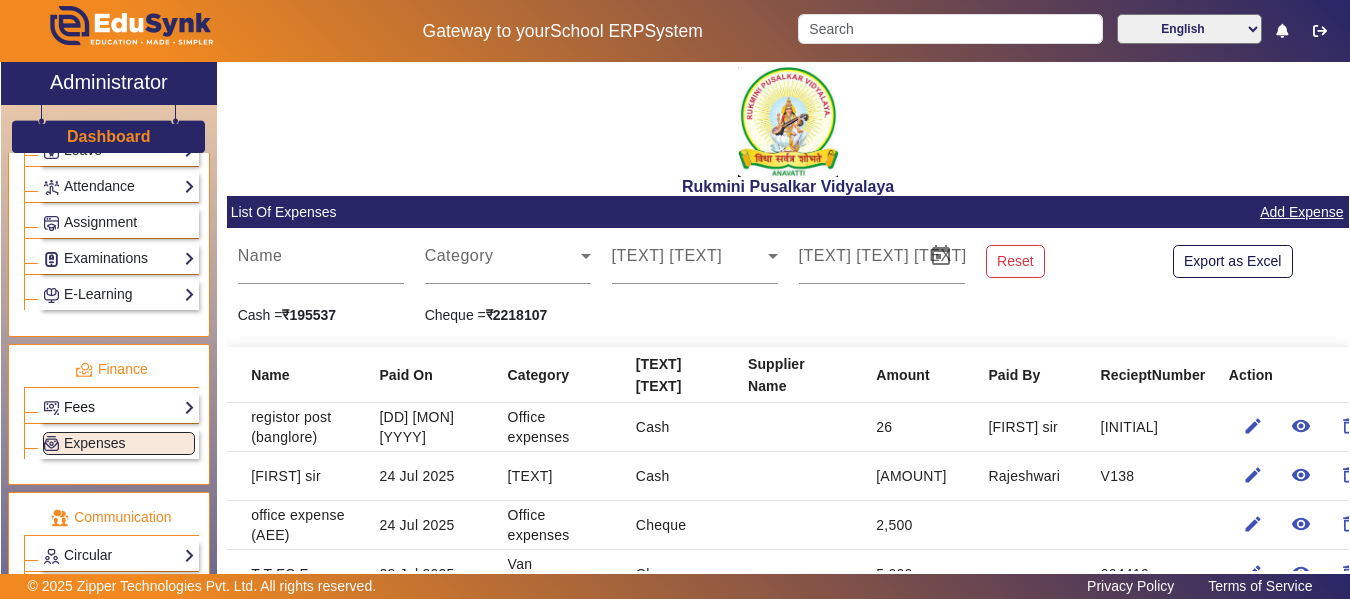 click on "Fees" 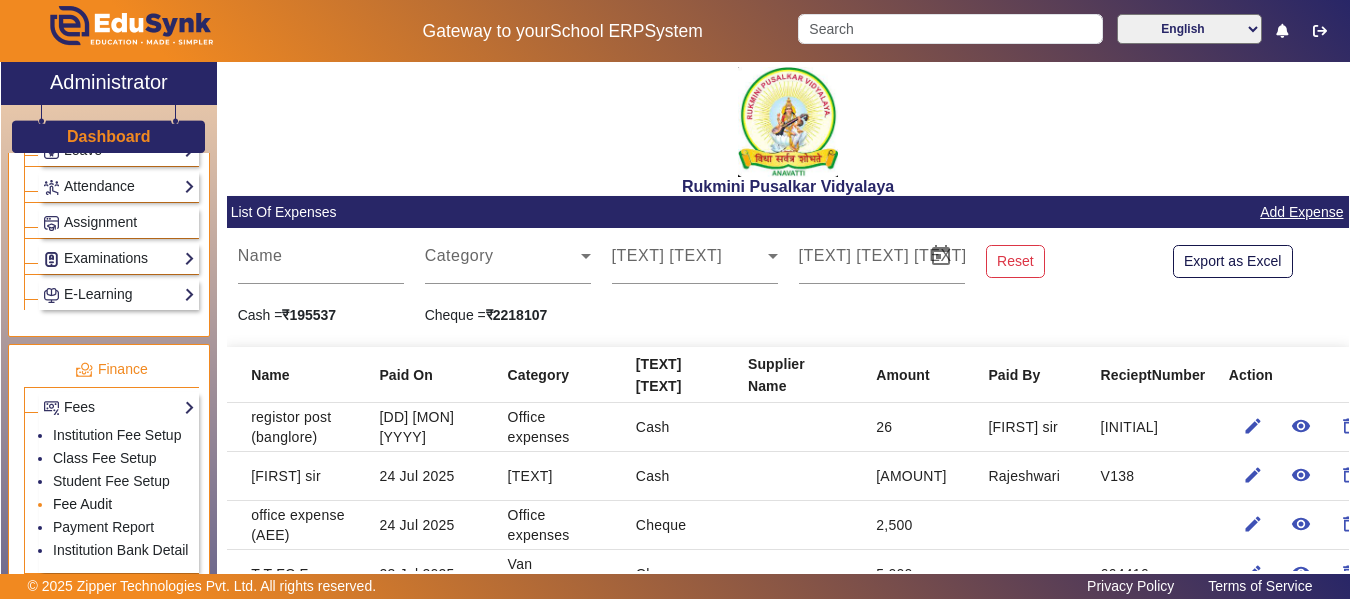 click on "Fee Audit" 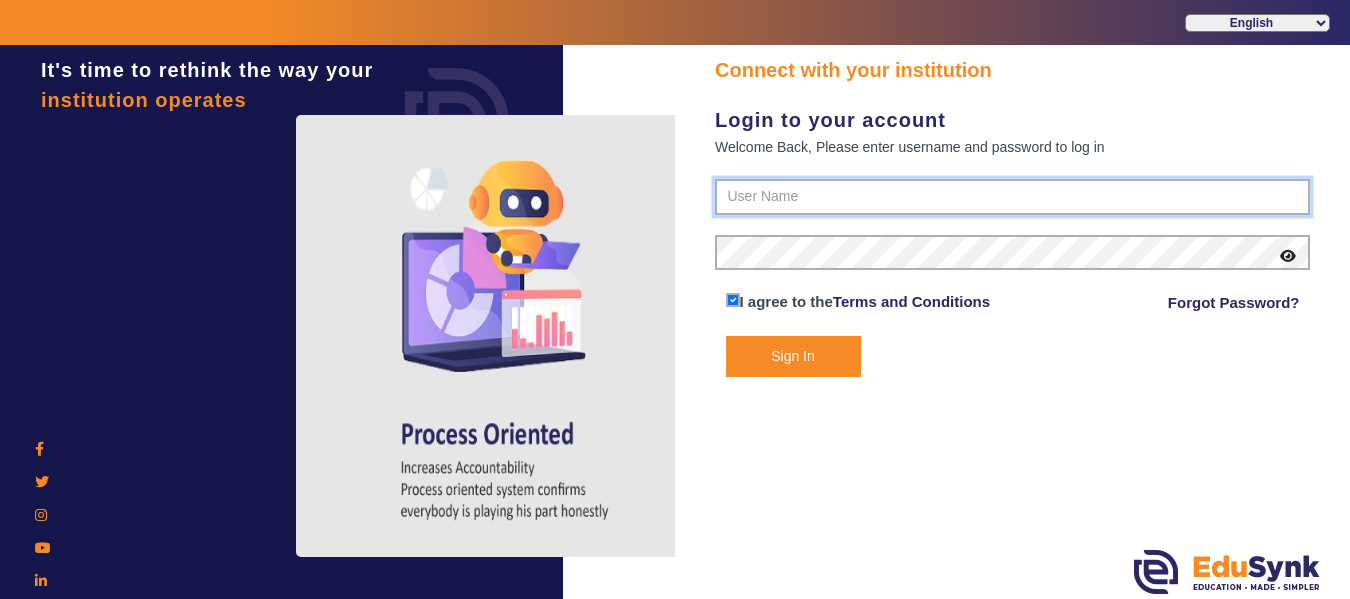type on "[PHONE]" 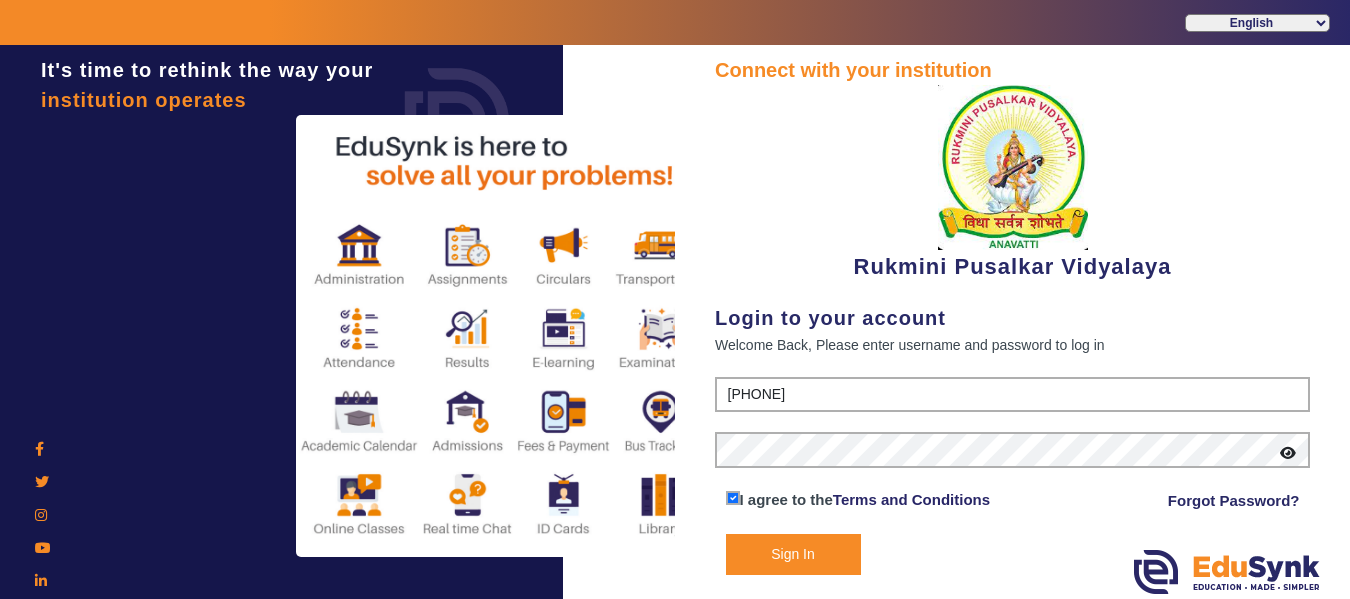 click on "Sign In" 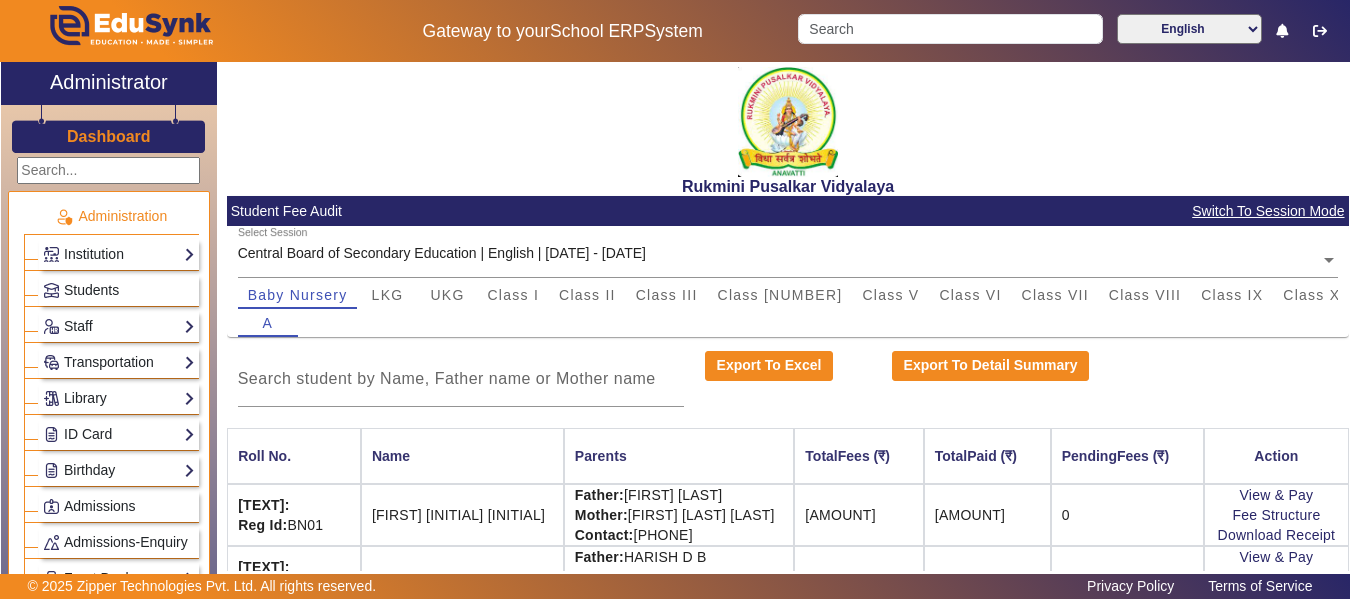 click 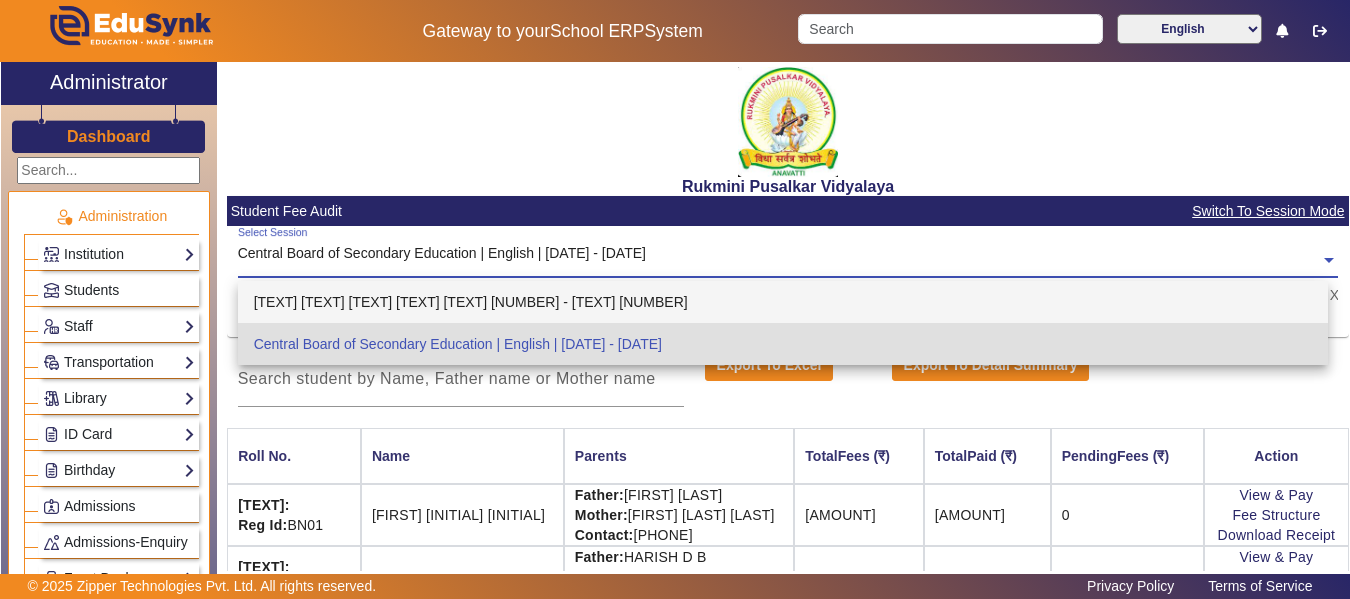 click on "[TEXT] [TEXT] [TEXT] [TEXT] [TEXT] [NUMBER] - [TEXT] [NUMBER]" at bounding box center (783, 302) 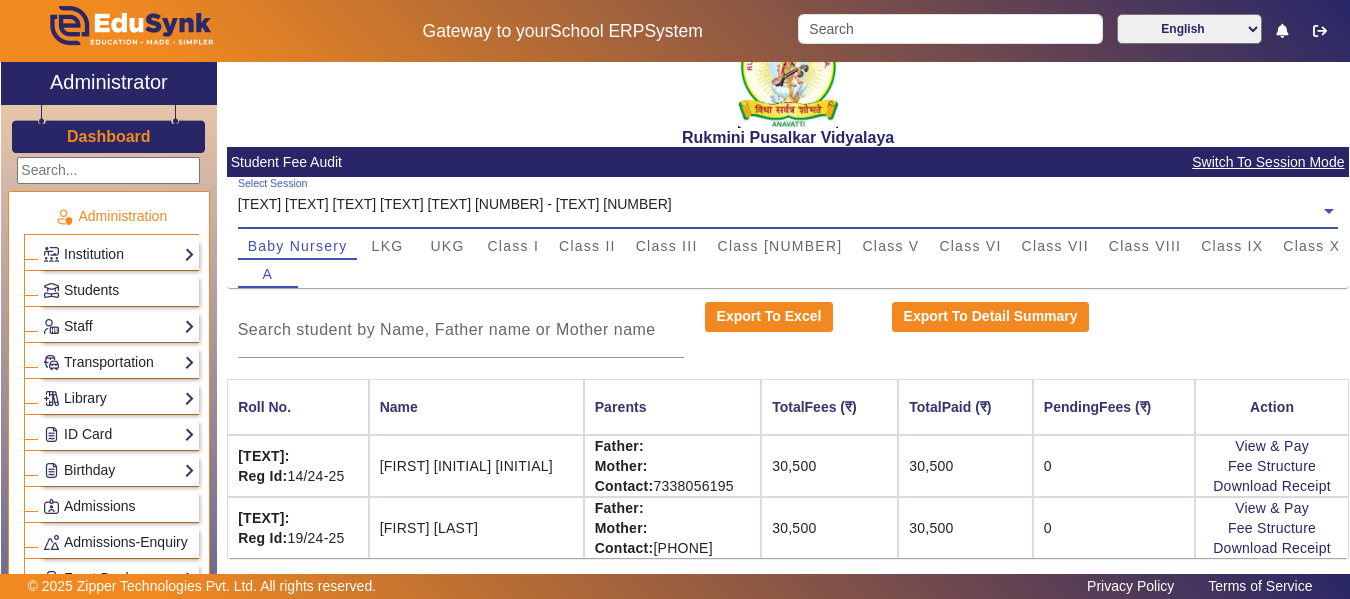 scroll, scrollTop: 50, scrollLeft: 0, axis: vertical 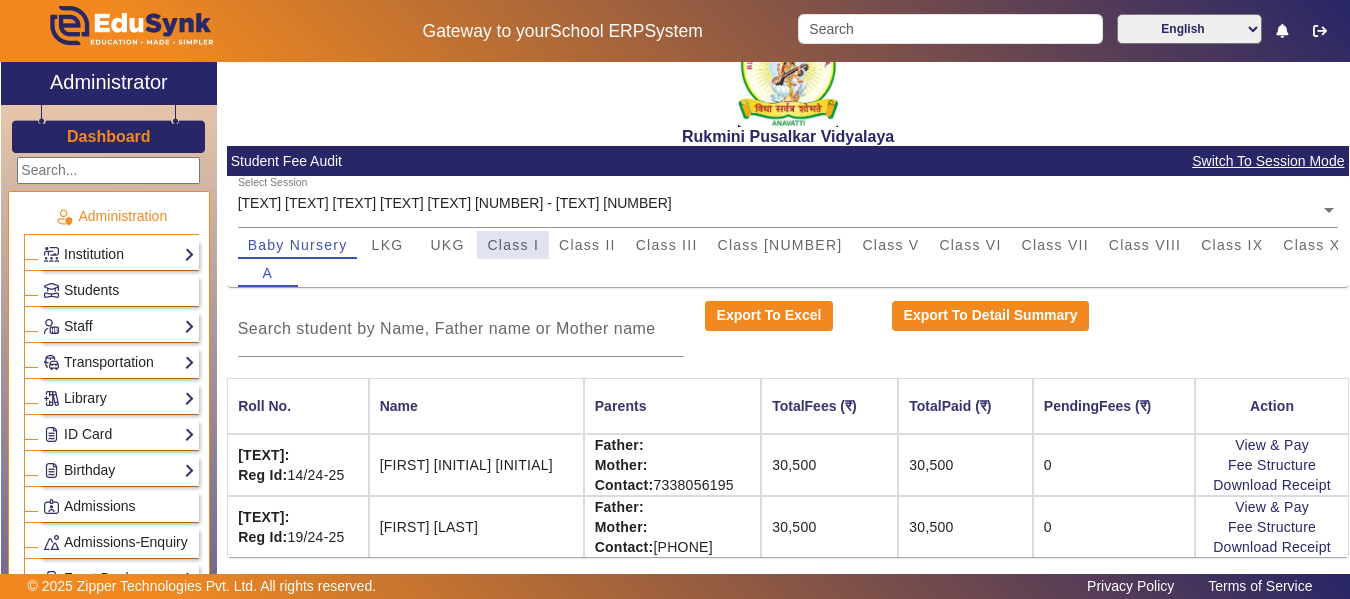 click on "Class I" at bounding box center (513, 245) 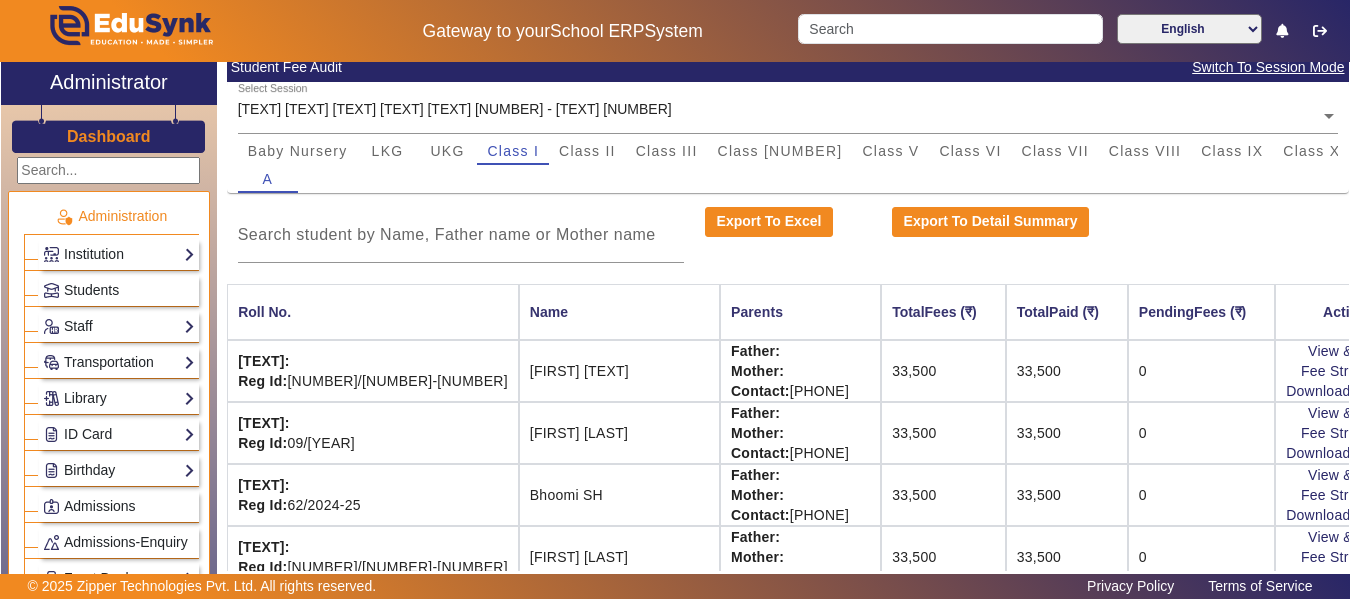 scroll, scrollTop: 143, scrollLeft: 0, axis: vertical 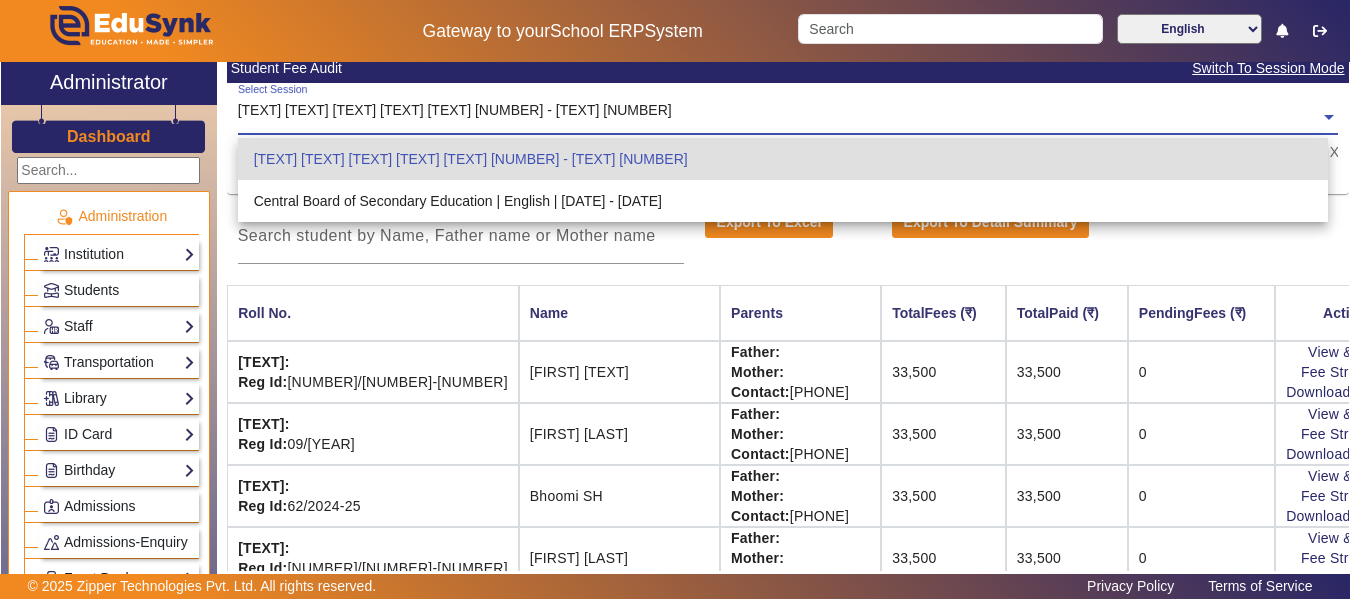 click 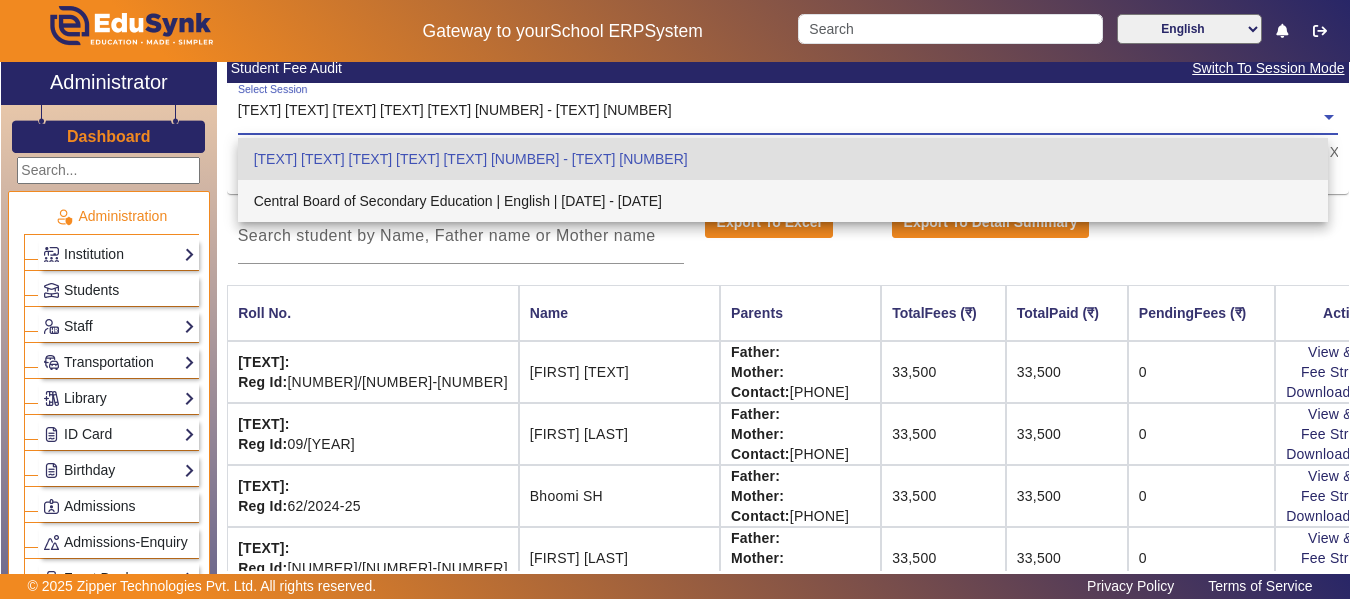 click on "Central Board of Secondary Education | English | [DATE] - [DATE]" at bounding box center [783, 201] 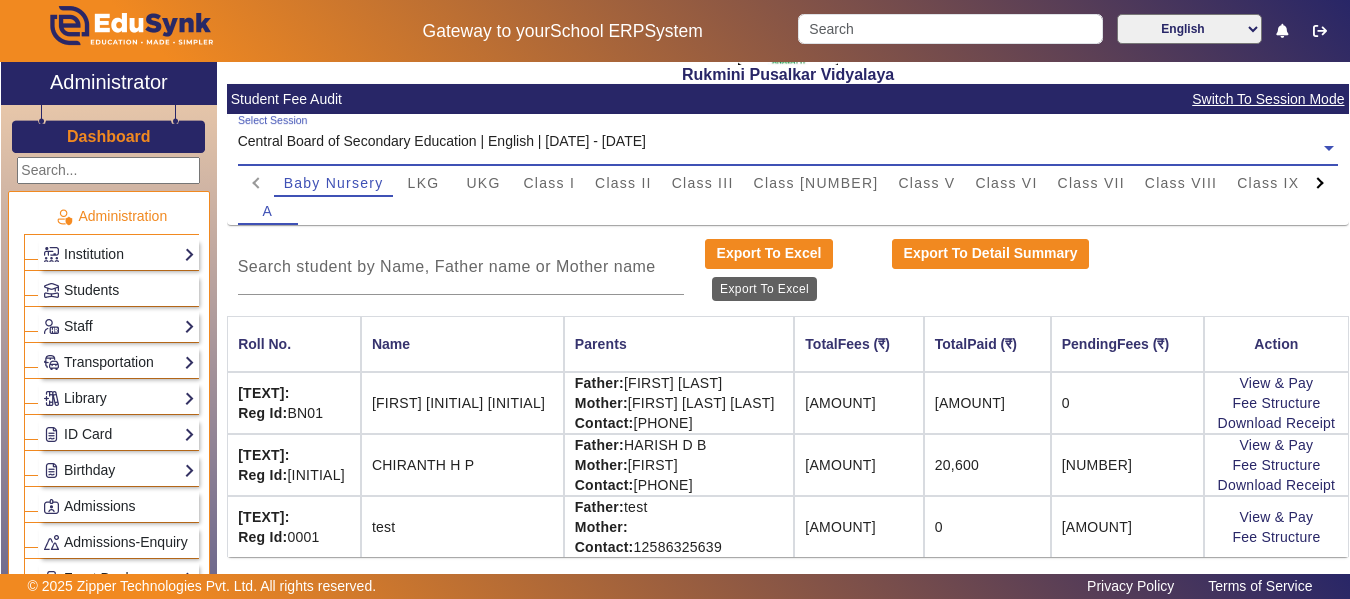 scroll, scrollTop: 112, scrollLeft: 0, axis: vertical 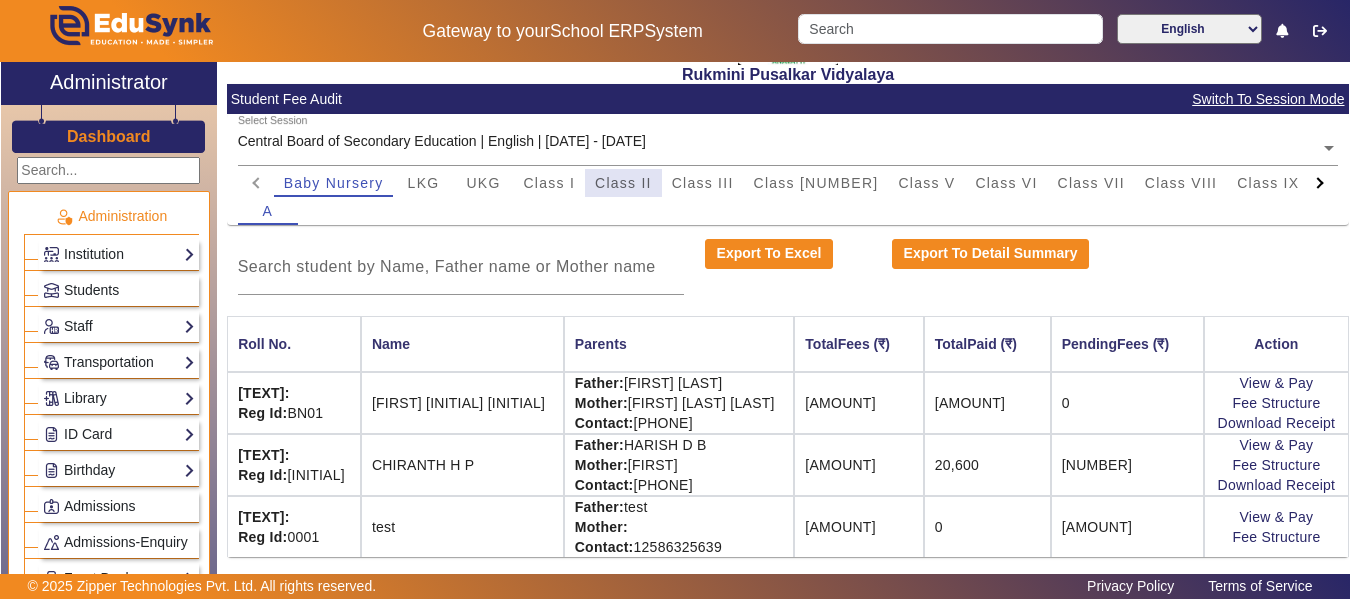 click on "Class II" at bounding box center (623, 183) 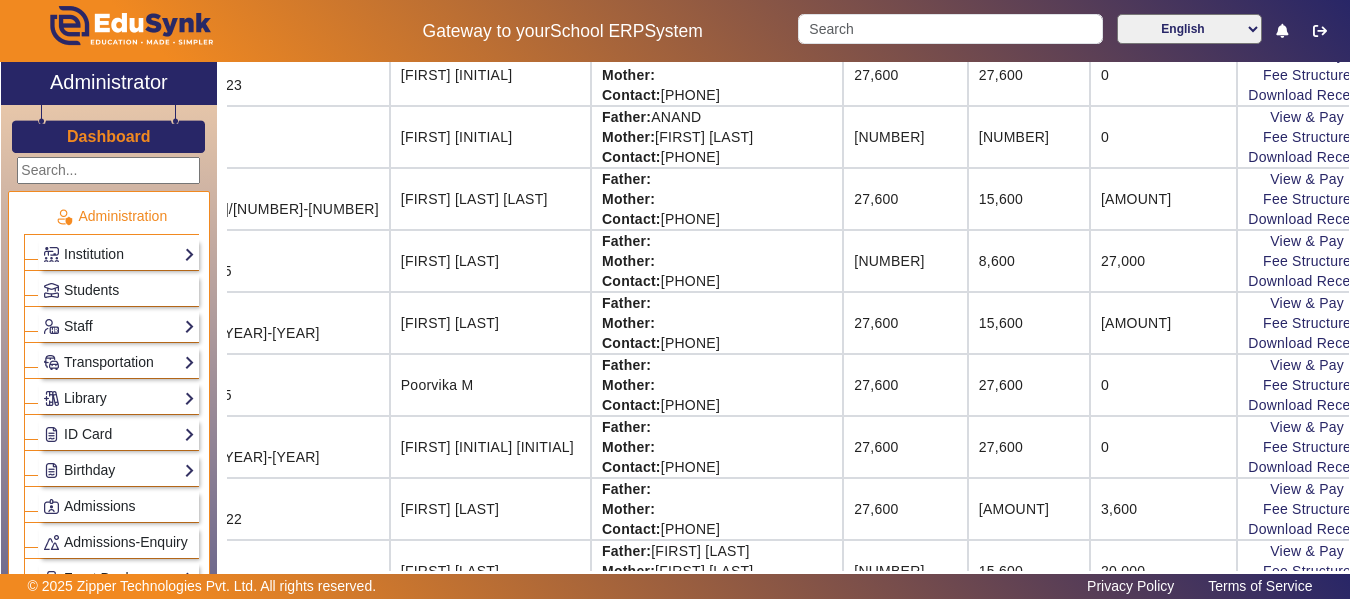scroll, scrollTop: 1246, scrollLeft: 130, axis: both 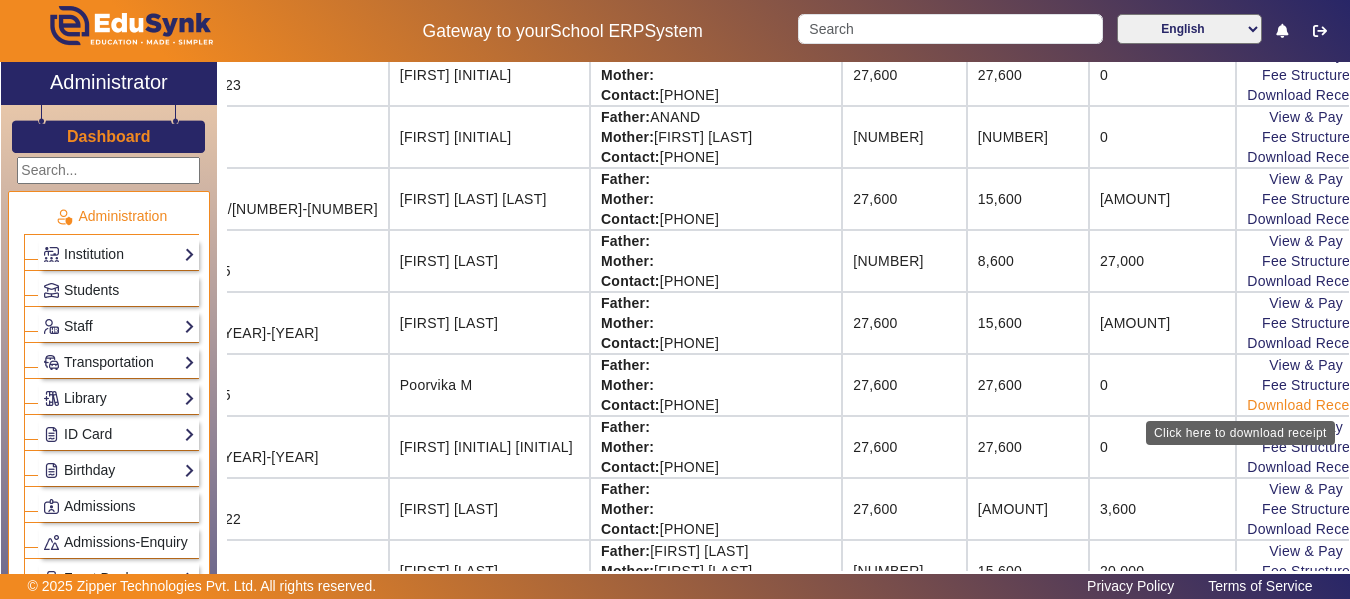 click on "Download Receipt" 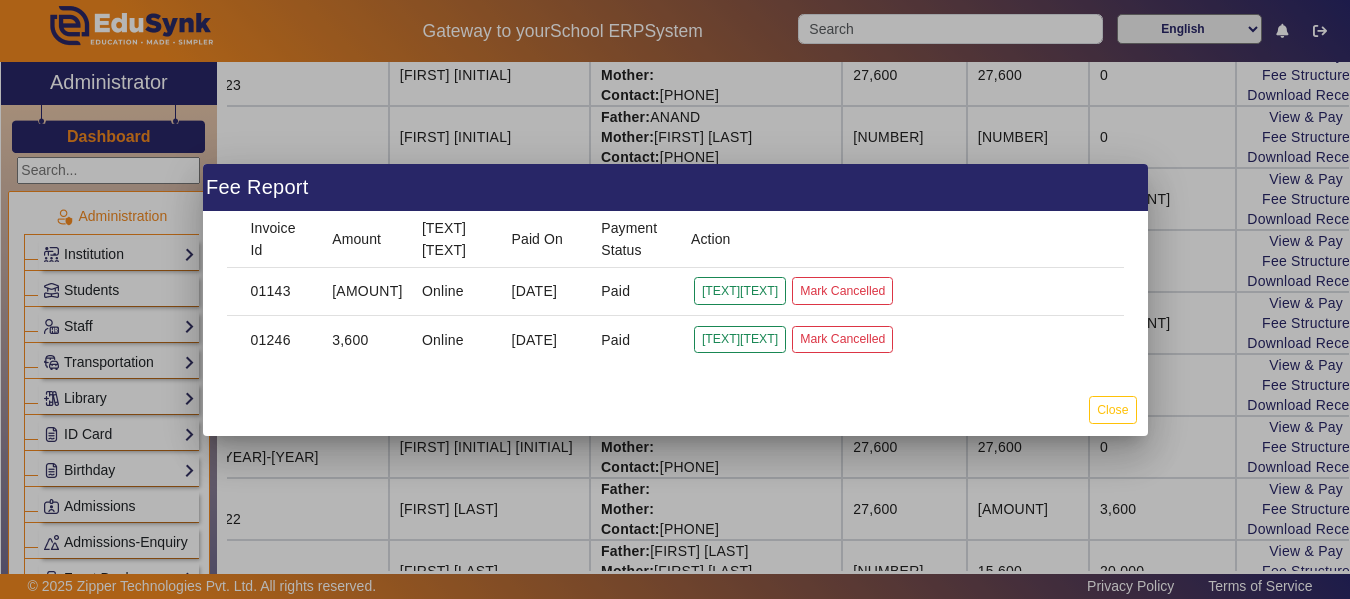 click at bounding box center (675, 299) 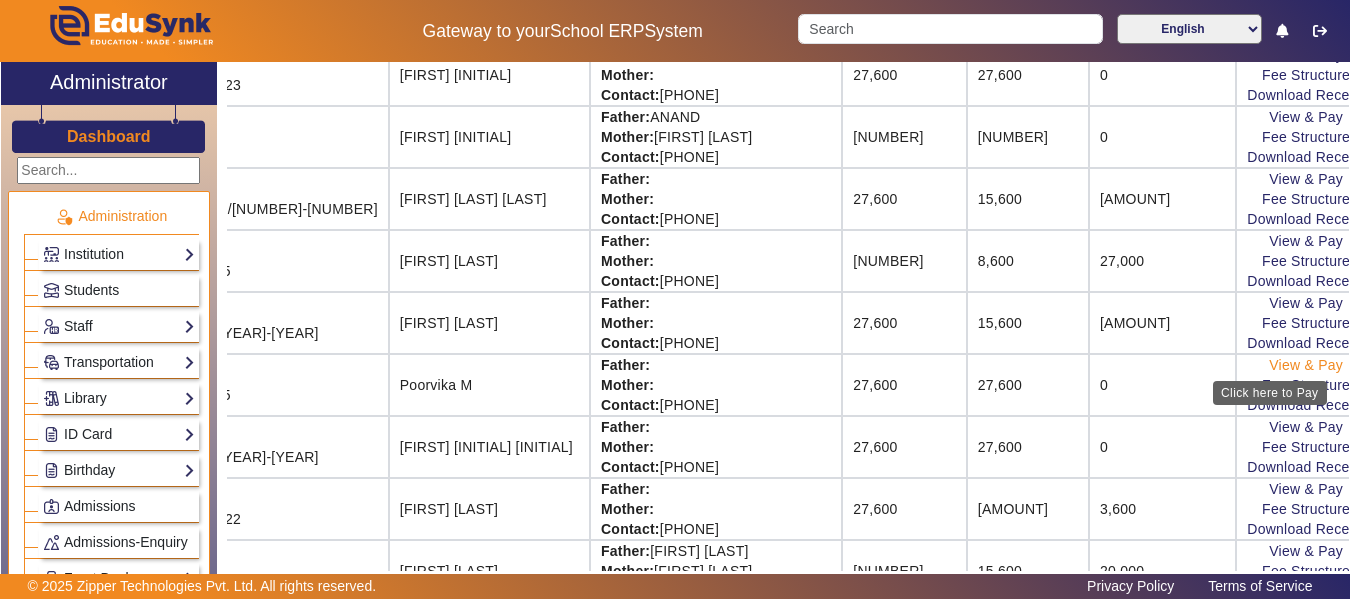 click on "View & Pay" 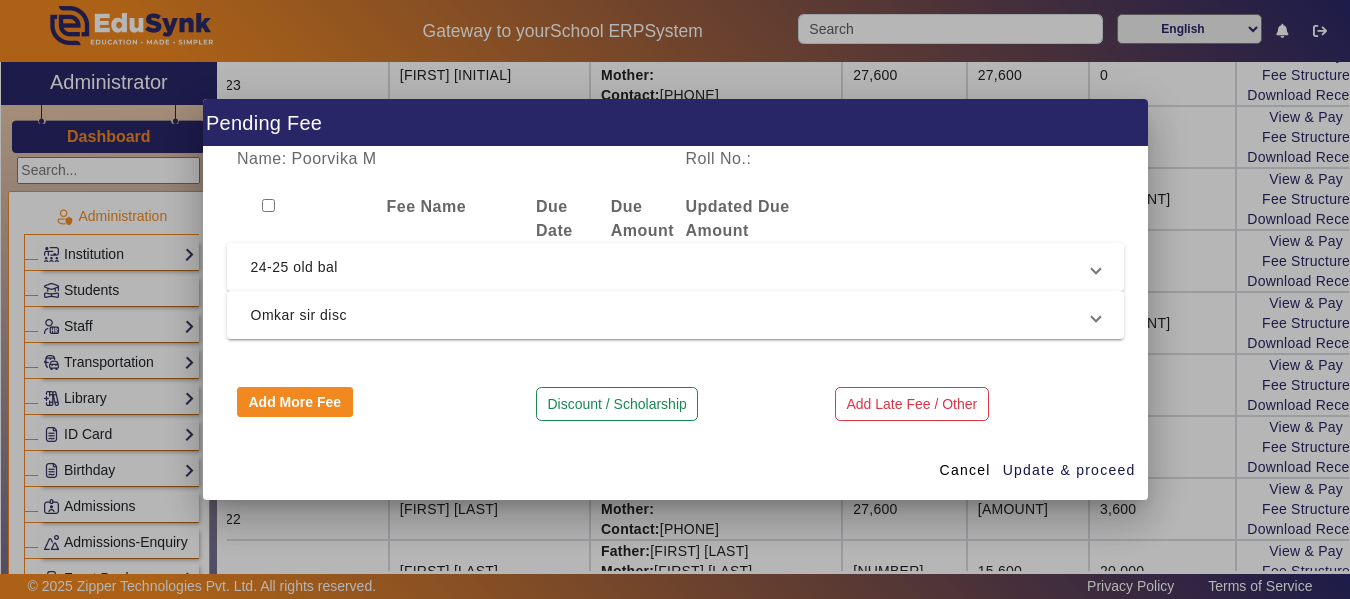 click on "24-25 old bal" at bounding box center (671, 267) 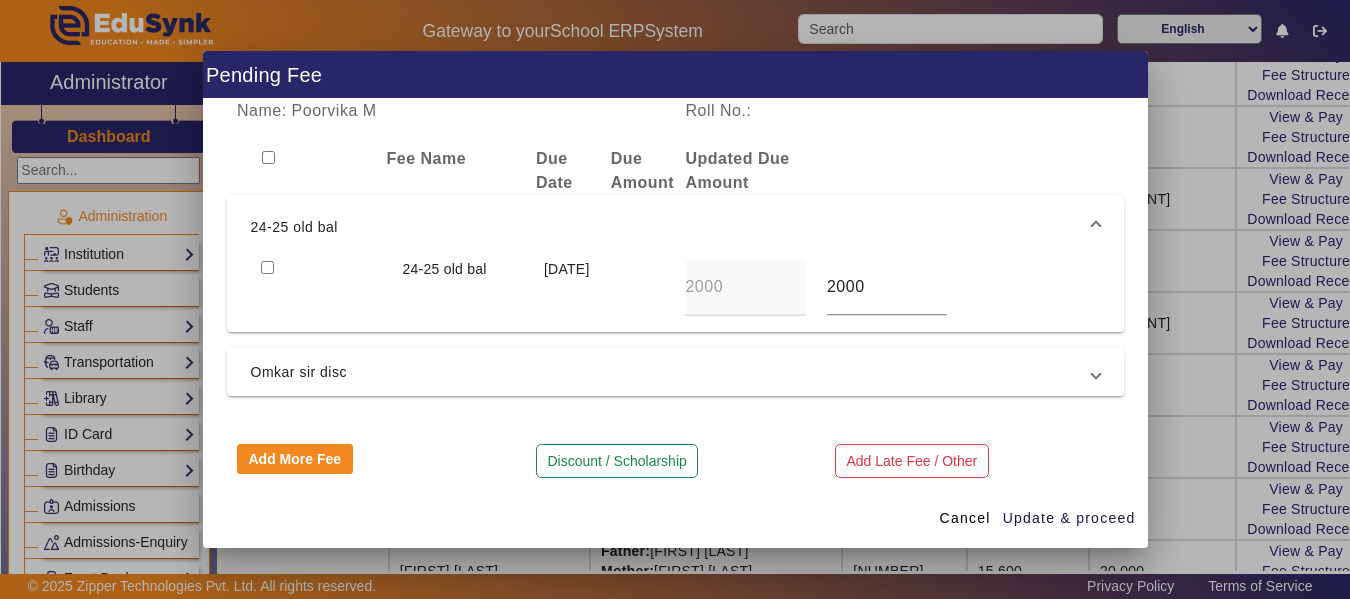 click at bounding box center [675, 299] 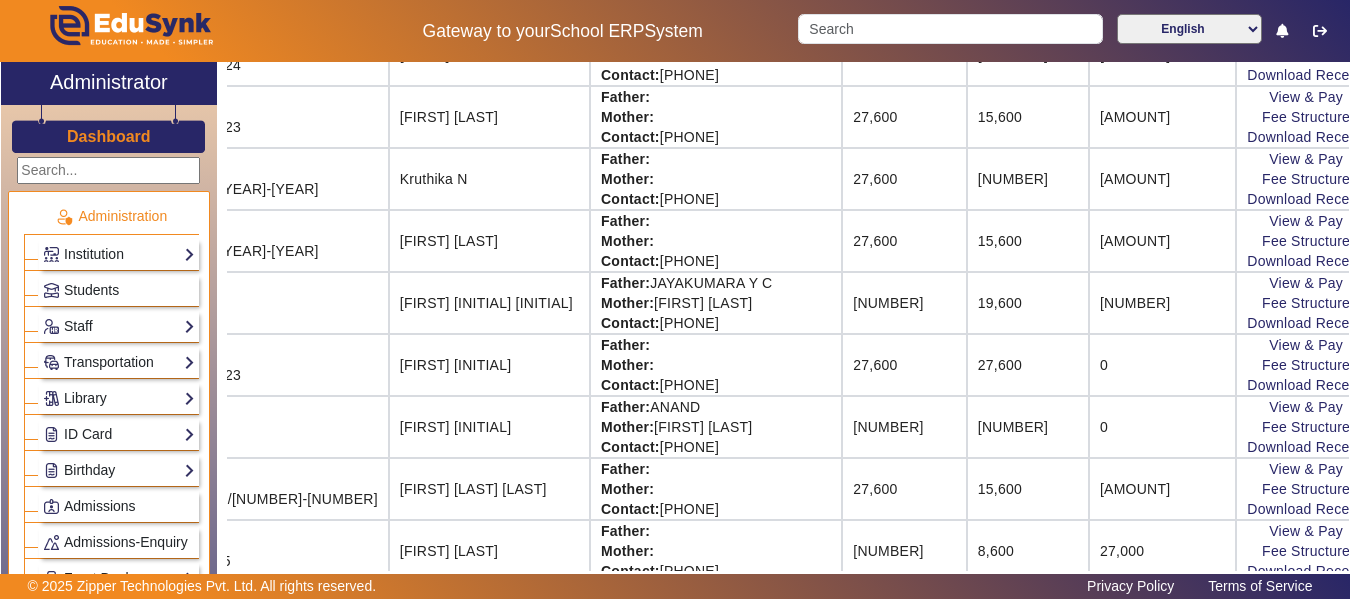 scroll, scrollTop: 926, scrollLeft: 130, axis: both 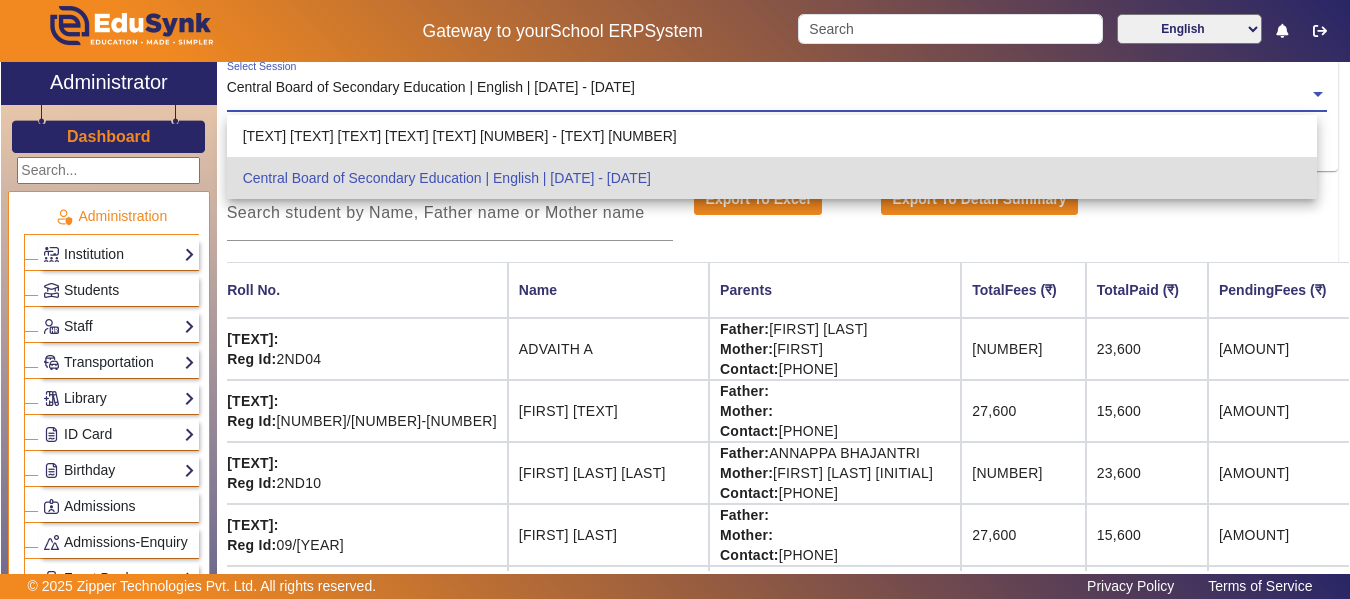 click on "Central Board of Secondary Education | English | [DATE] - [DATE]" 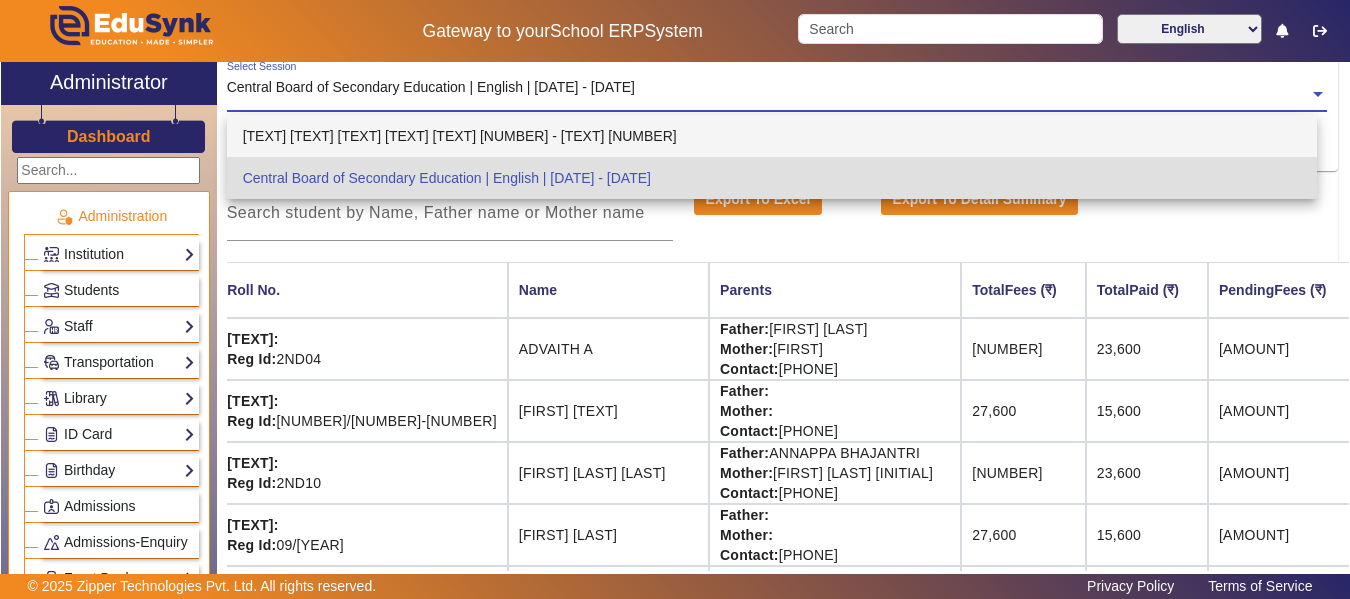 click on "[TEXT] [TEXT] [TEXT] [TEXT] [TEXT] [NUMBER] - [TEXT] [NUMBER]" at bounding box center (772, 136) 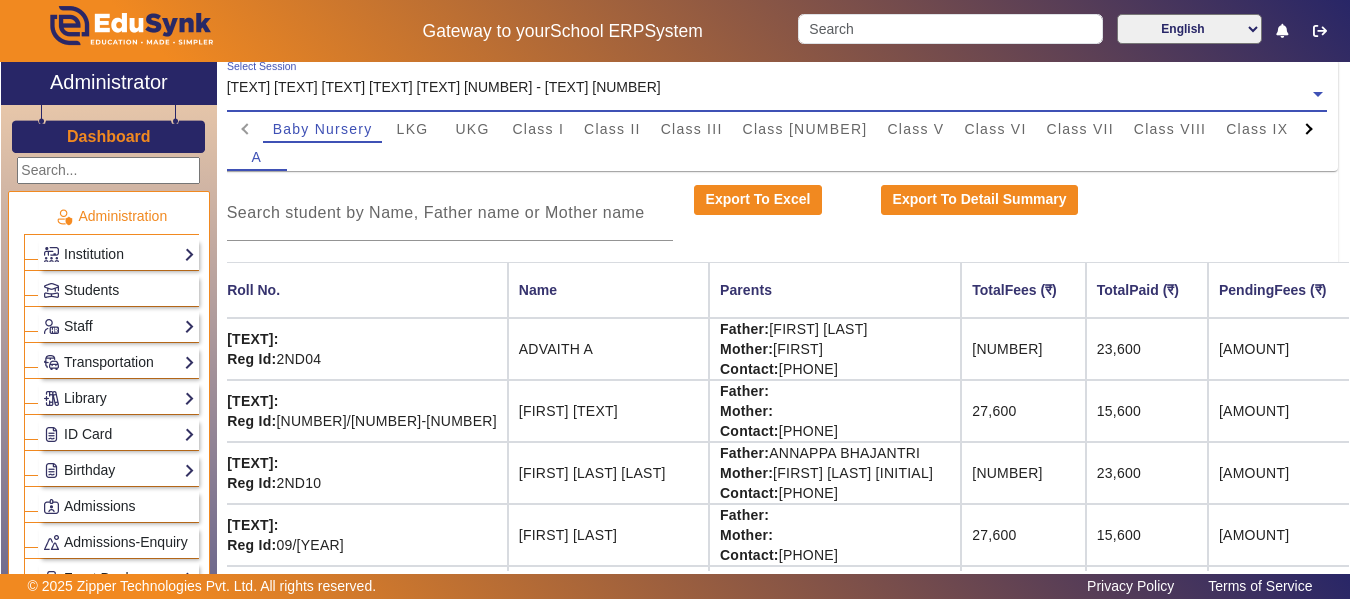 scroll, scrollTop: 50, scrollLeft: 0, axis: vertical 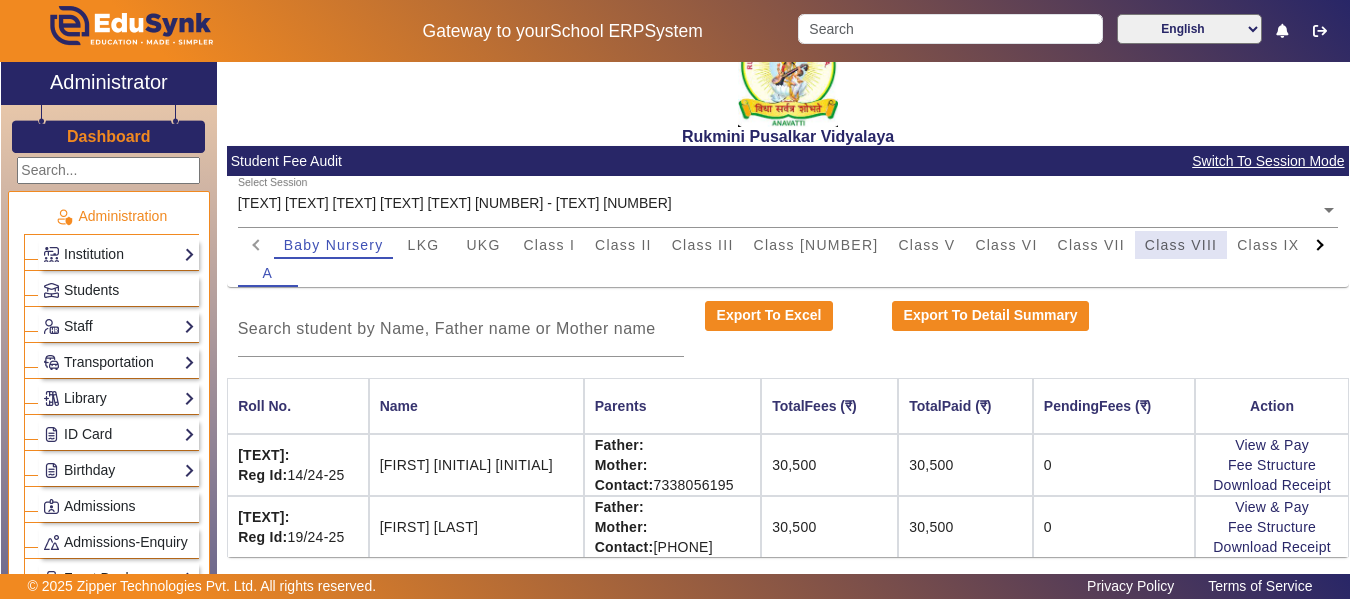click on "Class VIII" at bounding box center [1181, 245] 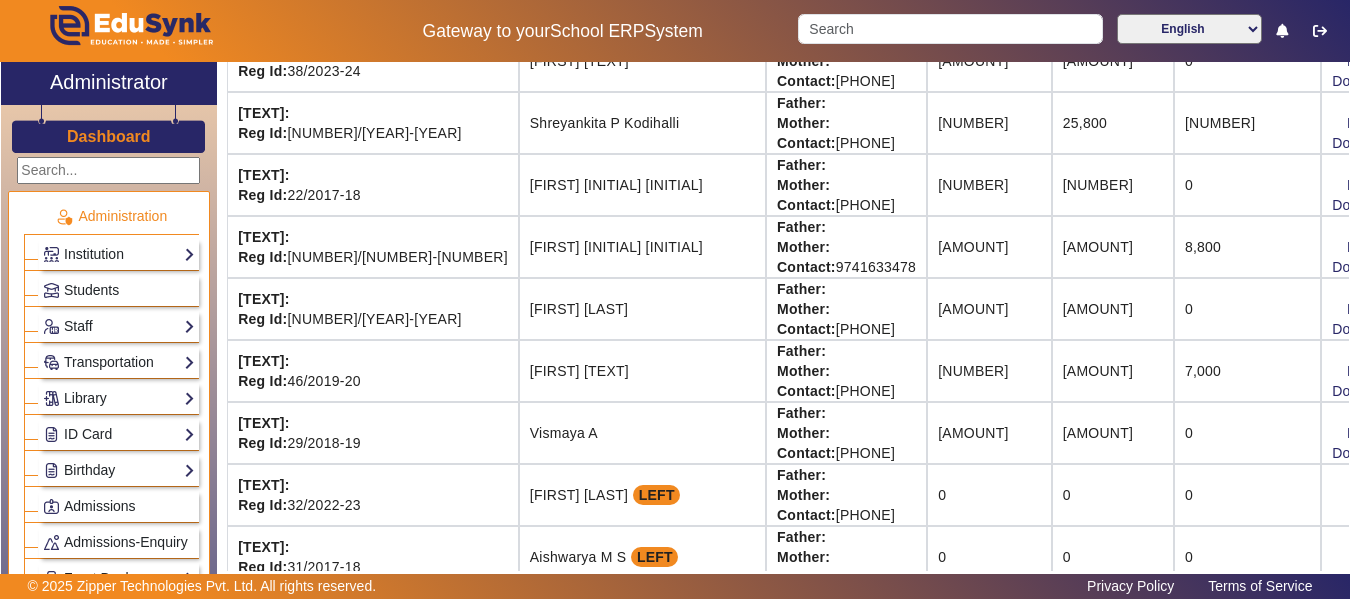 scroll, scrollTop: 1530, scrollLeft: 0, axis: vertical 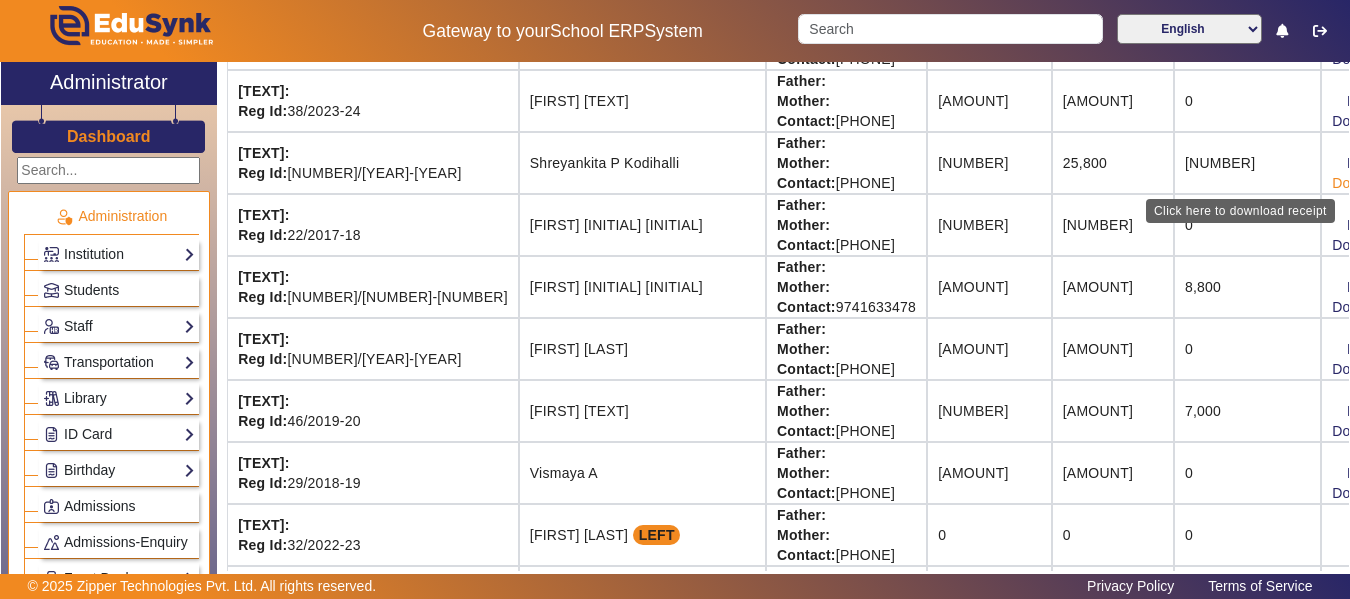 click on "Download Receipt" 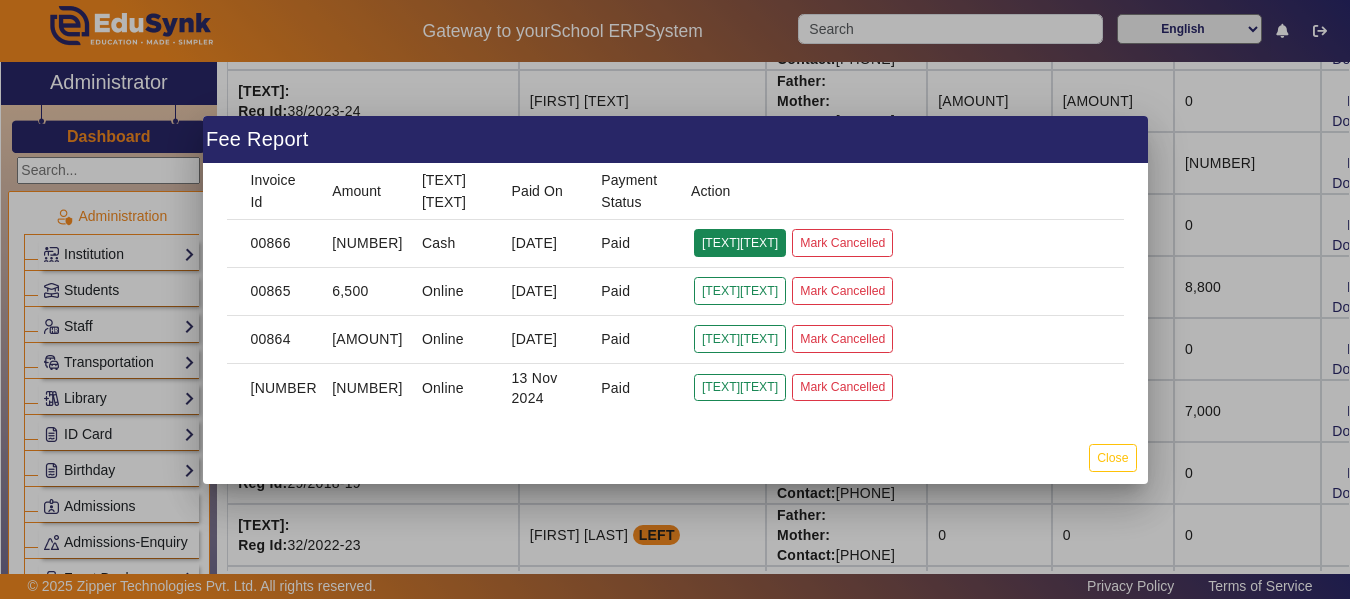click on "[TEXT][TEXT]" at bounding box center (740, 290) 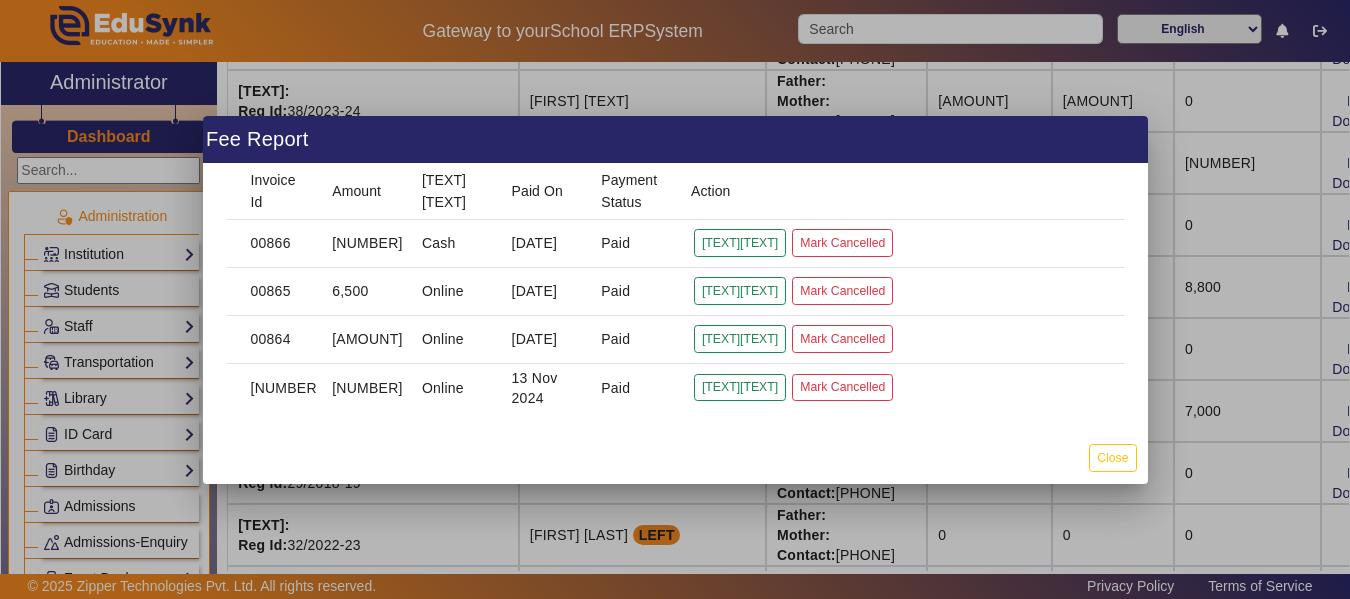 click at bounding box center (675, 299) 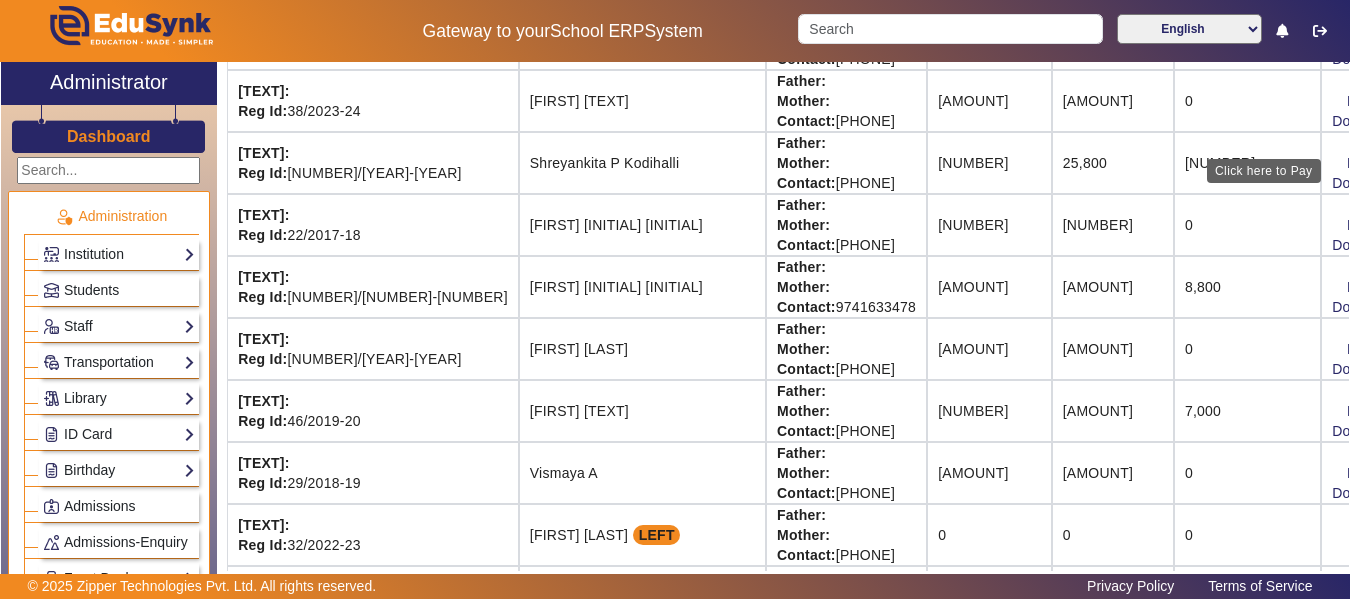 click on "View & Pay" 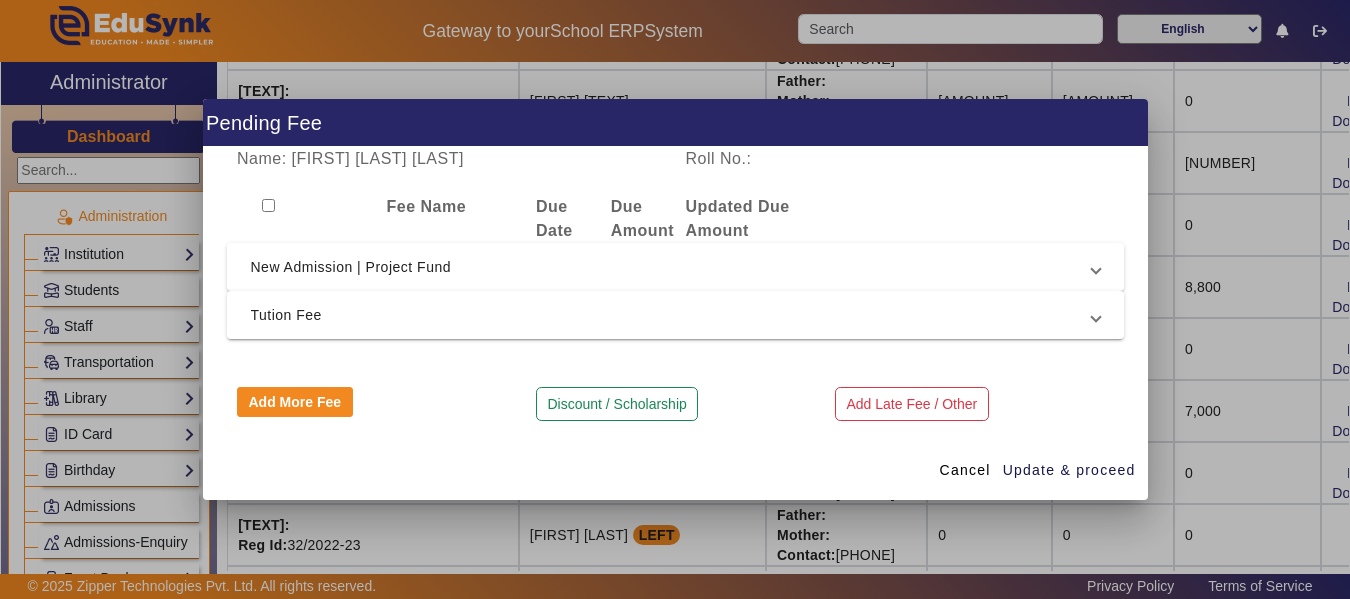 click at bounding box center [675, 299] 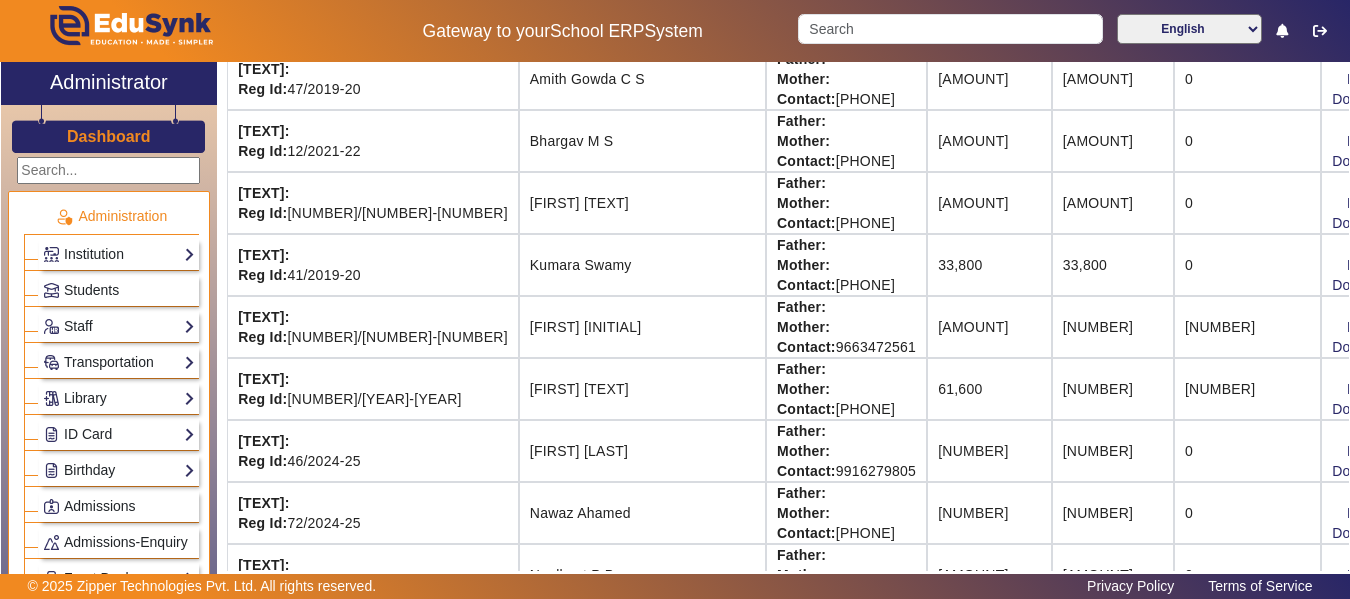 scroll, scrollTop: 356, scrollLeft: 0, axis: vertical 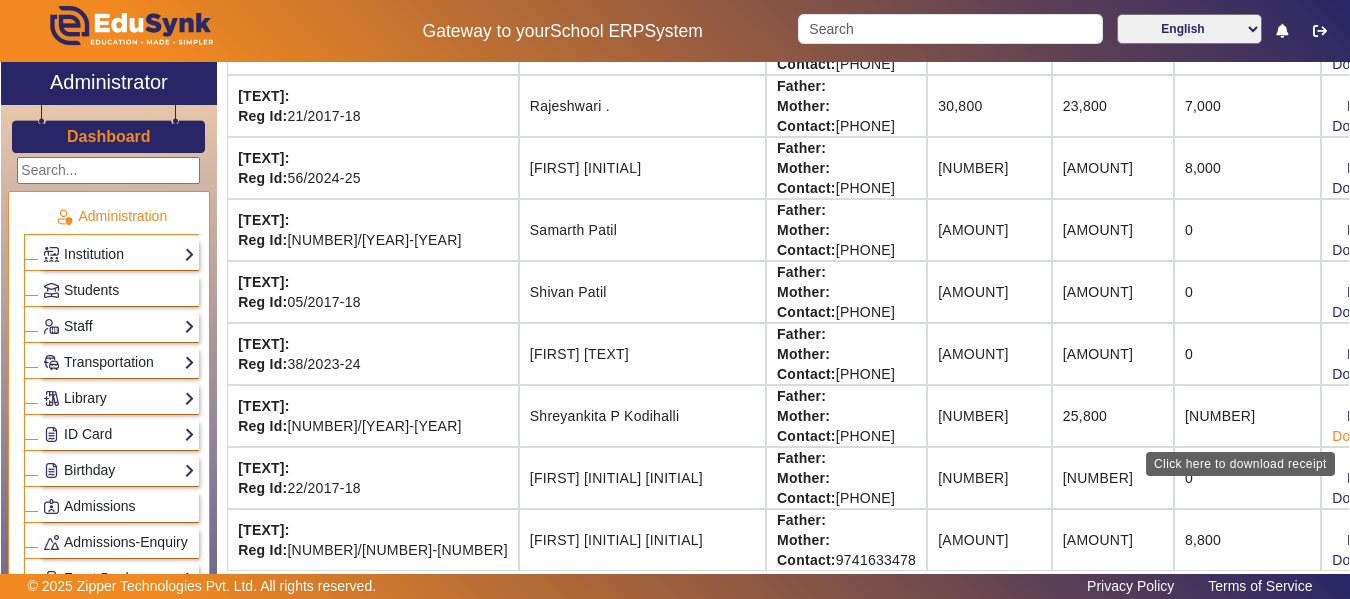 click on "Download Receipt" 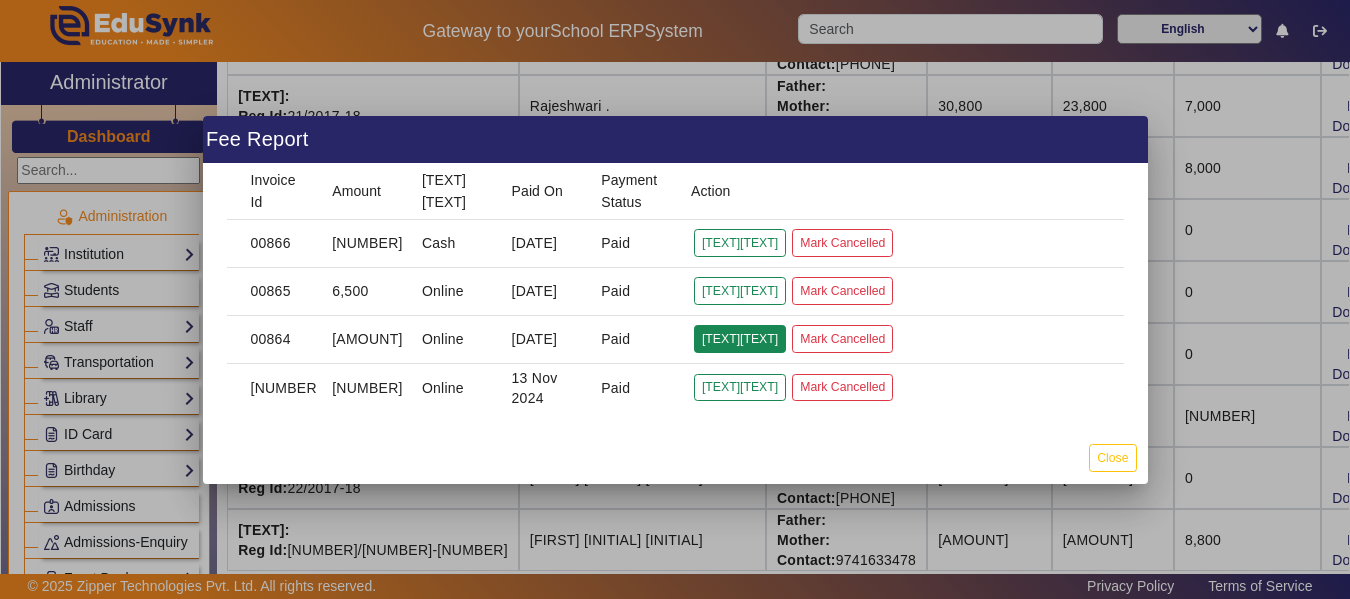 click on "[TEXT][TEXT]" at bounding box center [740, 387] 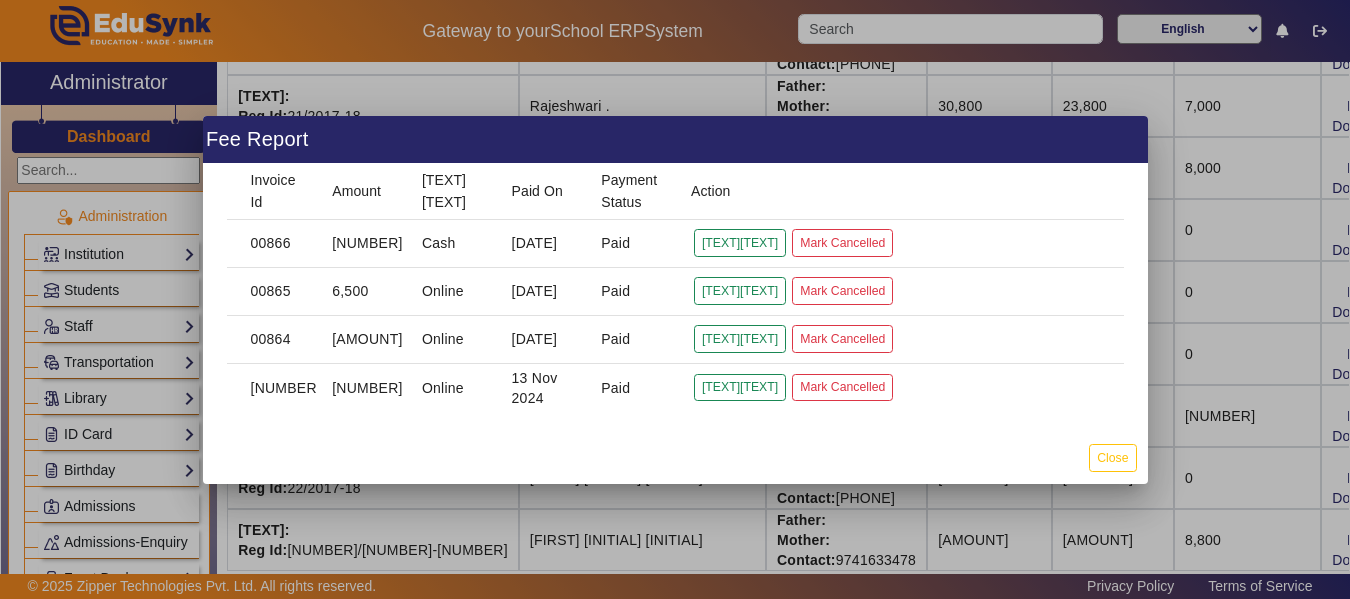 click on "DowanloadReceipt Mark Cancelled" 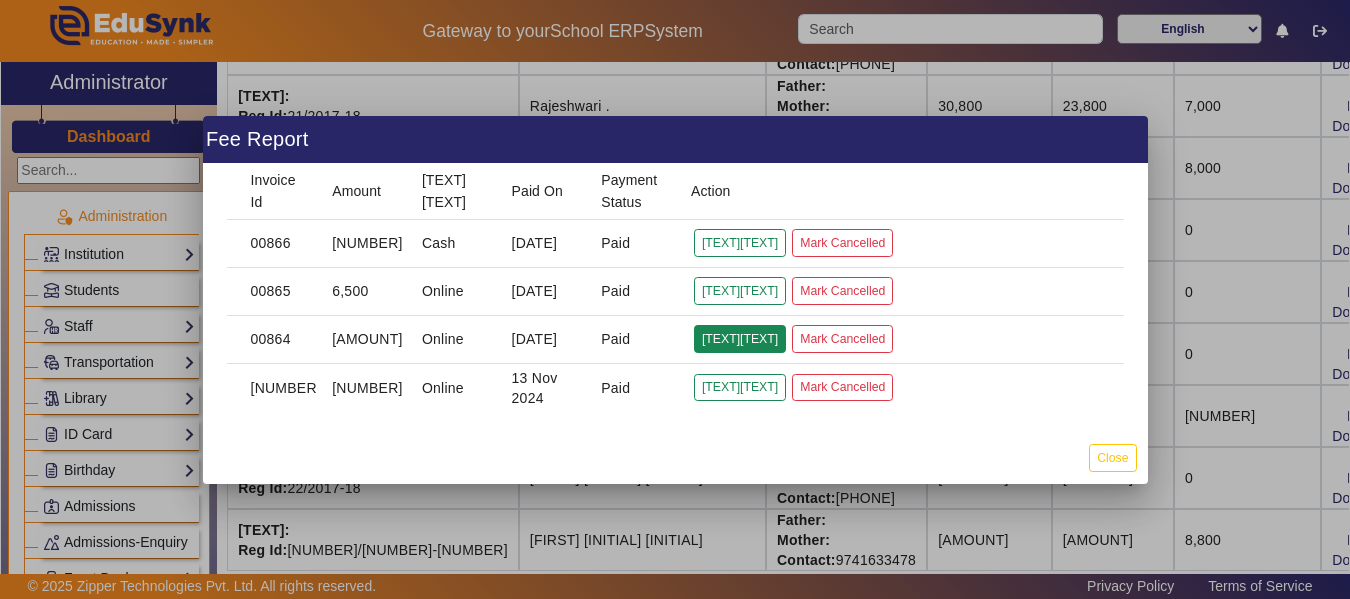 click on "[TEXT][TEXT]" at bounding box center (740, 387) 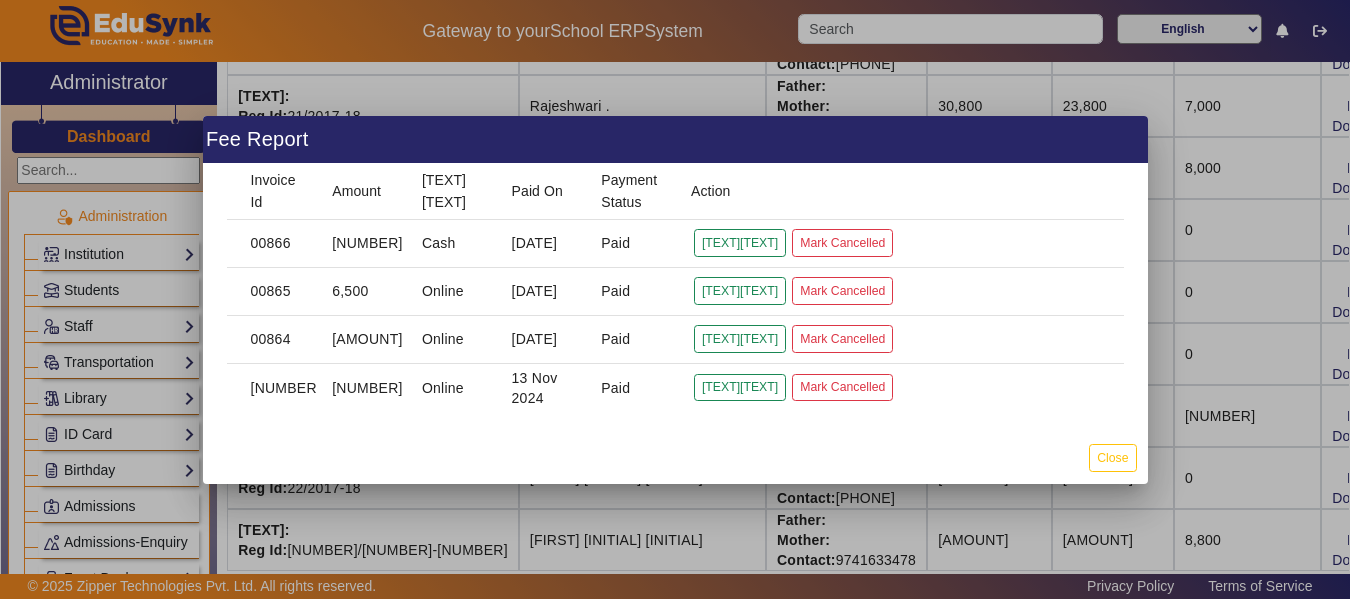 click at bounding box center (675, 299) 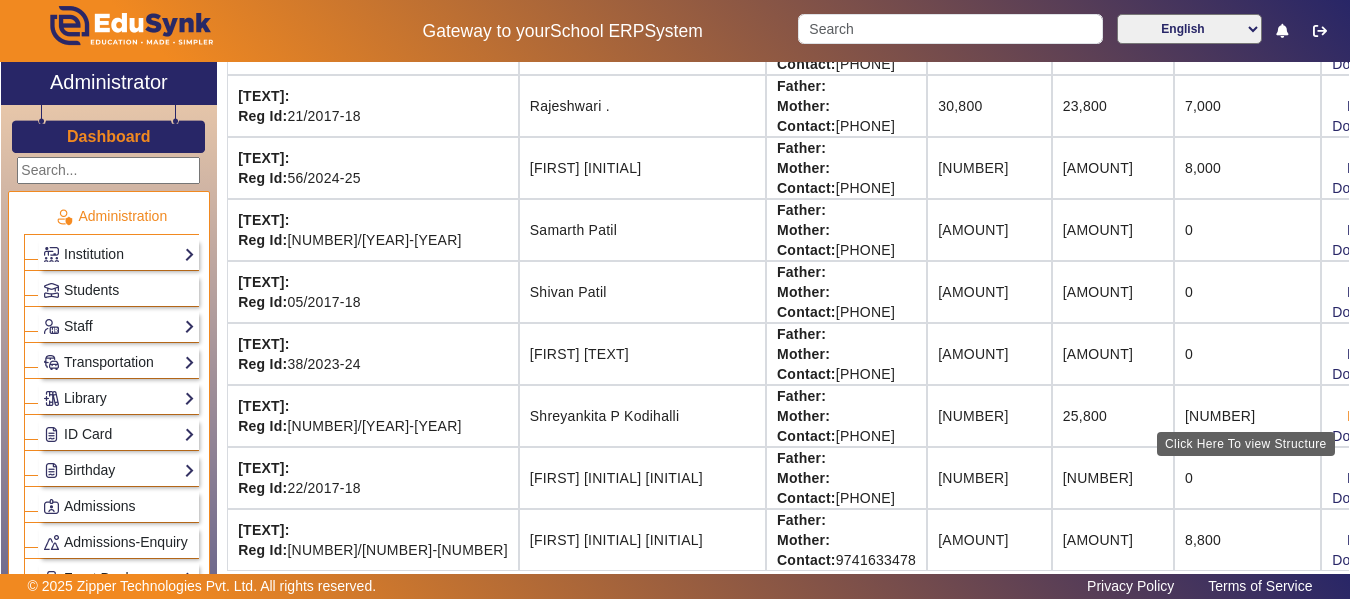 click on "Fee Structure" 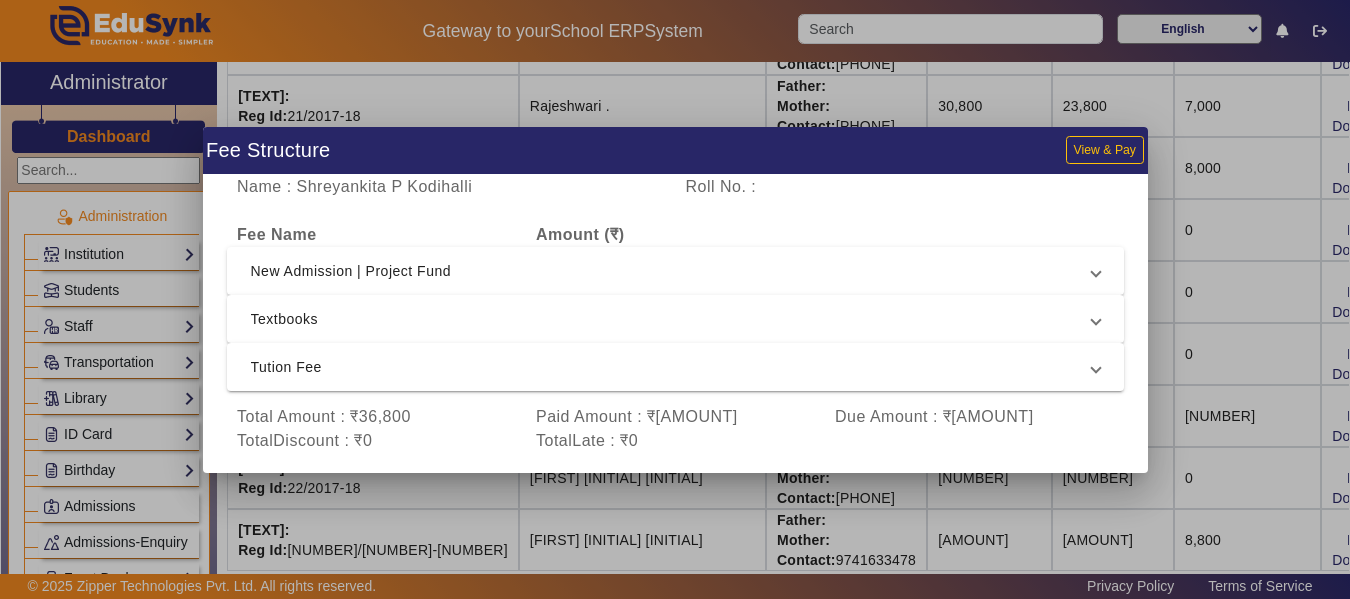 click at bounding box center [675, 299] 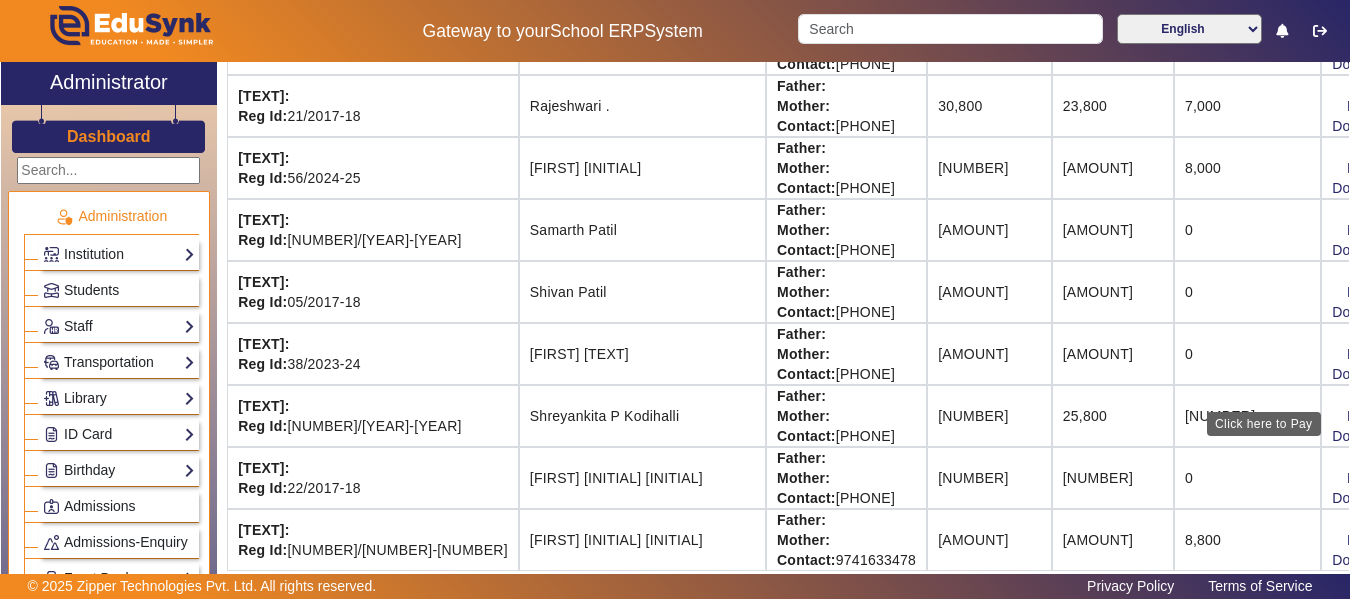 click on "View & Pay" 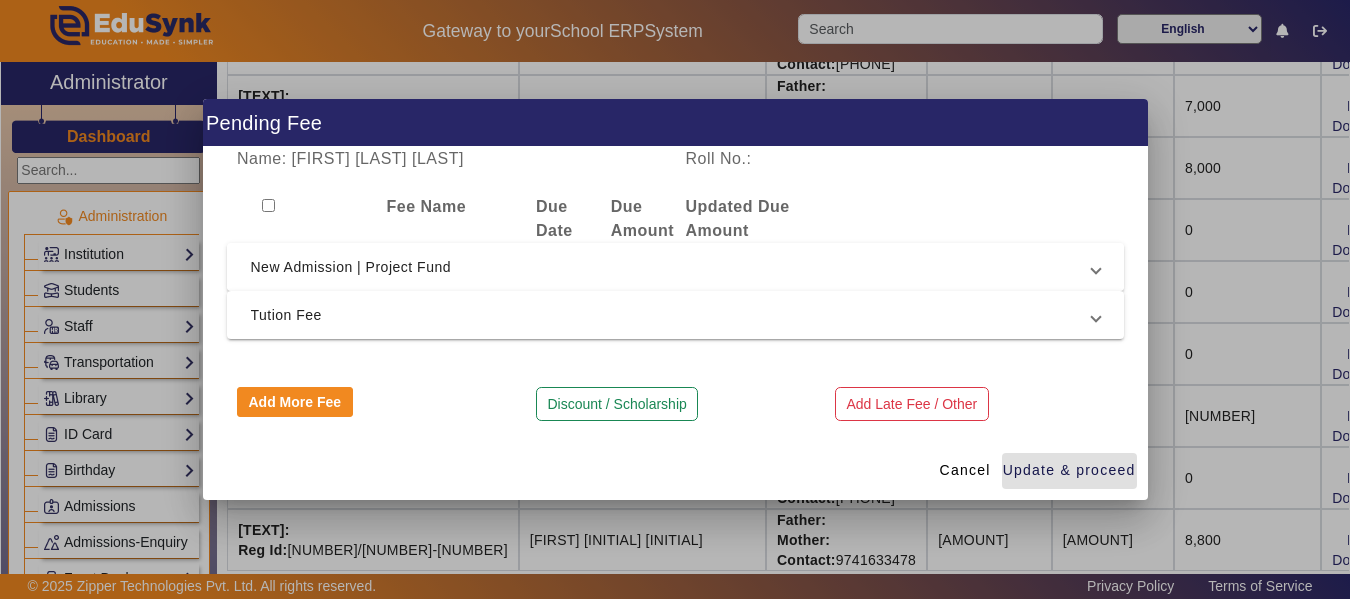 click on "New Admission | Project Fund" at bounding box center [671, 267] 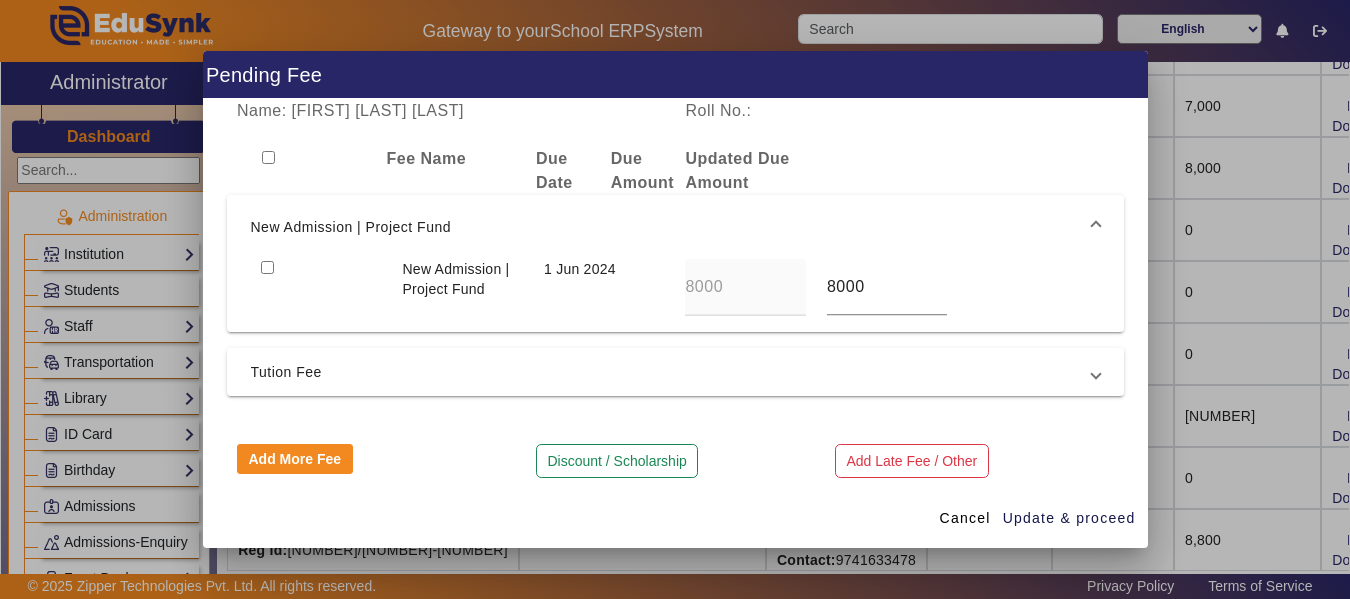 click at bounding box center (675, 299) 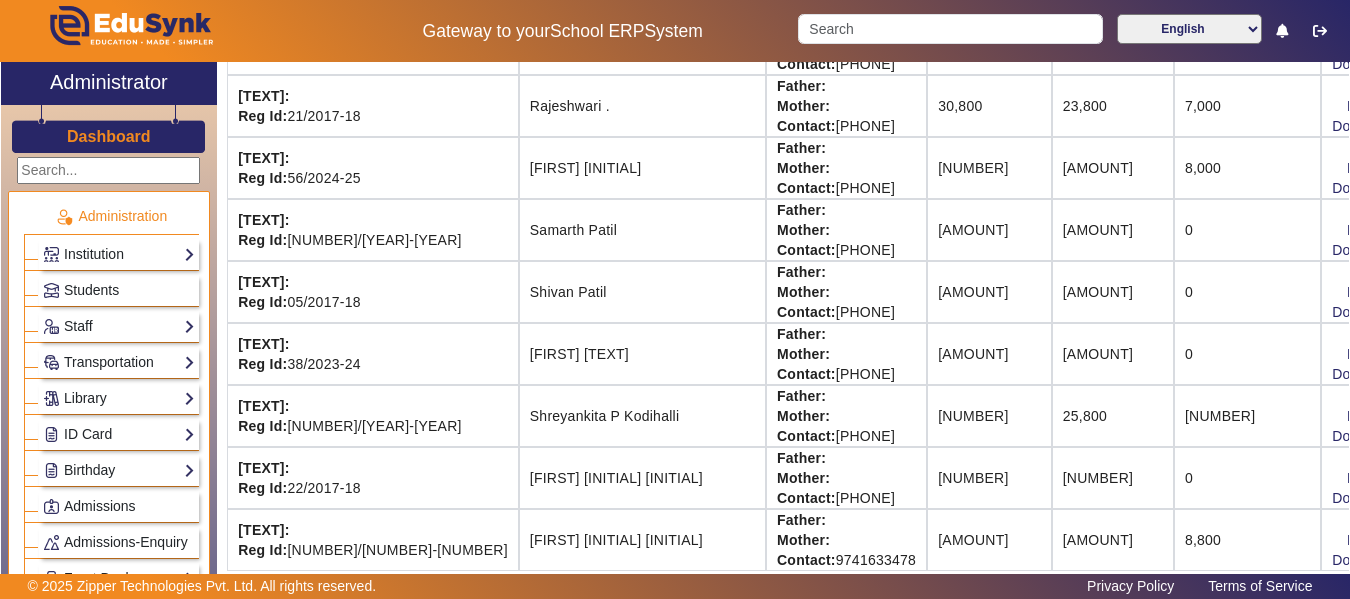 click on "View & Pay   Fee Structure  Download Receipt" 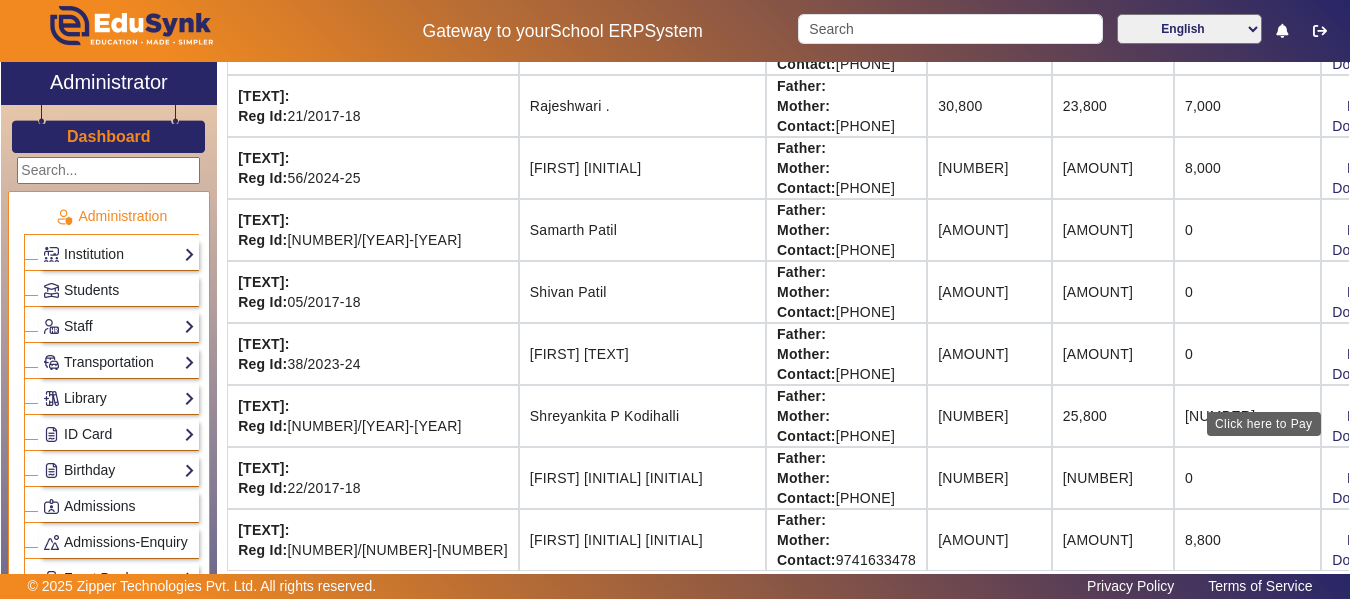 click on "View & Pay" 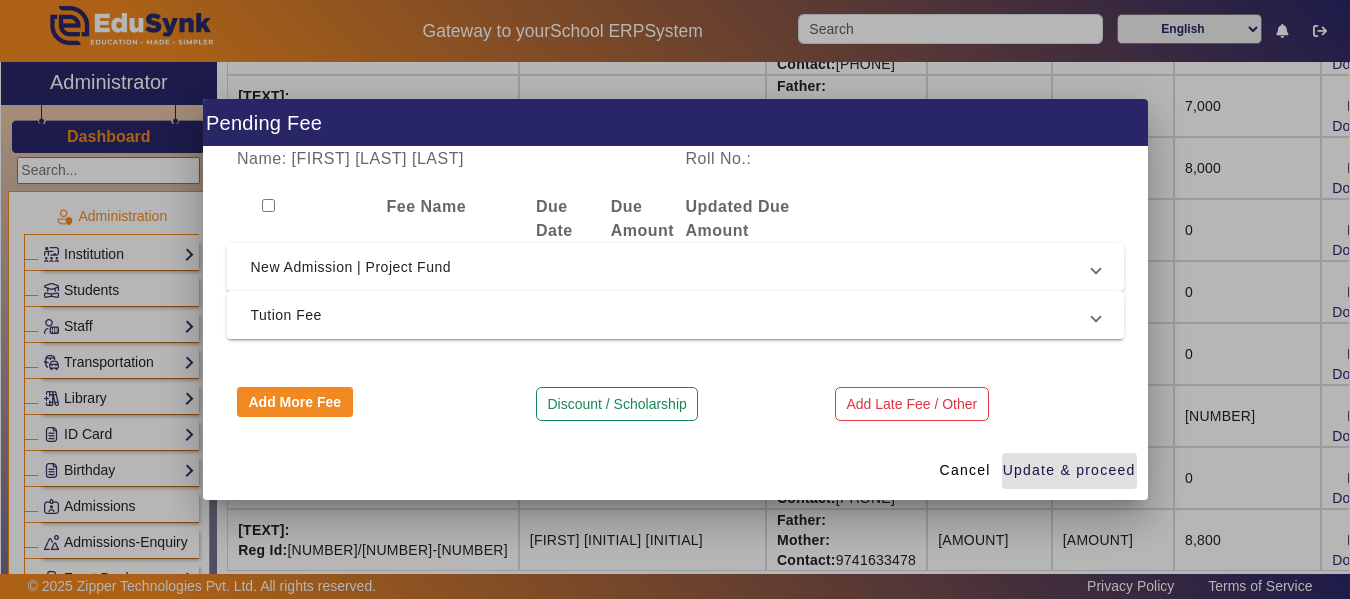 click on "Tution Fee" at bounding box center (671, 315) 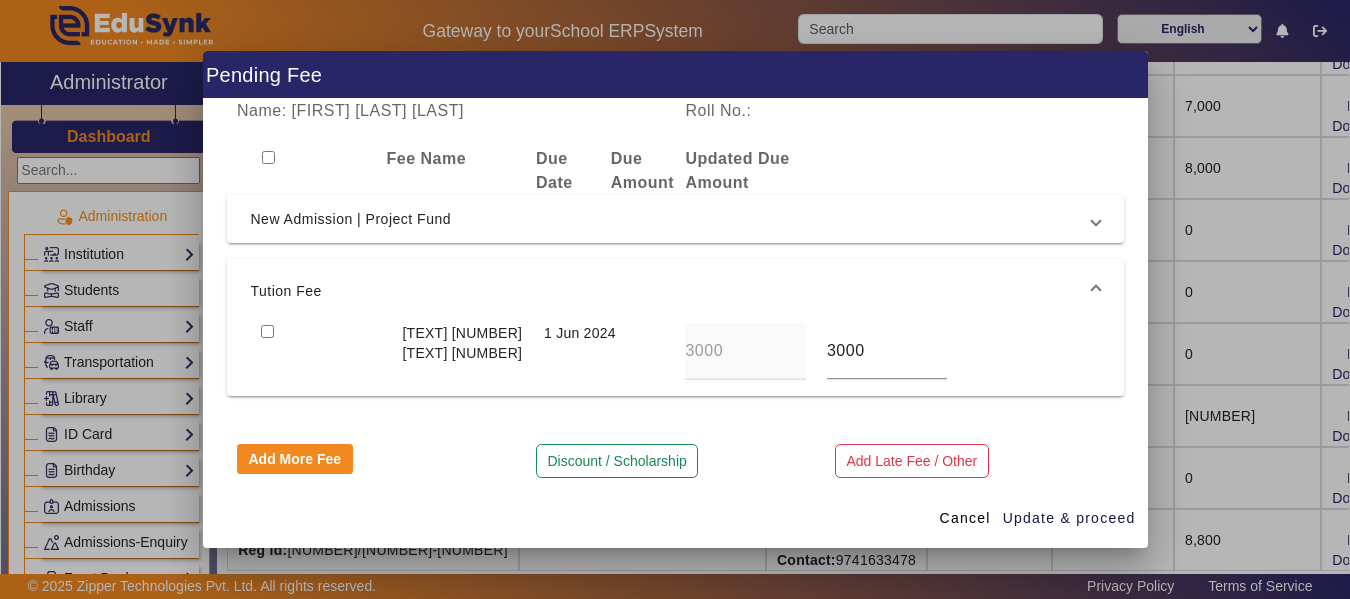 click at bounding box center (675, 299) 